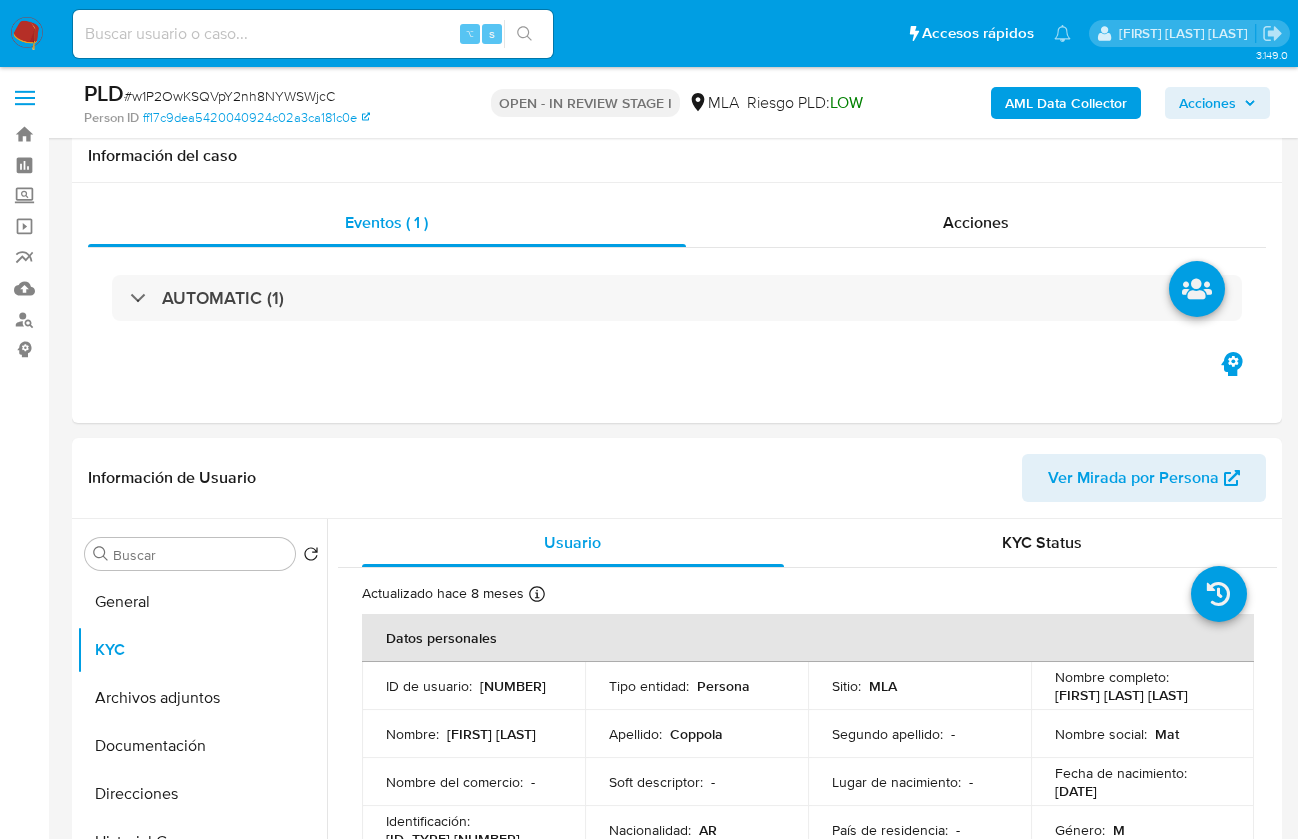 select on "10" 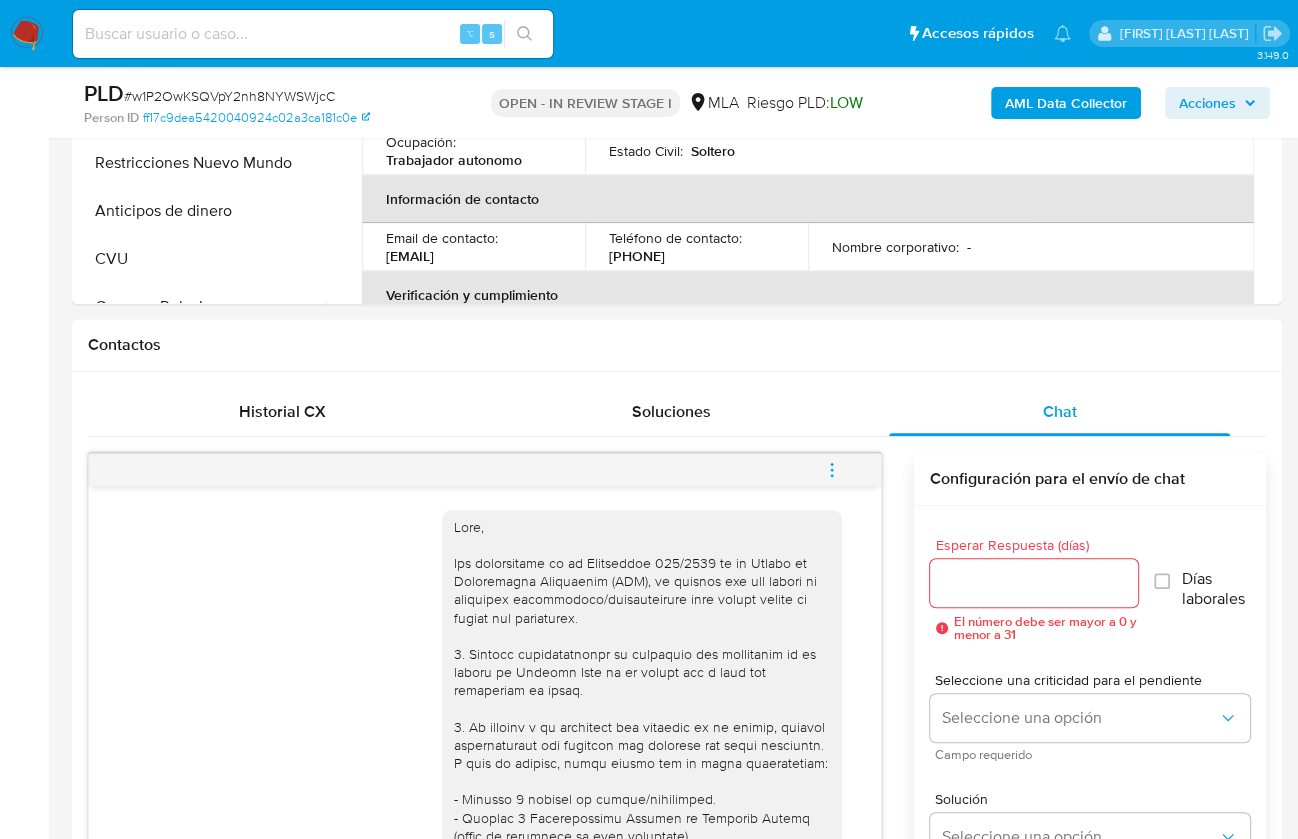 scroll, scrollTop: 1487, scrollLeft: 0, axis: vertical 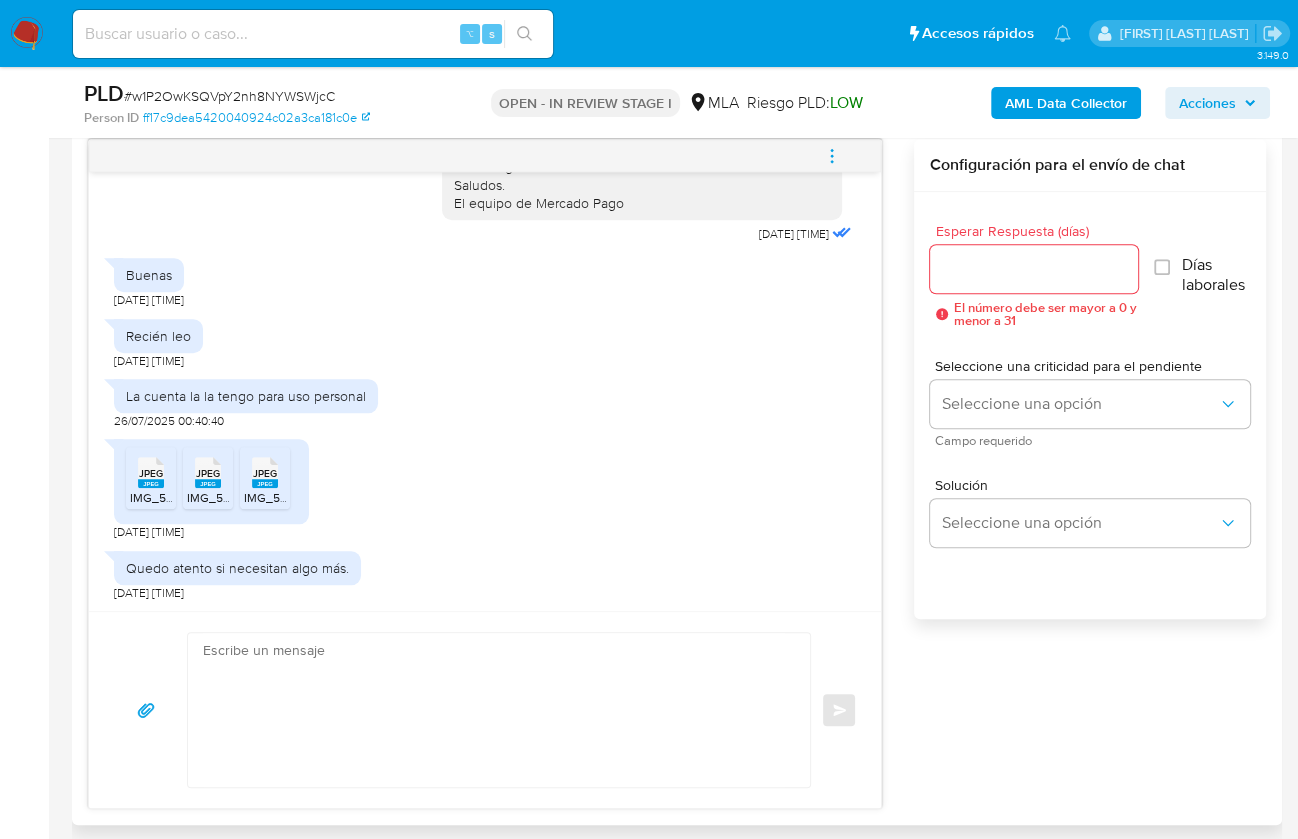 click at bounding box center (494, 710) 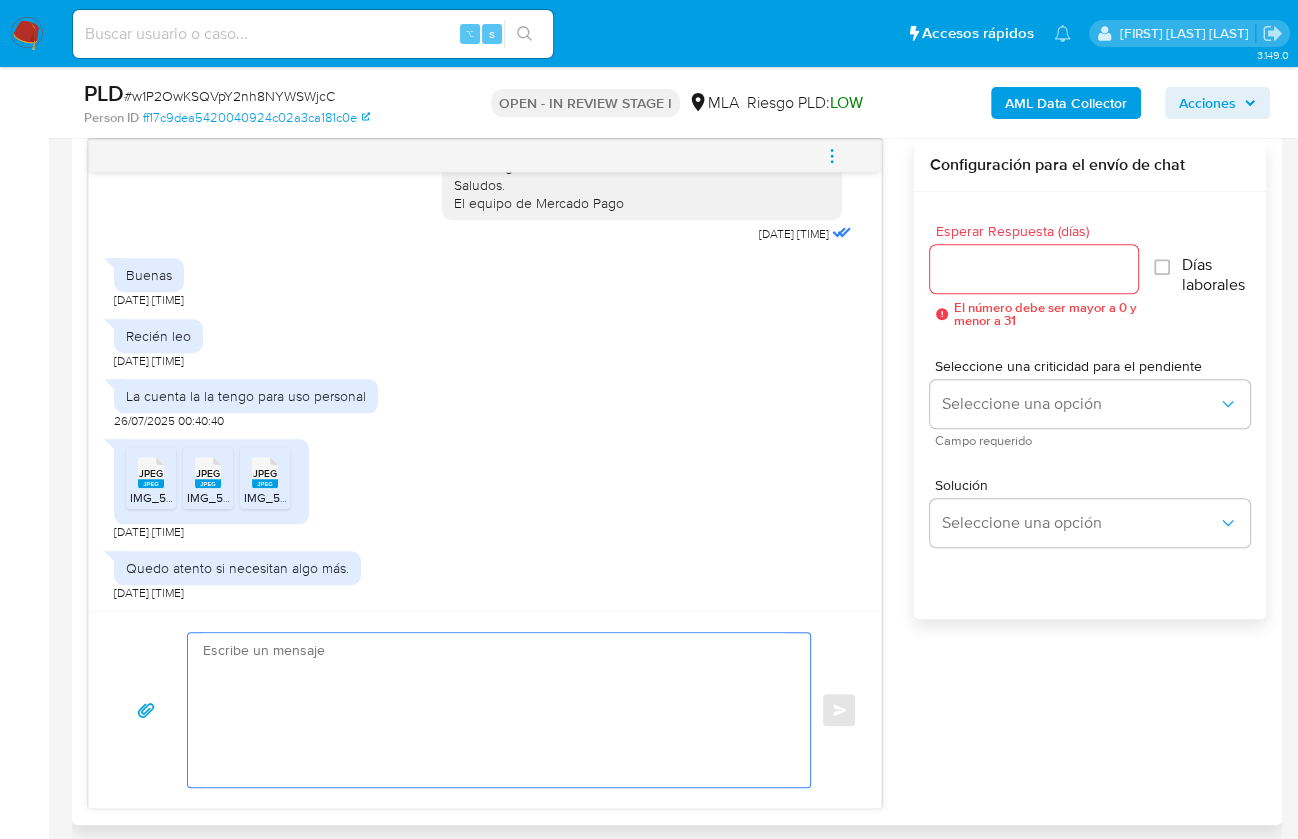 paste on "Hola ,
En función de las operaciones registradas en tu cuenta de Mercado Pago, necesitamos que nos brindes la siguiente información y/o documentación:
1. Descripción de la actividad:
- Detalla la actividad que realizas a través de tu cuenta. De corresponder a una actividad comercial, indicar el nombre, domicilio y/o sitio web del comercio.
2. De acuerdo a la actividad que realices en tu cuenta, adjunta la siguiente documentación. A modo de ejemplo, puedes enviar uno de estos comprobantes:
- Últimos 3 recibos de sueldo/jubilación.
- Últimas 6 Declaraciones Juradas de Ingresos Brutos (donde se visualice la base imponible).
- Resumen de Comprobantes Electrónicos emitidos de los períodos 2024 y 2025 Si tienes dudas, consulta el instructivo para descargar el Resumen de Comprobantes Electrónicos aquí.
- Certificación contable de ingresos (último año), firmada por un contador y legalizada ante el Consejo Profesional de Ciencias Económicas.
Tené en cuenta que, además de los ejemplos mencionados, podés ..." 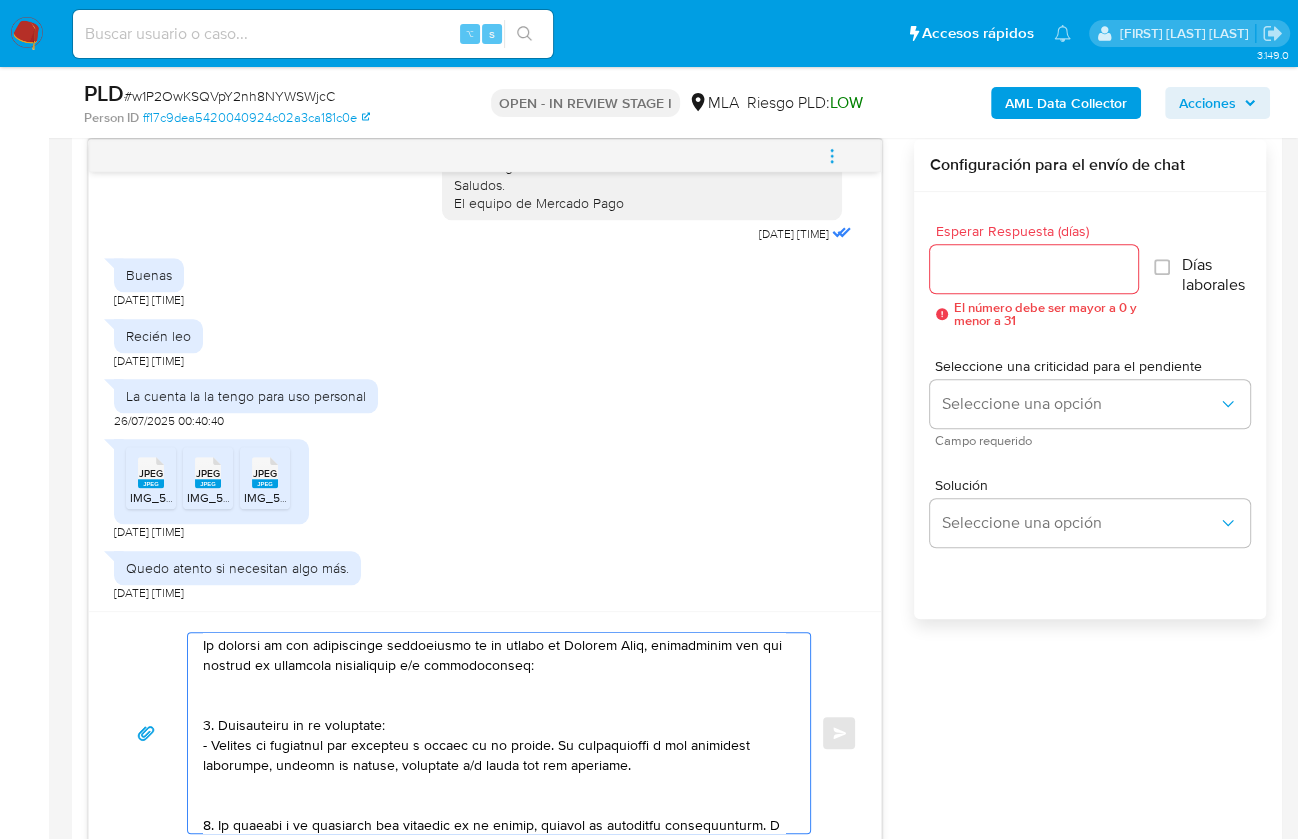 scroll, scrollTop: 0, scrollLeft: 0, axis: both 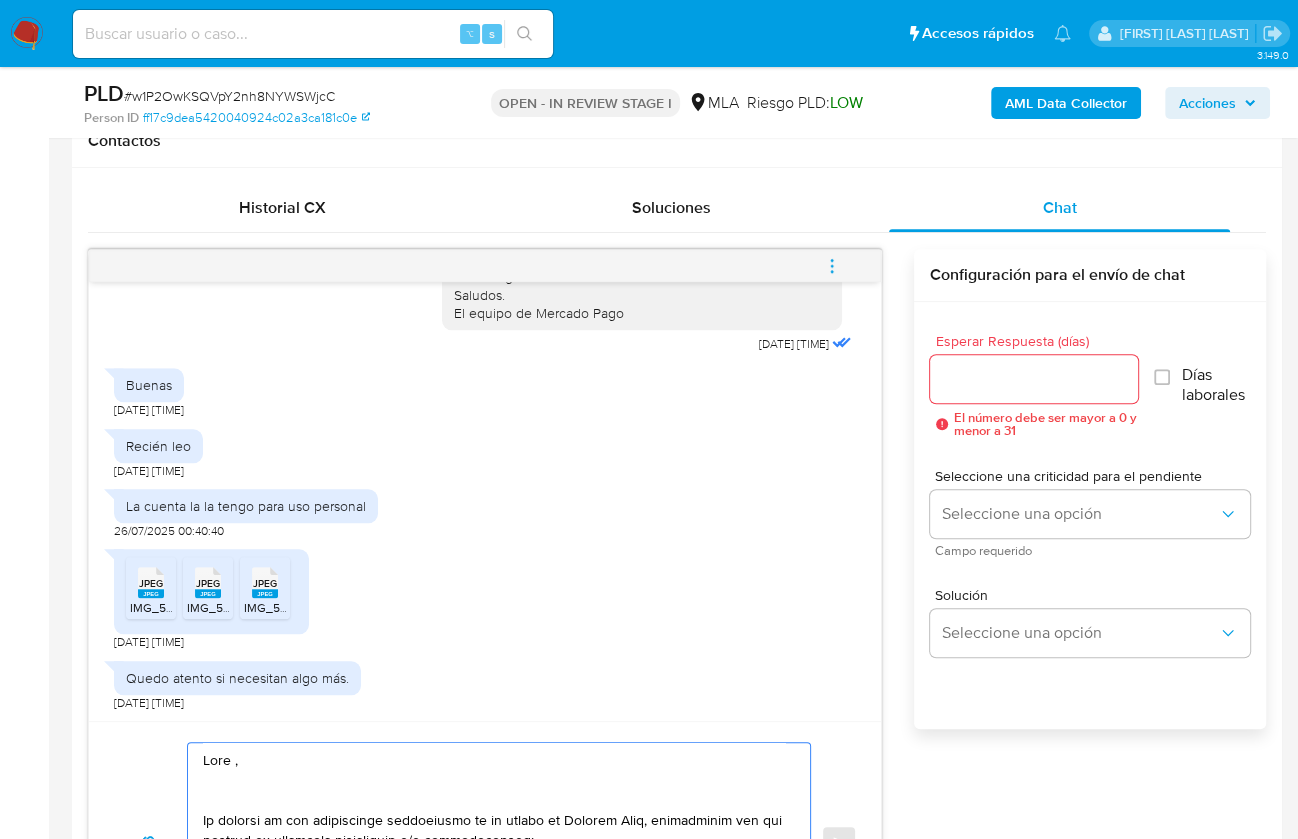 click at bounding box center (494, 843) 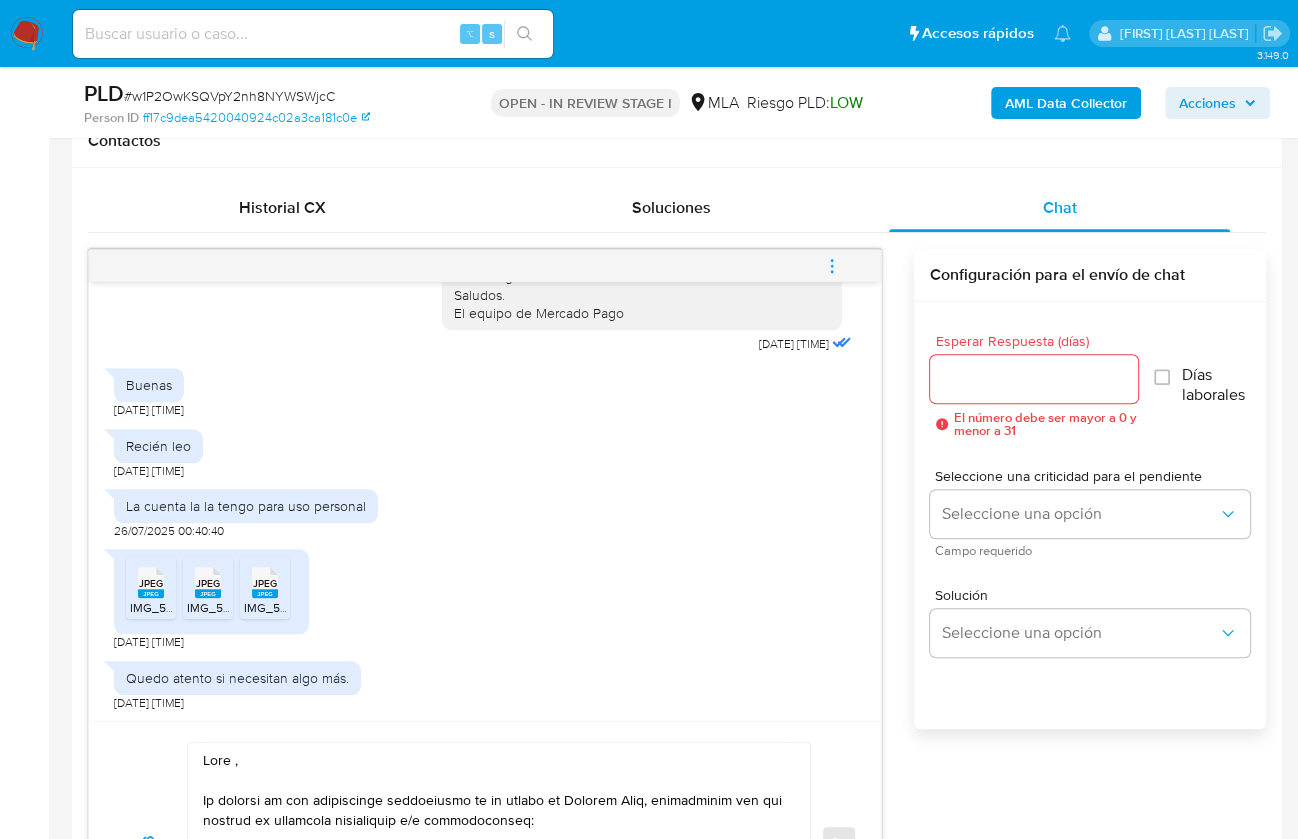 click on "17/07/2025 19:59:04 Hola,
Esperamos que te encuentres muy bien.
Te consultamos si tuviste oportunidad de leer el requerimiento de información/documentación que te enviamos a través de este mismo canal.
Es importante que sepas que, en el caso de que no respondas a lo solicitado, tu cuenta podría ser inhabilitada conforme lo establecido en los términos y condiciones de uso de Mercado P
ago cláusula 1.1.
Aguardamos tu respuesta.
Muchas gracias.
Saludos.
El equipo de Mercado Pago
21/07/2025 13:55:20 Buenas 26/07/2025 00:39:40 Recién leo 26/07/2025 00:39:51 La cuenta la la tengo para uso personal 26/07/2025 00:40:40 JPEG JPEG IMG_5622.jpeg JPEG JPEG IMG_5621.jpeg JPEG JPEG IMG_5623.jpeg 26/07/2025 00:44:27 Quedo atento si necesitan algo más.  26/07/2025 01:08:11 Enviar Configuración para el envío de chat Esperar Respuesta (días) El número debe ser mayor a 0 y menor a 31 Días laborales Seleccione una criticidad para el pendiente Seleccione una opción Campo requerido Solución" at bounding box center (677, 607) 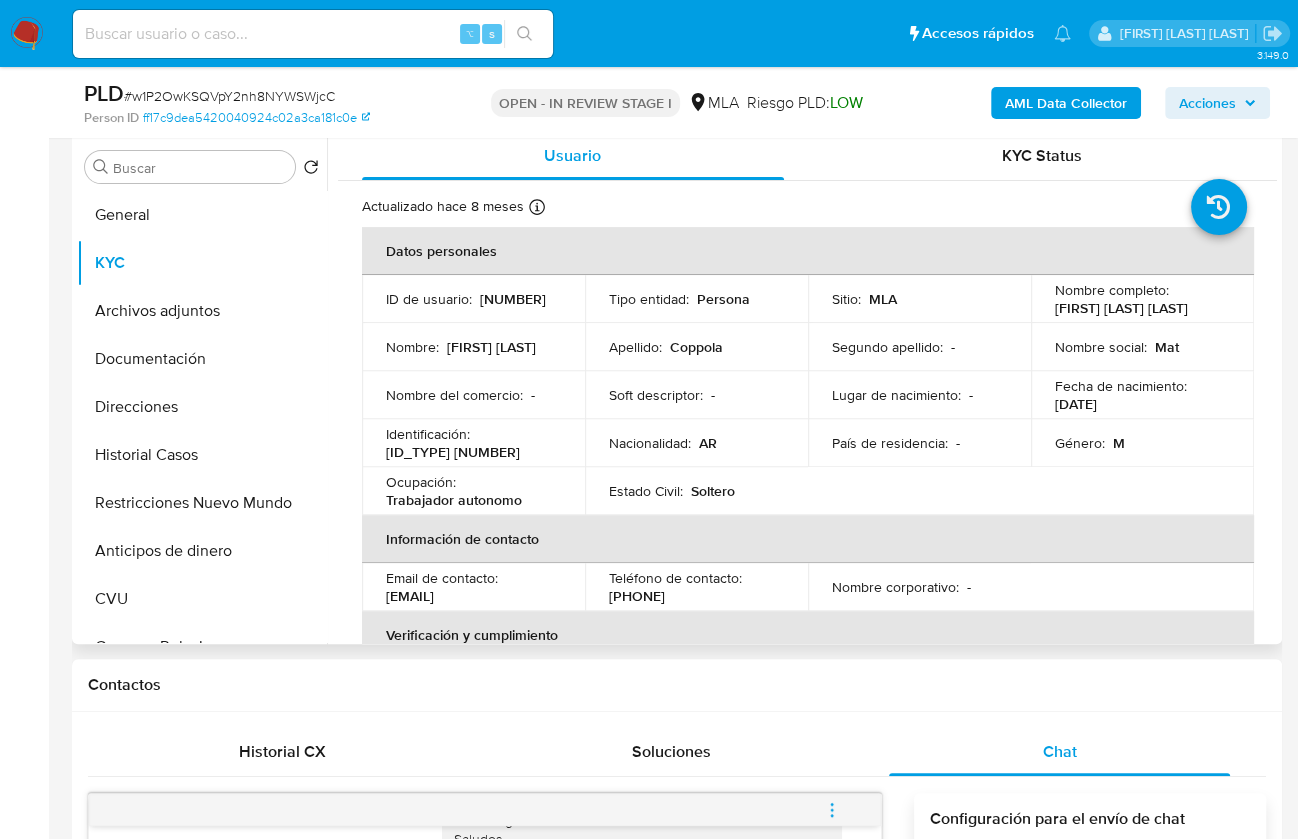 scroll, scrollTop: 376, scrollLeft: 0, axis: vertical 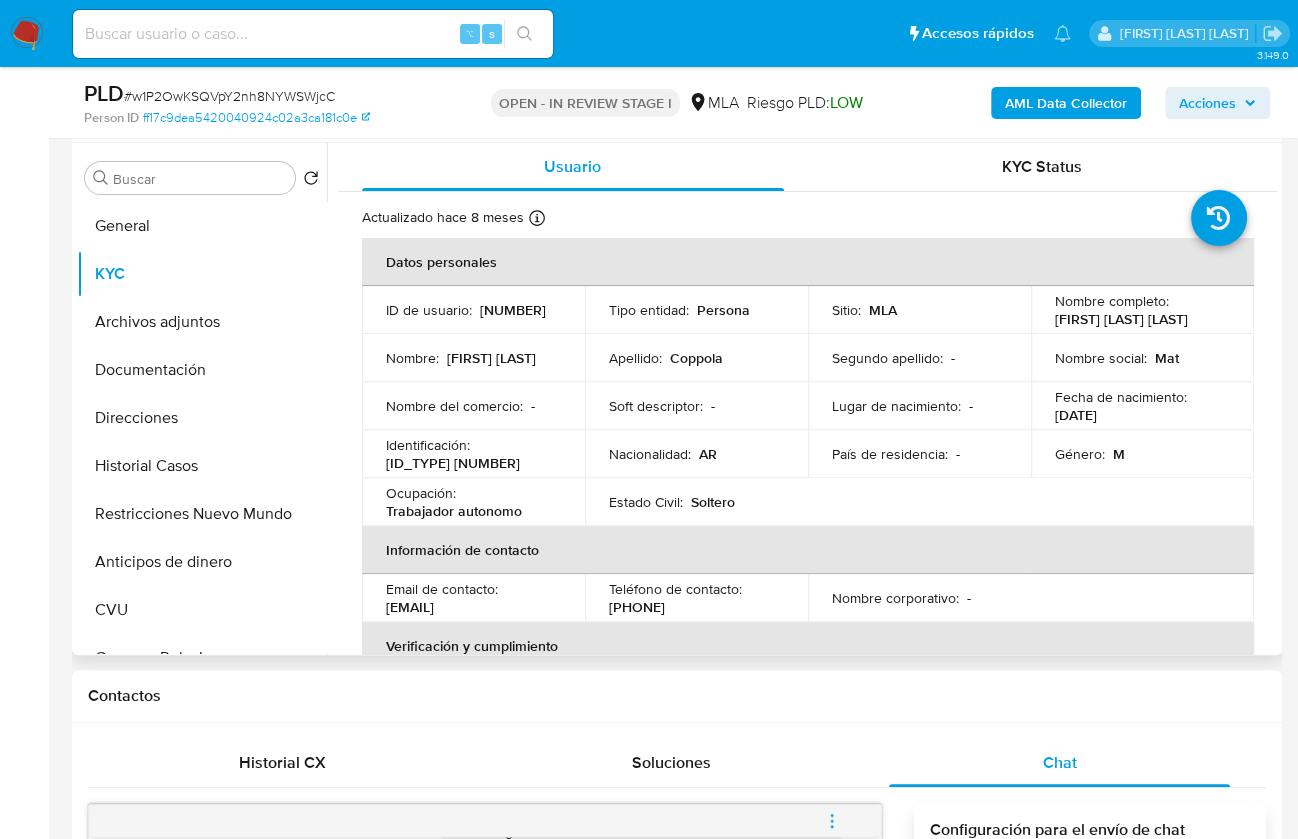 click on "Matias Nahuel Ian Coppola" at bounding box center (1121, 319) 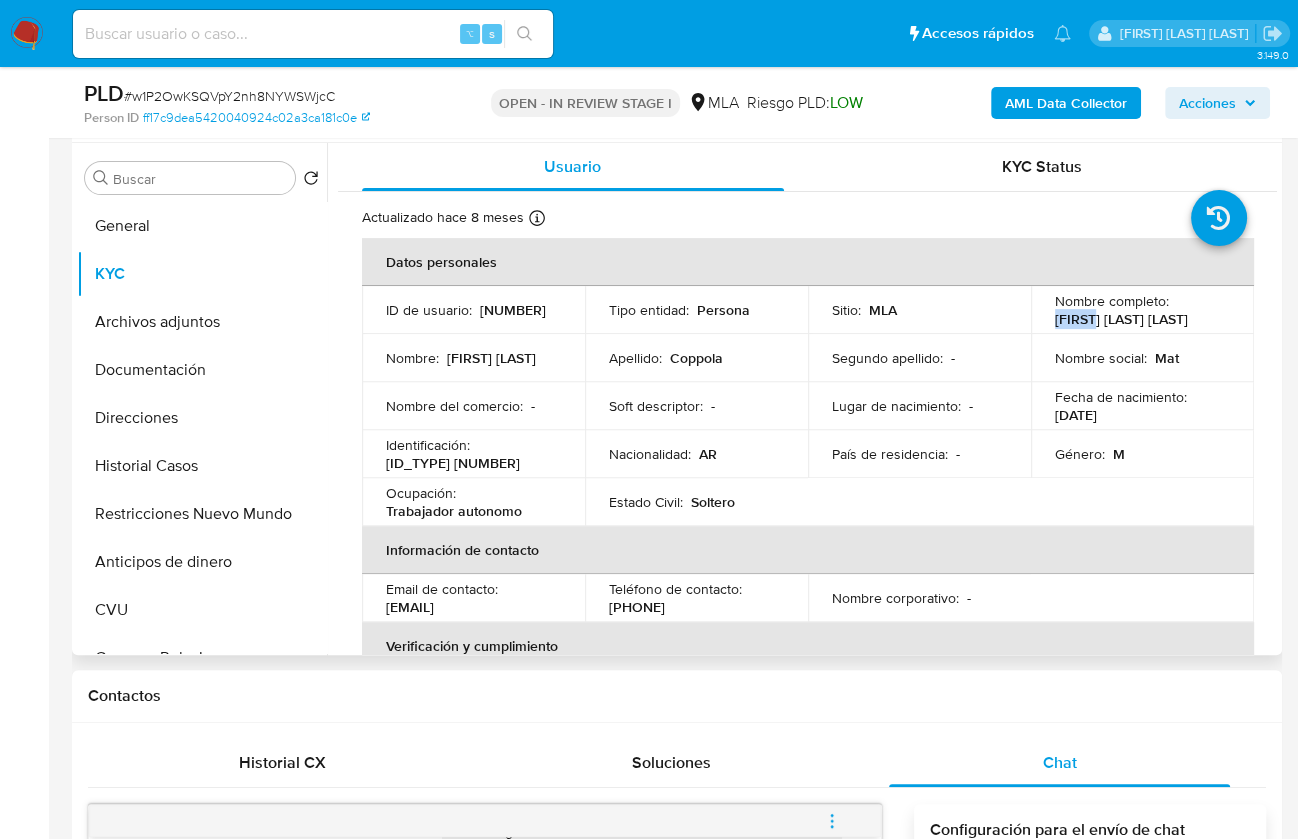 click on "Matias Nahuel Ian Coppola" at bounding box center [1121, 319] 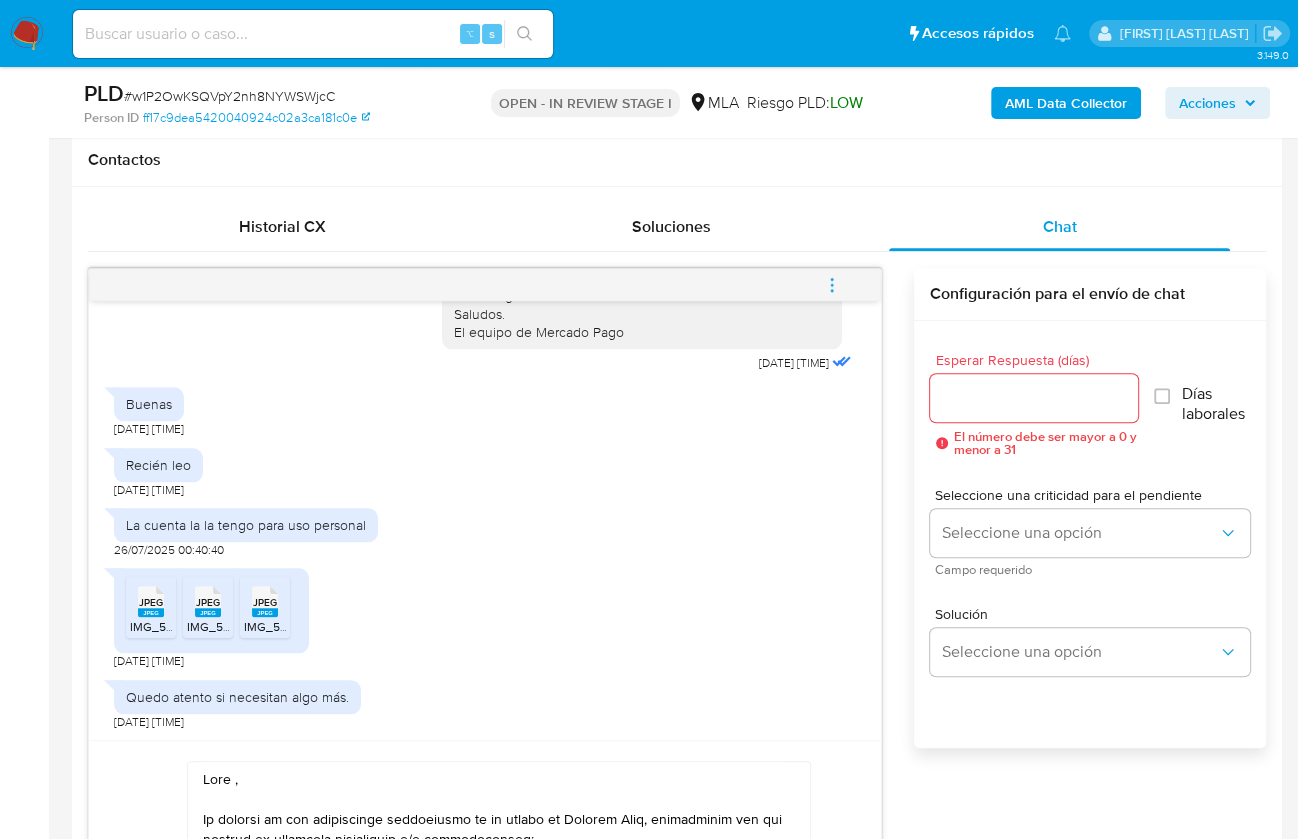 scroll, scrollTop: 1067, scrollLeft: 0, axis: vertical 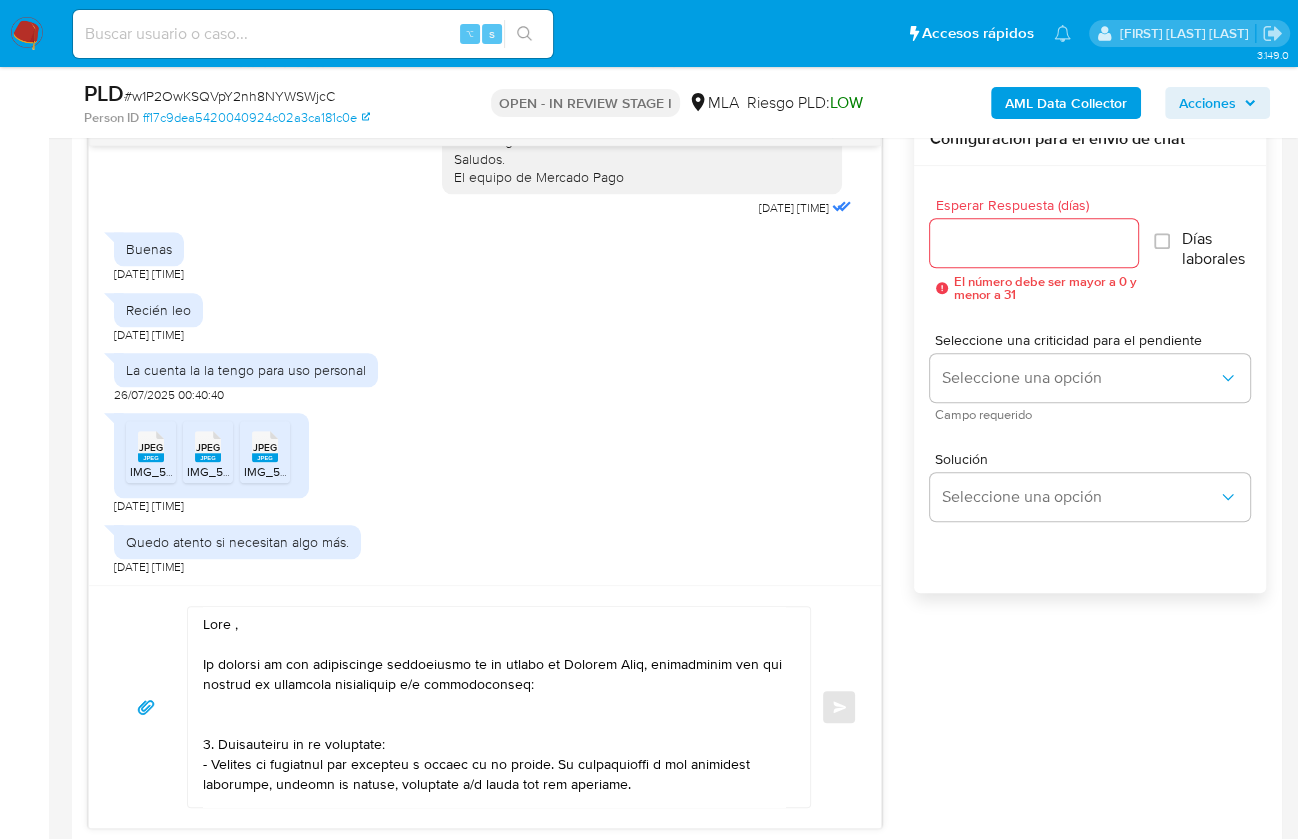 click at bounding box center [494, 707] 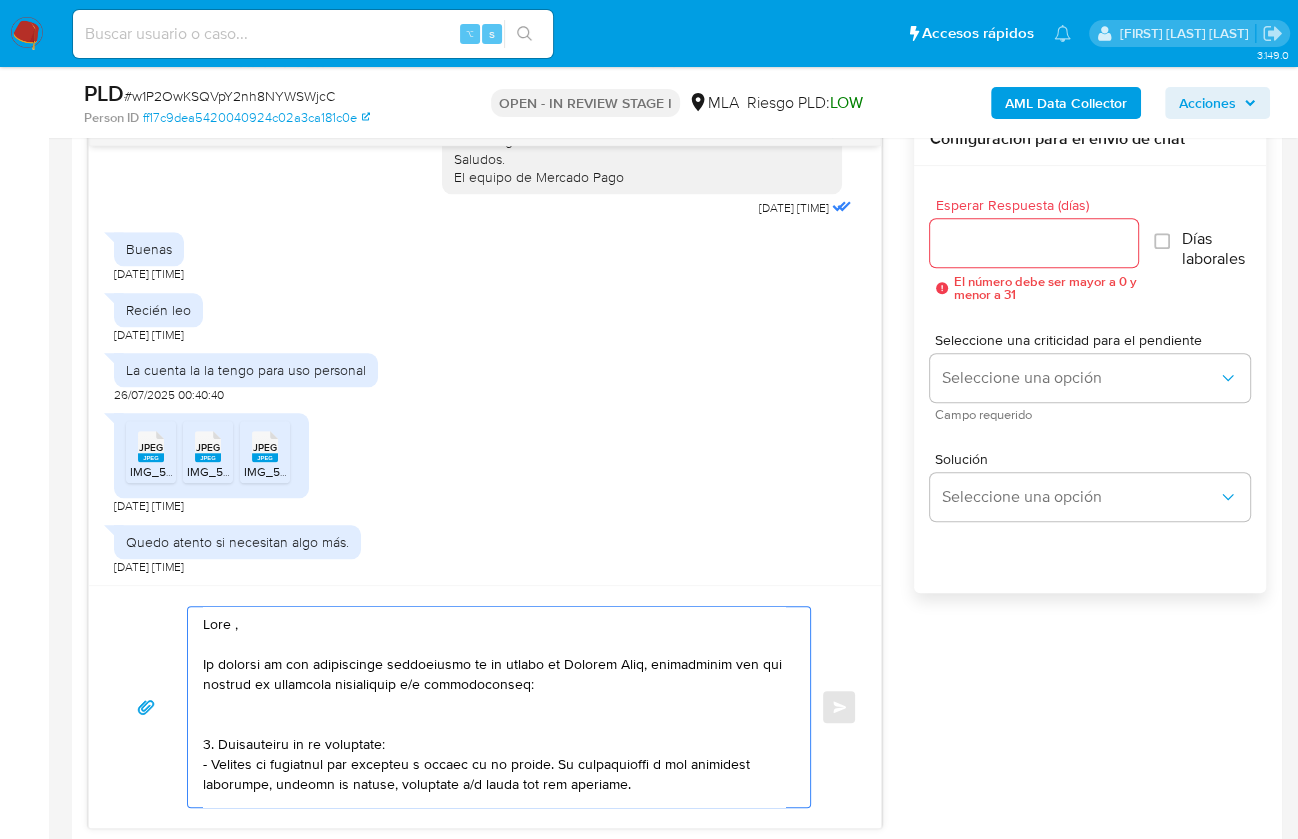 paste on "Matias" 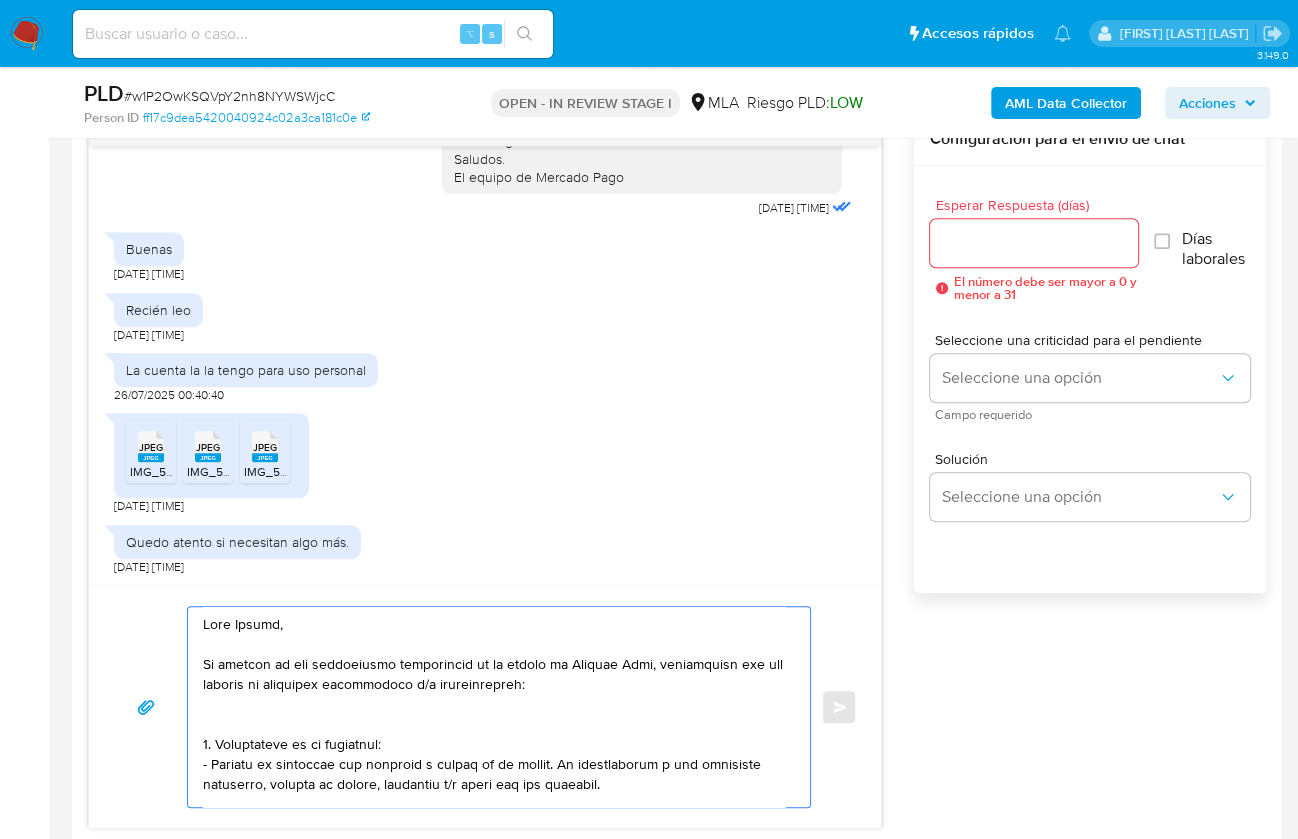 click at bounding box center [494, 707] 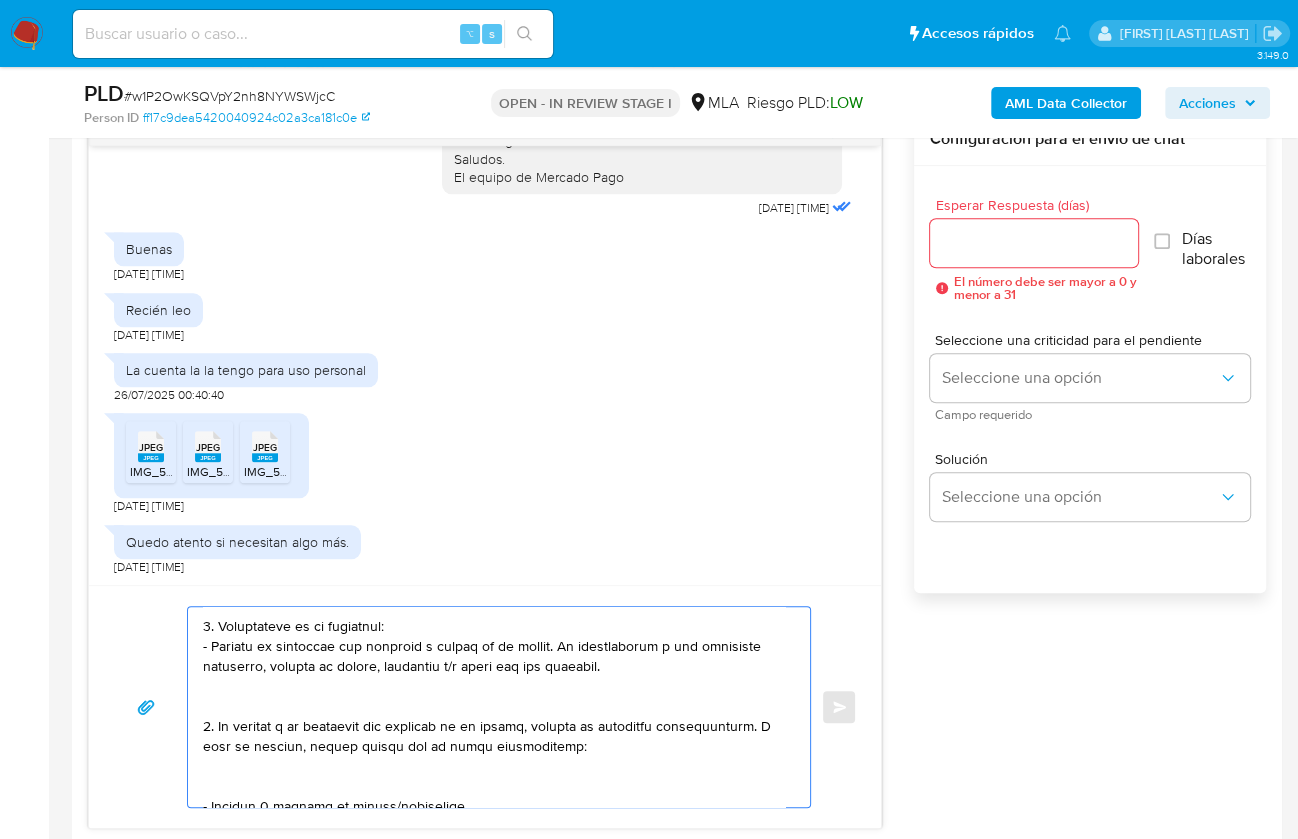 scroll, scrollTop: 92, scrollLeft: 0, axis: vertical 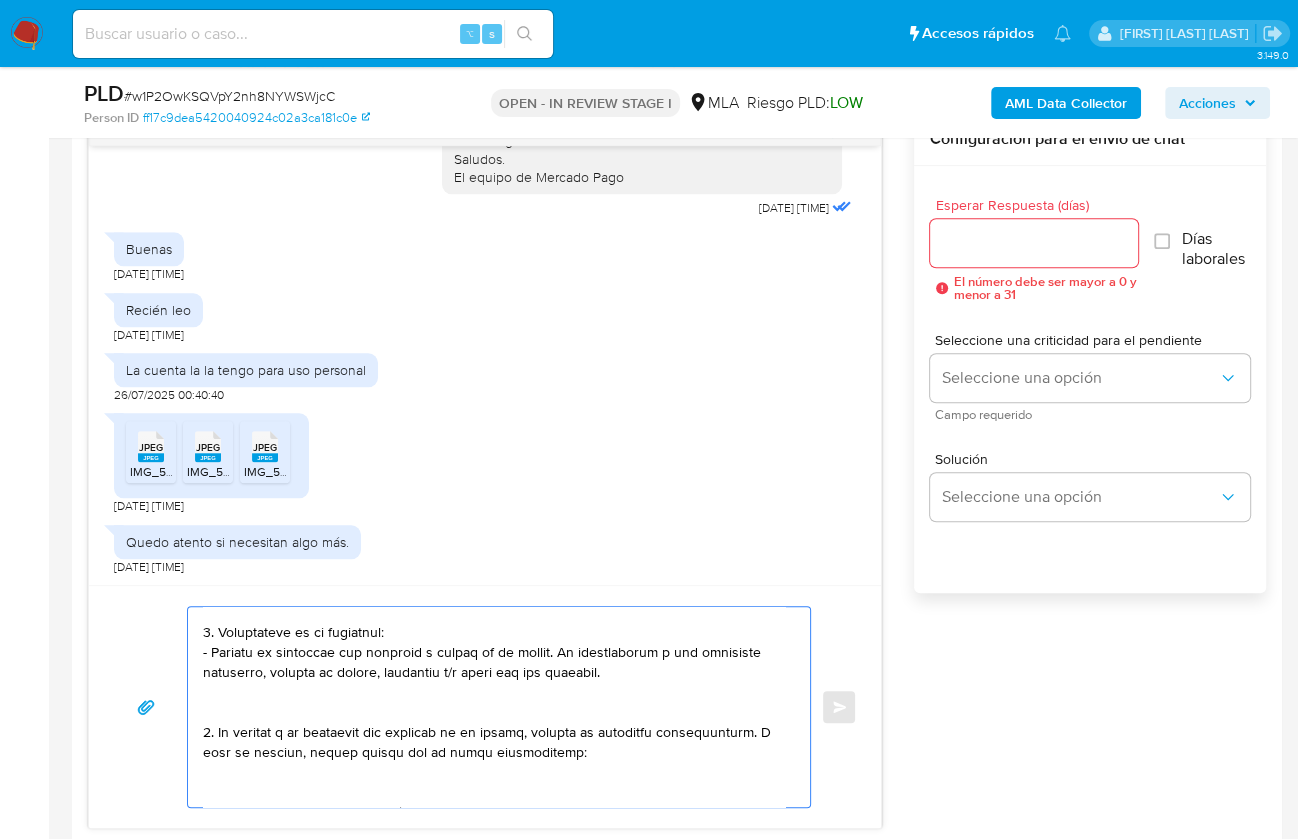 drag, startPoint x: 636, startPoint y: 671, endPoint x: 142, endPoint y: 635, distance: 495.31 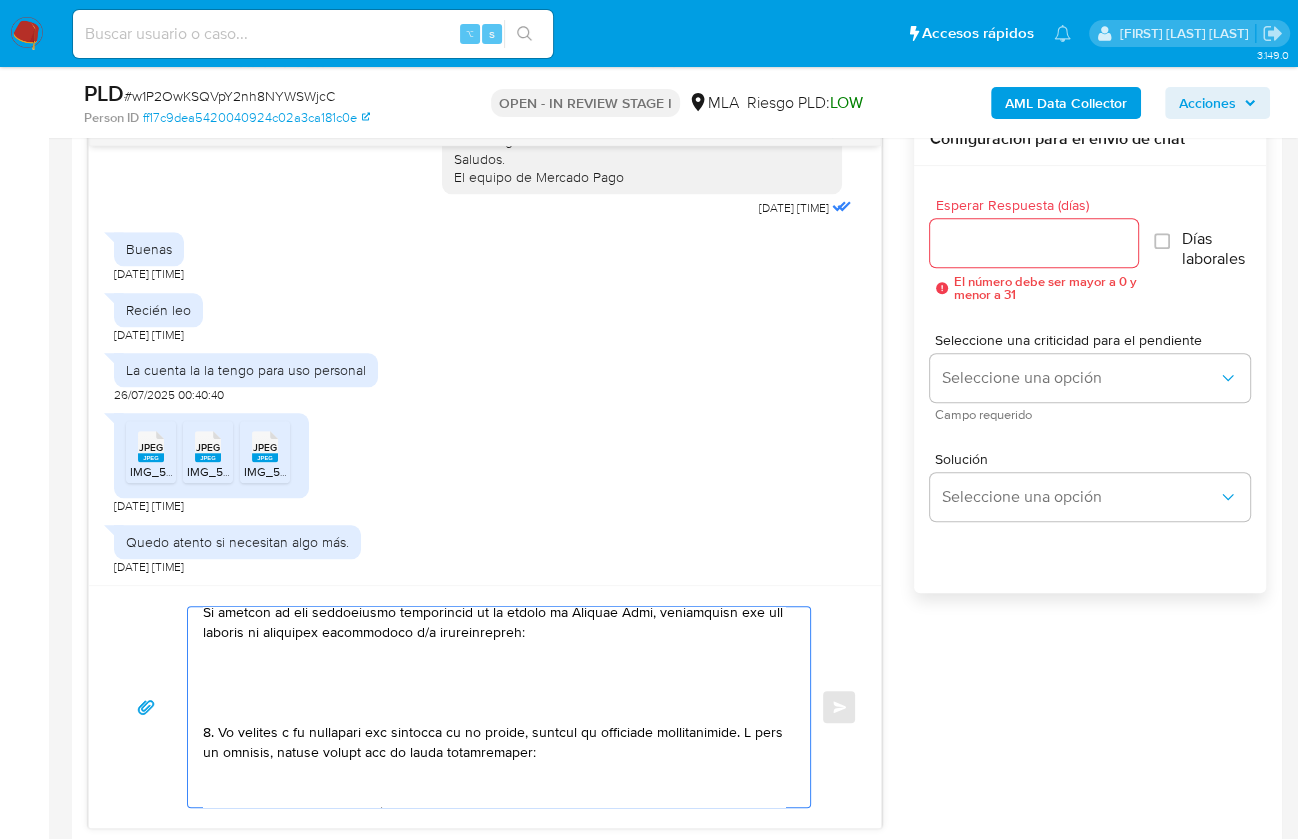 click at bounding box center (494, 707) 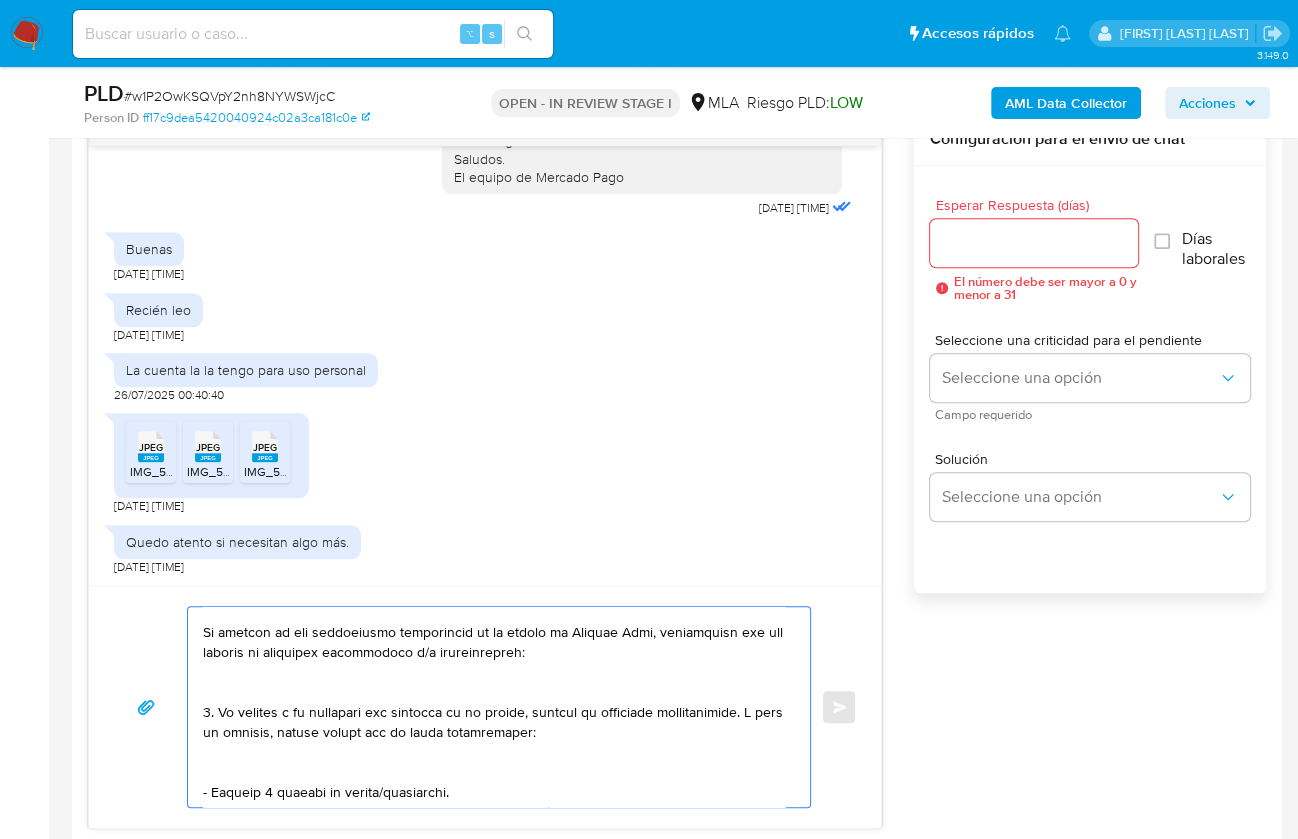 scroll, scrollTop: 12, scrollLeft: 0, axis: vertical 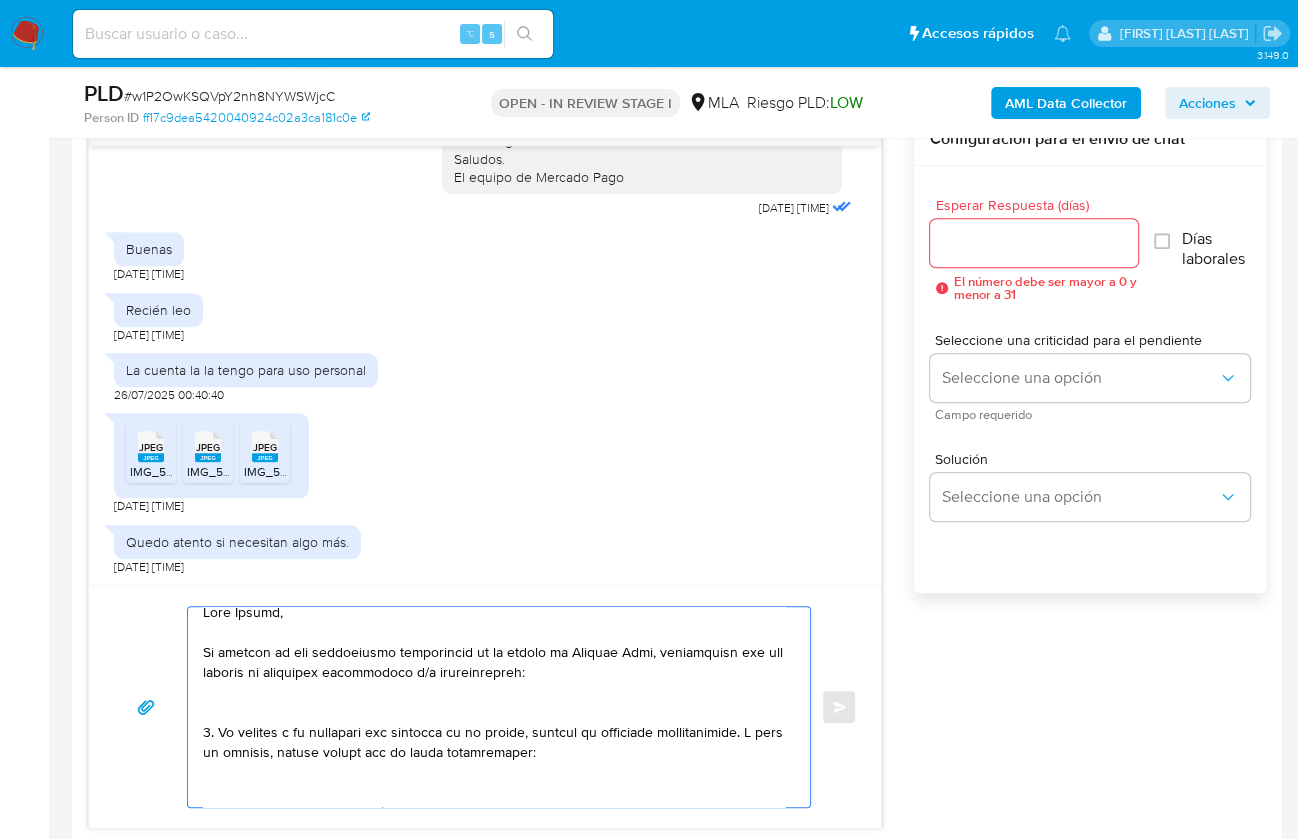 click at bounding box center [494, 707] 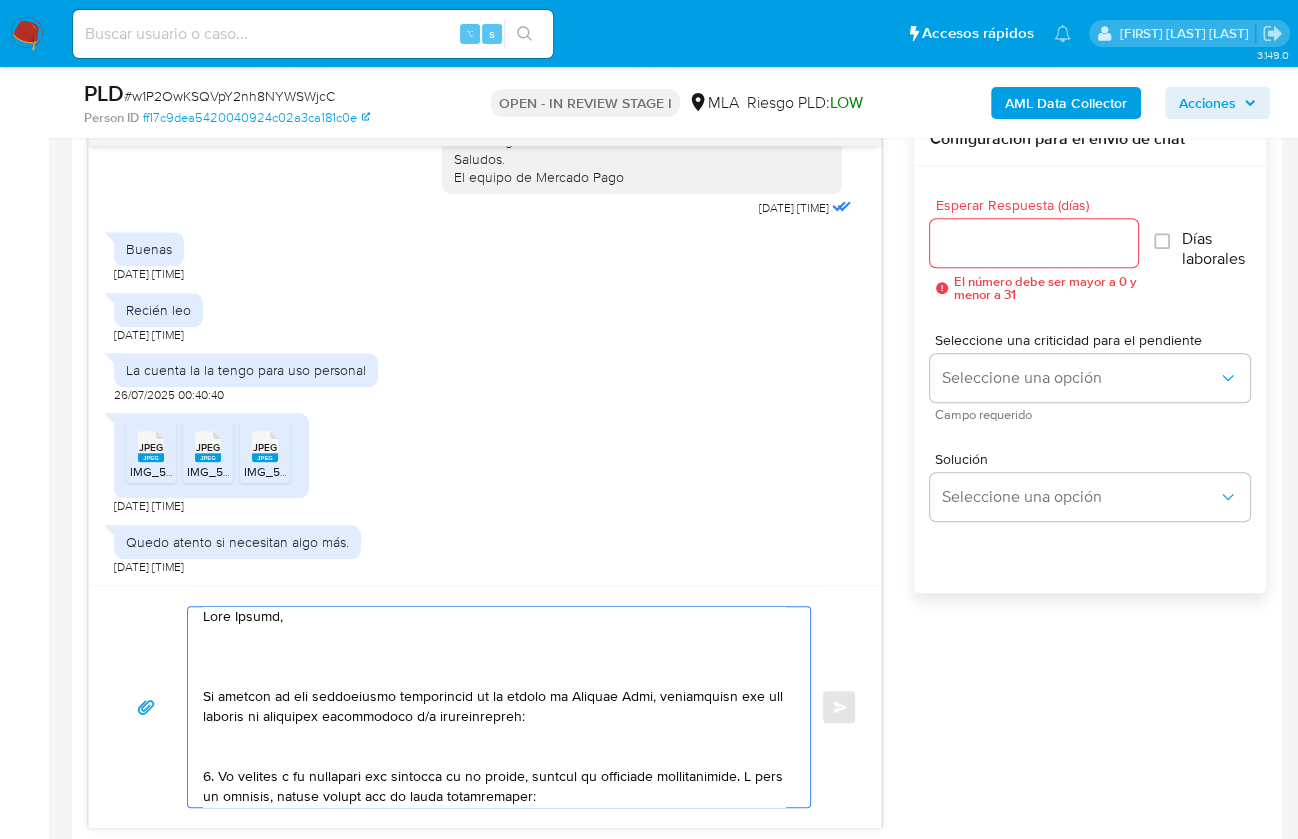 scroll, scrollTop: 0, scrollLeft: 0, axis: both 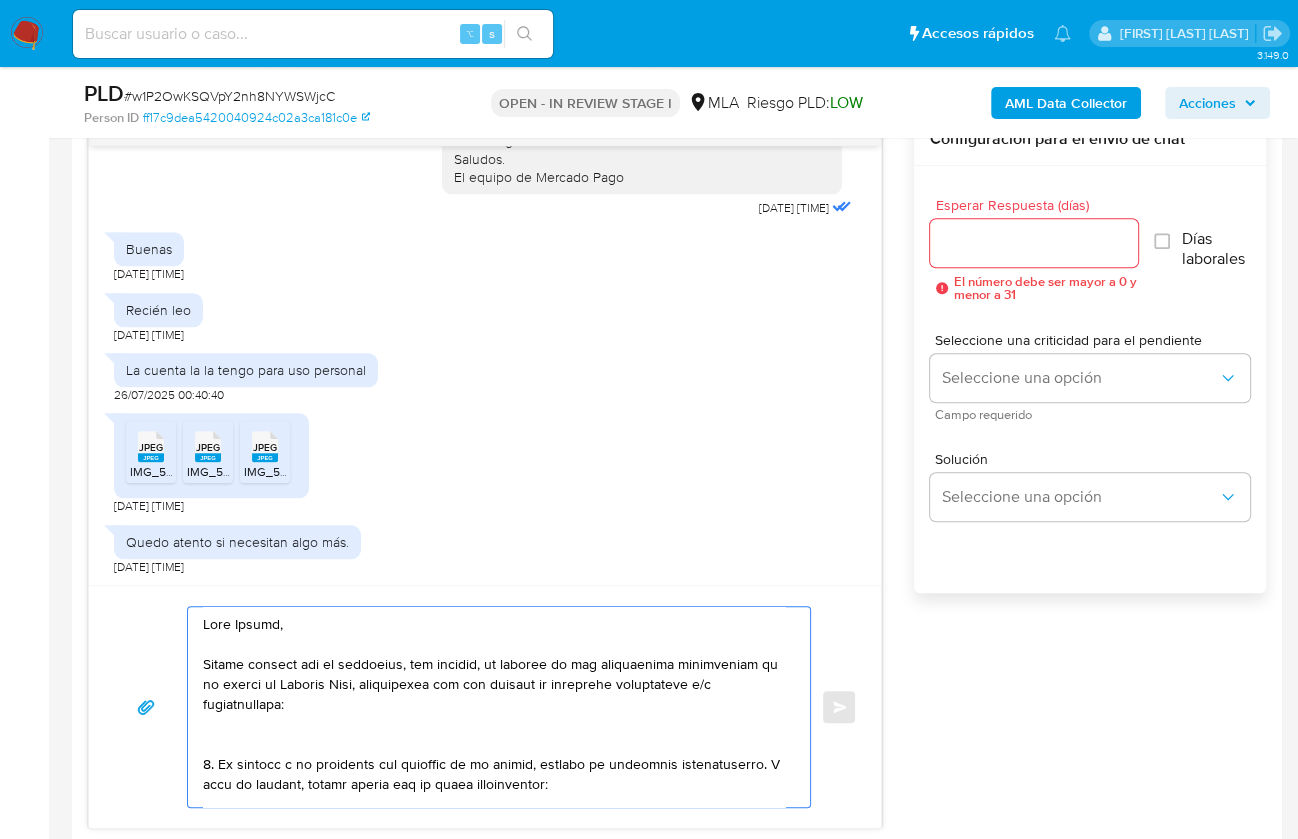 drag, startPoint x: 382, startPoint y: 682, endPoint x: 295, endPoint y: 702, distance: 89.26926 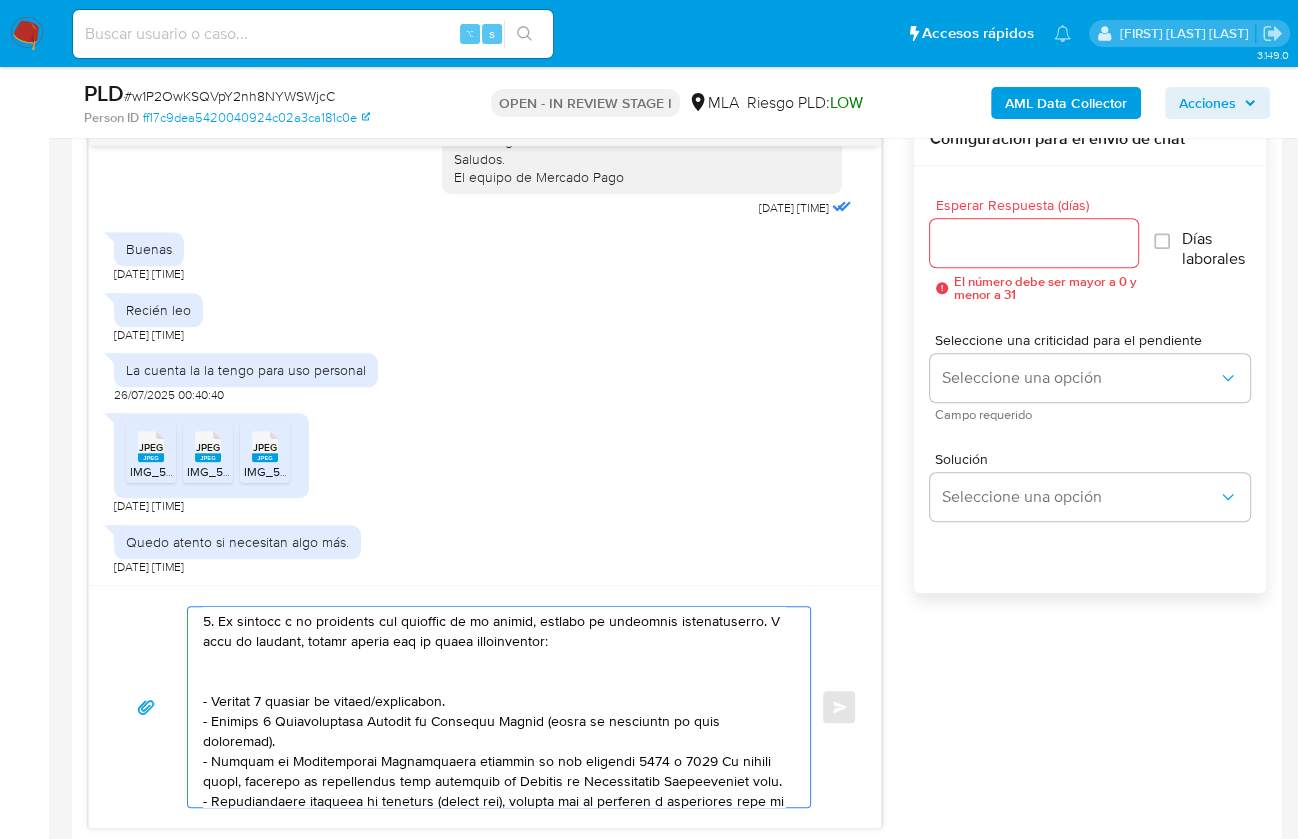 scroll, scrollTop: 125, scrollLeft: 0, axis: vertical 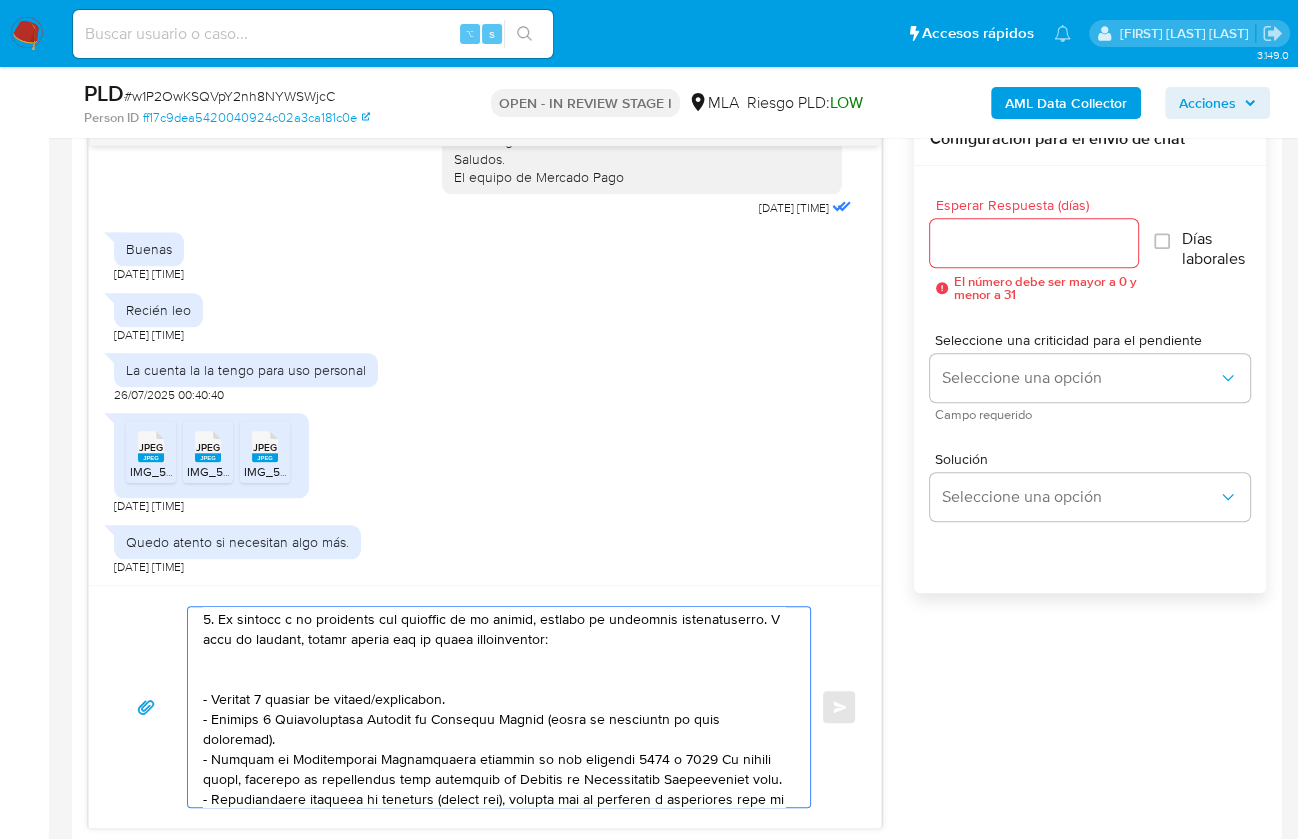 click at bounding box center (494, 707) 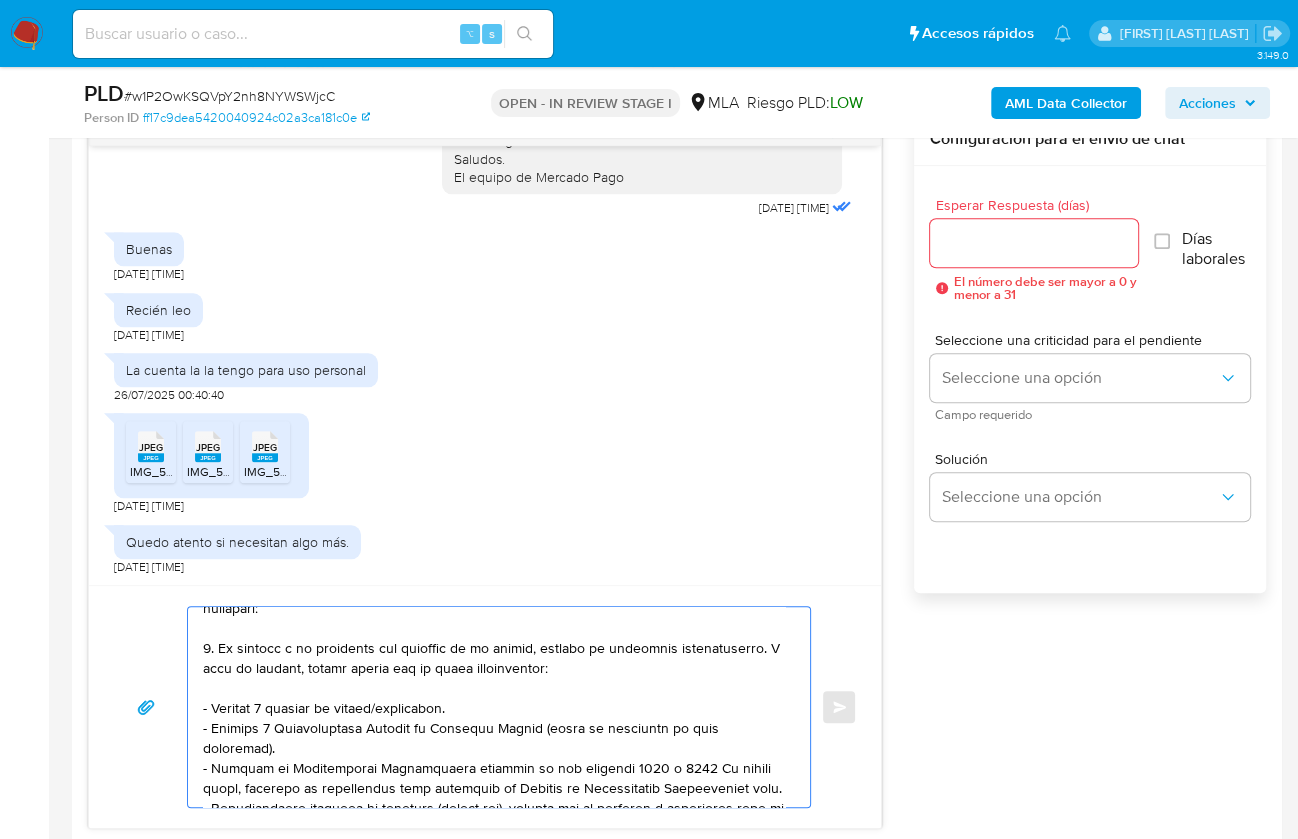 scroll, scrollTop: 91, scrollLeft: 0, axis: vertical 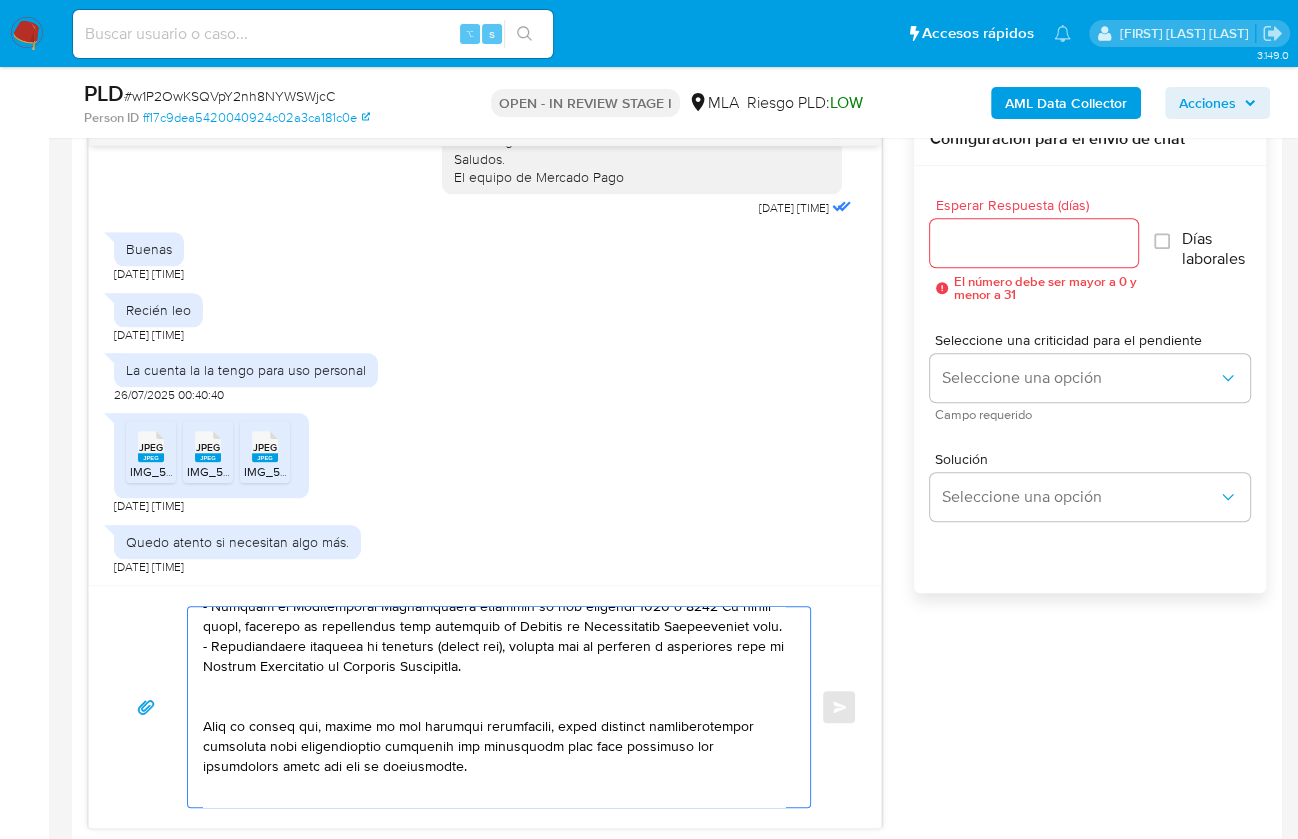 drag, startPoint x: 204, startPoint y: 645, endPoint x: 306, endPoint y: 674, distance: 106.04244 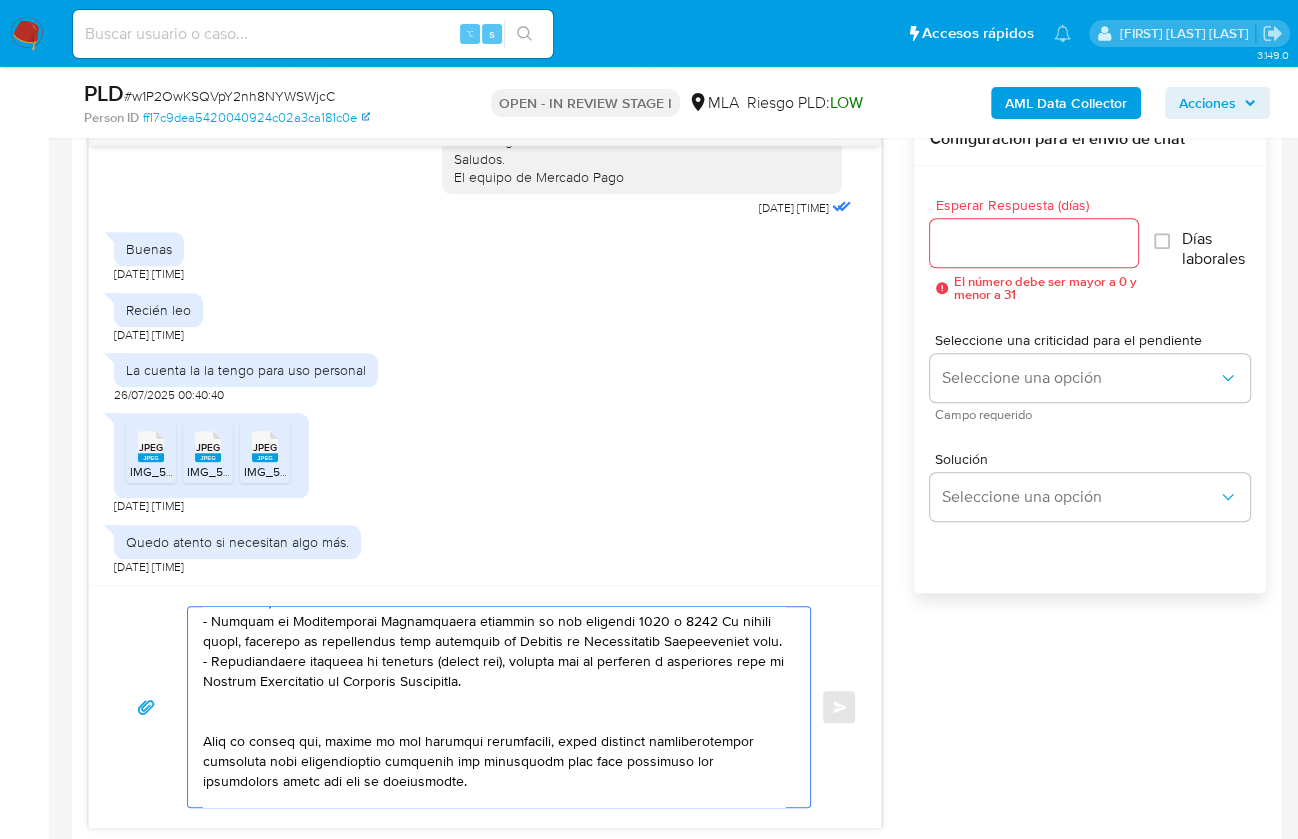 scroll, scrollTop: 2, scrollLeft: 0, axis: vertical 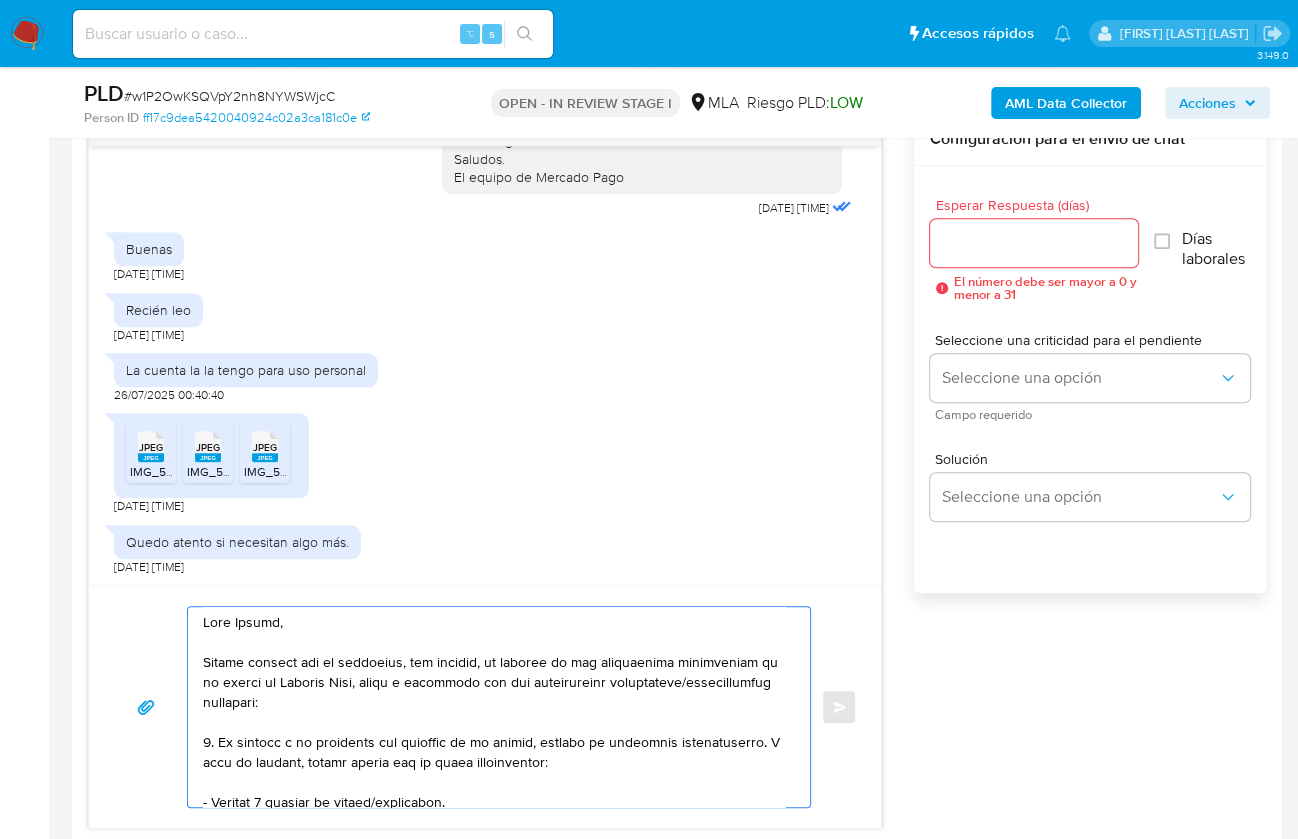 drag, startPoint x: 395, startPoint y: 775, endPoint x: 202, endPoint y: 744, distance: 195.47379 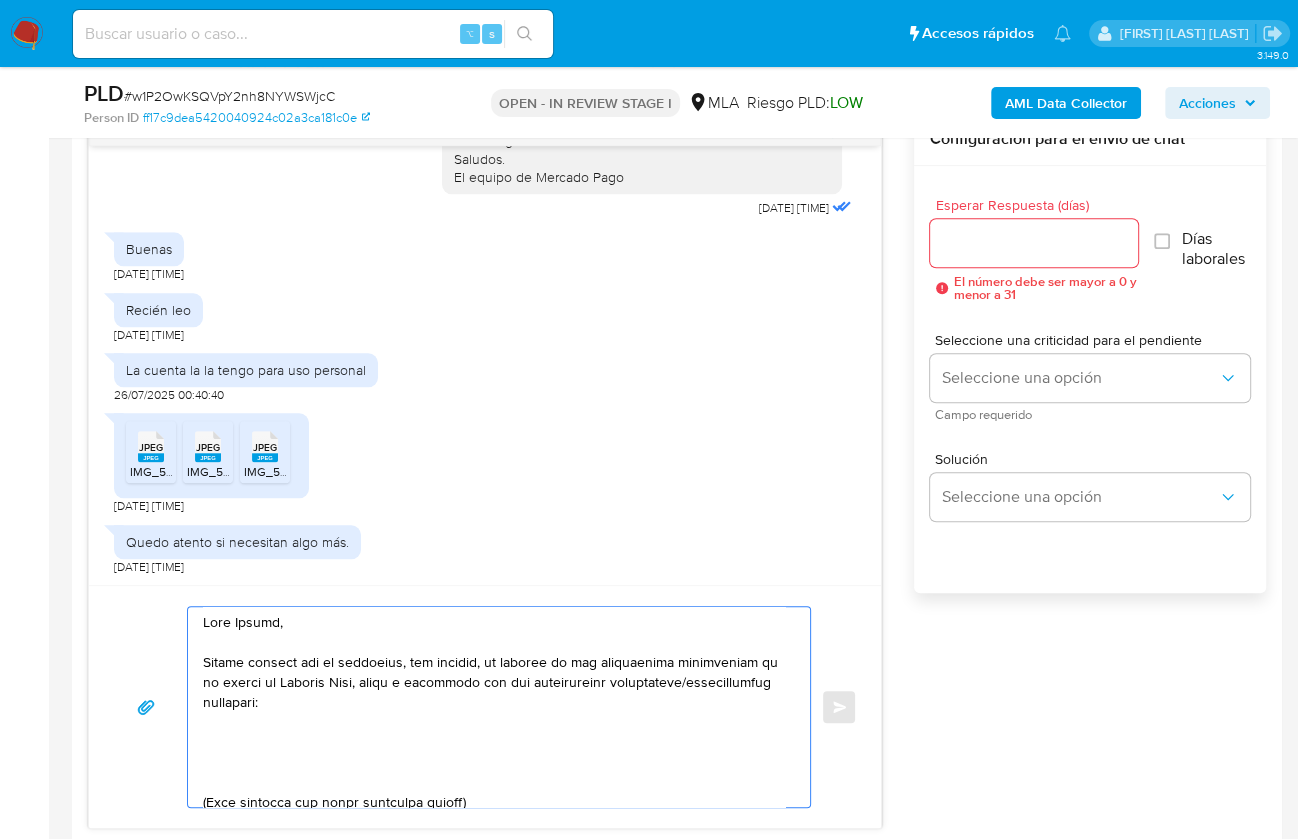 click at bounding box center (494, 707) 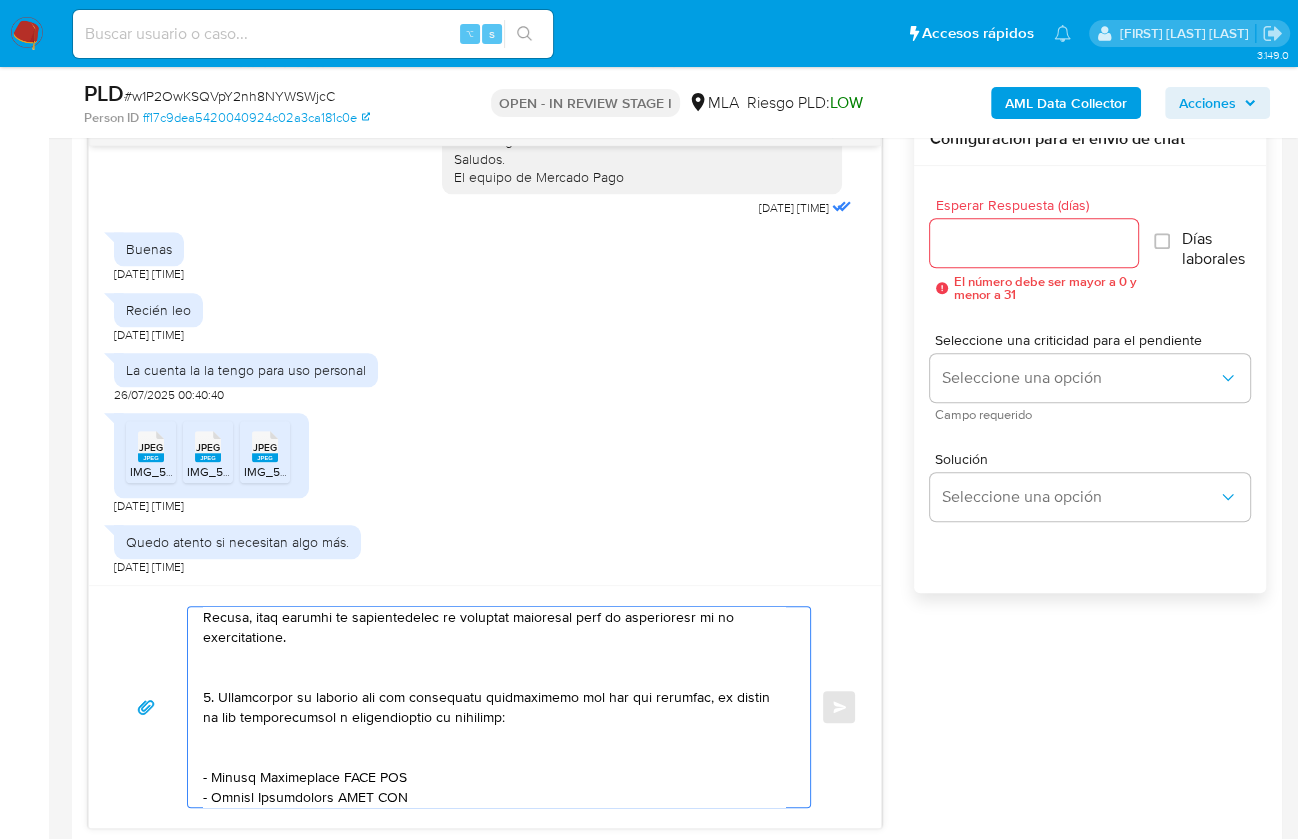 drag, startPoint x: 215, startPoint y: 732, endPoint x: 276, endPoint y: 674, distance: 84.17244 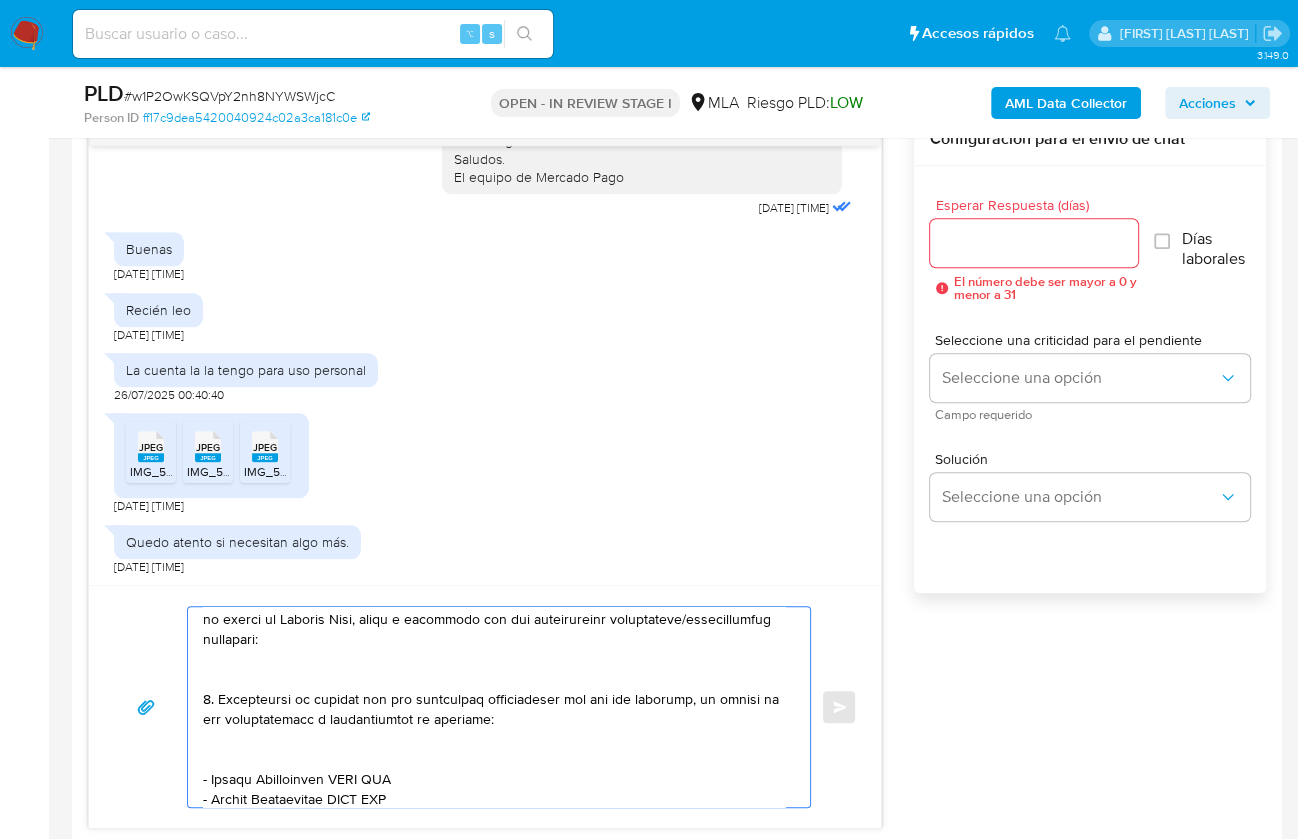 scroll, scrollTop: 62, scrollLeft: 0, axis: vertical 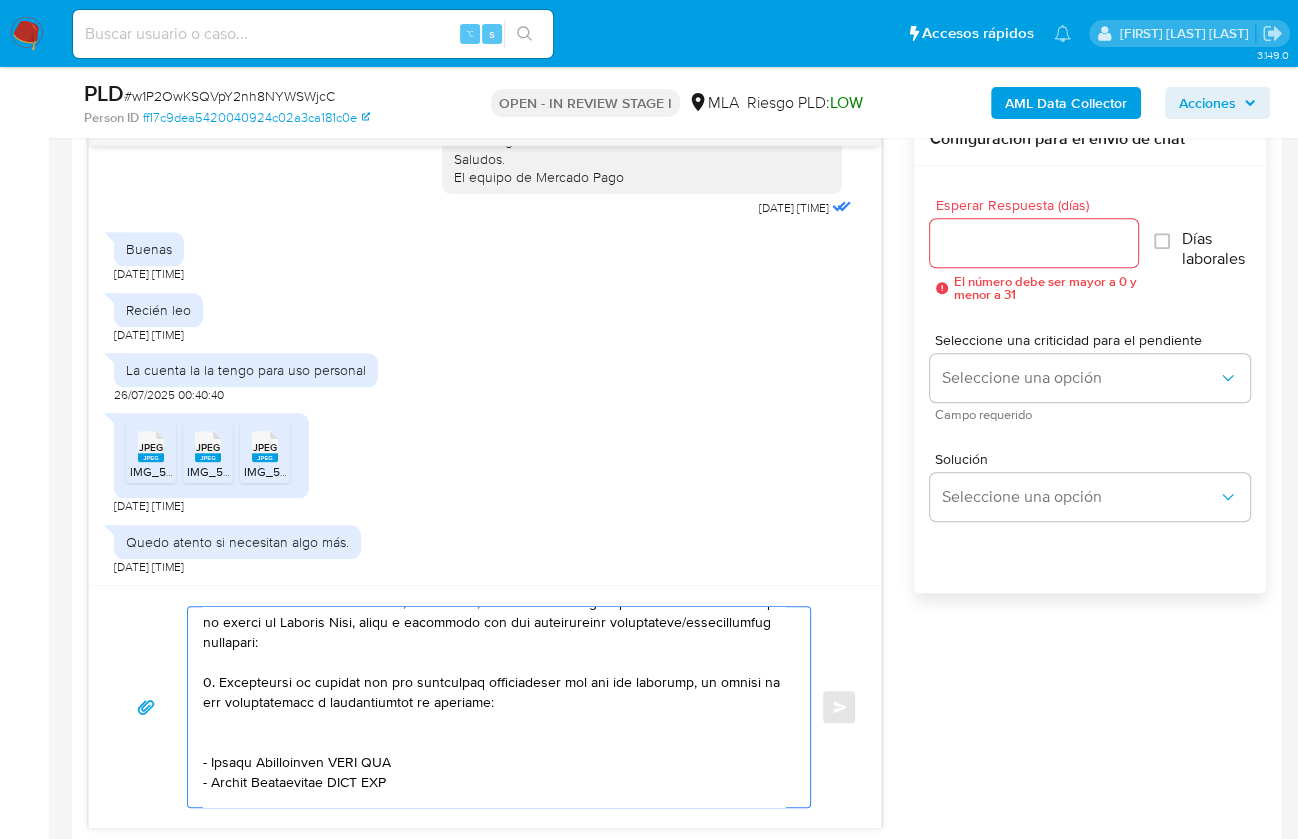 click at bounding box center [494, 707] 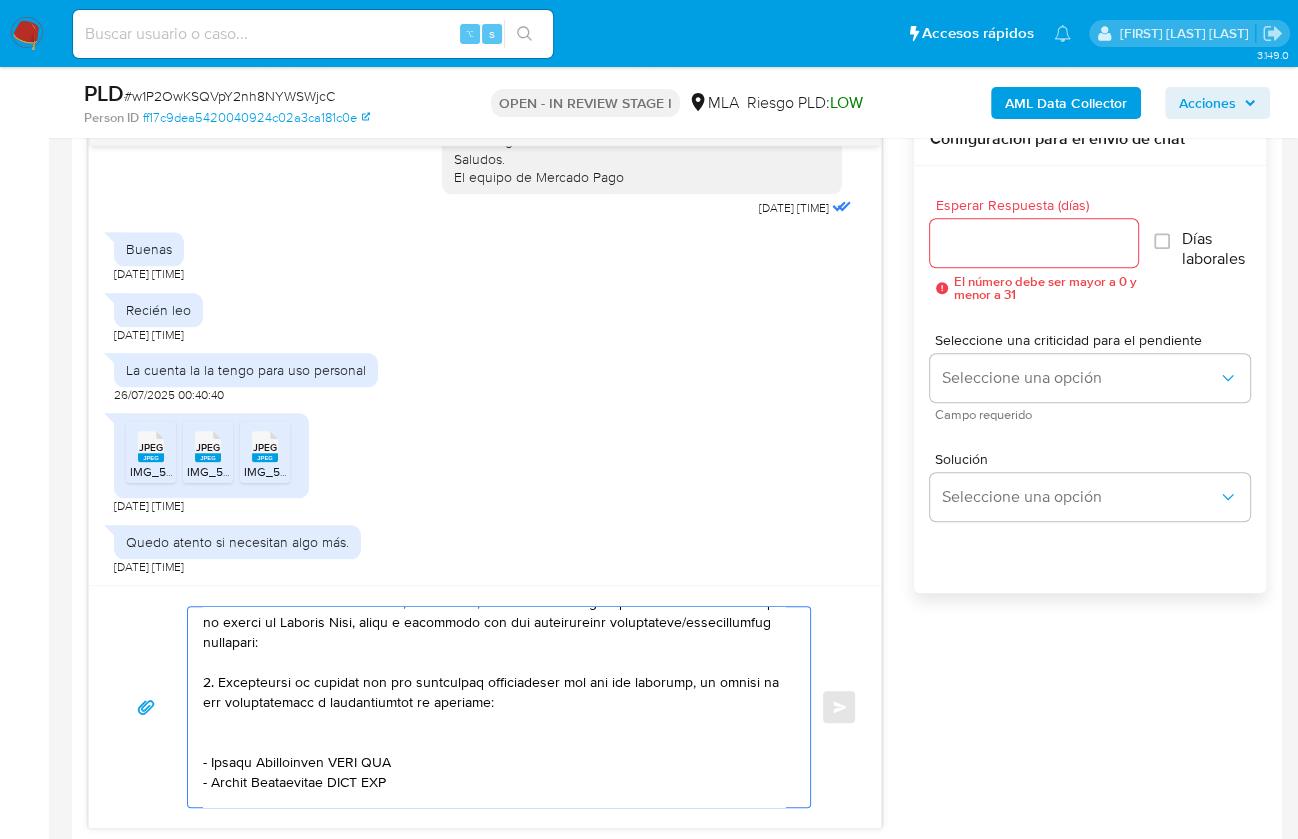 click at bounding box center (494, 707) 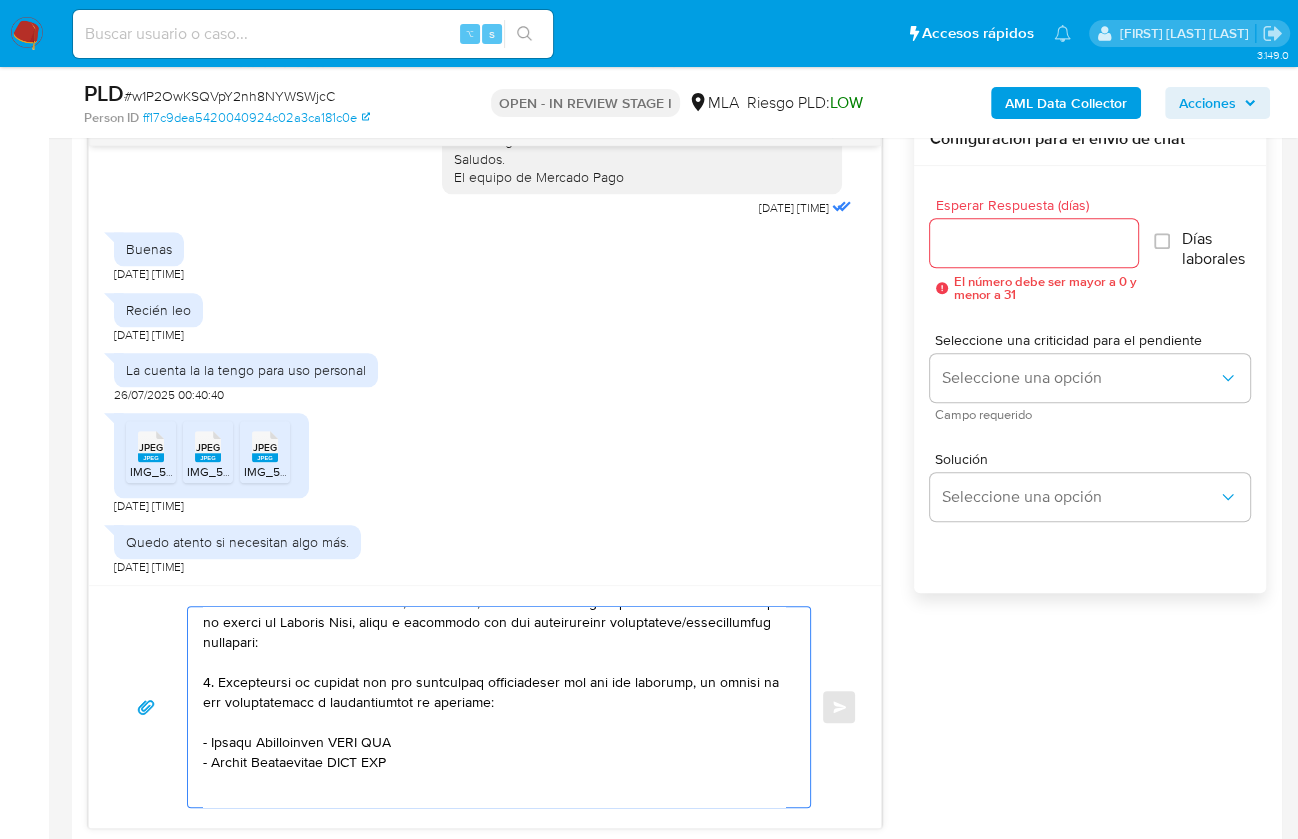 drag, startPoint x: 213, startPoint y: 741, endPoint x: 339, endPoint y: 739, distance: 126.01587 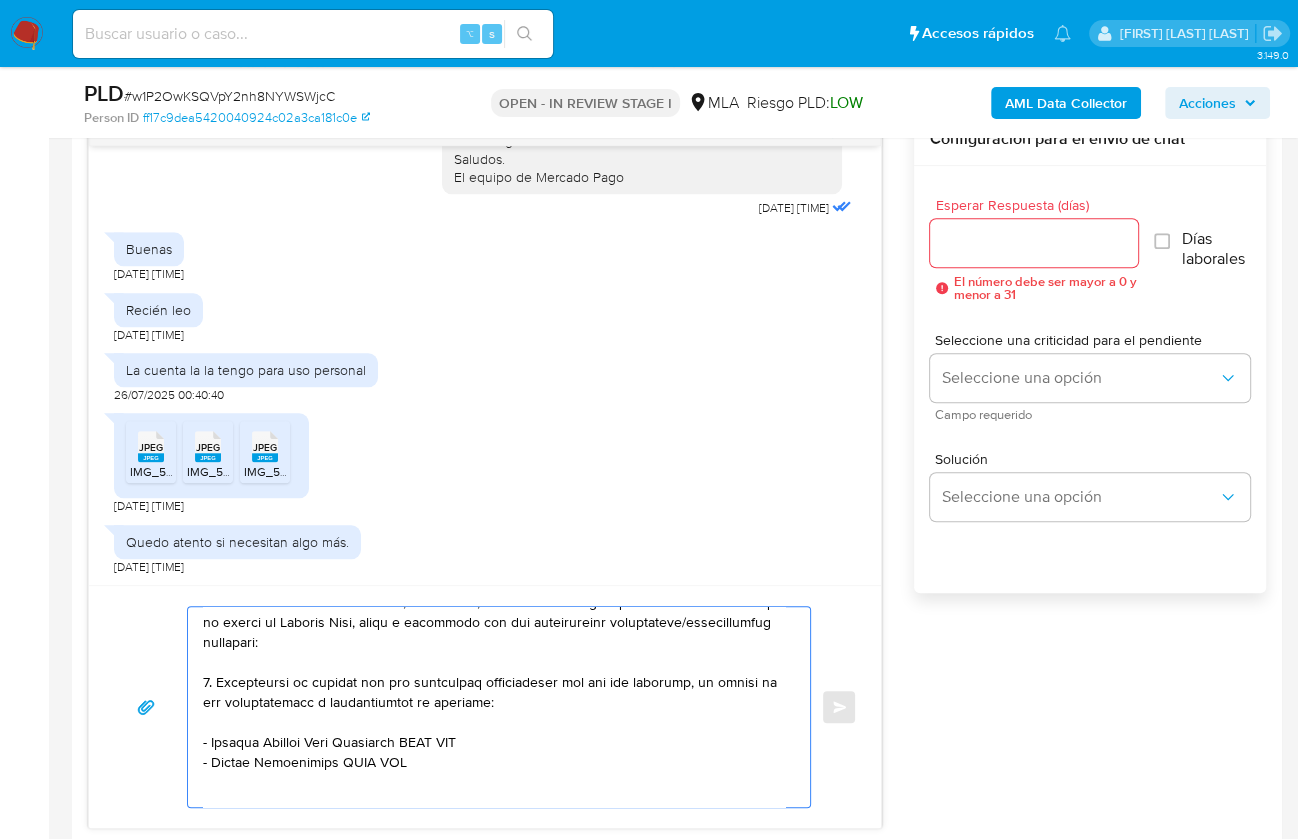 click at bounding box center [494, 707] 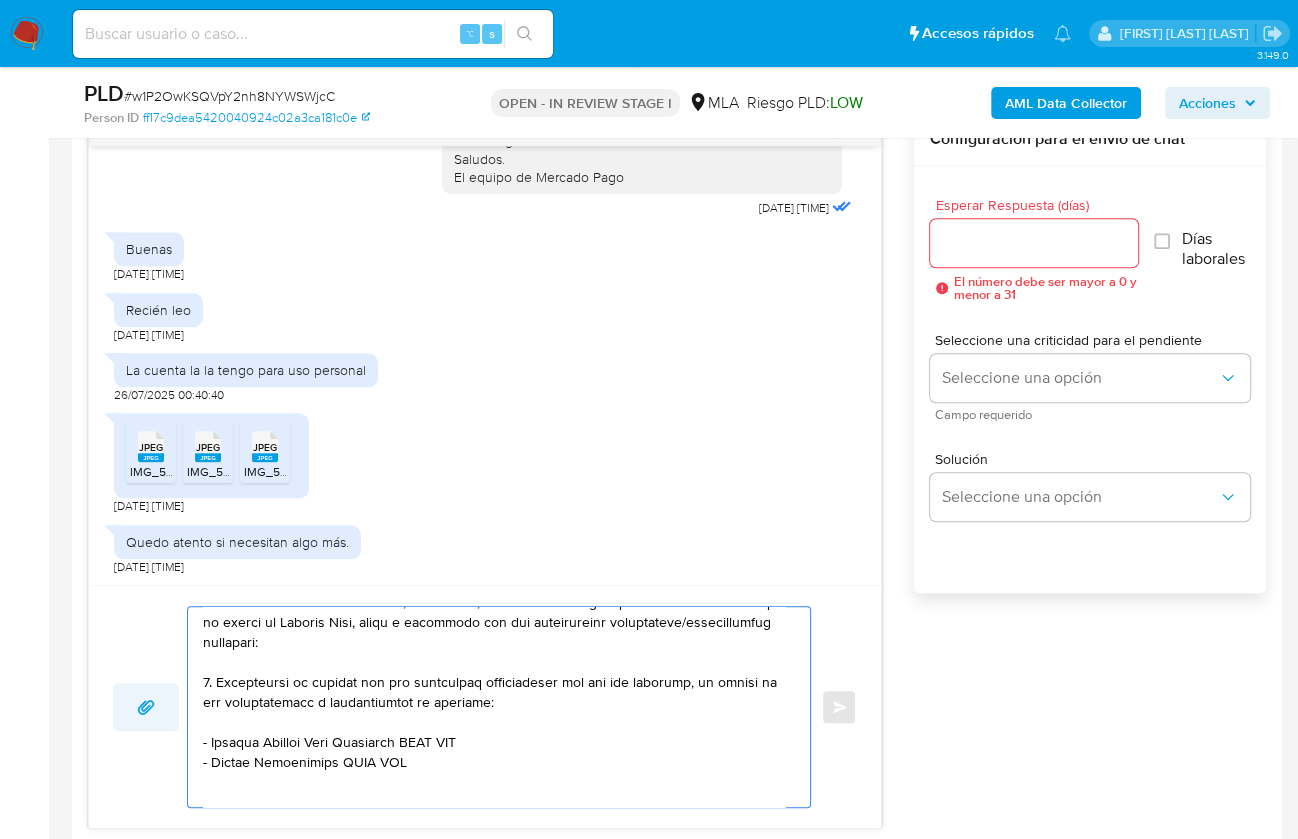 paste on "20954274749" 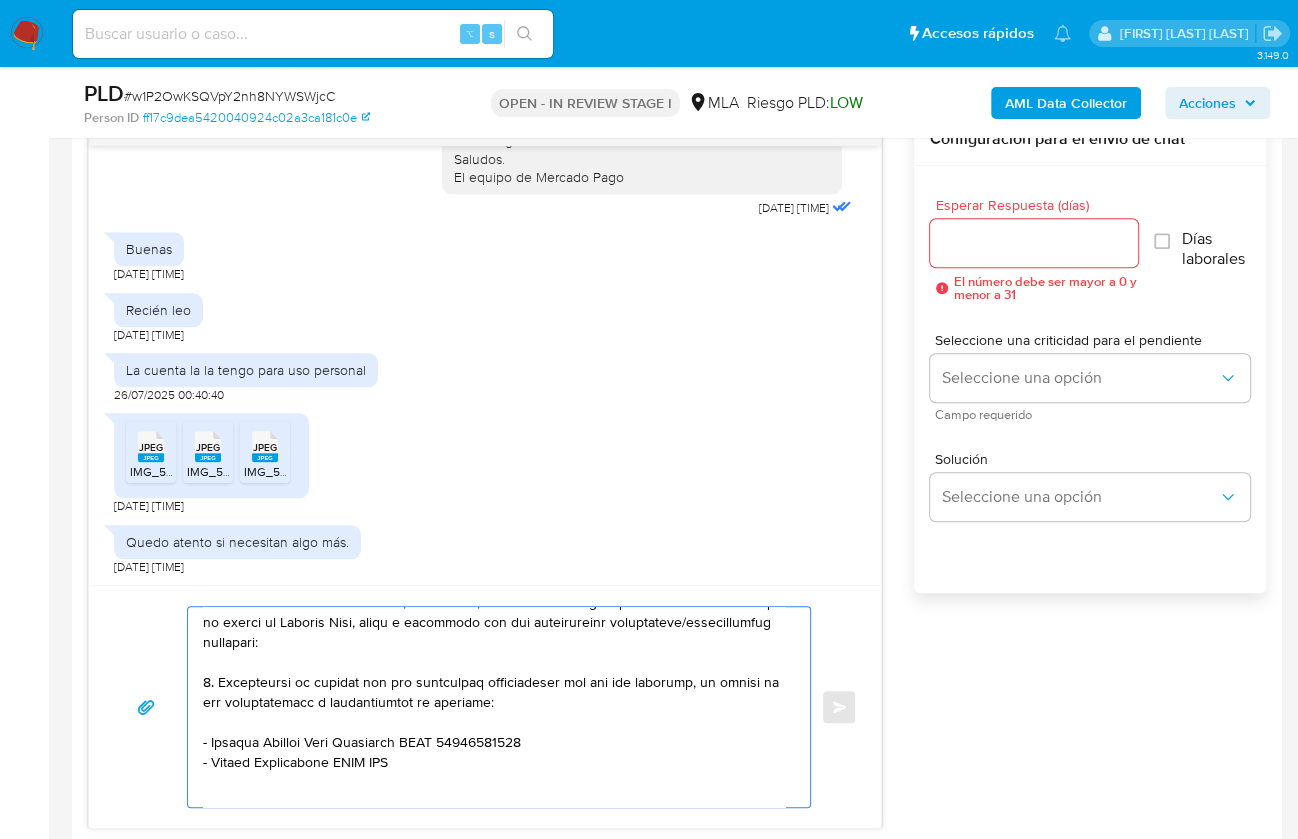 drag, startPoint x: 335, startPoint y: 761, endPoint x: 206, endPoint y: 760, distance: 129.00388 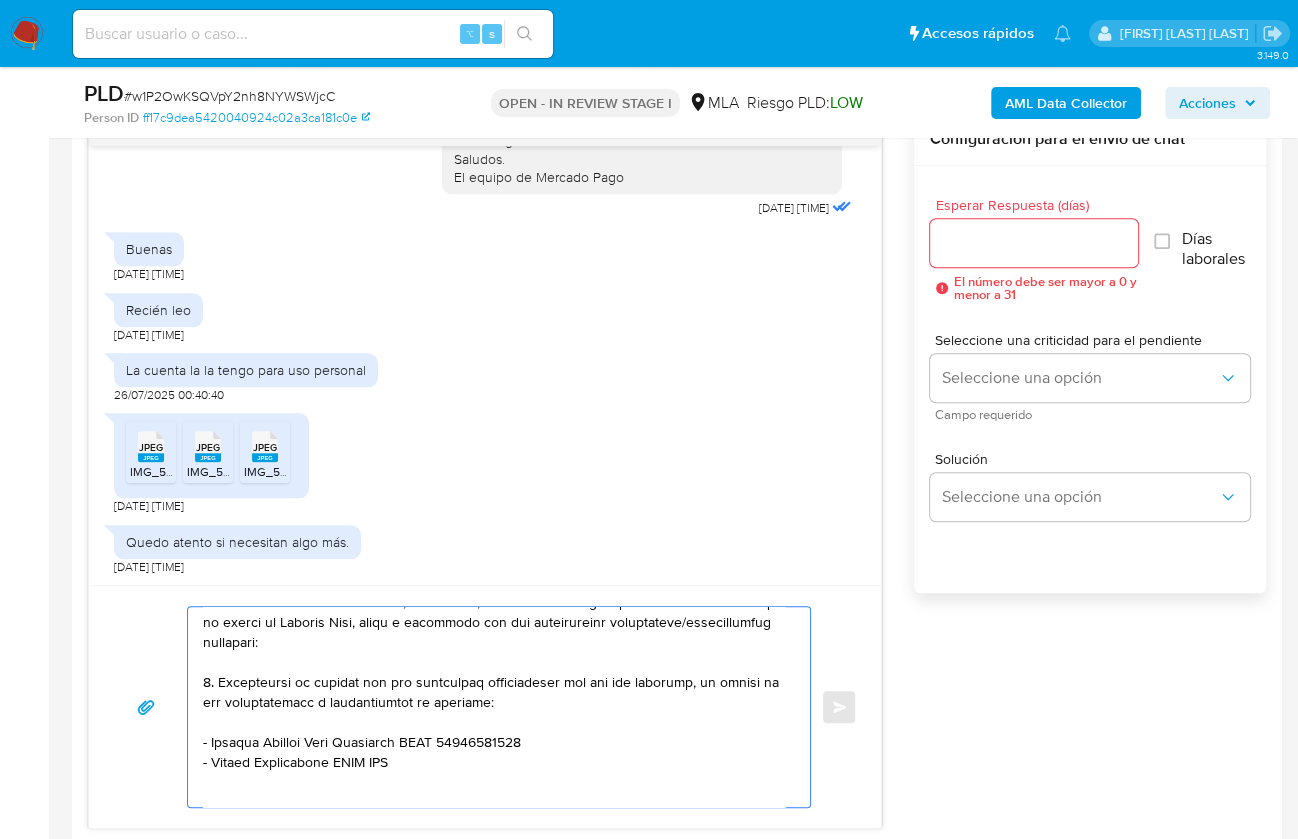 drag, startPoint x: 335, startPoint y: 758, endPoint x: 213, endPoint y: 760, distance: 122.016396 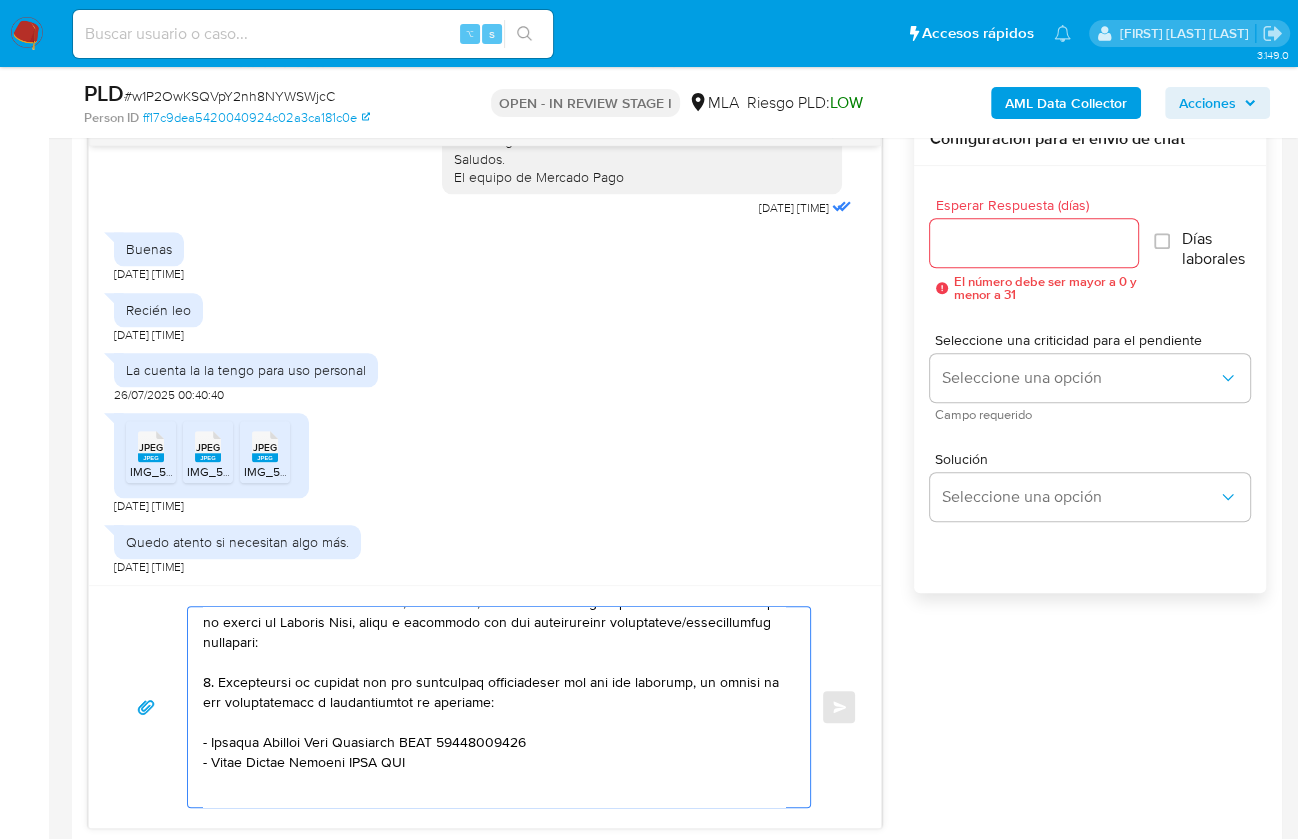 click at bounding box center (494, 707) 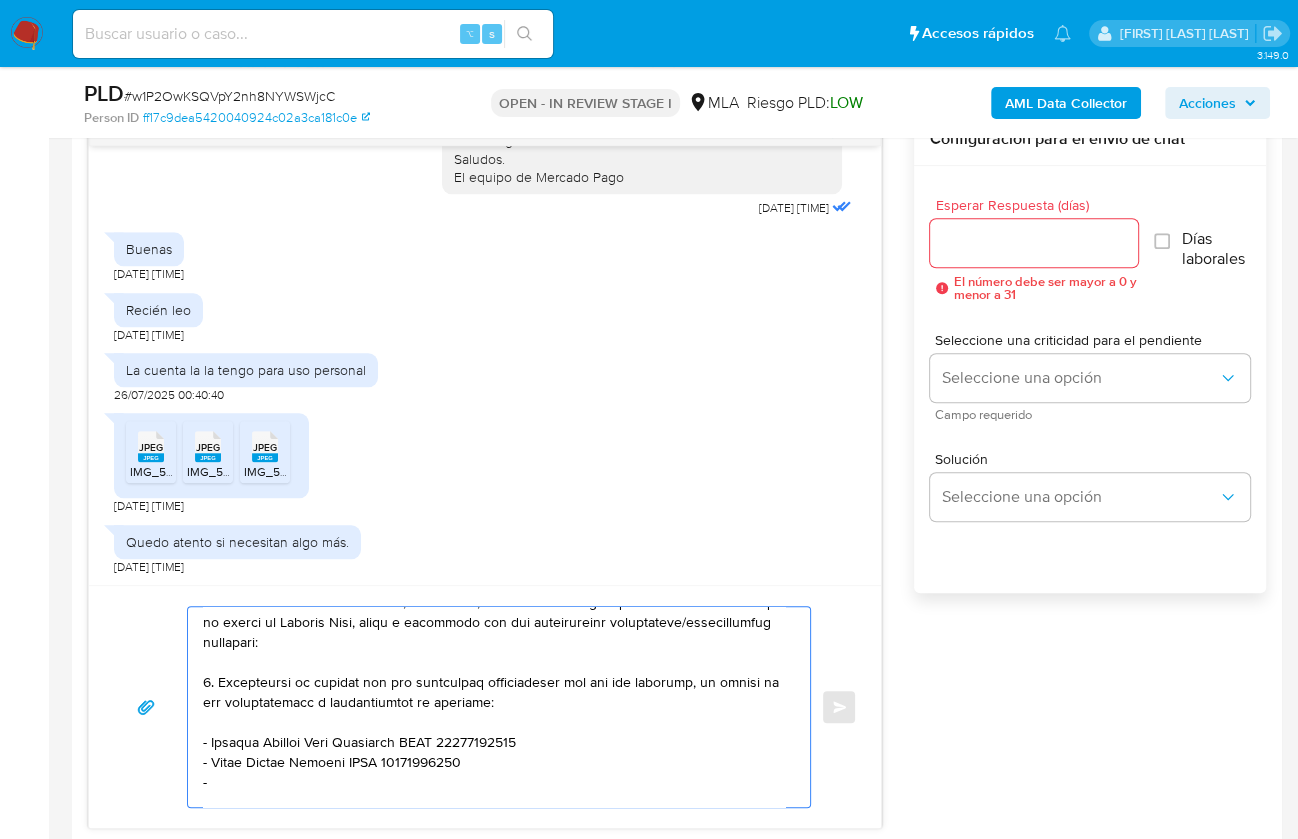 paste on "Daniela Silvana Guardia Cariaga" 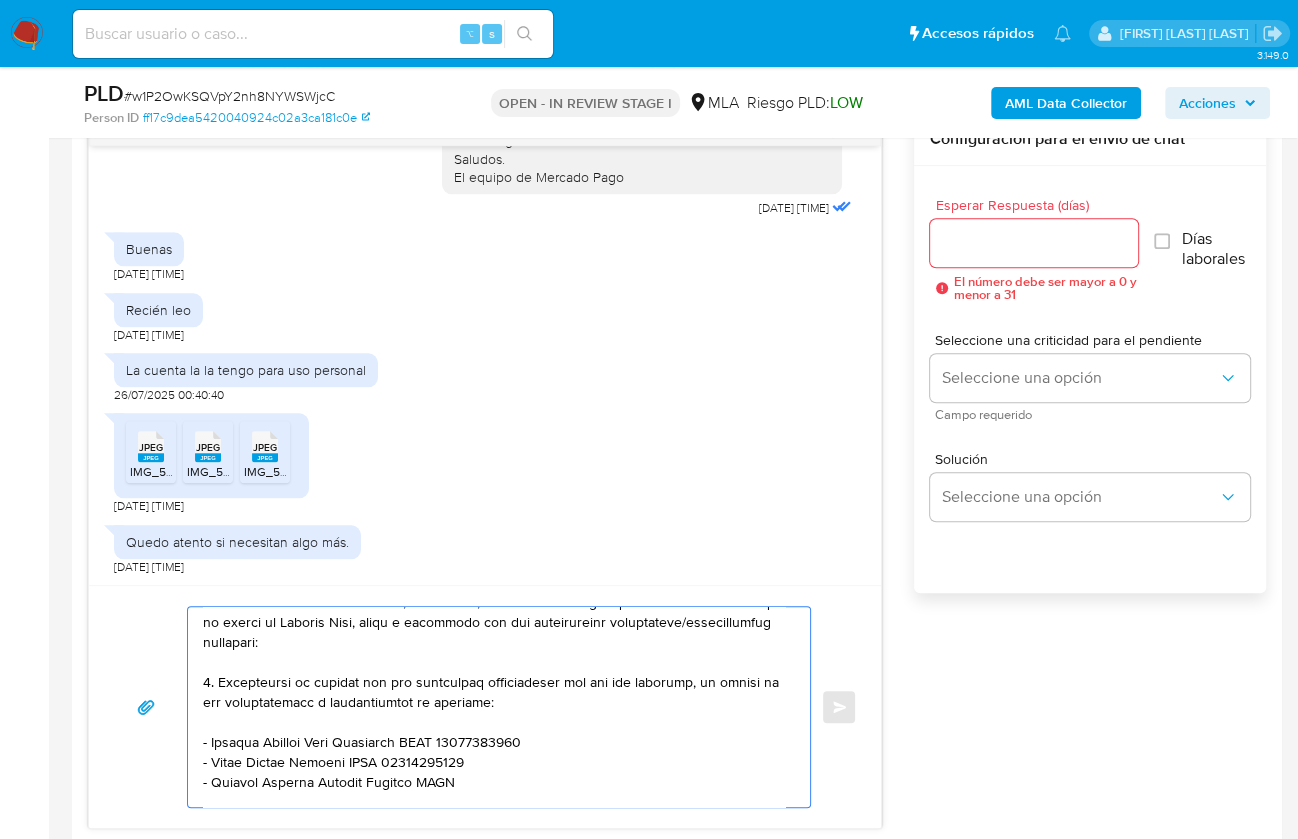 paste on "23368644544" 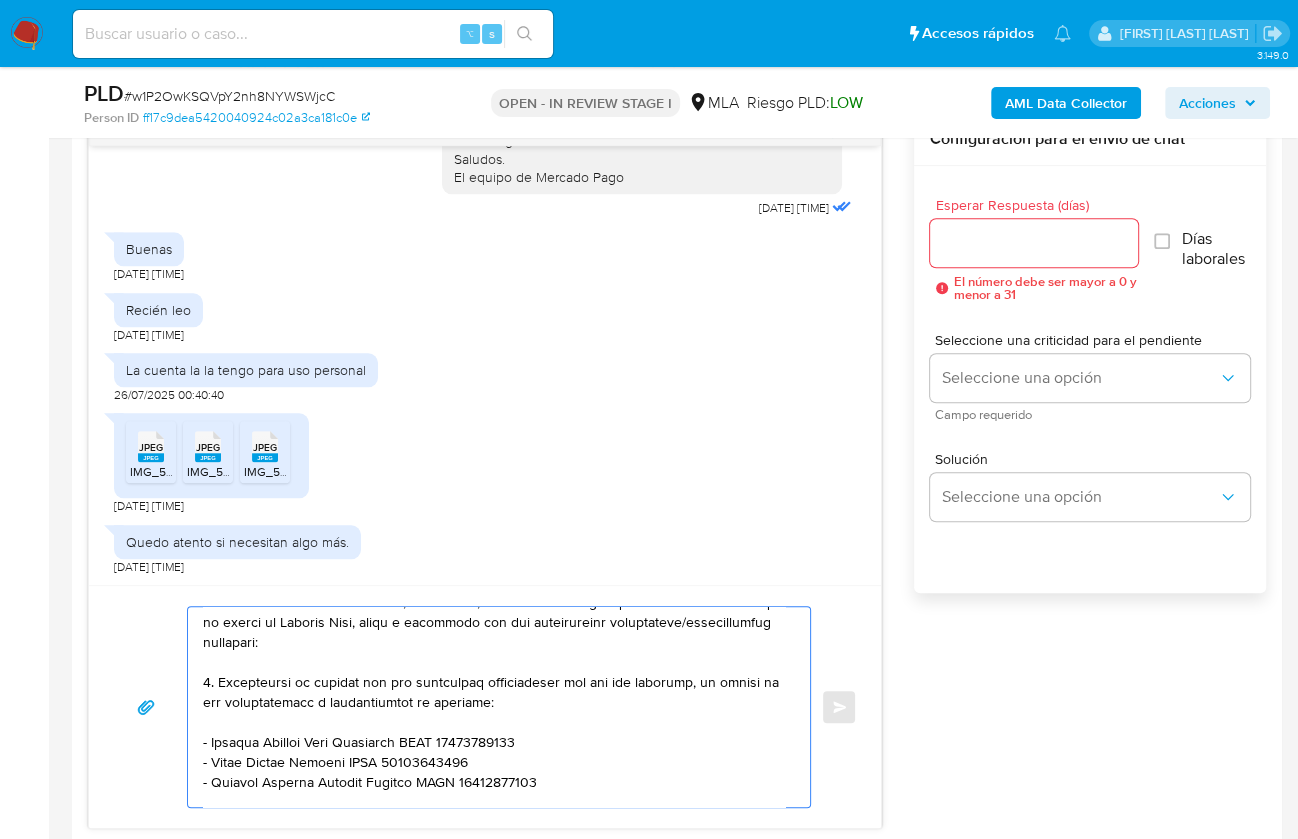 scroll, scrollTop: 67, scrollLeft: 0, axis: vertical 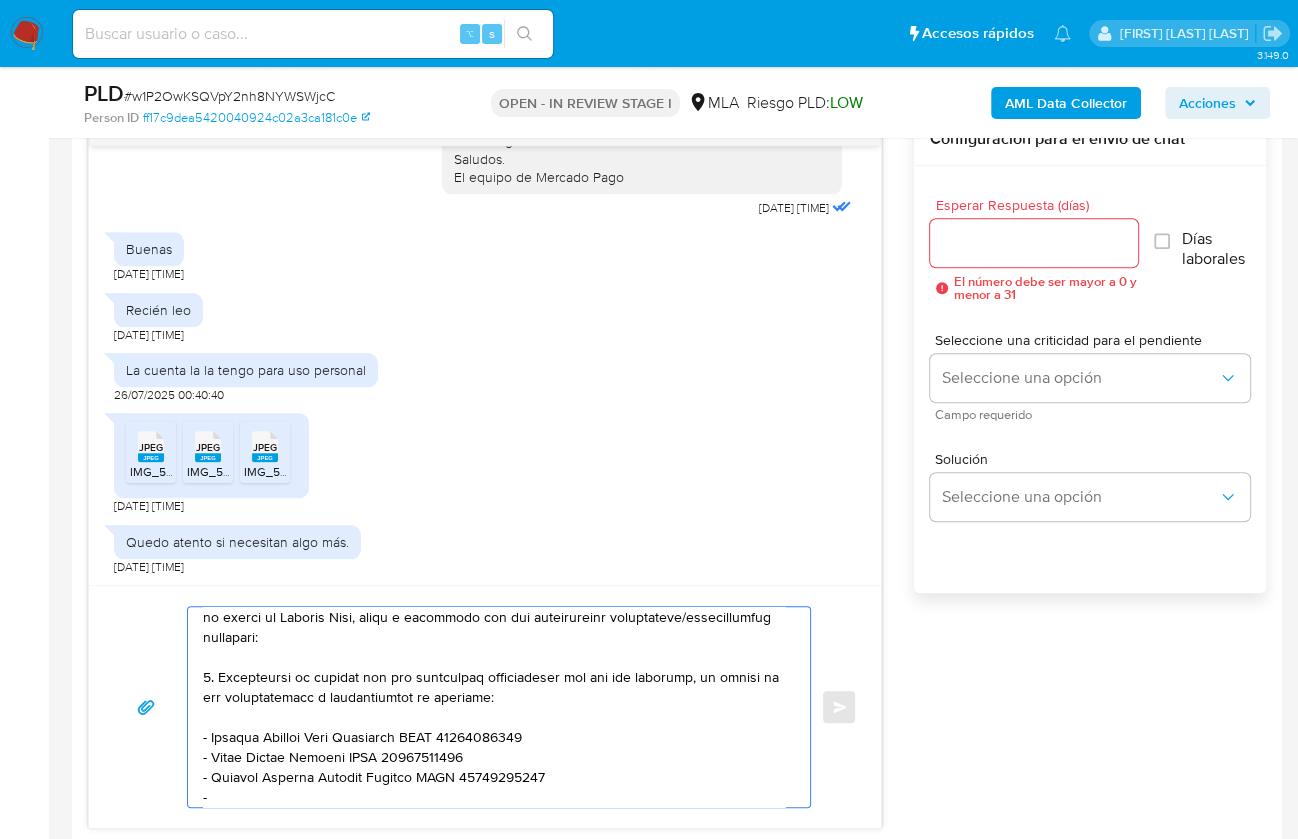 paste on "ADRIAN GONZALO CAMPO ESPUL" 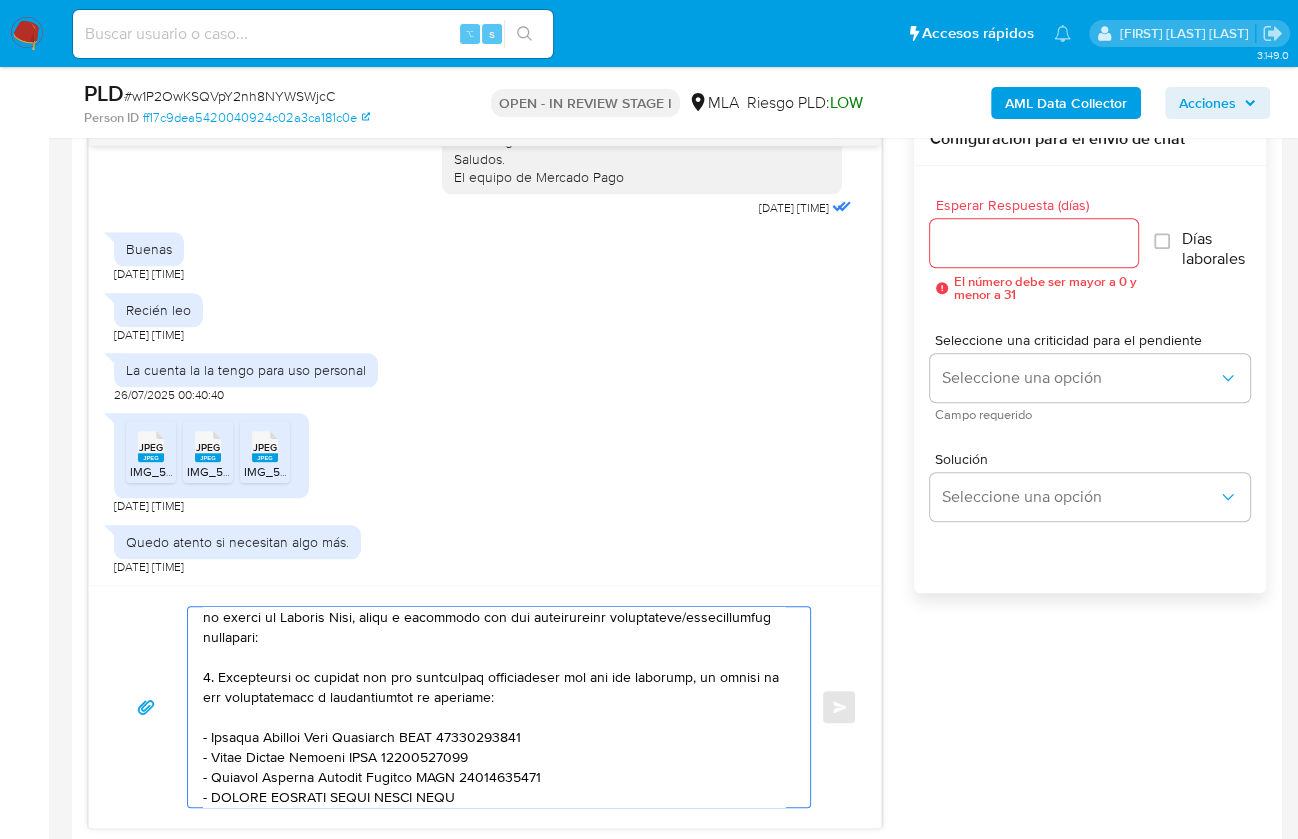 paste on "20368595862" 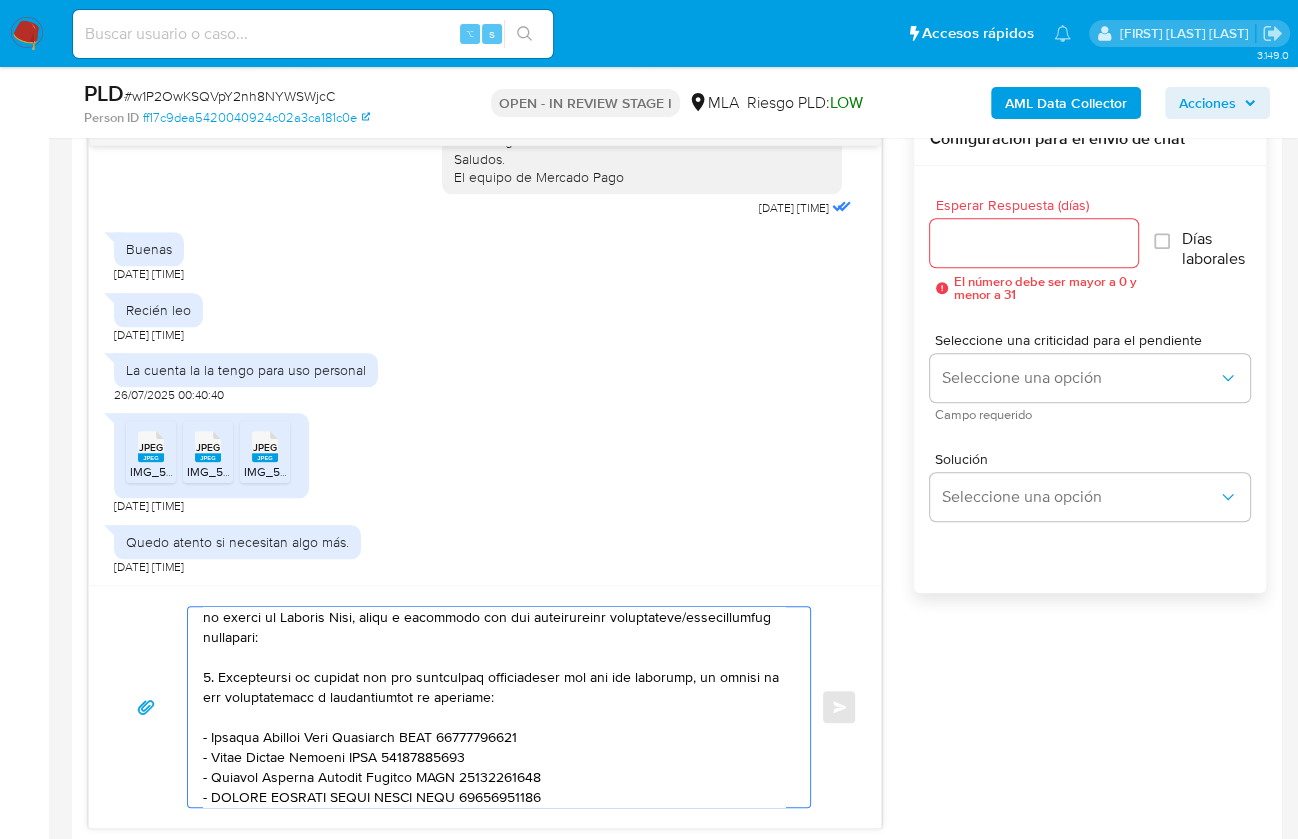 scroll, scrollTop: 87, scrollLeft: 0, axis: vertical 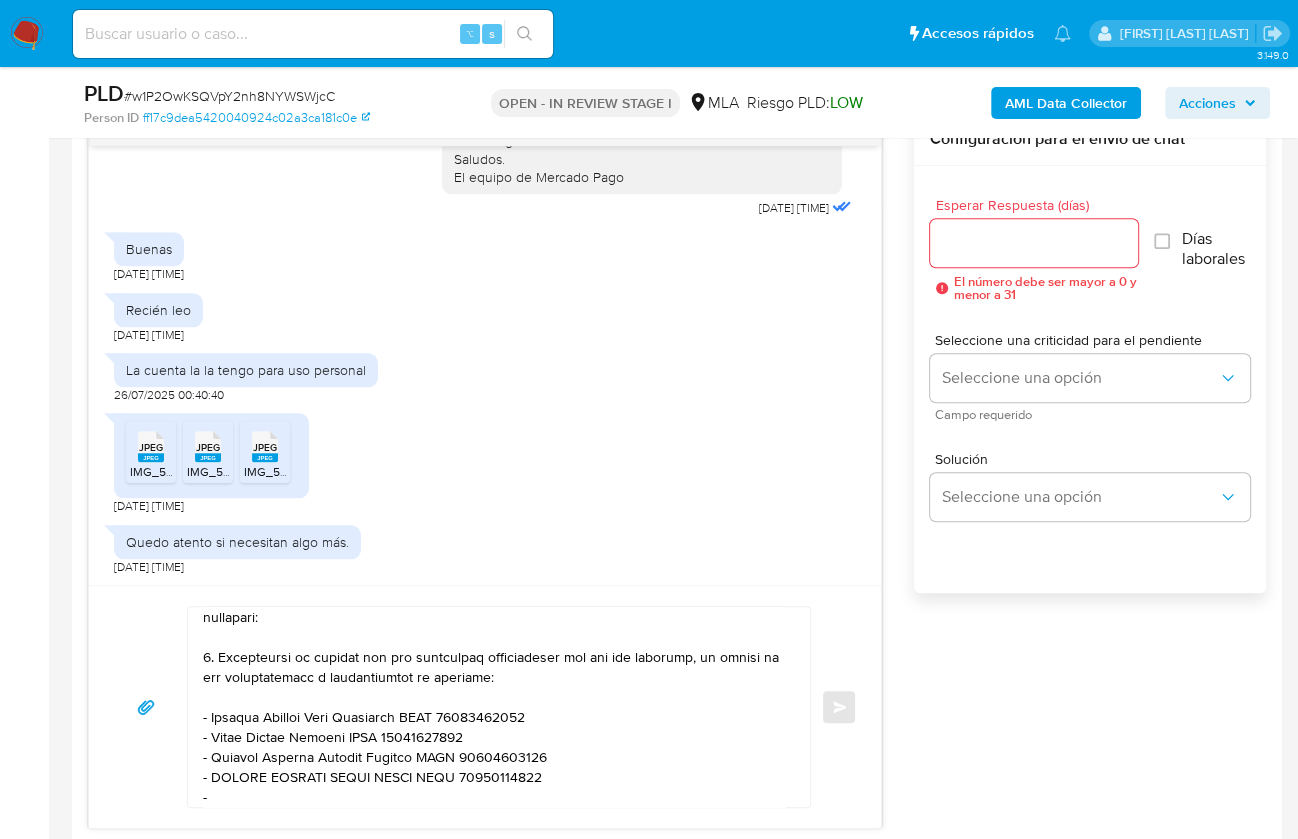 paste on "Silvia Marcela Florencia Tapia" 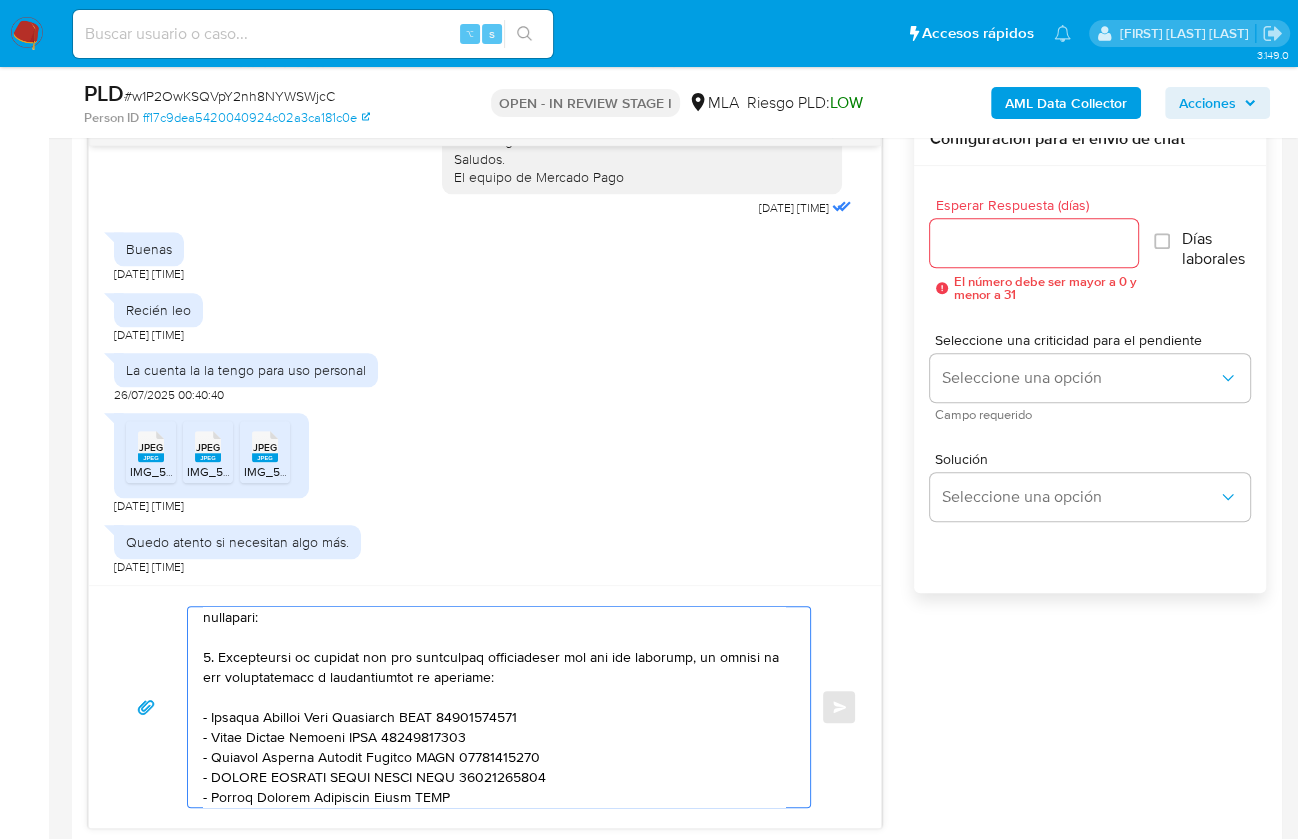 paste on "27372365256" 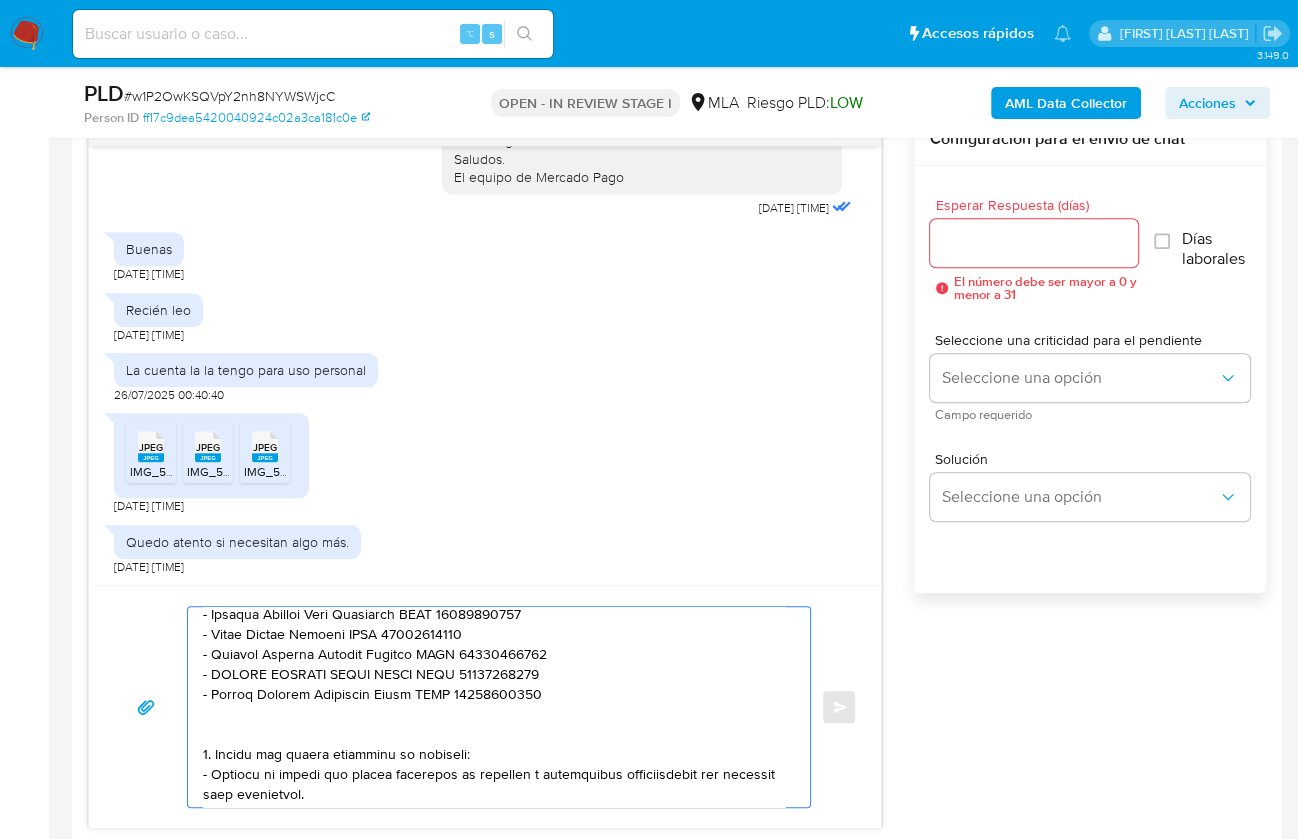 scroll, scrollTop: 221, scrollLeft: 0, axis: vertical 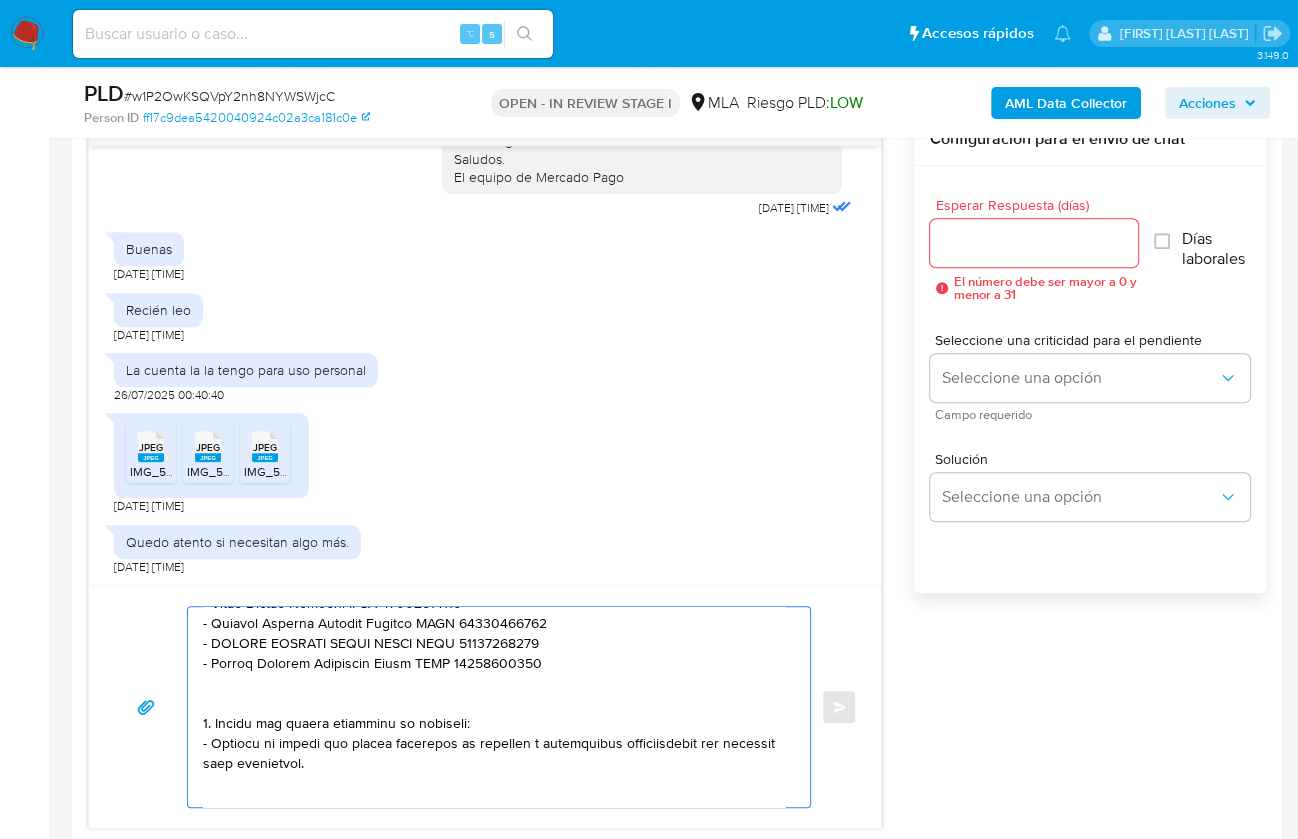 click at bounding box center [494, 707] 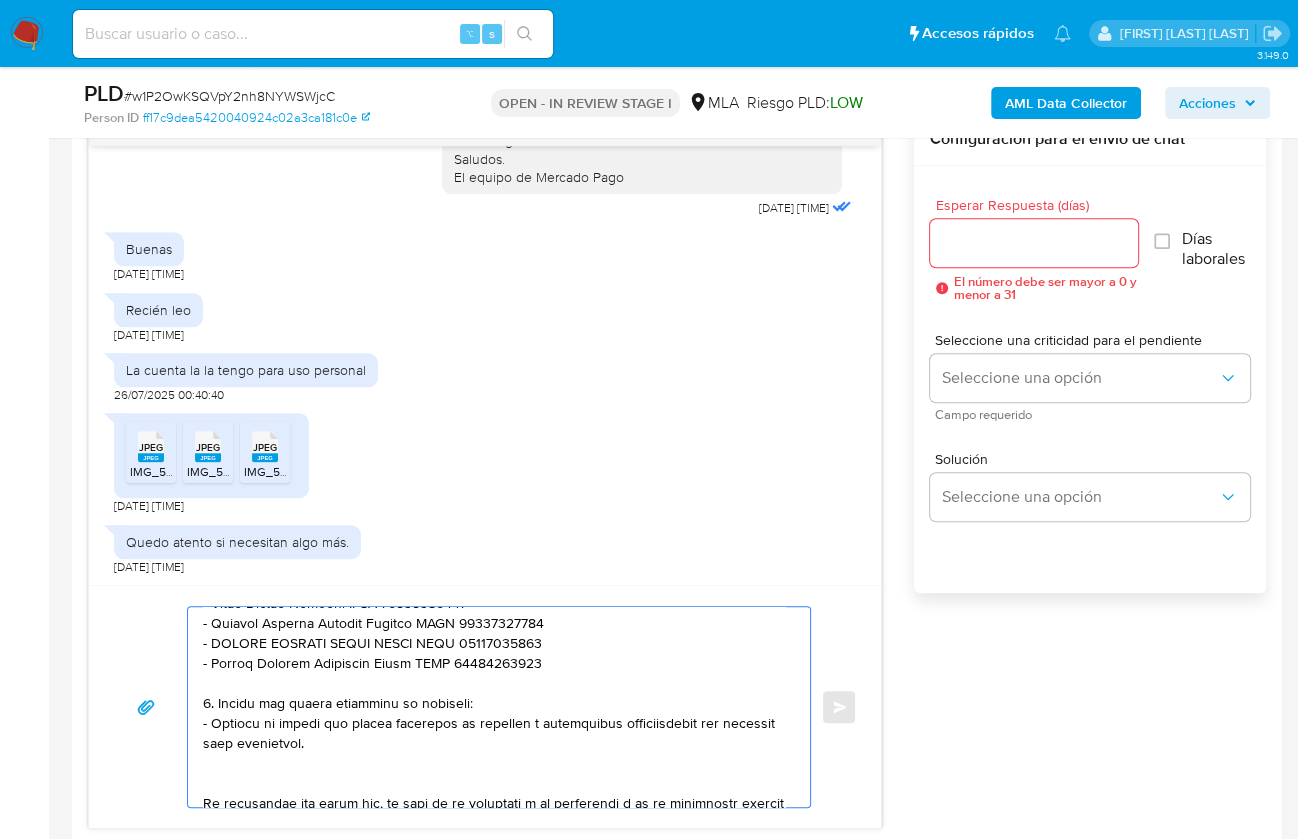 drag, startPoint x: 380, startPoint y: 746, endPoint x: 194, endPoint y: 697, distance: 192.34604 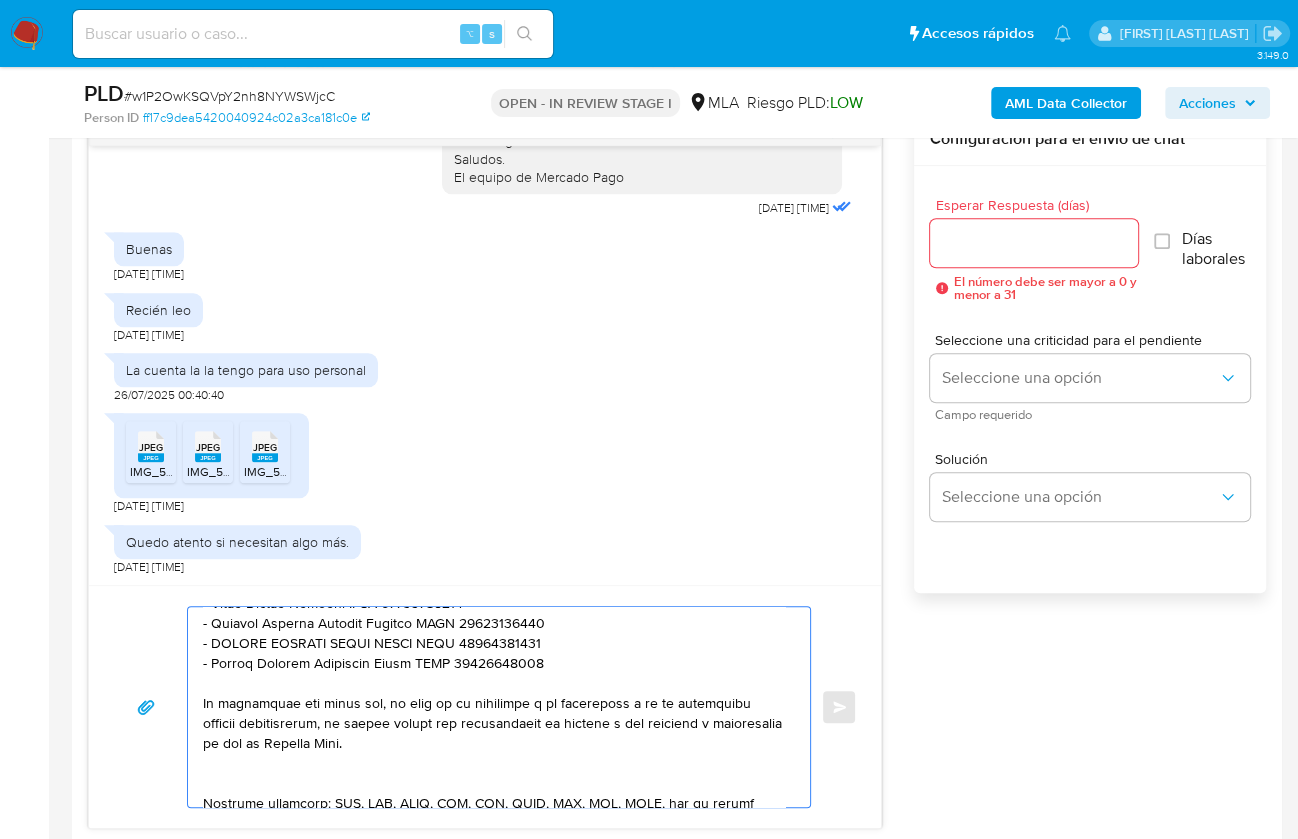 click at bounding box center (494, 707) 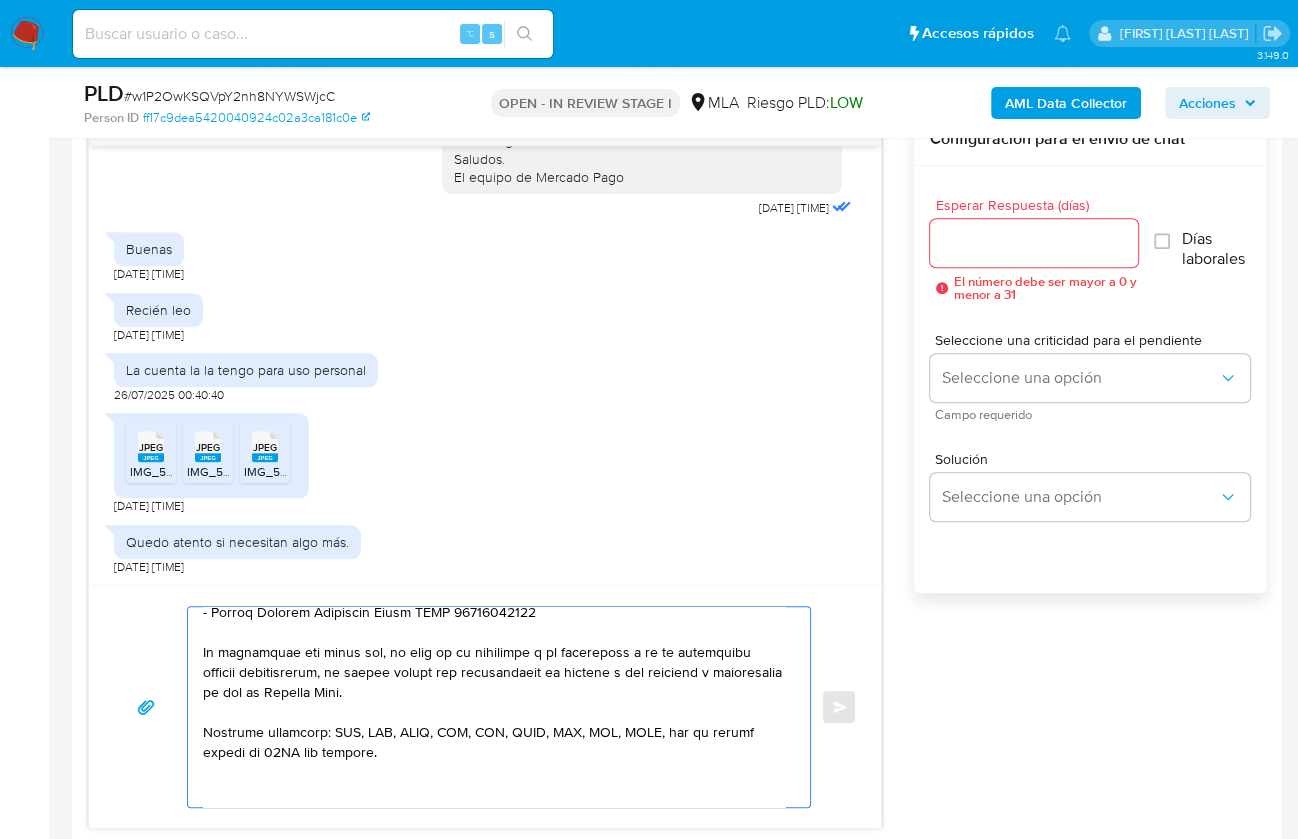 scroll, scrollTop: 322, scrollLeft: 0, axis: vertical 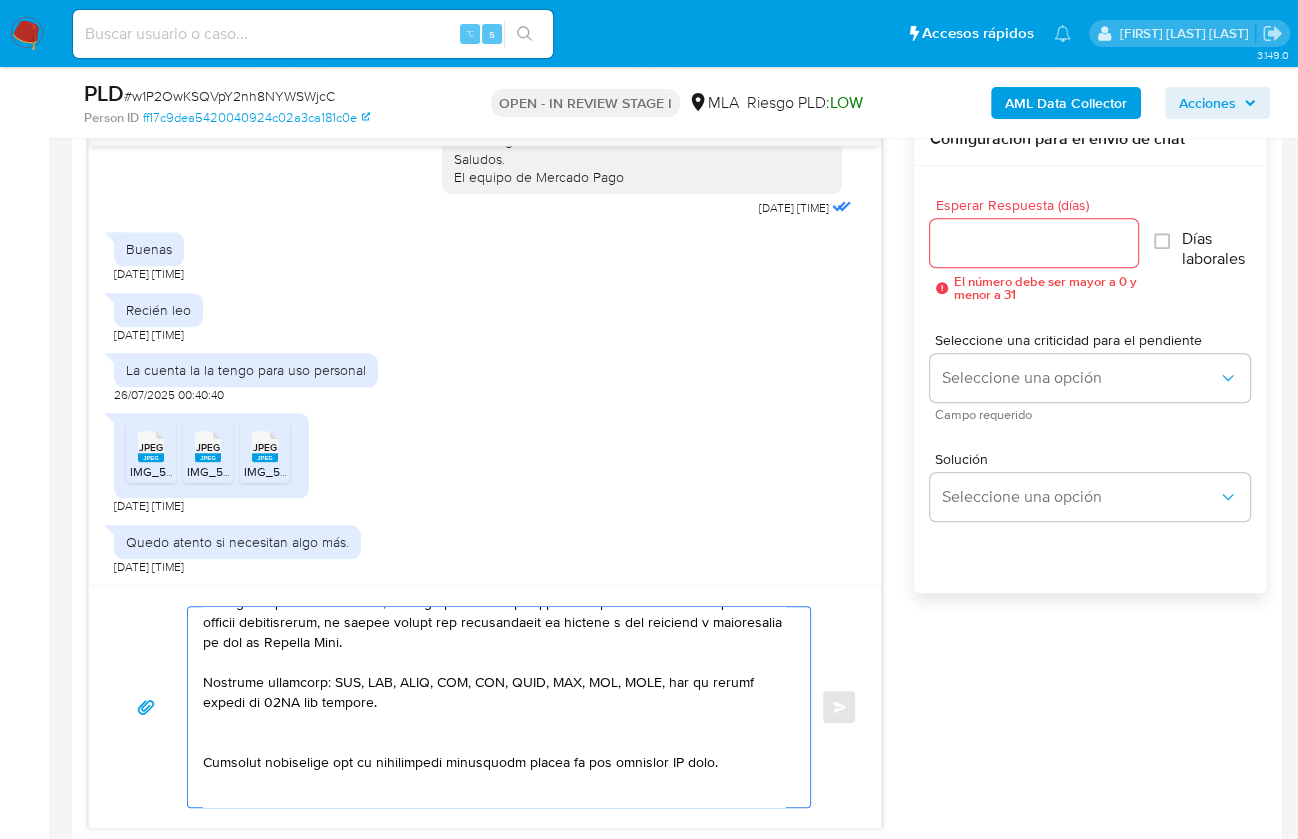 click at bounding box center [494, 707] 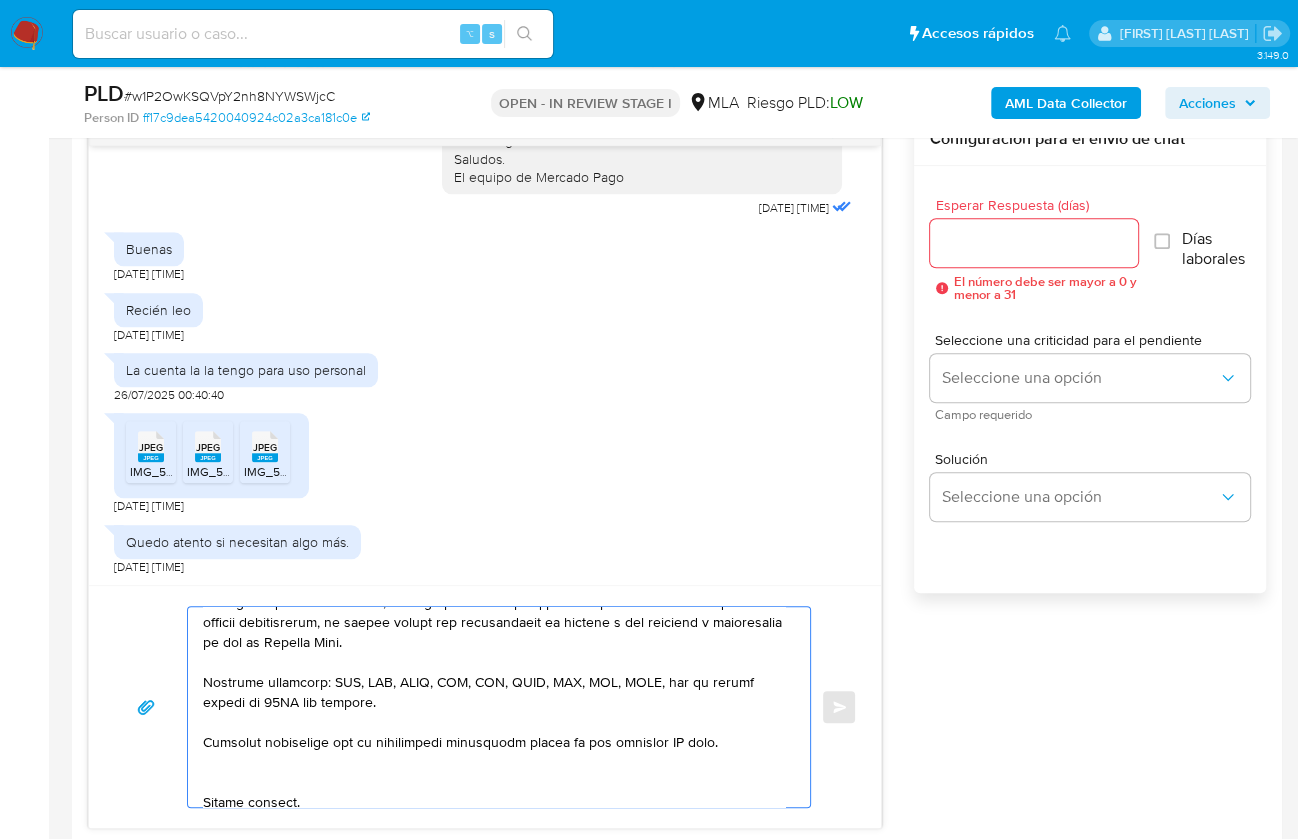drag, startPoint x: 732, startPoint y: 741, endPoint x: 597, endPoint y: 739, distance: 135.01482 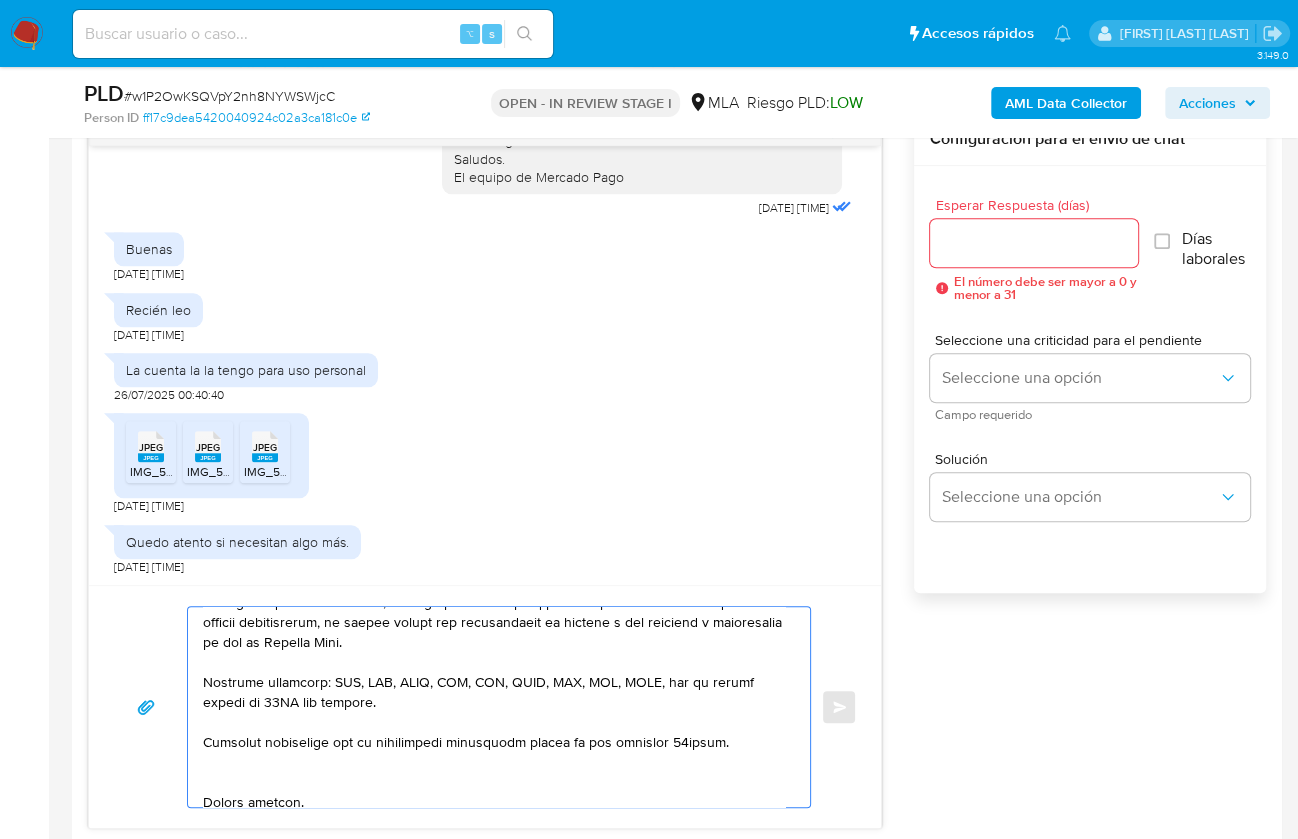 click at bounding box center (494, 707) 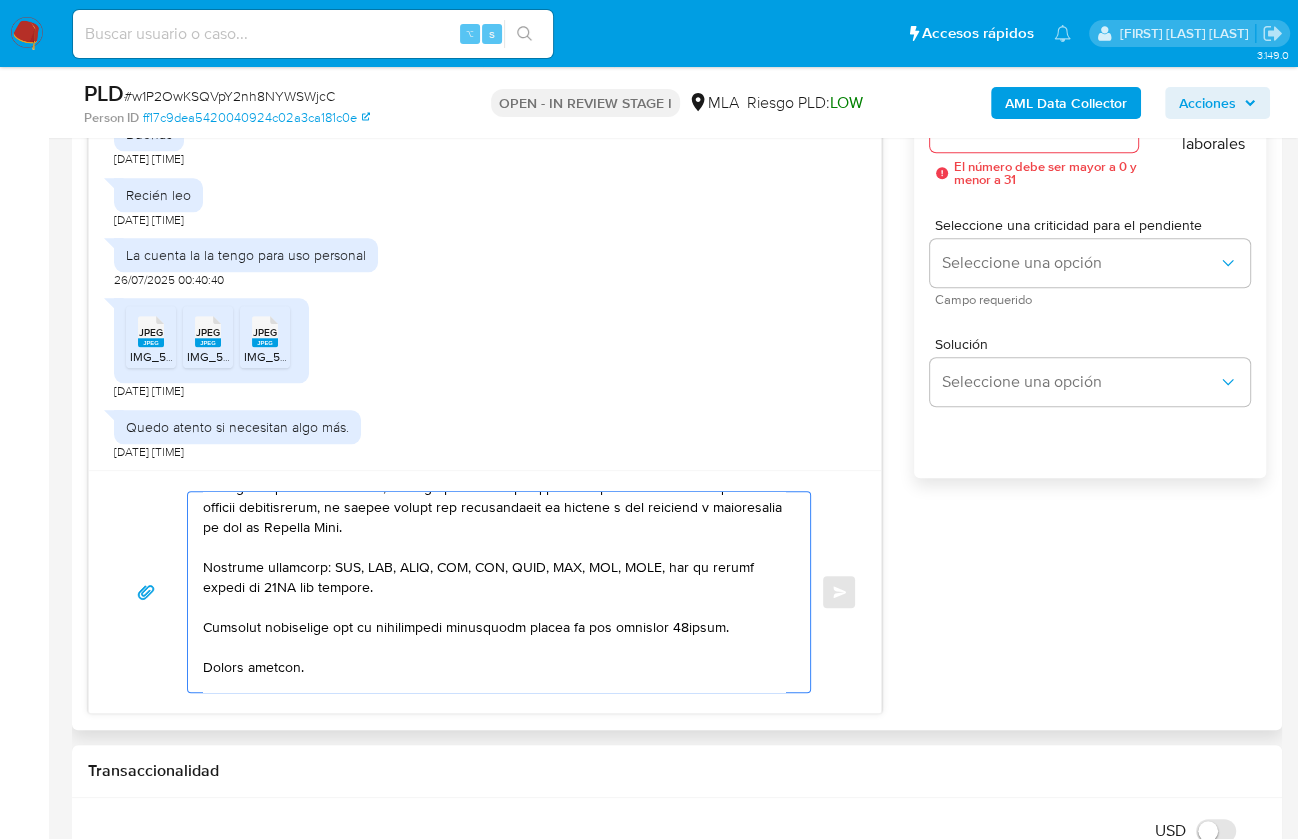 scroll, scrollTop: 1223, scrollLeft: 0, axis: vertical 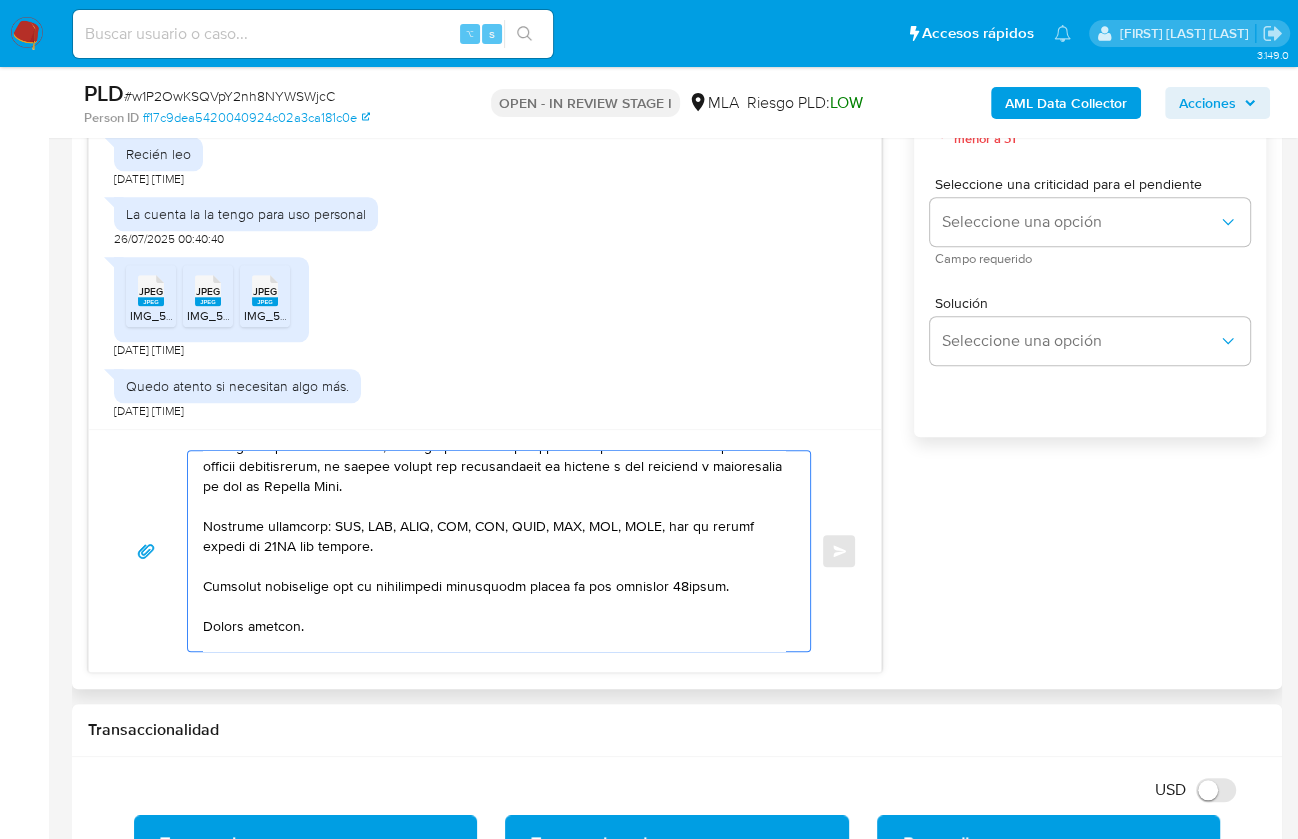 click at bounding box center (494, 551) 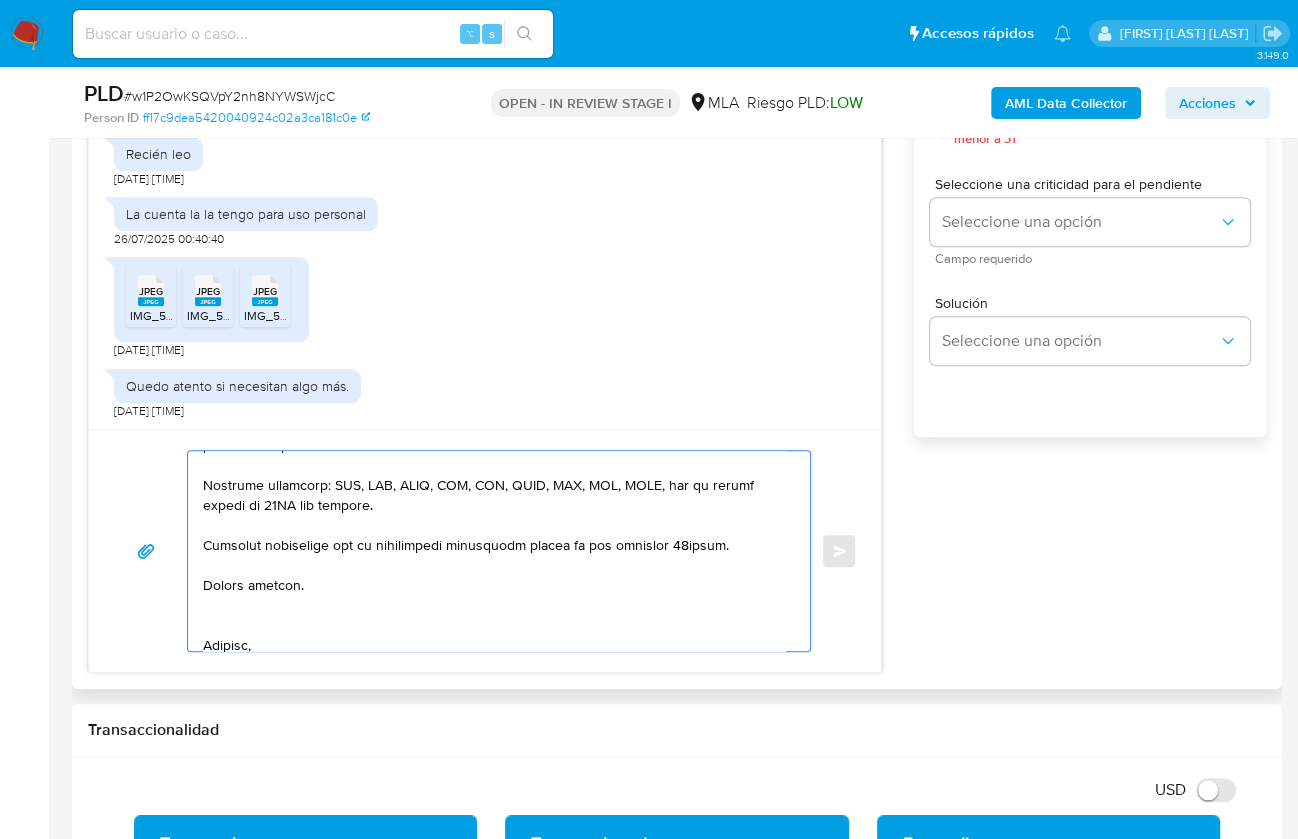 scroll, scrollTop: 367, scrollLeft: 0, axis: vertical 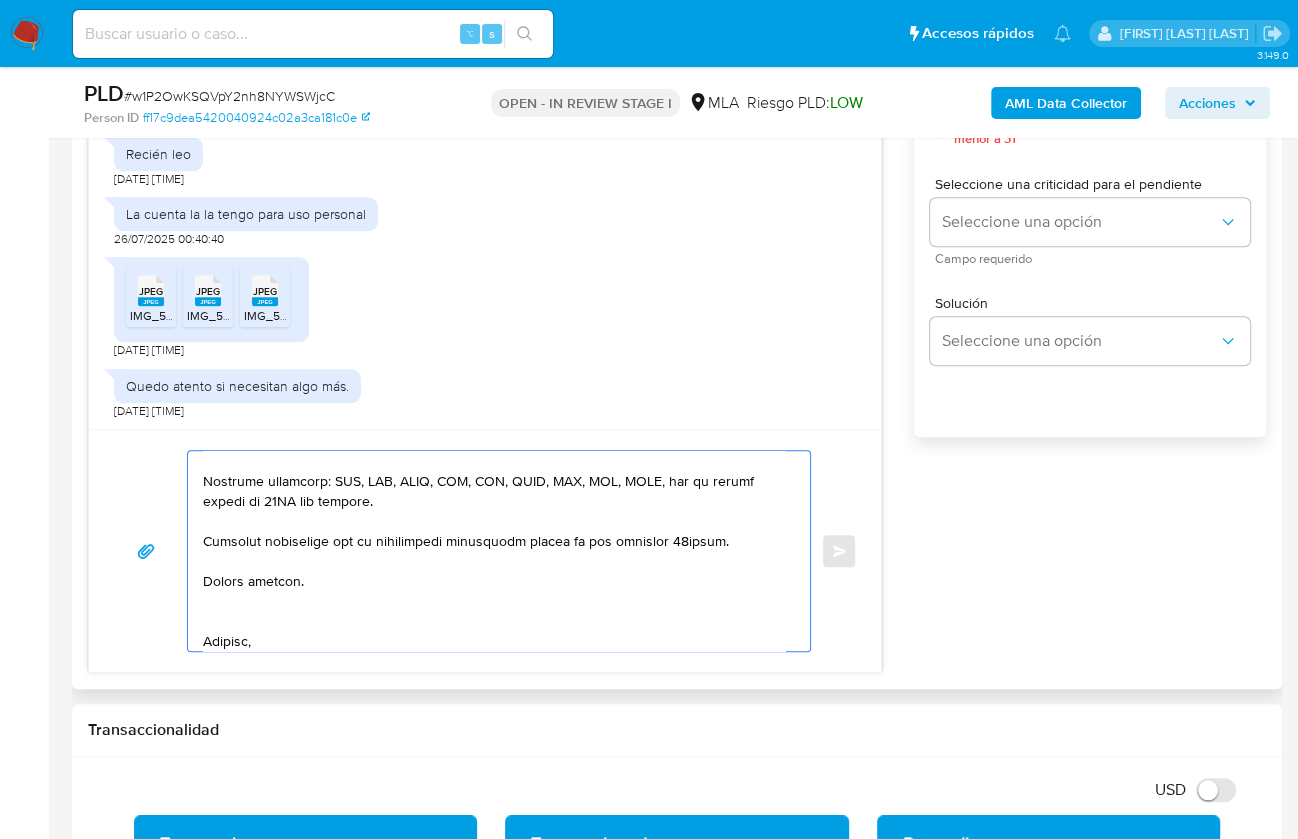 click at bounding box center [494, 551] 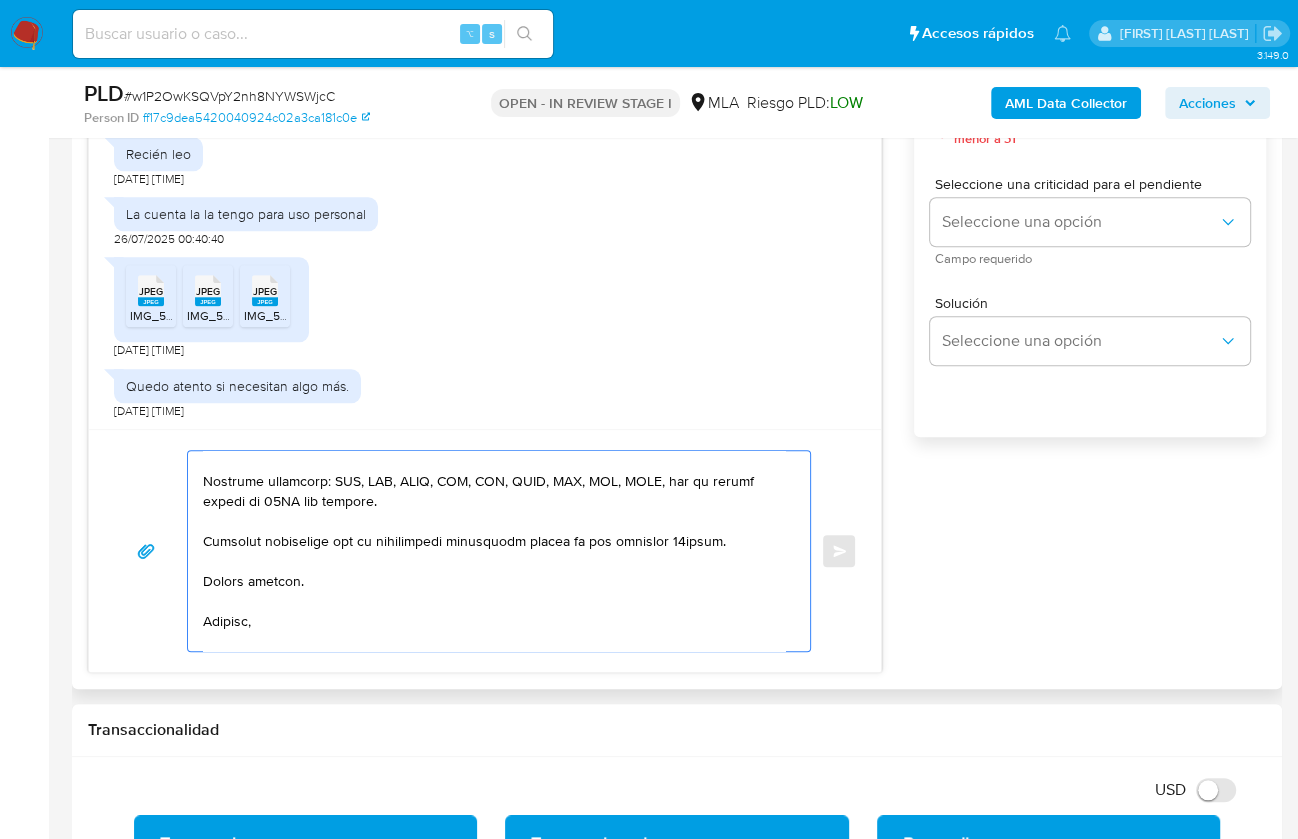 scroll, scrollTop: 1227, scrollLeft: 0, axis: vertical 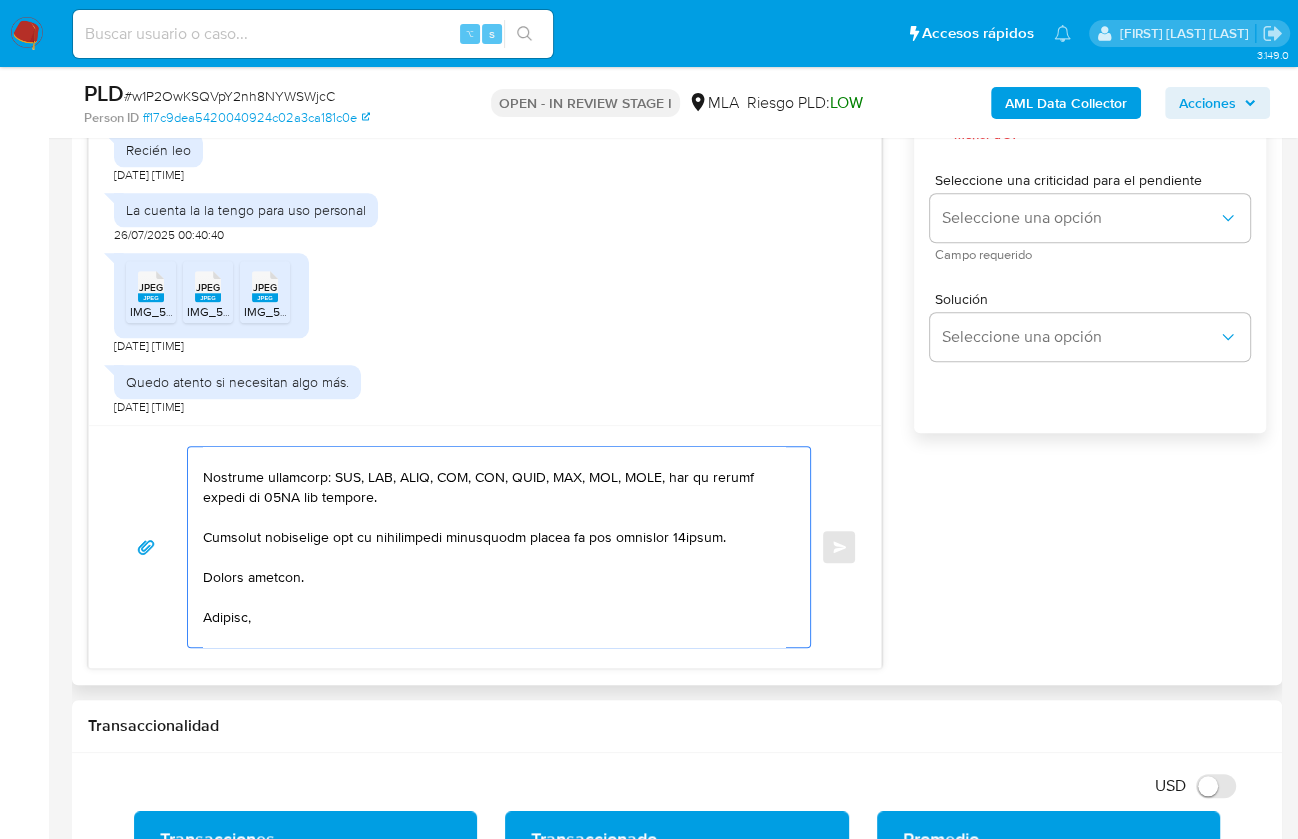 click at bounding box center [494, 547] 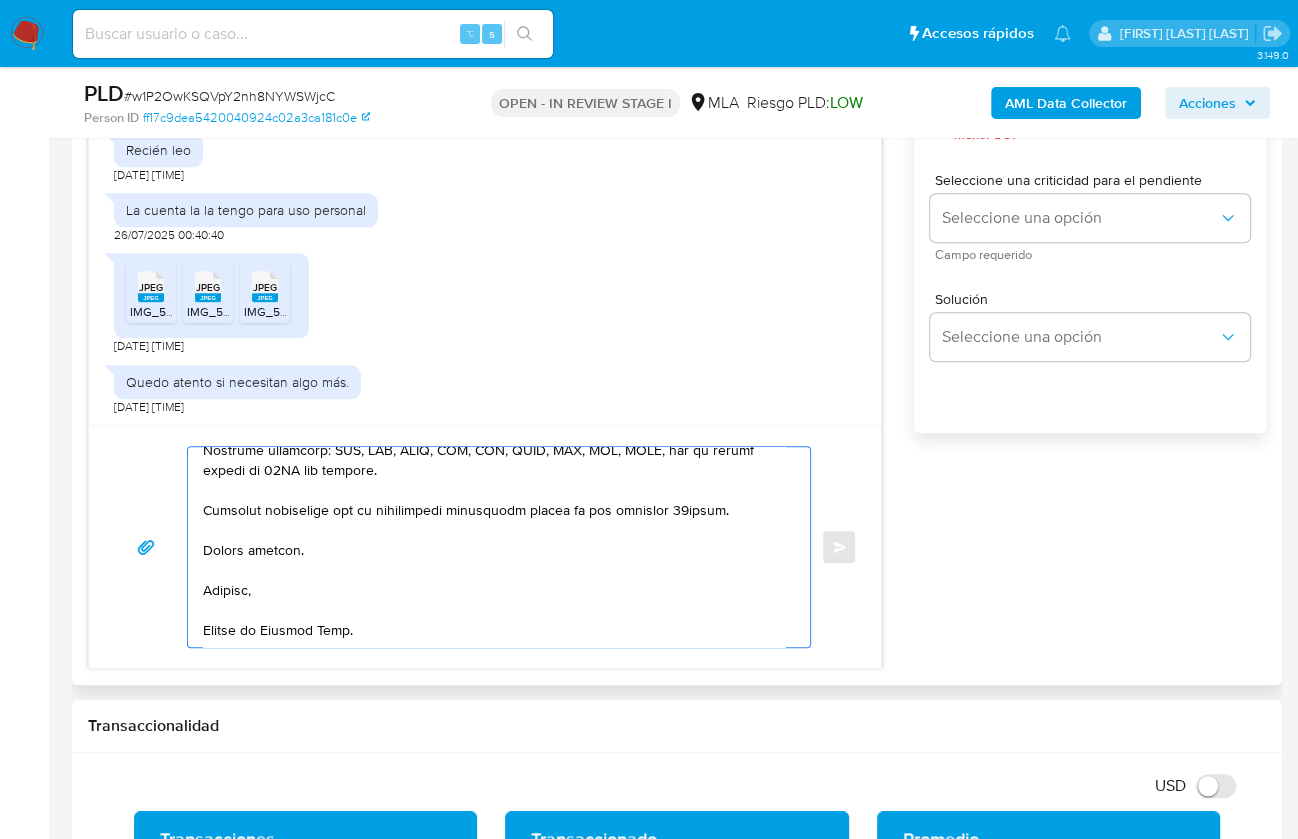 scroll, scrollTop: 413, scrollLeft: 0, axis: vertical 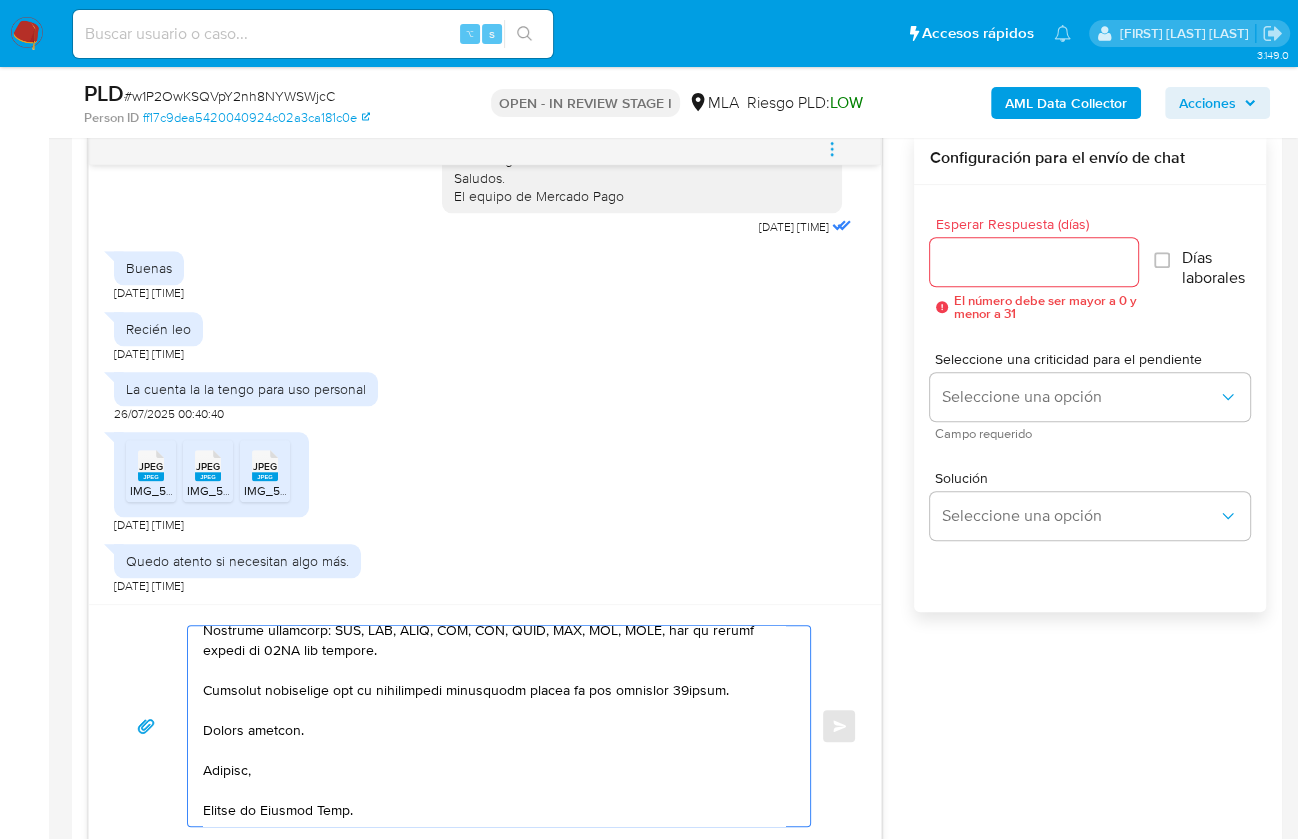 type on "Hola Matias,
Muchas gracias por tu respuesta, sin embargo, en función de las operaciones registradas en tu cuenta de Mercado Pago, vamos a necesitar que nos proporciones información/documentación adicional:
1. Proporciona el vínculo con las siguientes contrapartes con las que operaste, el motivo de las transacciones y documentación de respaldo:
- Gustavo Armando Leon Aliendres CUIT 20954274749
- Pablo Danilo Coronel CUIT 20450466302
- Daniela Silvana Guardia Cariaga CUIT 23368644544
- ADRIAN GONZALO CAMPO ESPUL CUIT 20368595862
- Silvia Marcela Florencia Tapia CUIT 27372365256
Es importante que sepas que, en caso de no responder a lo solicitado o si lo presentado resulta insuficiente, tu cuenta podría ser inhabilitada de acuerdo a los términos y condiciones de uso de Mercado Pago.
Formatos admitidos: PDF, JPG, JPEG, TXT, DOC, DOCX, XLS, PNG, XLSX, con un tamaño máximo de 25MB por archivo.
Quedamos aguardando por la información solicitada dentro de las próximas 24horas.
Muchas gracias.
Saludos,
Equ..." 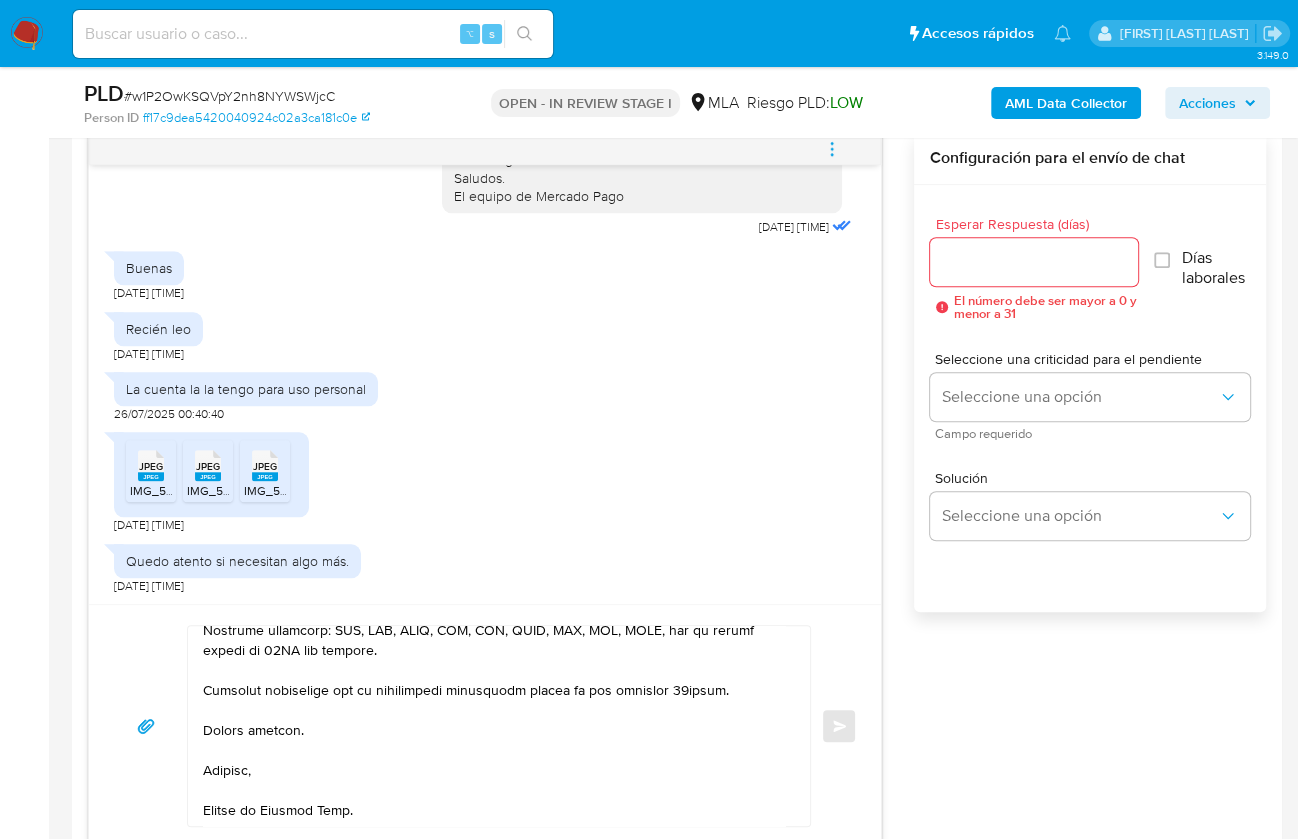 click on "Esperar Respuesta (días)" at bounding box center (1034, 262) 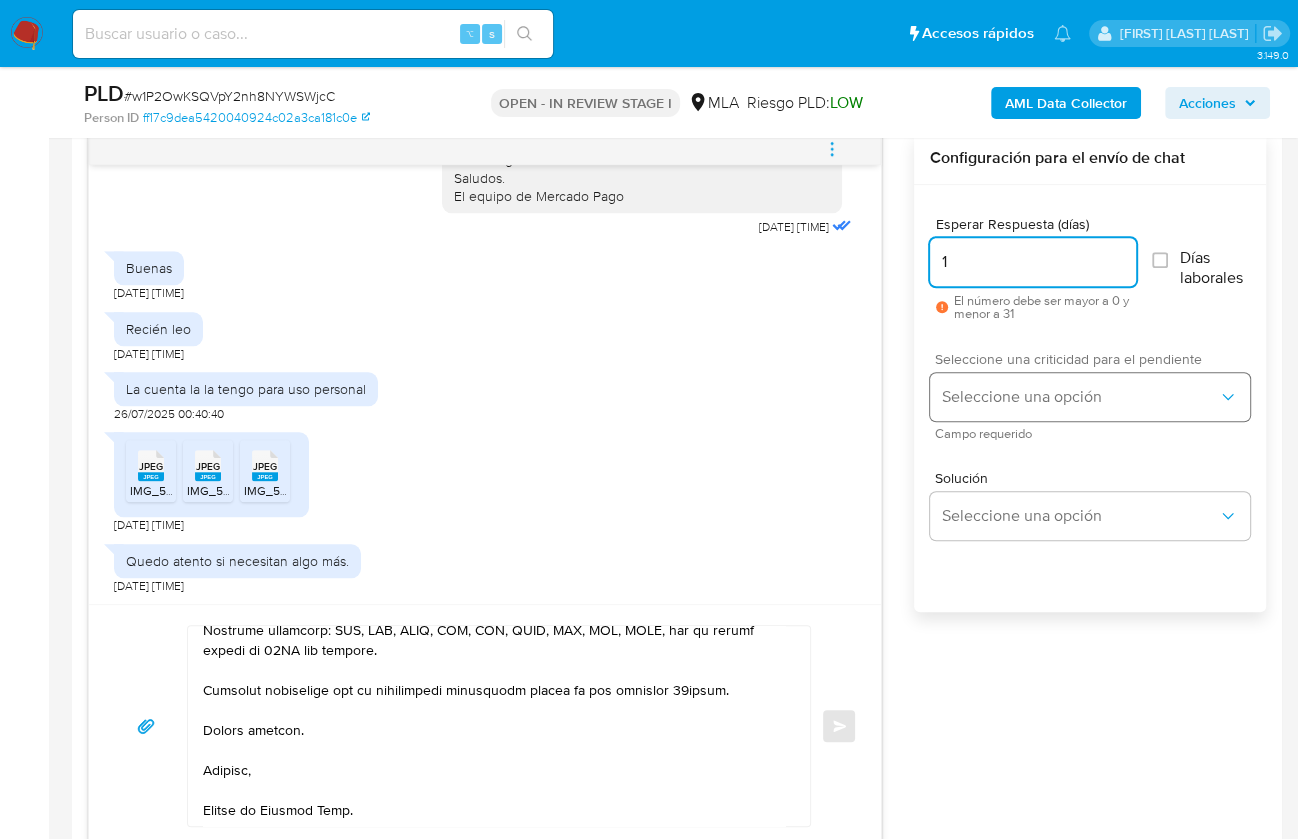 type on "1" 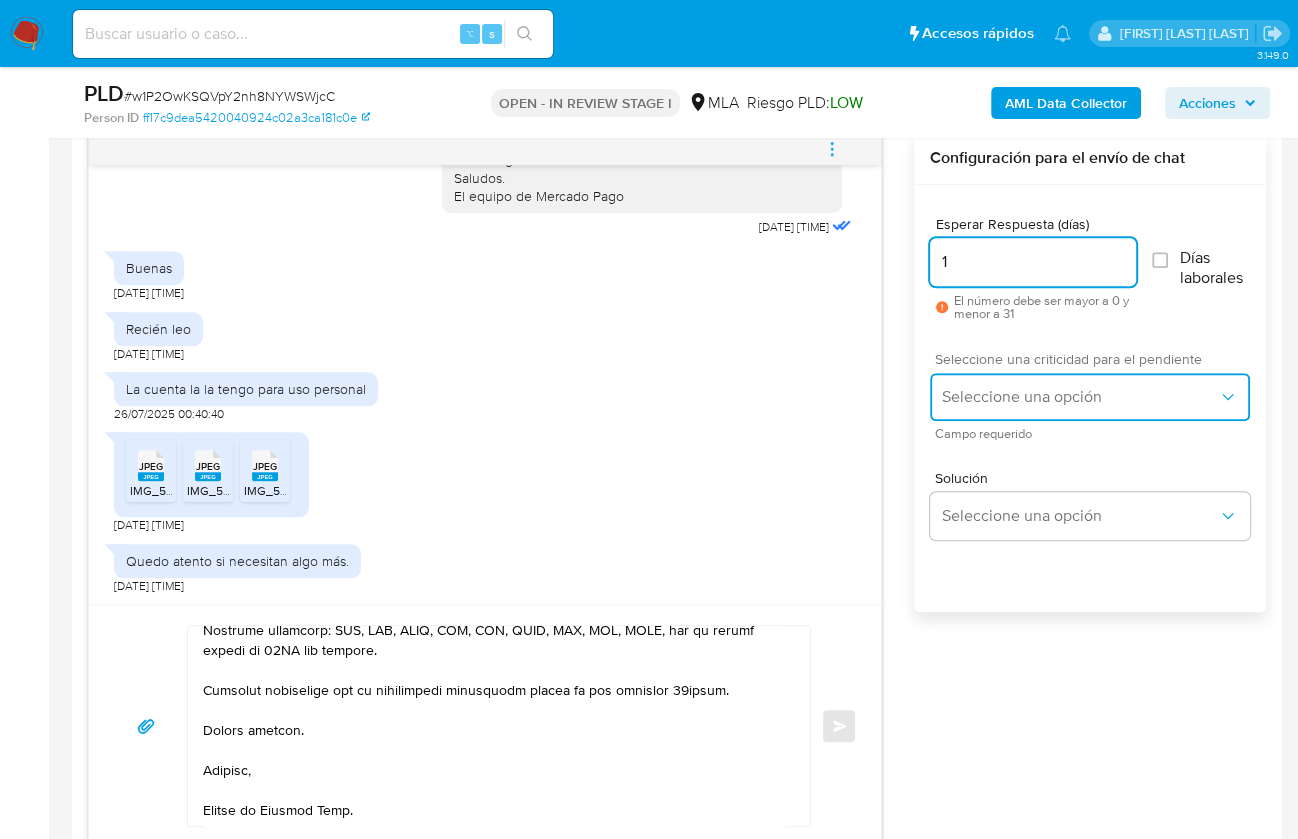 click on "Seleccione una opción" at bounding box center (1080, 397) 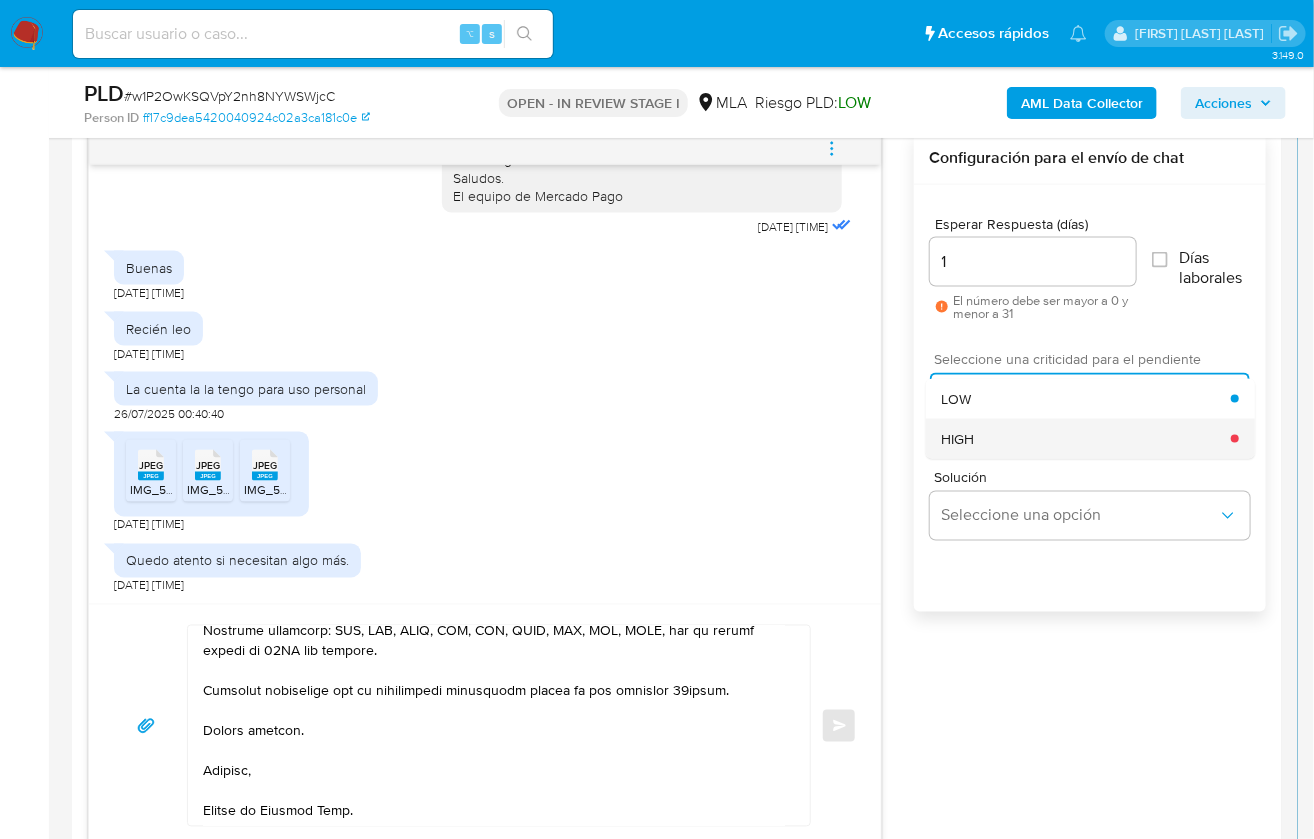 click on "HIGH" at bounding box center (958, 439) 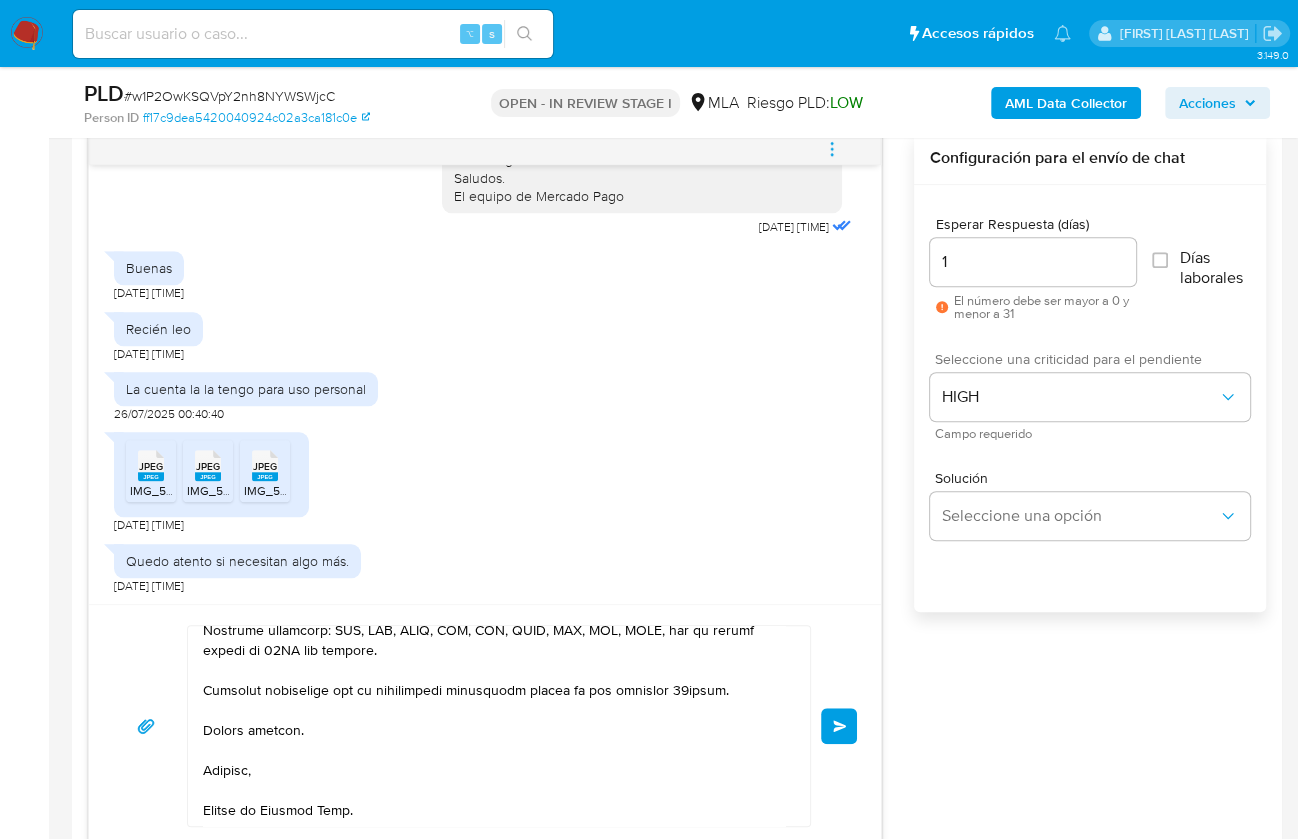 click on "Enviar" at bounding box center (840, 726) 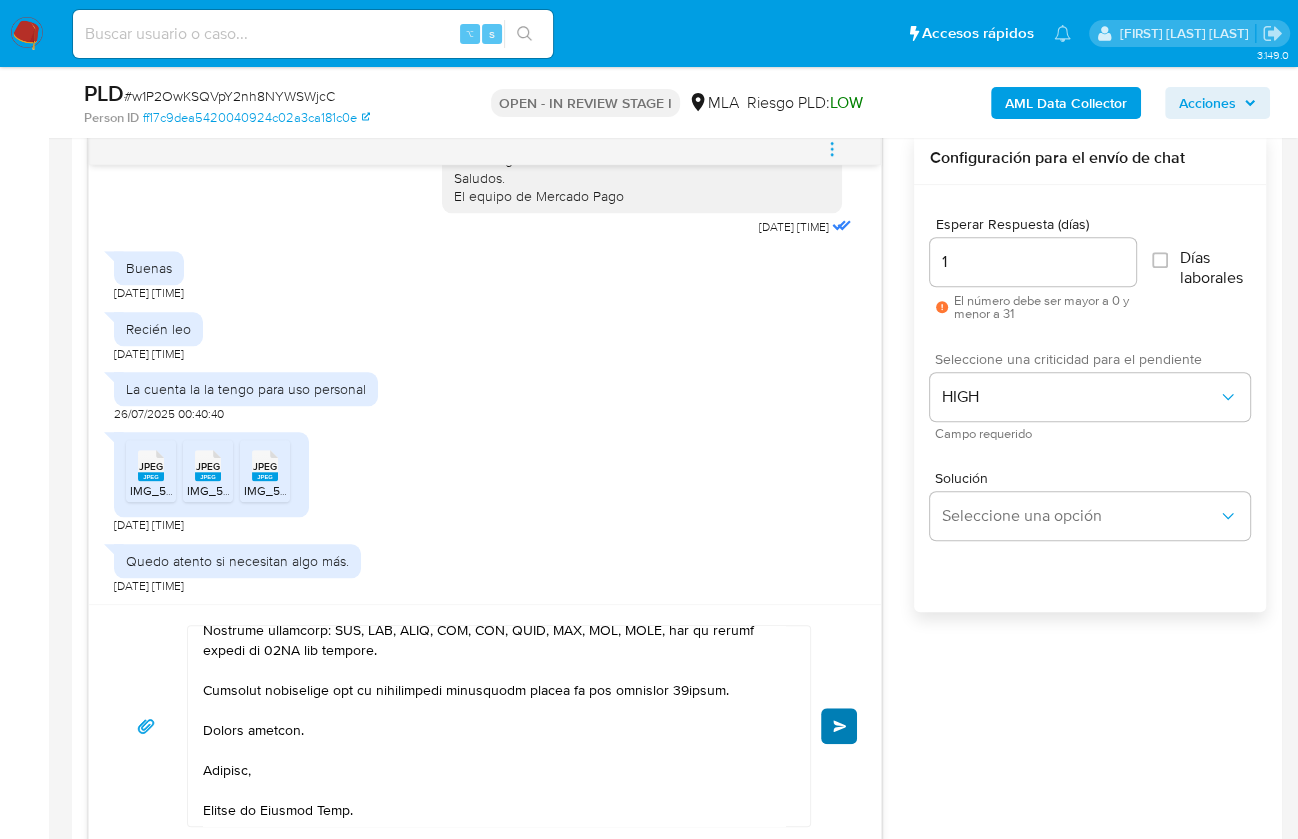 scroll, scrollTop: 0, scrollLeft: 0, axis: both 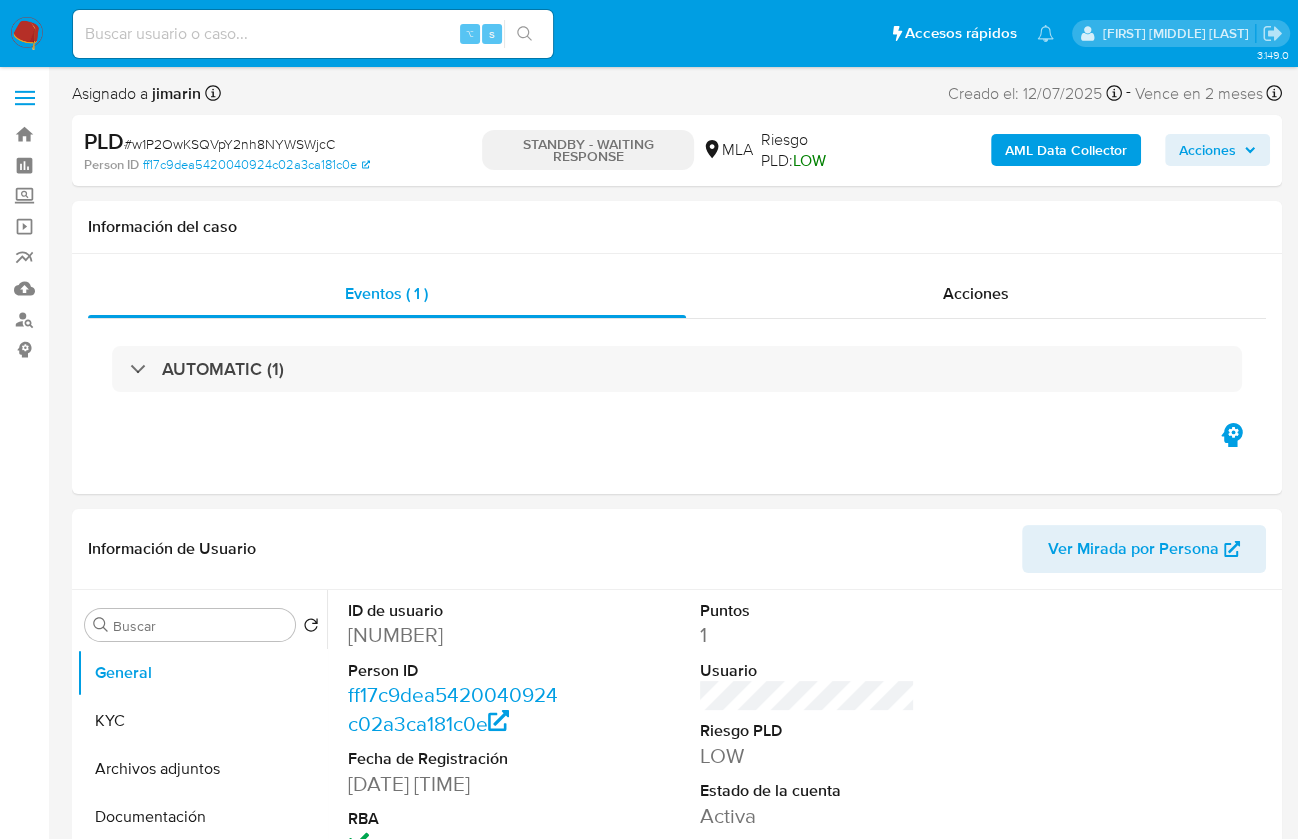 select on "10" 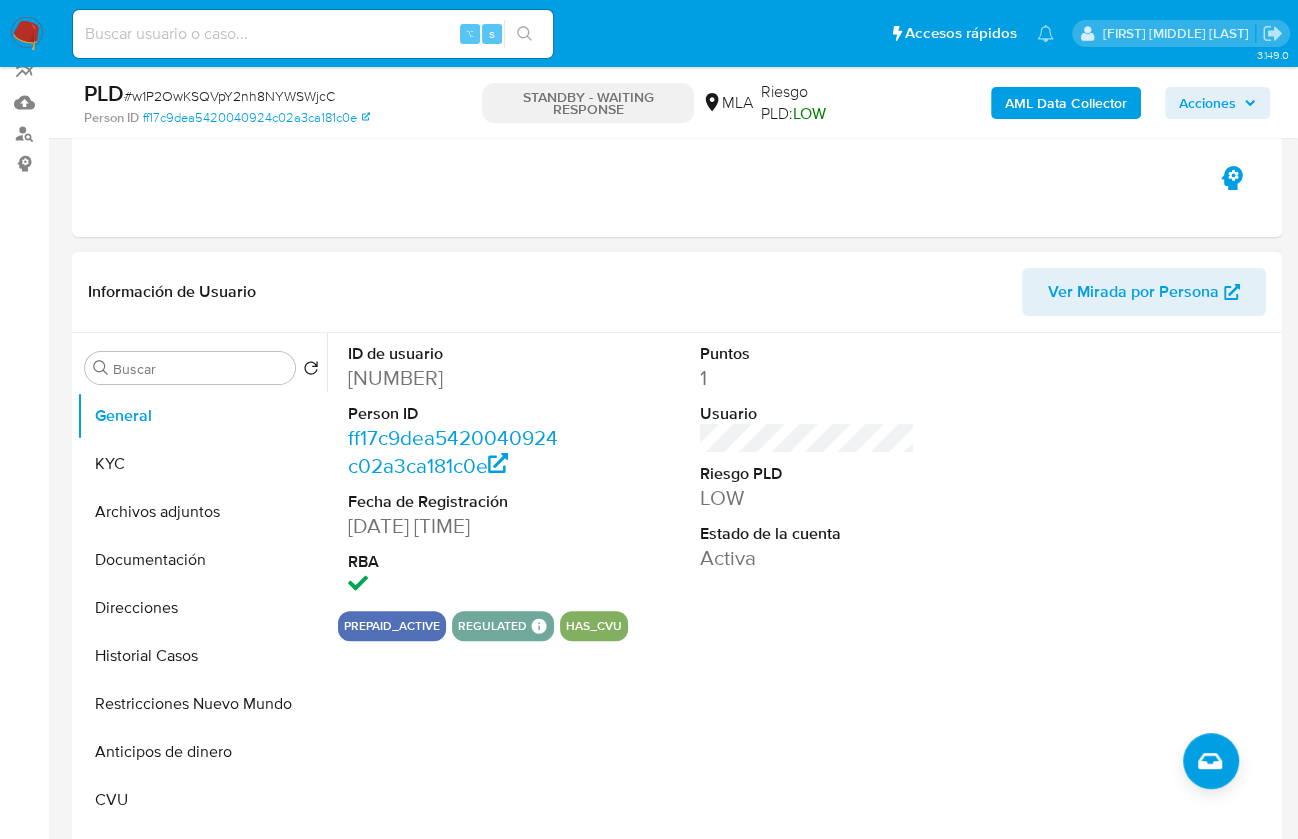 scroll, scrollTop: 453, scrollLeft: 0, axis: vertical 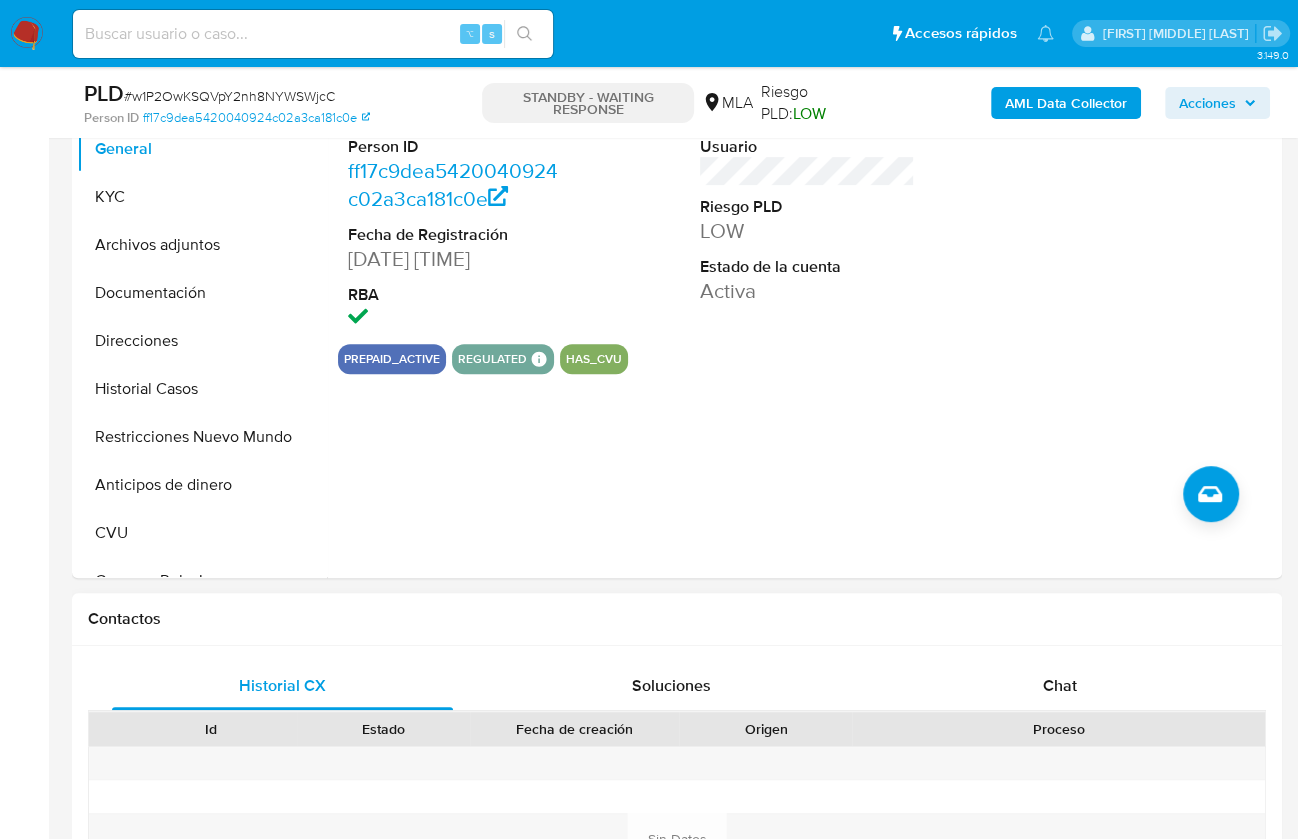 click on "Proceso" at bounding box center (1058, 729) 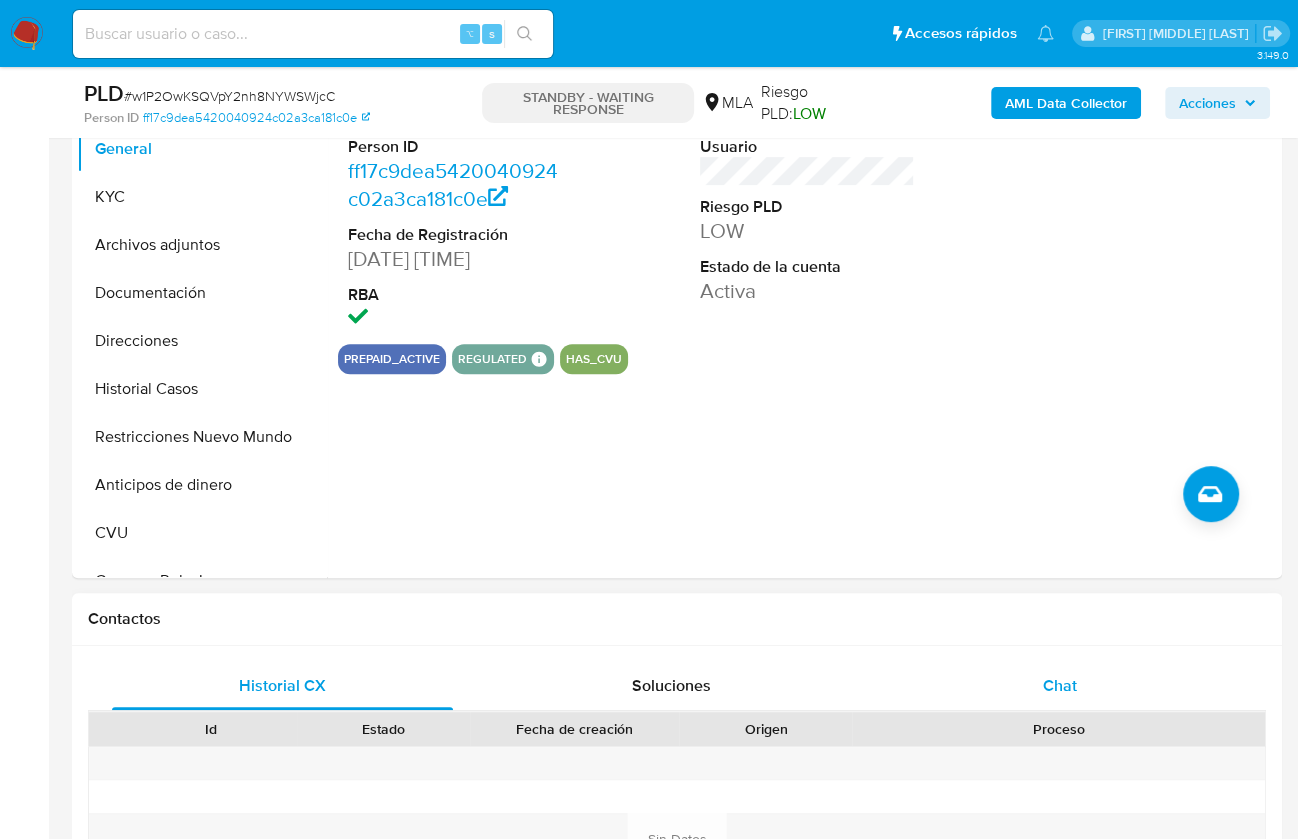 click on "Chat" at bounding box center (1059, 686) 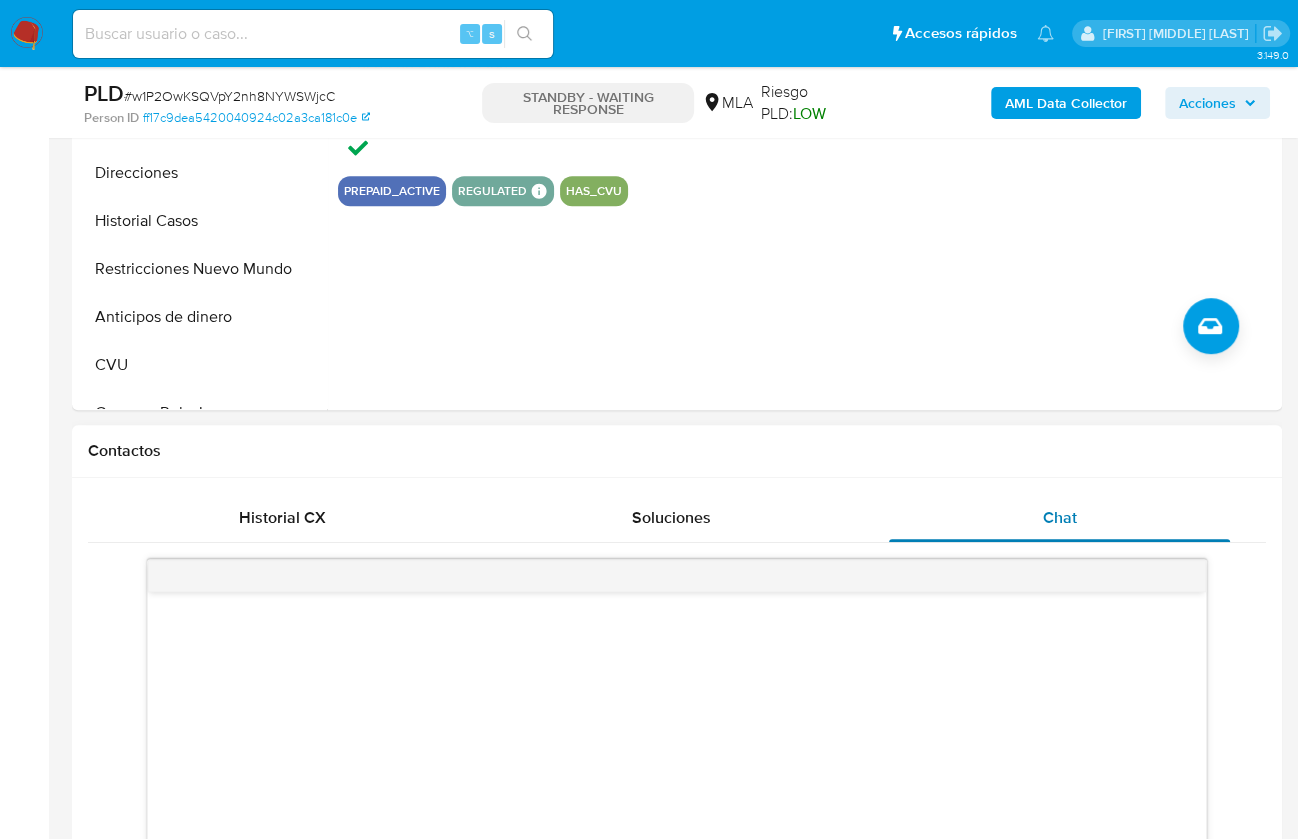 scroll, scrollTop: 622, scrollLeft: 0, axis: vertical 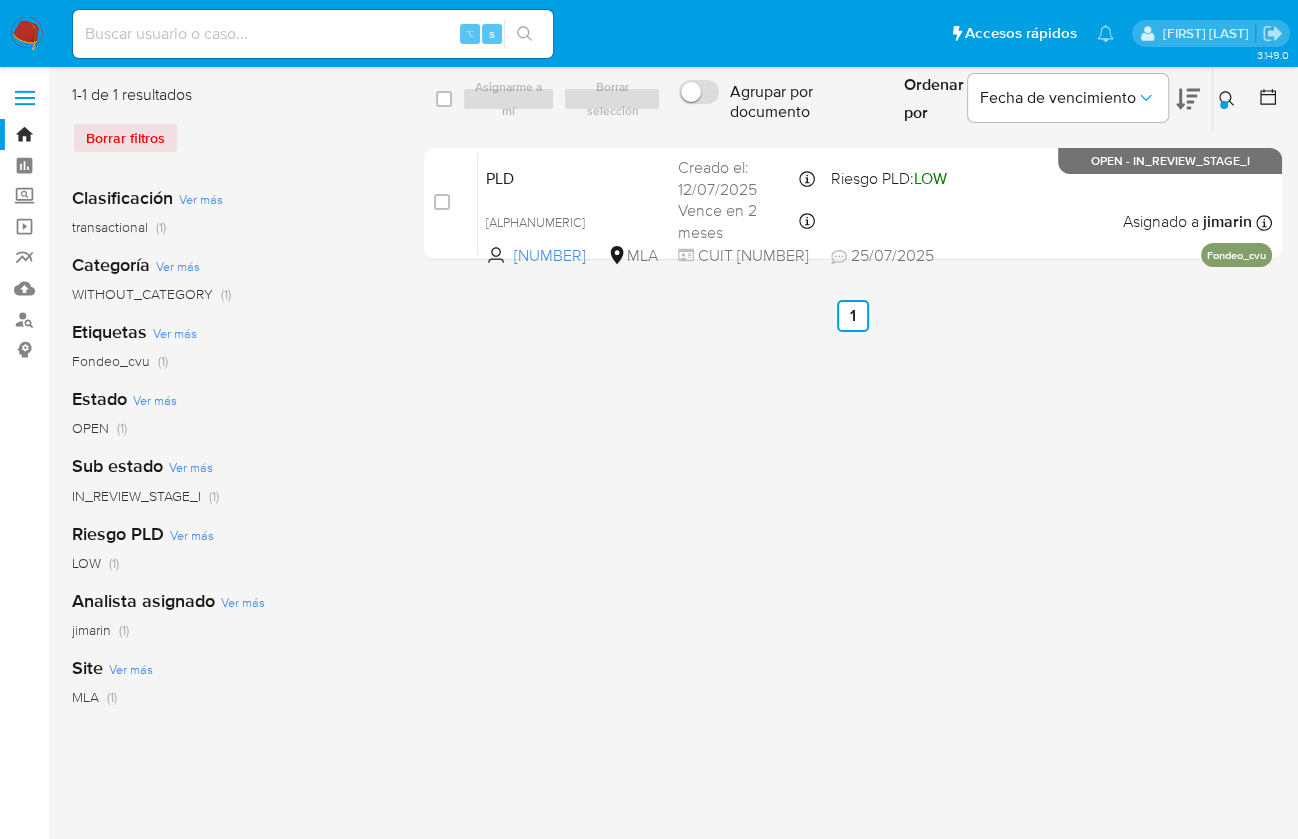 click at bounding box center (1224, 105) 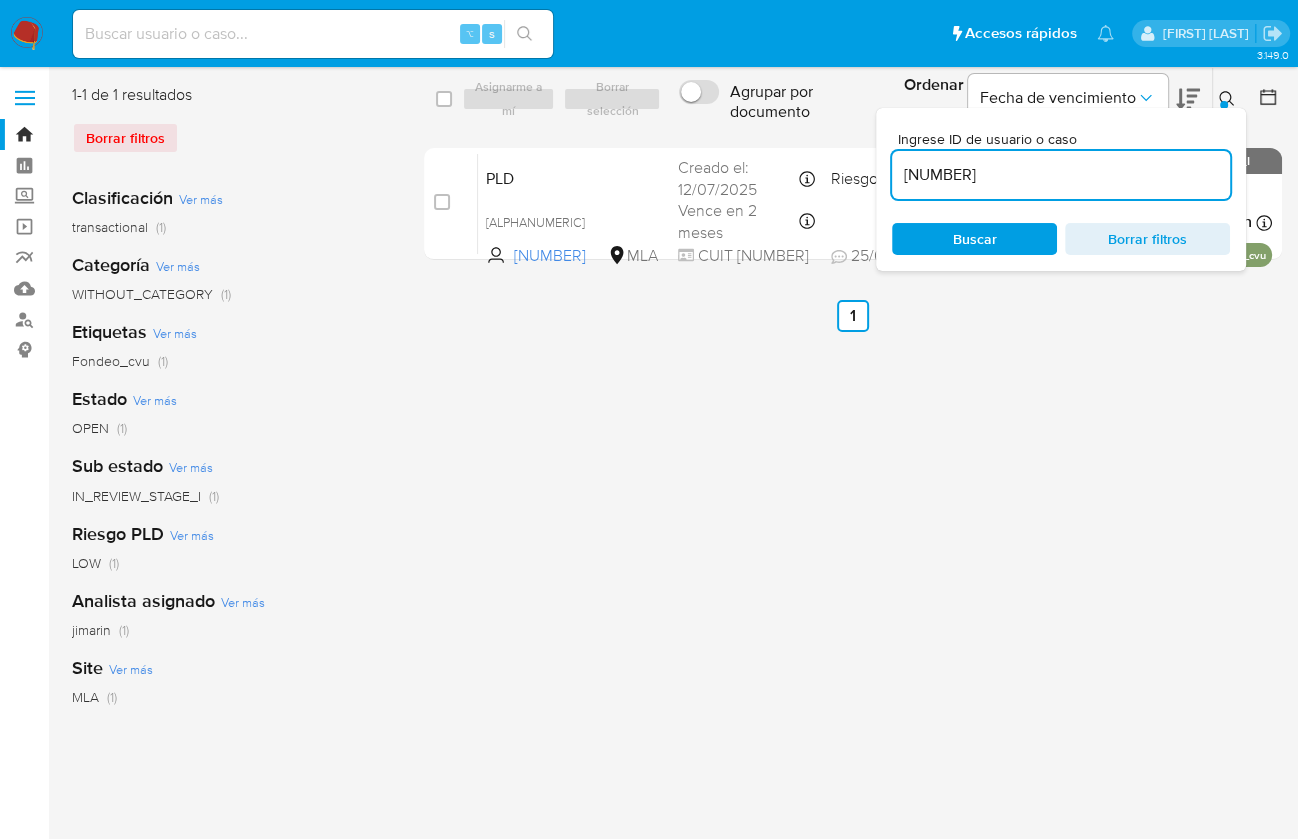 click on "[NUMBER]" at bounding box center [1061, 175] 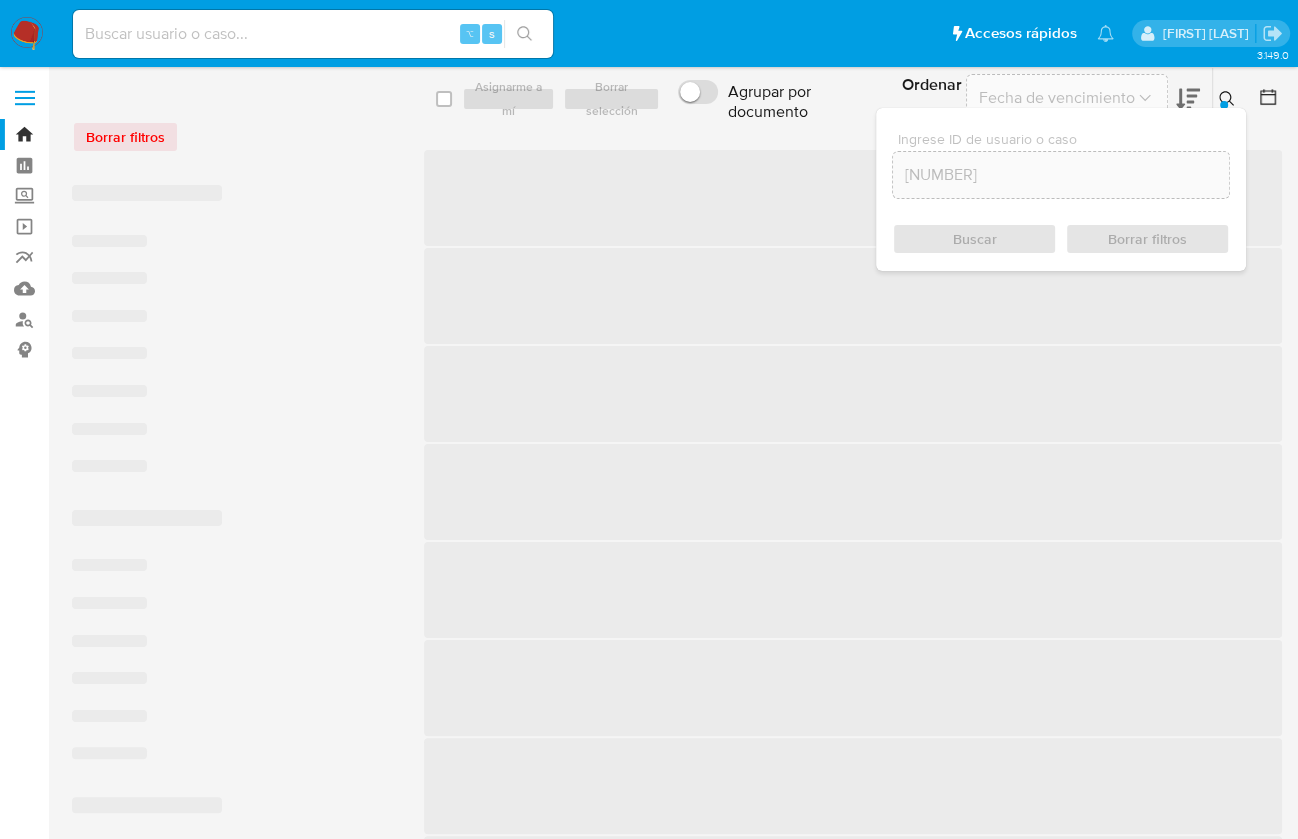 click 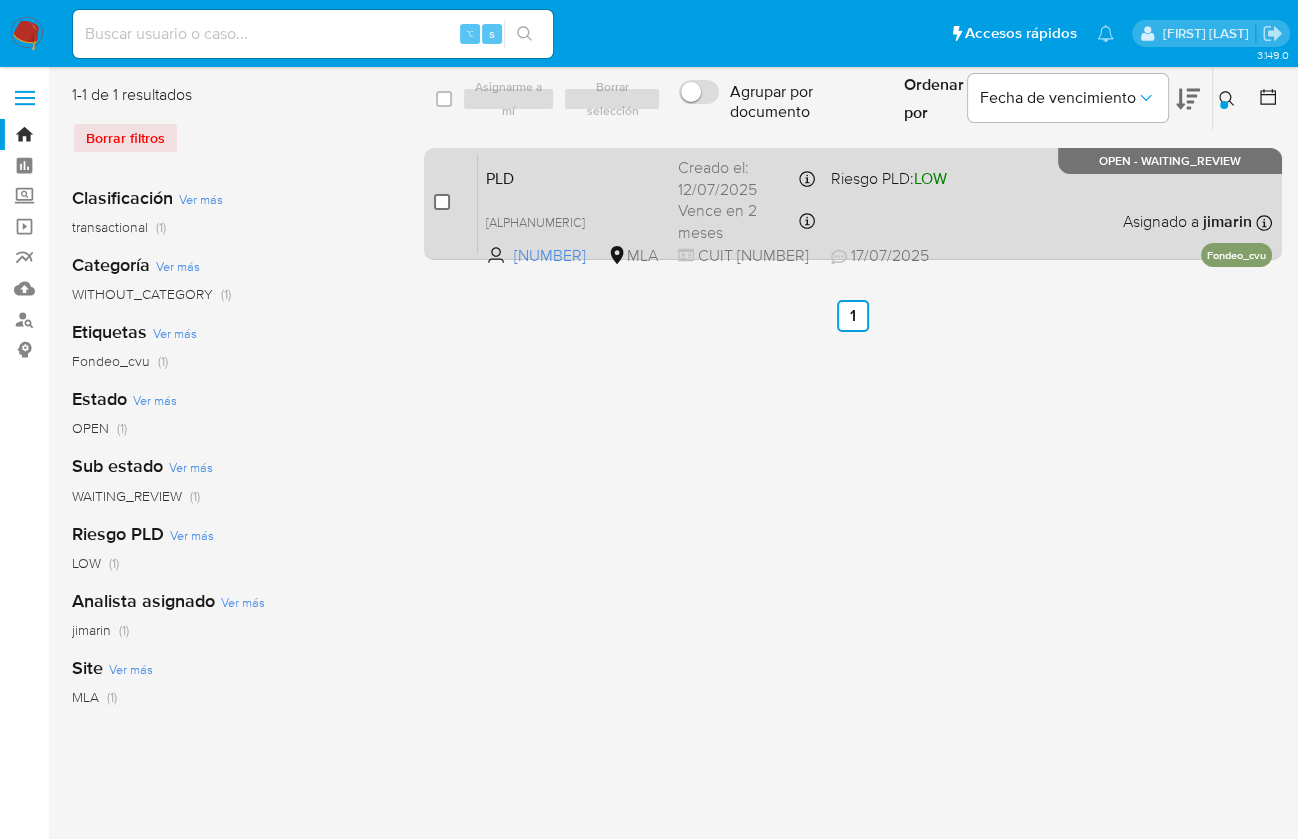 click at bounding box center [442, 202] 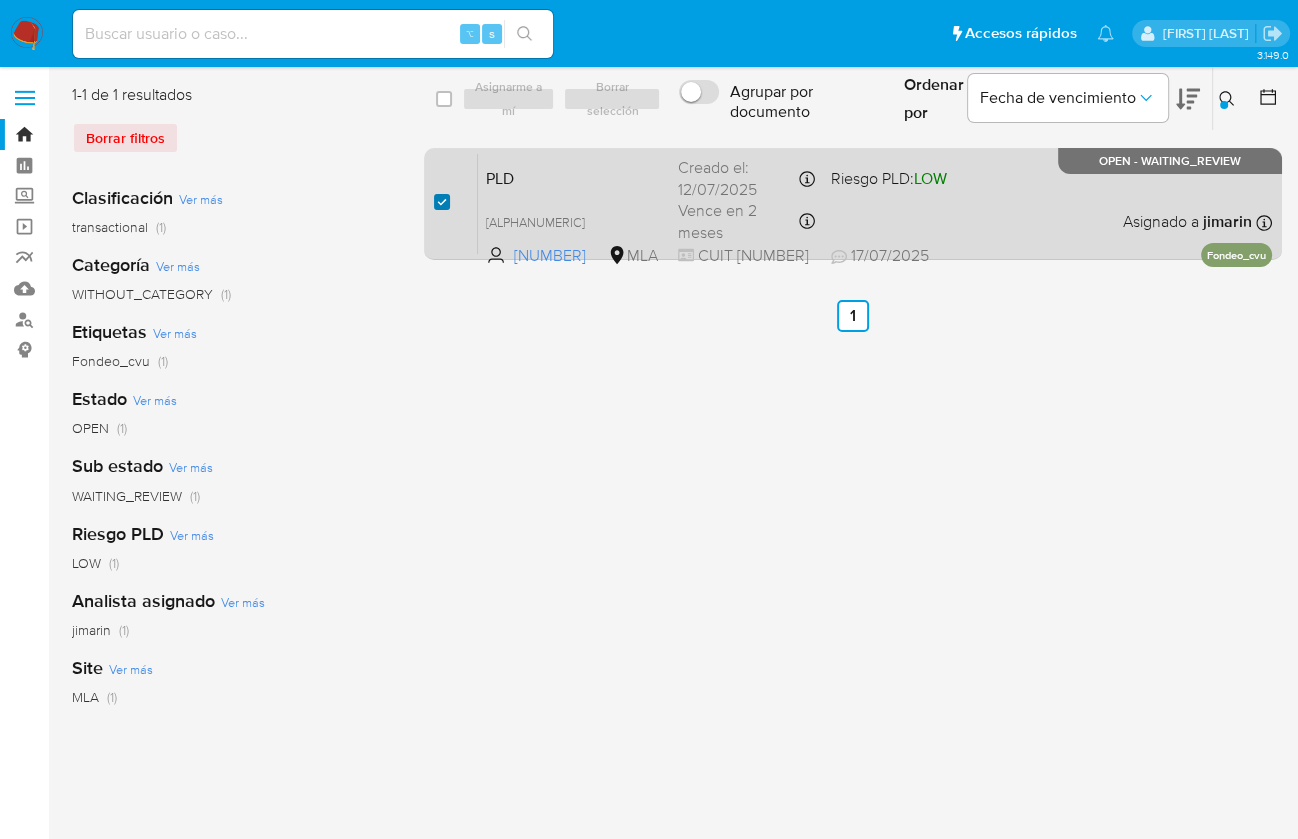 checkbox on "true" 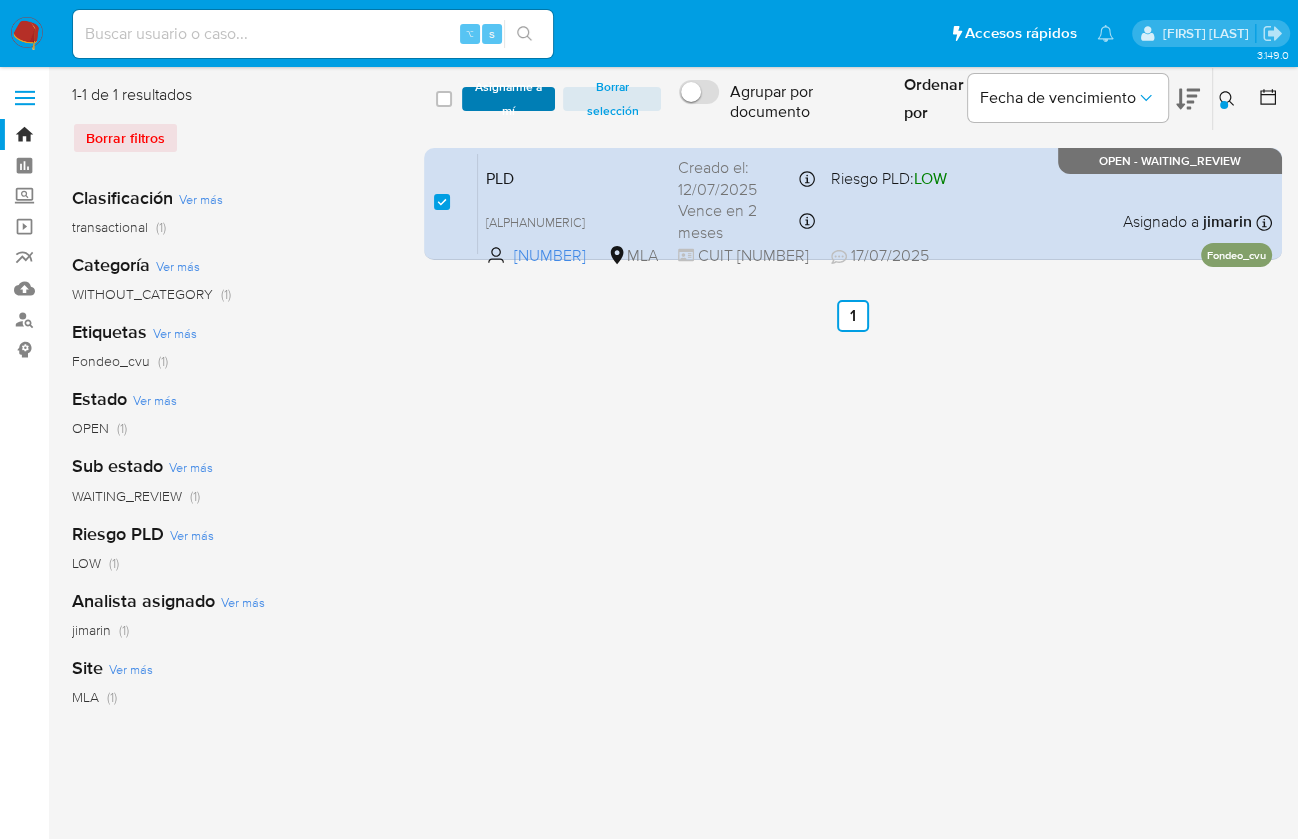 click on "Asignarme a mí" at bounding box center (509, 99) 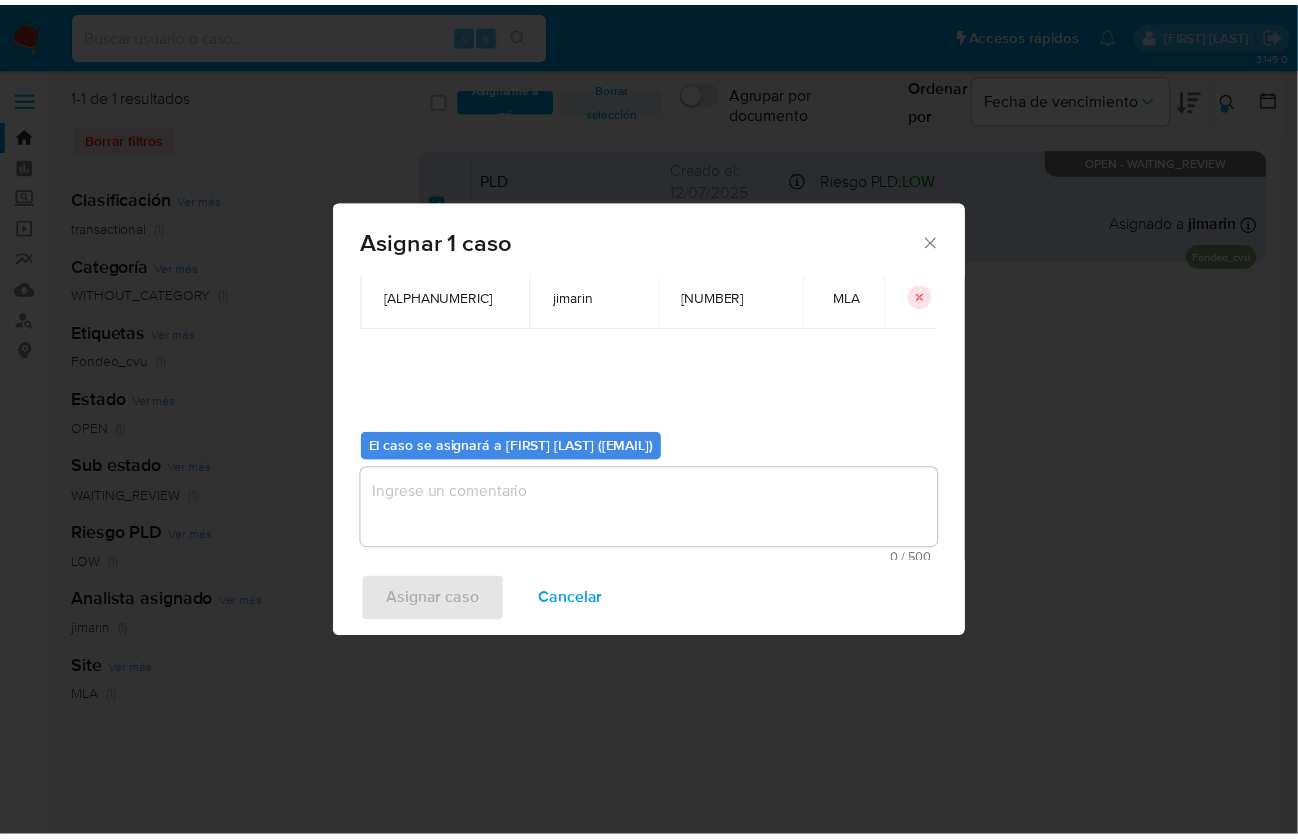 scroll, scrollTop: 102, scrollLeft: 0, axis: vertical 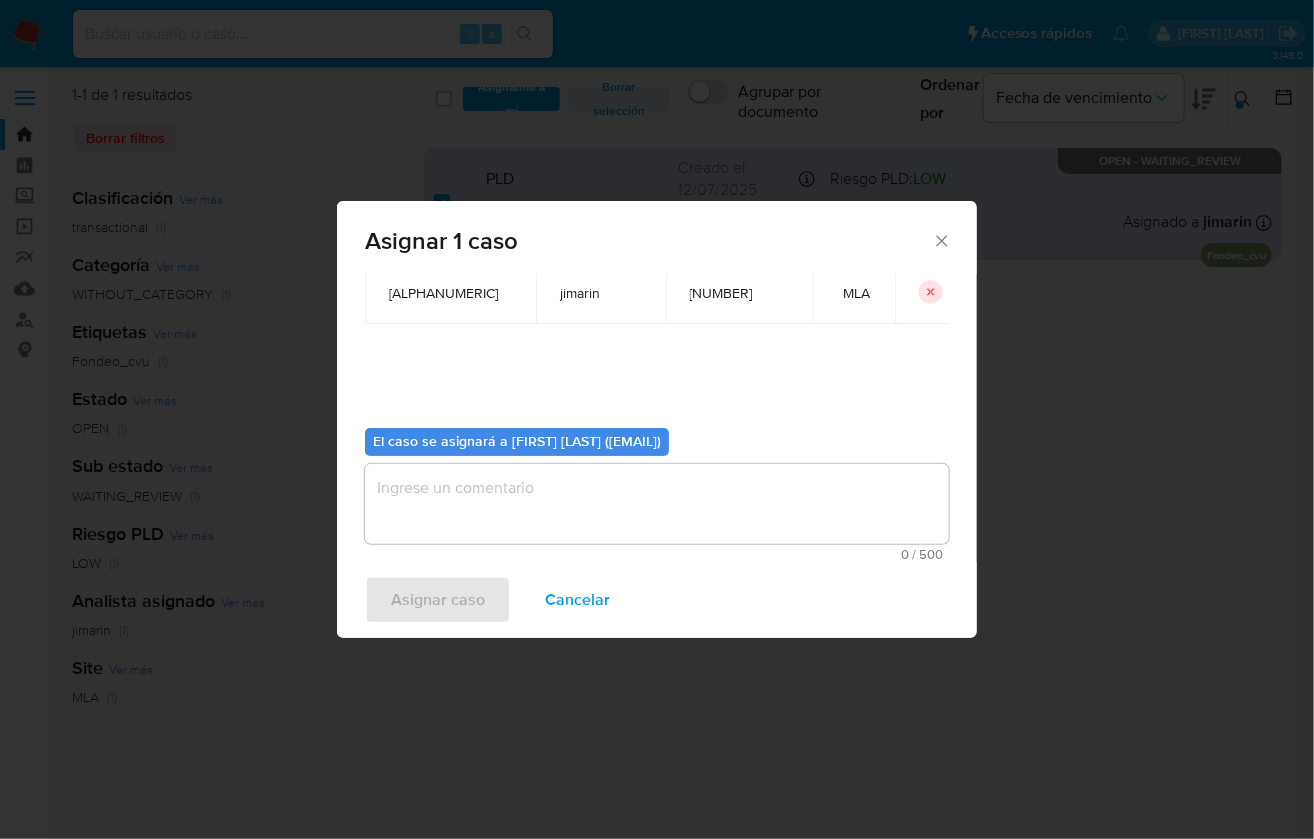 click at bounding box center [657, 504] 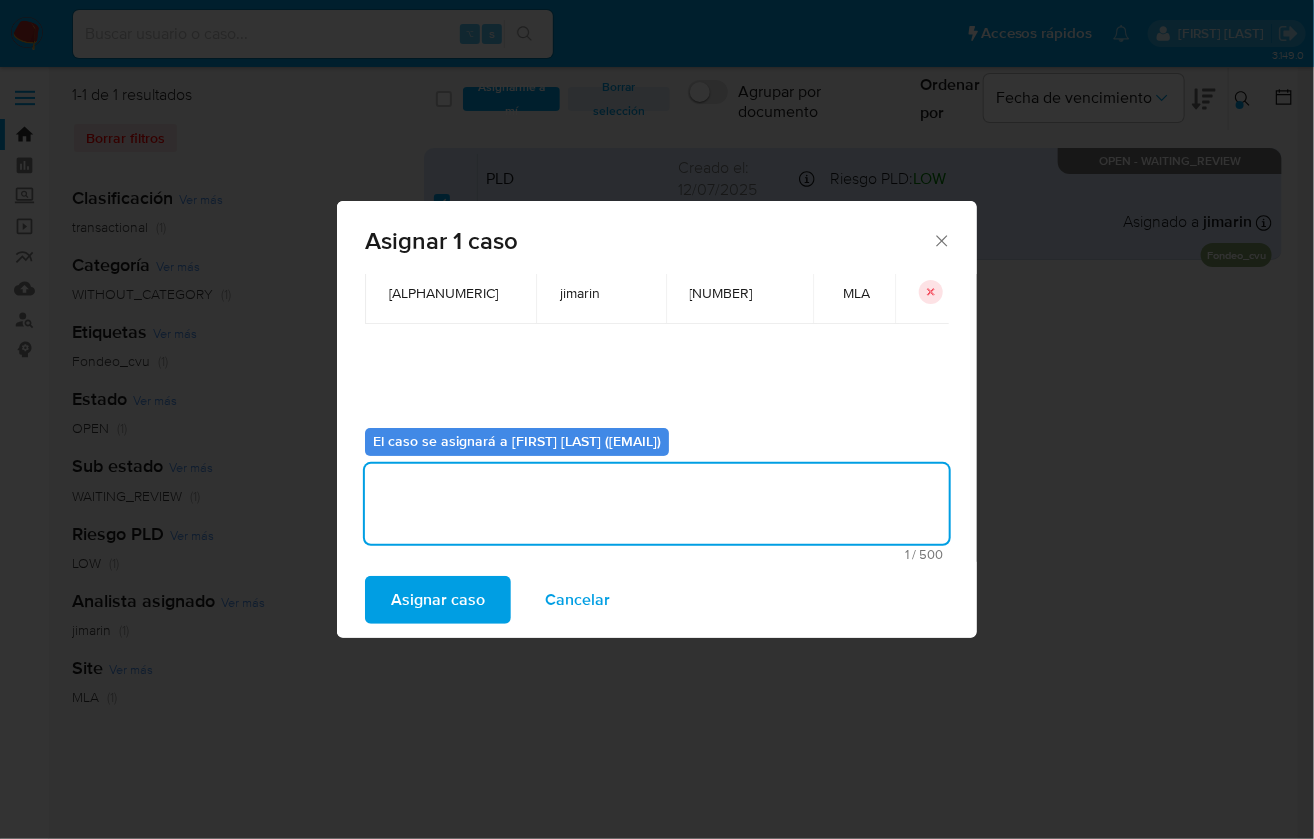 click on "Asignar caso" at bounding box center (438, 600) 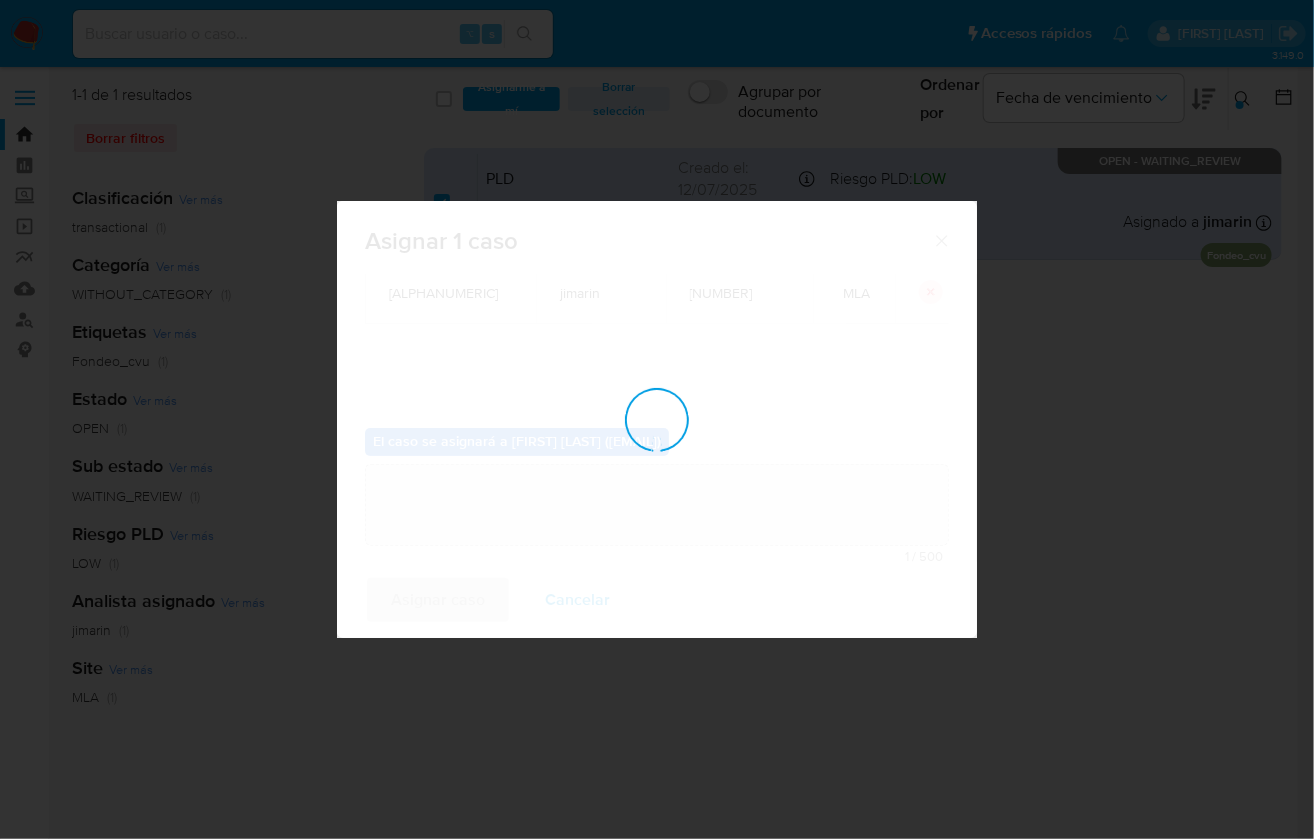 type 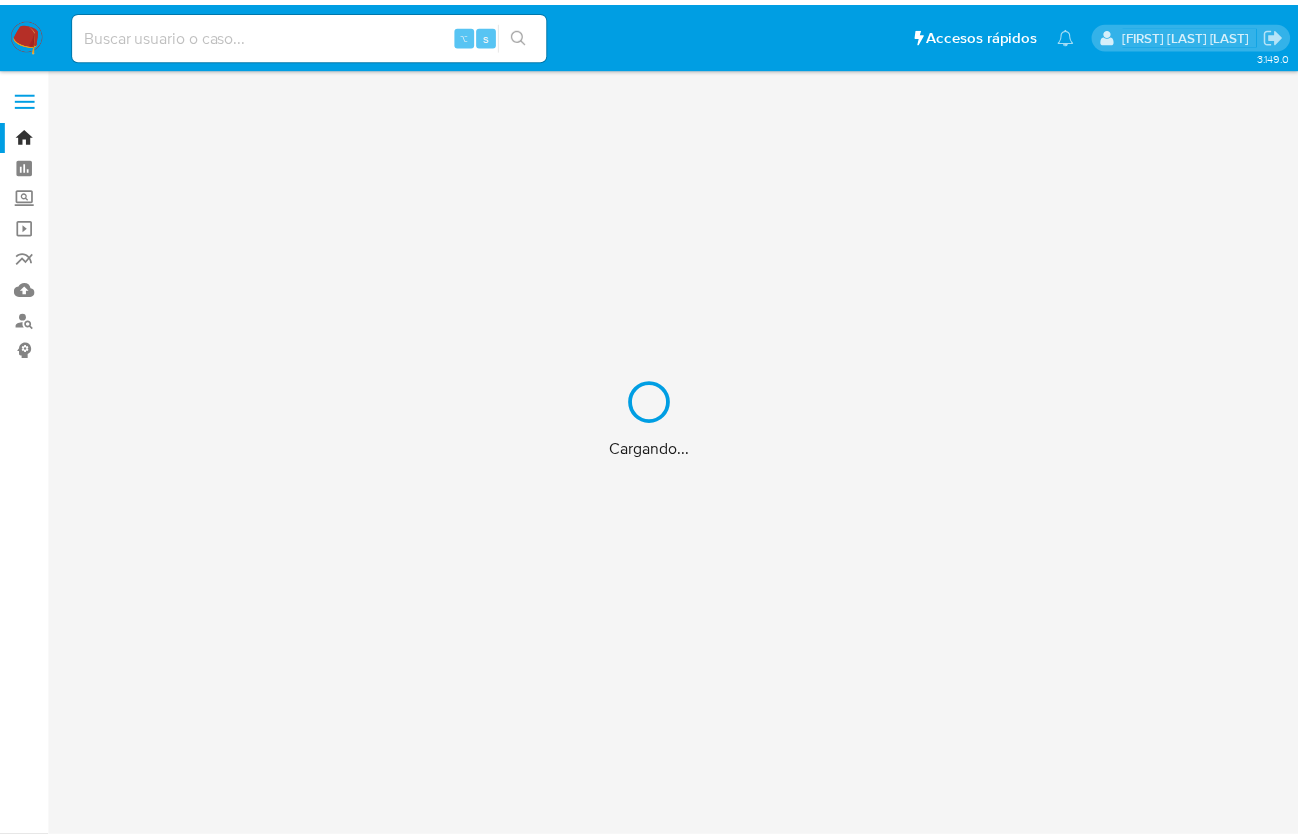 scroll, scrollTop: 0, scrollLeft: 0, axis: both 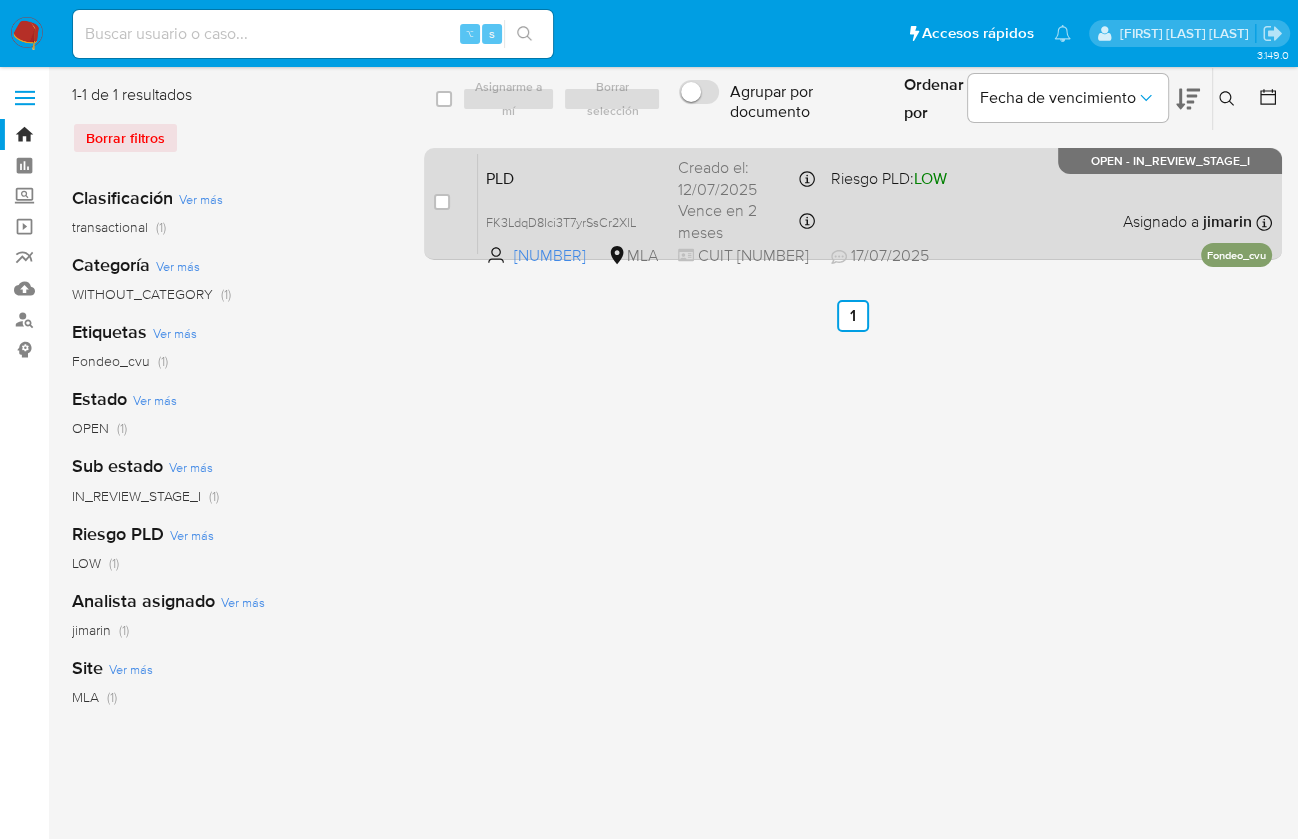 click on "PLD FK3LdqD8Ici3T7yrSsCr2XlL 135724225 MLA Riesgo PLD:  LOW Creado el: 12/07/2025   Creado el: 12/07/2025 03:16:21 Vence en 2 meses   Vence el 10/10/2025 03:16:22 CUIT   20408518602 17/07/2025   17/07/2025 17:15 Asignado a   jimarin   Asignado el: 17/07/2025 16:34:59 Fondeo_cvu OPEN - IN_REVIEW_STAGE_I" at bounding box center [875, 203] 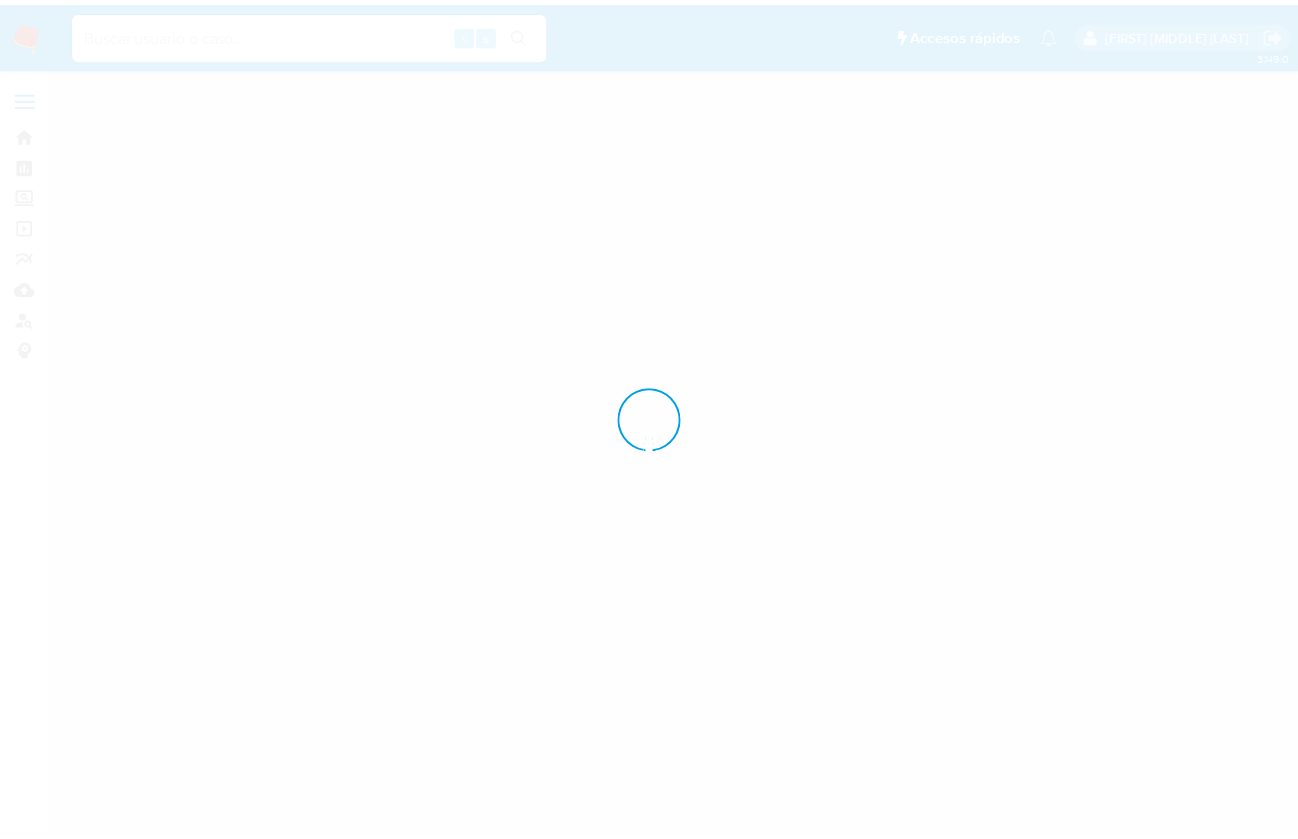 scroll, scrollTop: 0, scrollLeft: 0, axis: both 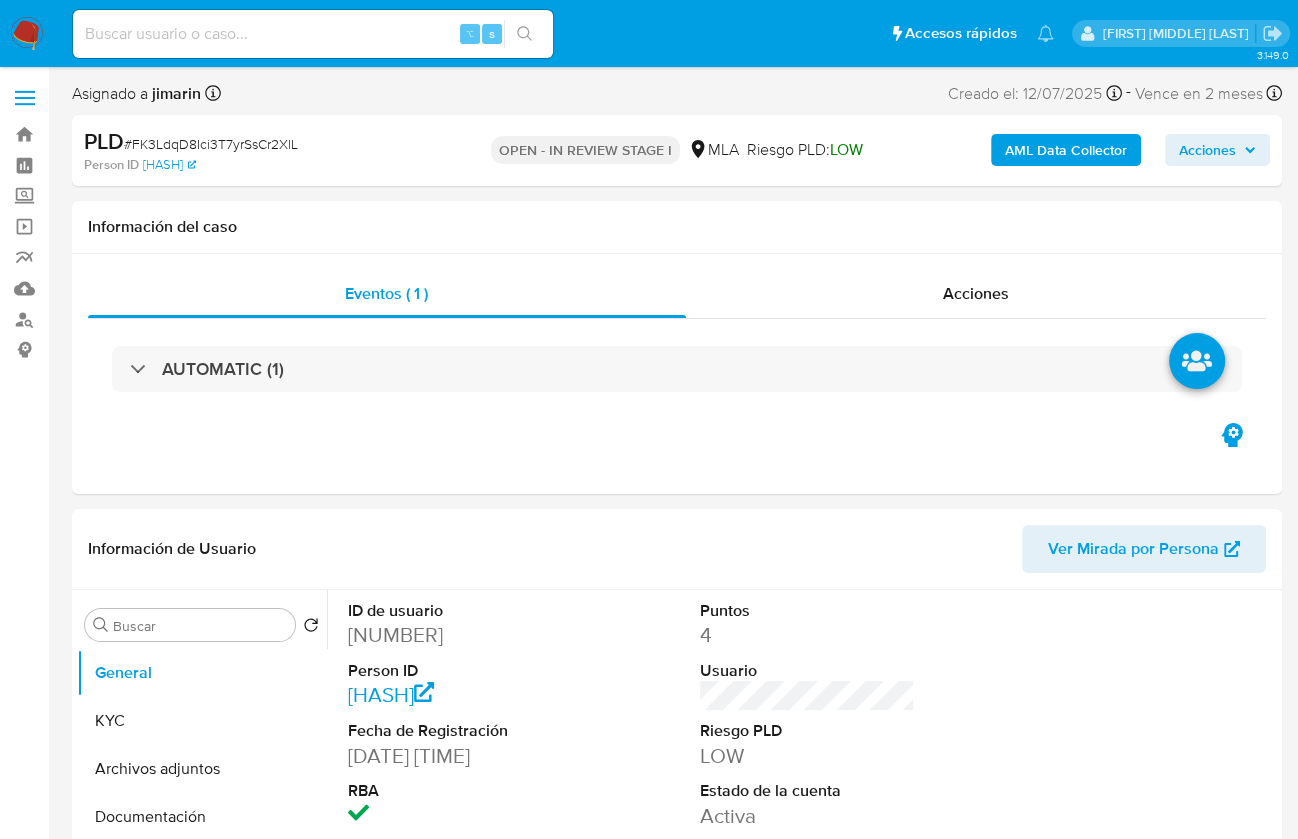select on "10" 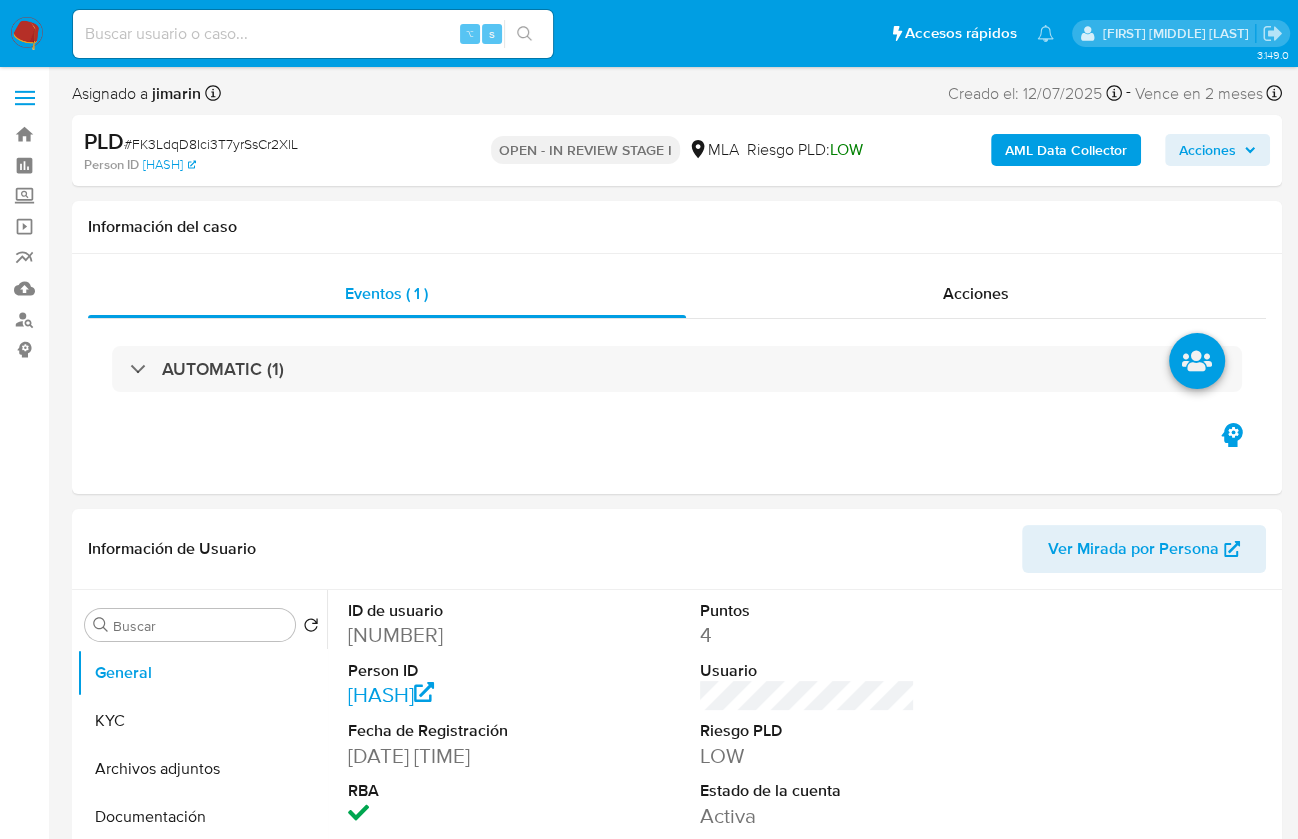 click on "# FK3LdqD8Ici3T7yrSsCr2XlL" at bounding box center (211, 144) 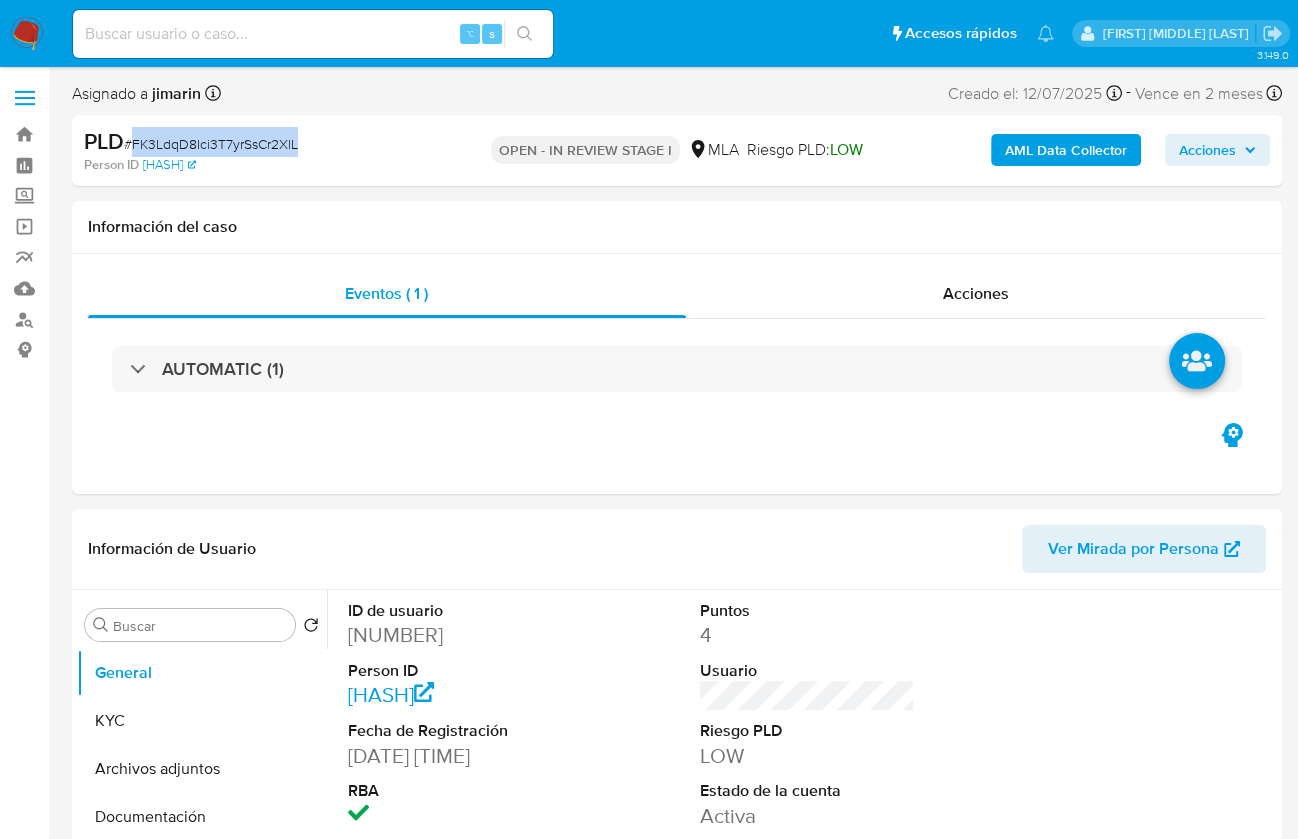 click on "# FK3LdqD8Ici3T7yrSsCr2XlL" at bounding box center (211, 144) 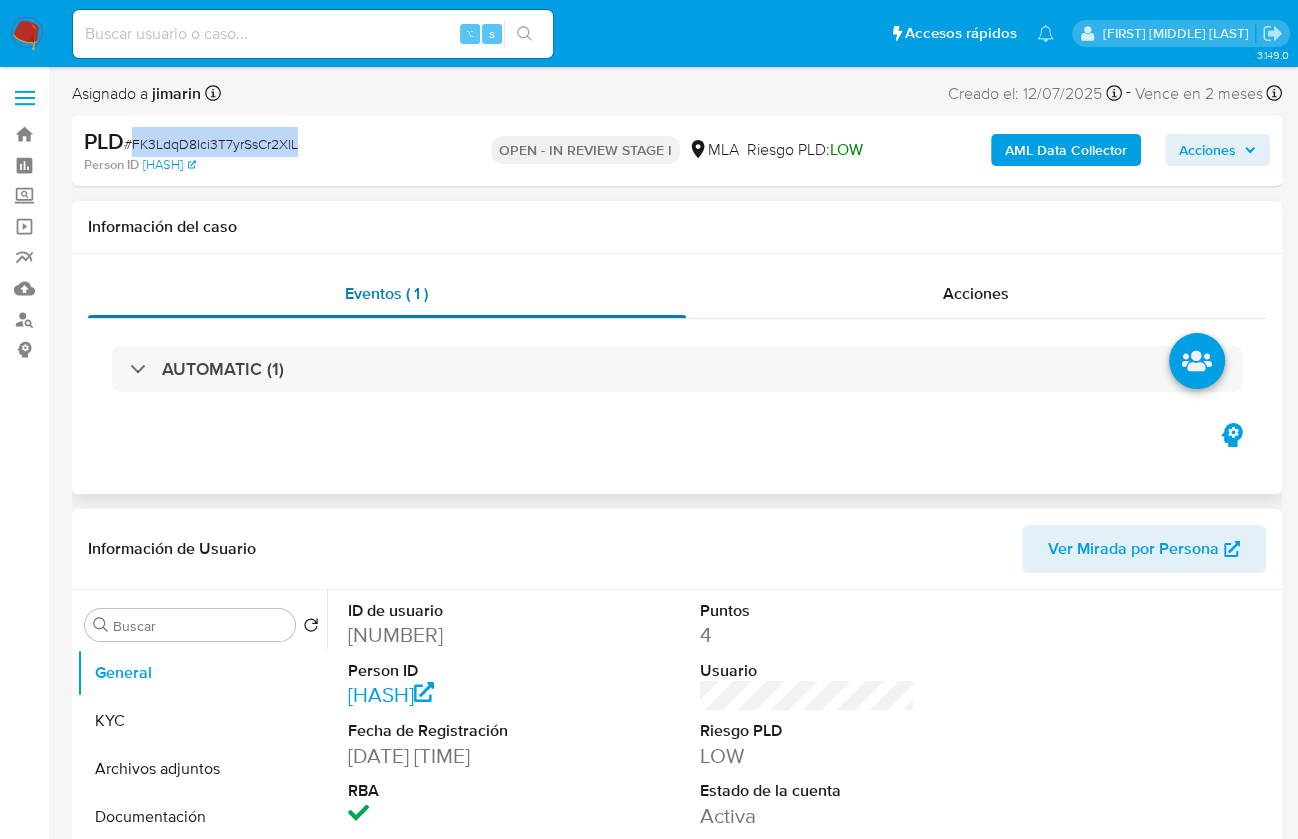 click on "Eventos ( 1 )" at bounding box center [387, 294] 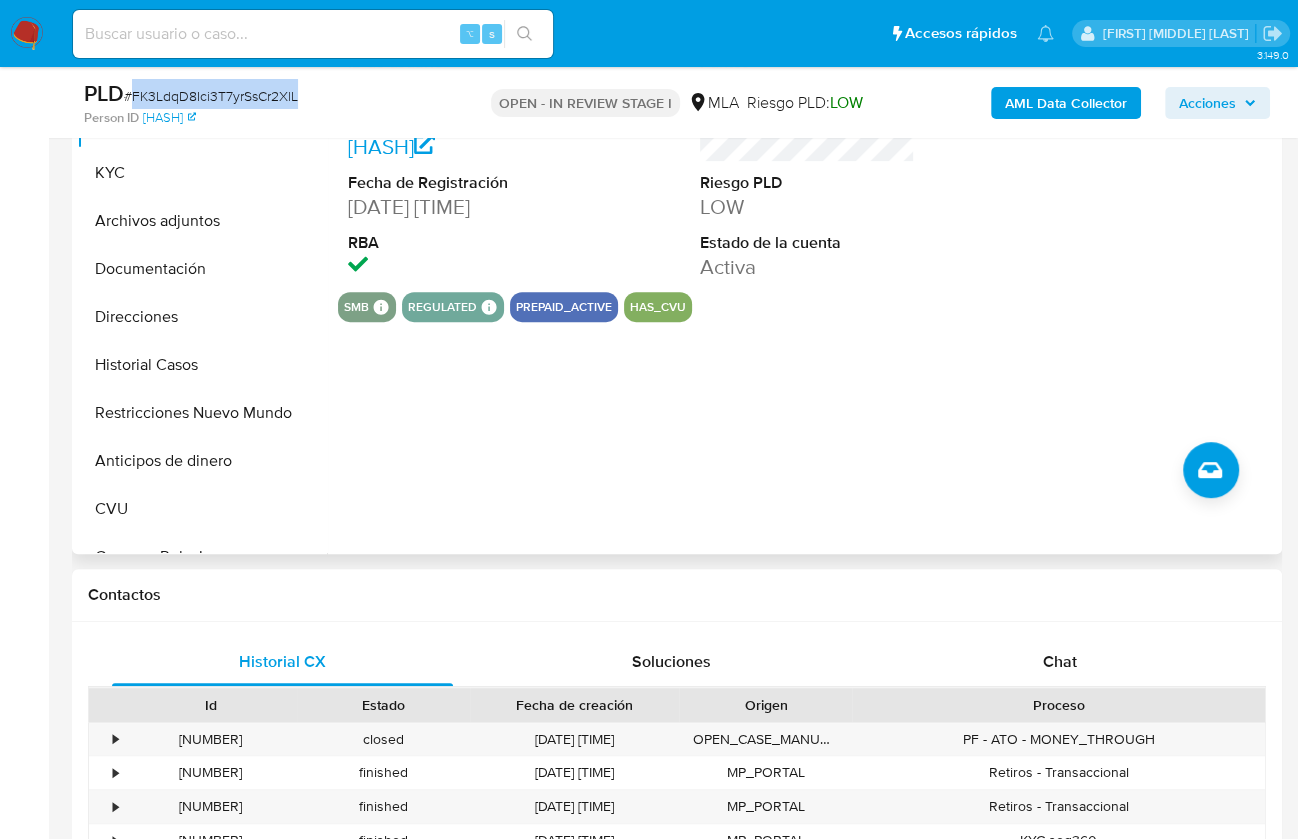 scroll, scrollTop: 549, scrollLeft: 0, axis: vertical 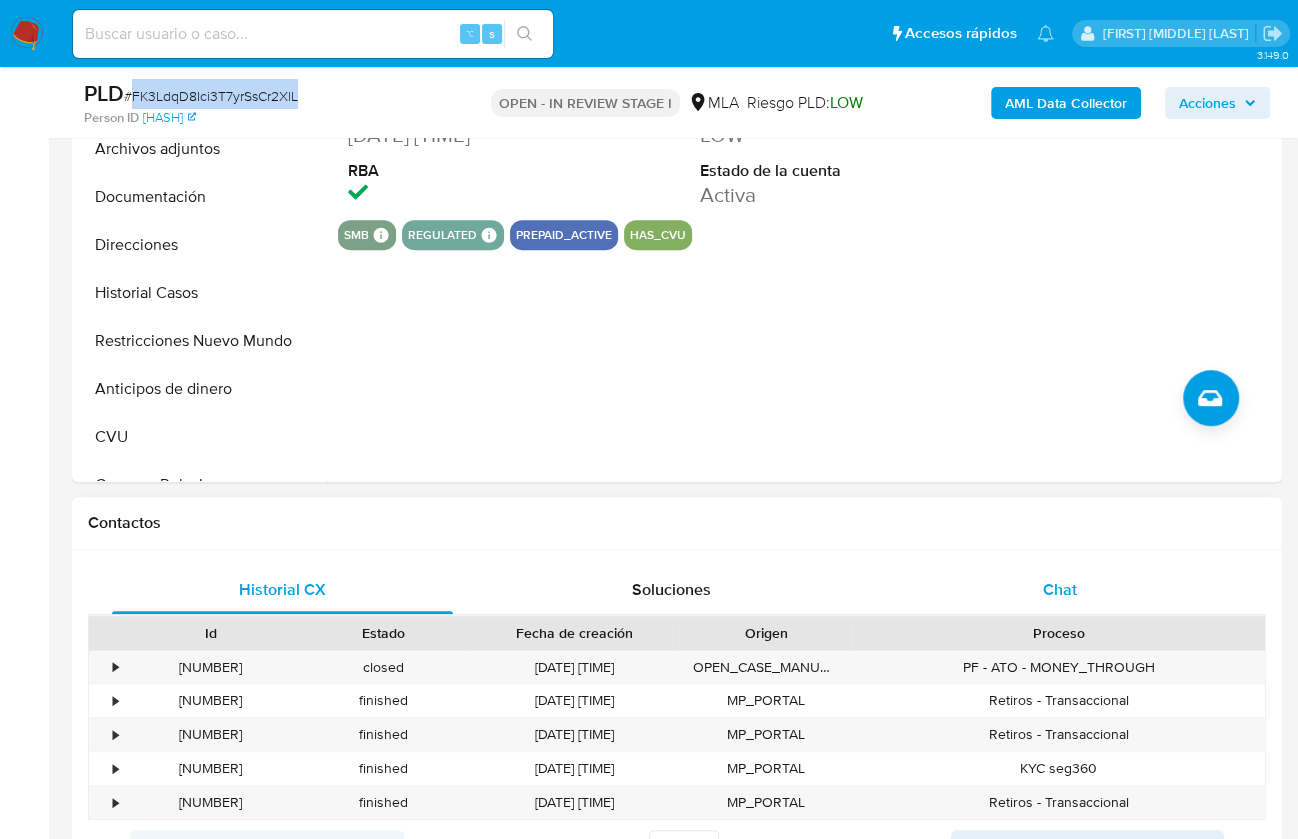 click on "Chat" at bounding box center [1059, 590] 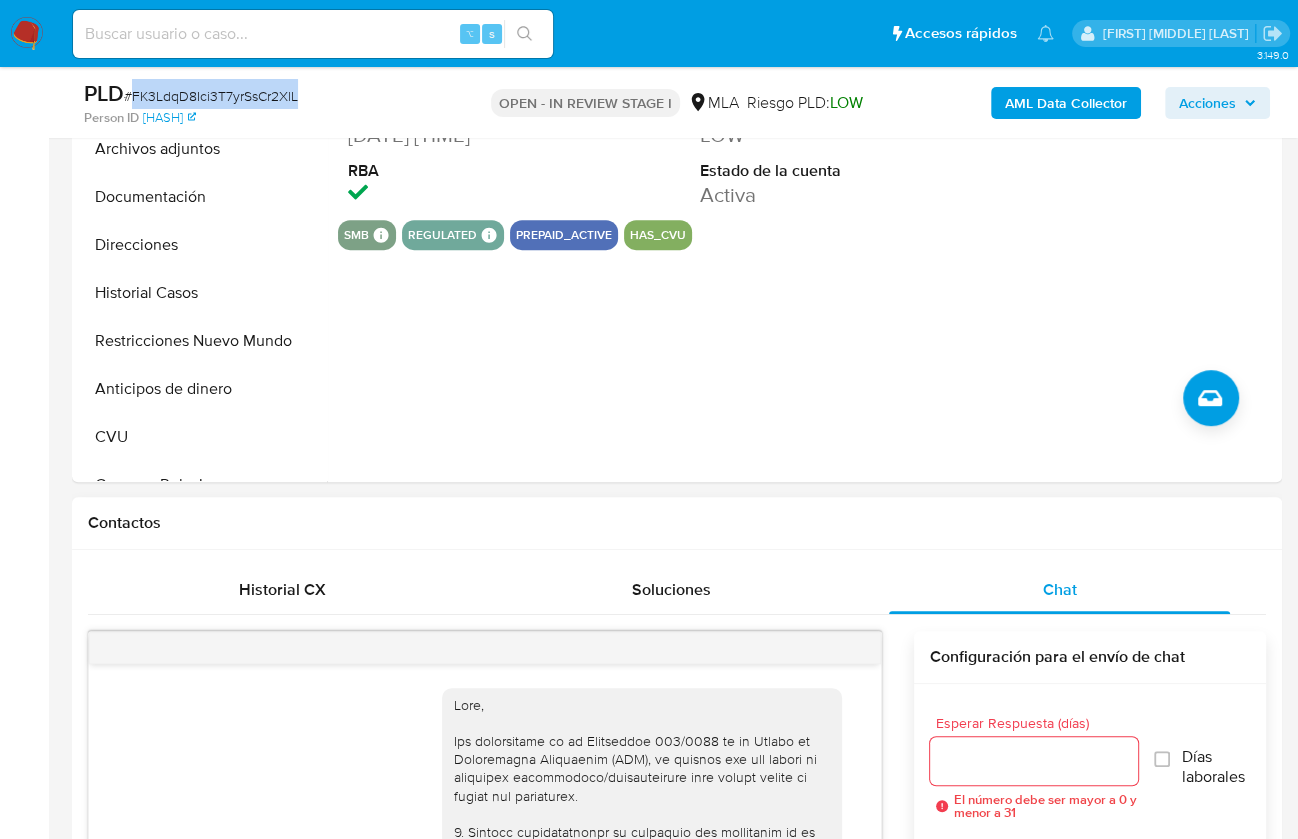 scroll, scrollTop: 1239, scrollLeft: 0, axis: vertical 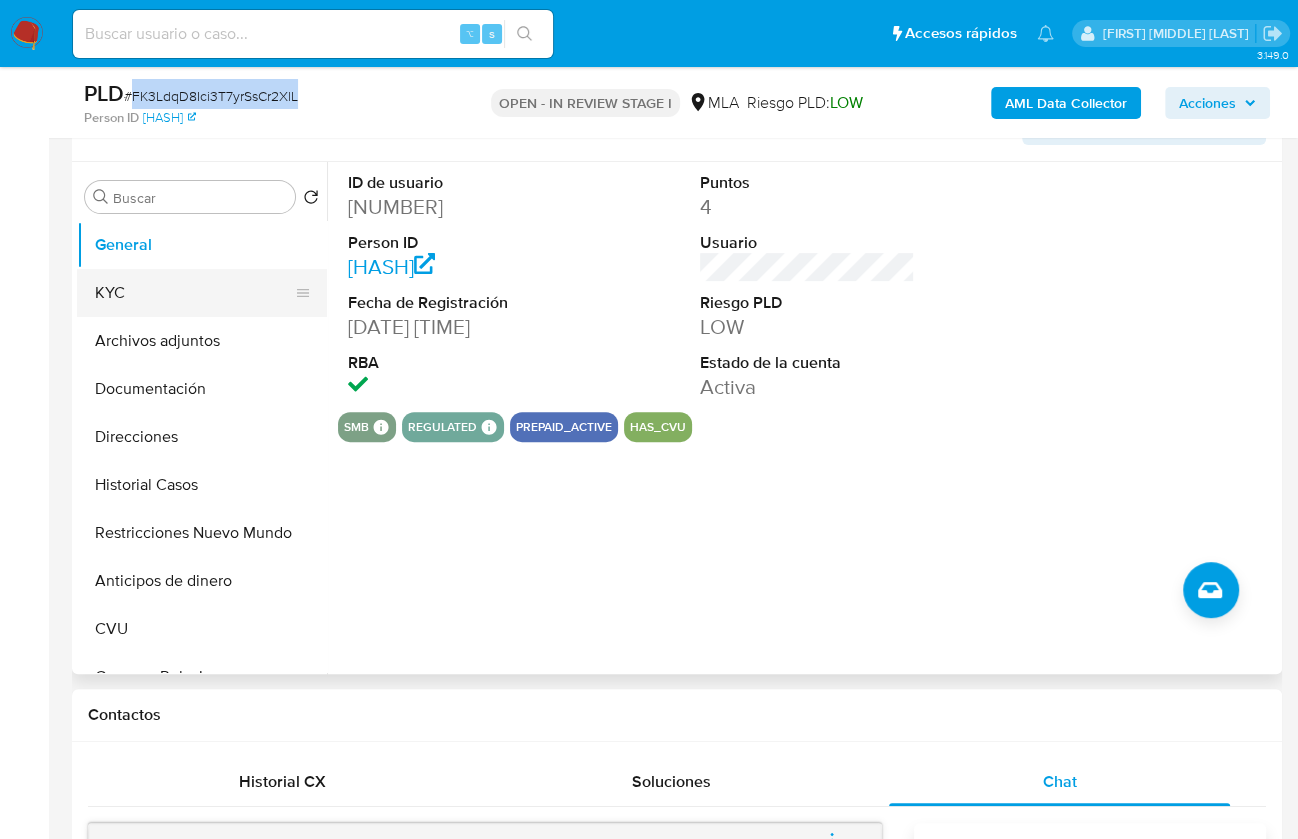 click on "KYC" at bounding box center [194, 293] 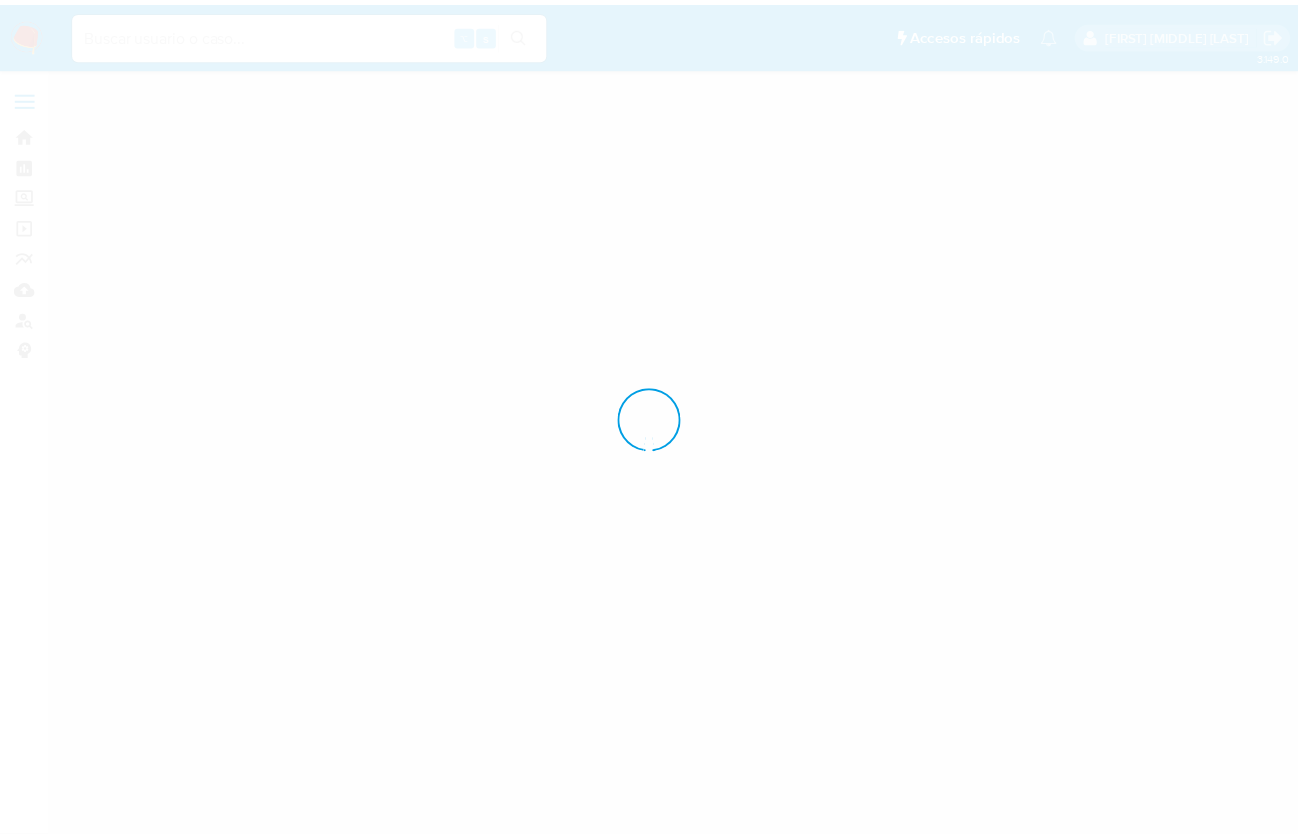 scroll, scrollTop: 0, scrollLeft: 0, axis: both 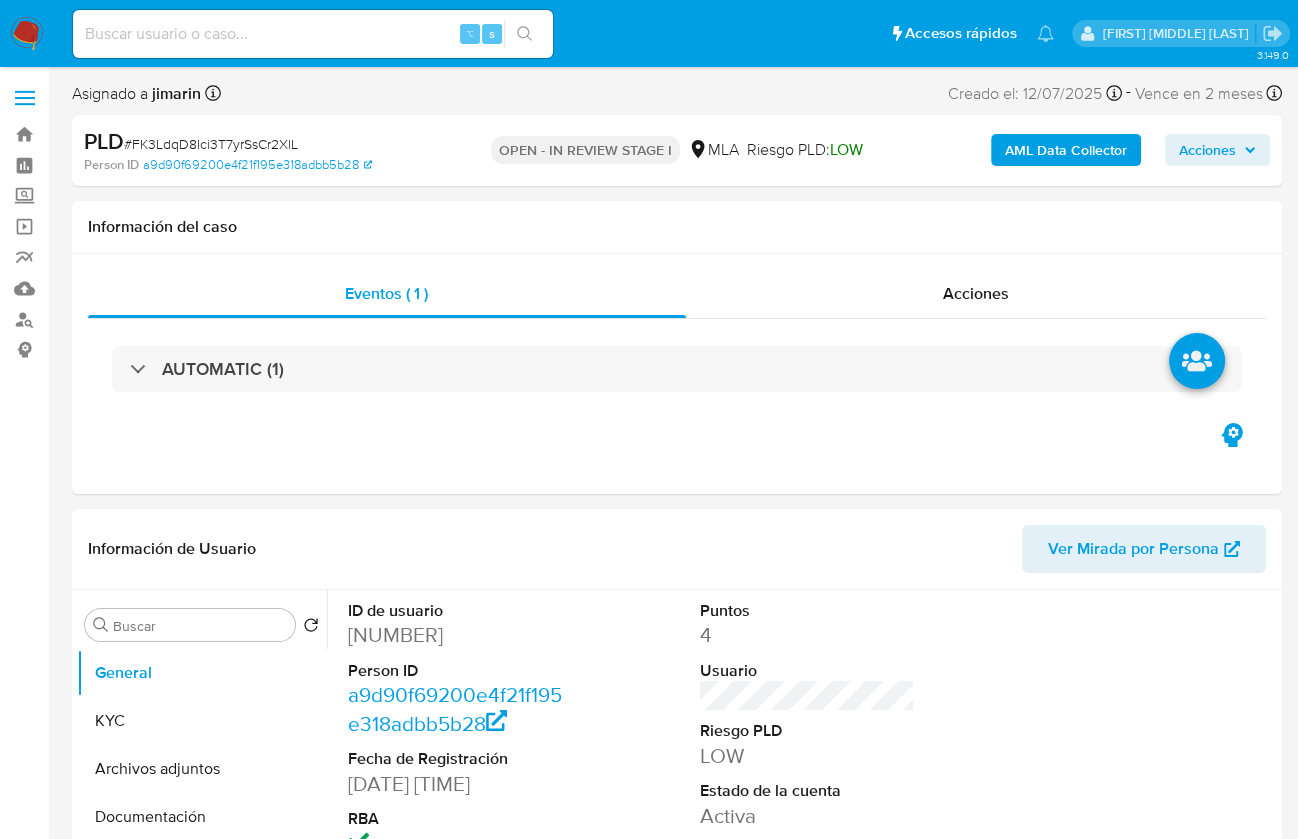 select on "10" 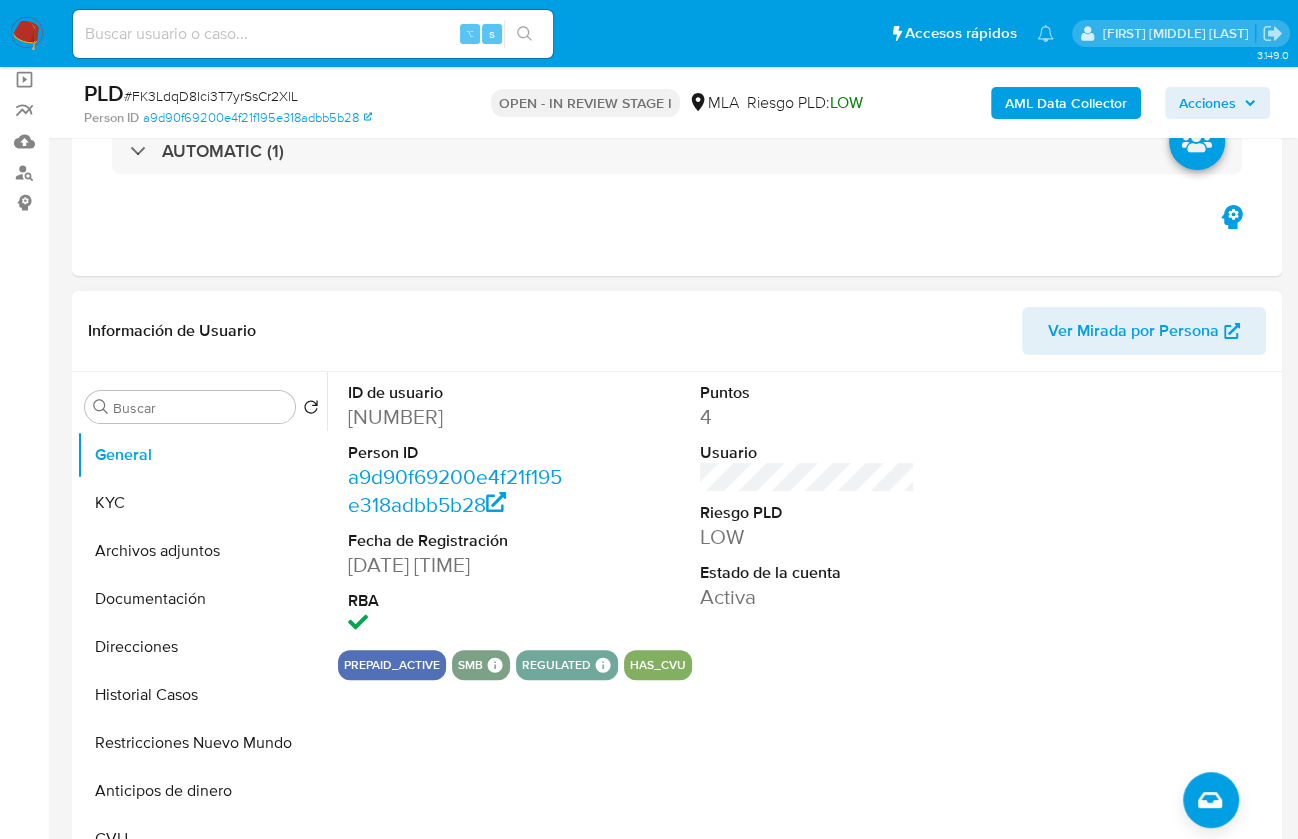 scroll, scrollTop: 153, scrollLeft: 0, axis: vertical 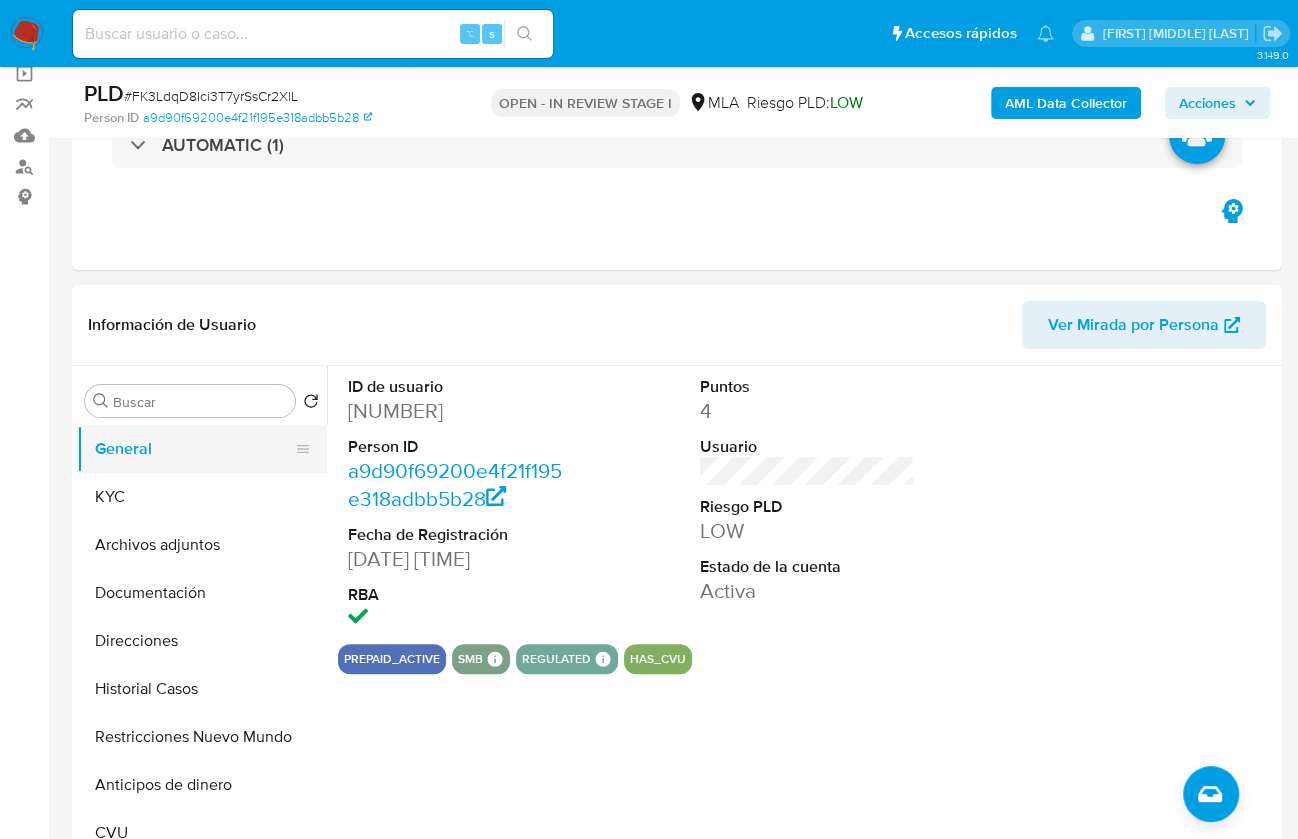 click on "KYC" at bounding box center [202, 497] 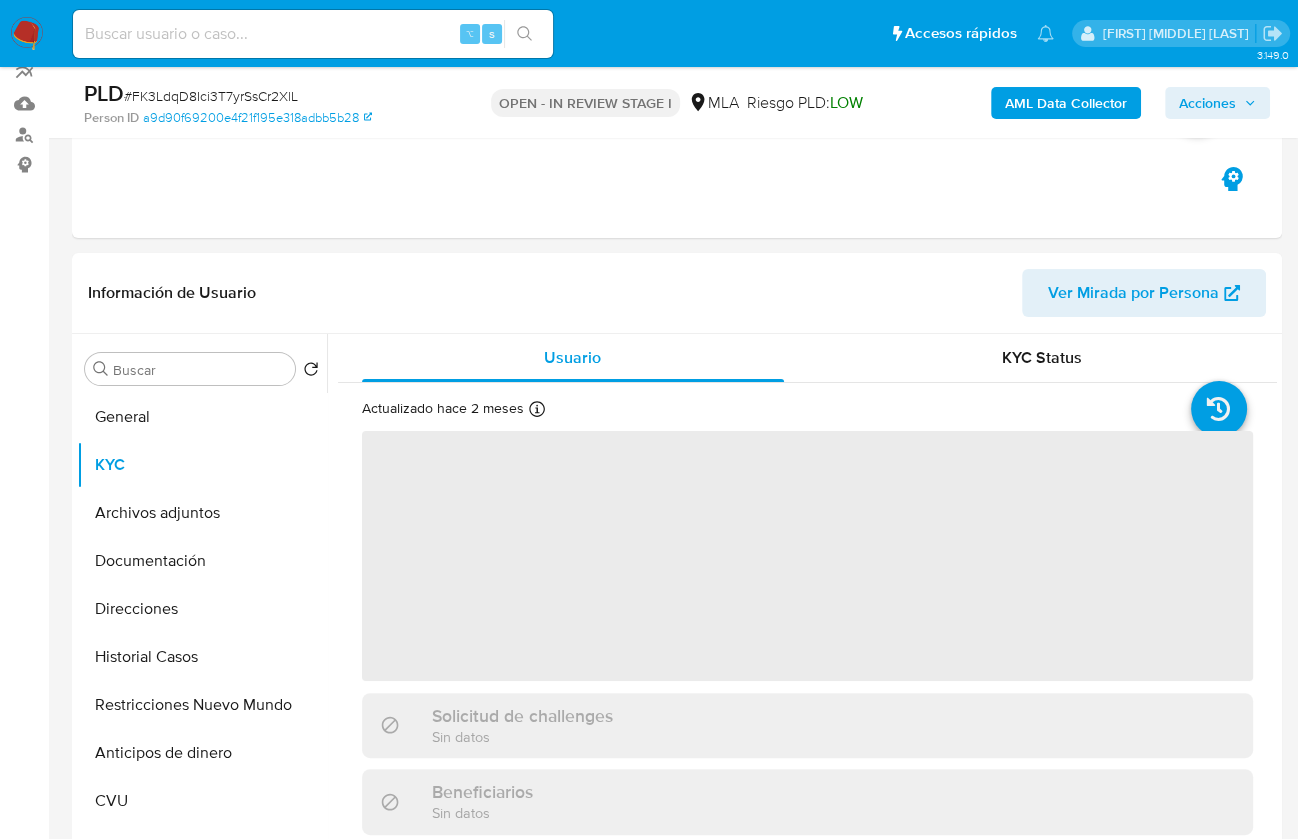 scroll, scrollTop: 190, scrollLeft: 0, axis: vertical 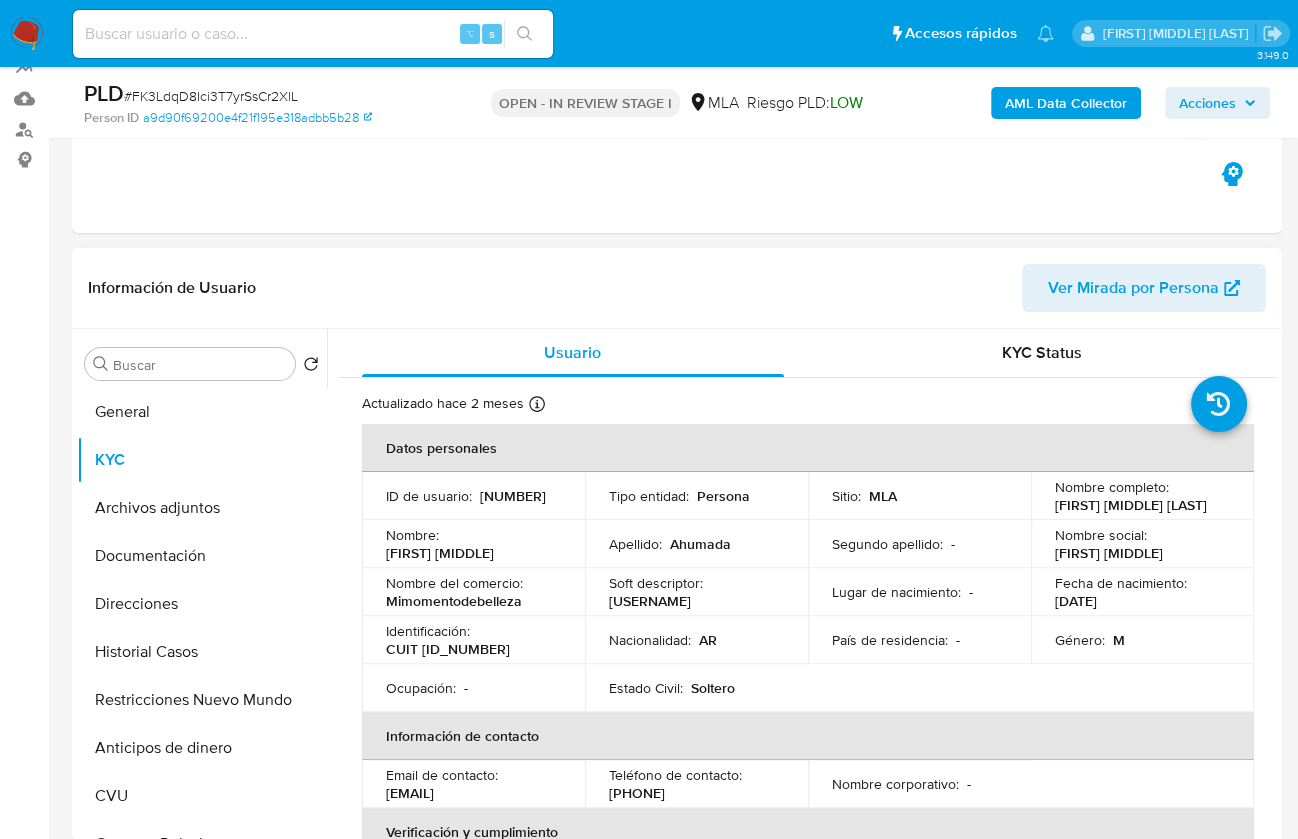 click on "[NUMBER]" at bounding box center [513, 496] 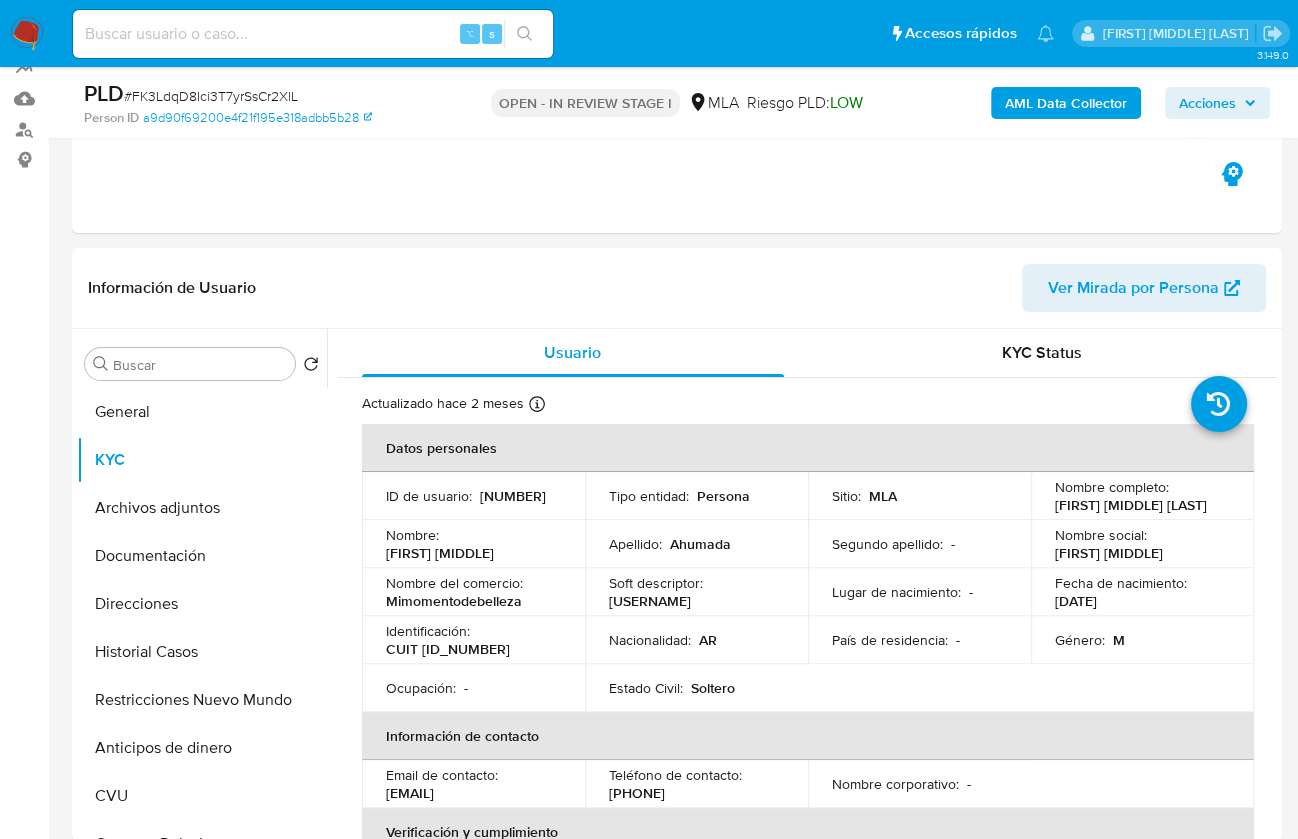copy on "[NUMBER]" 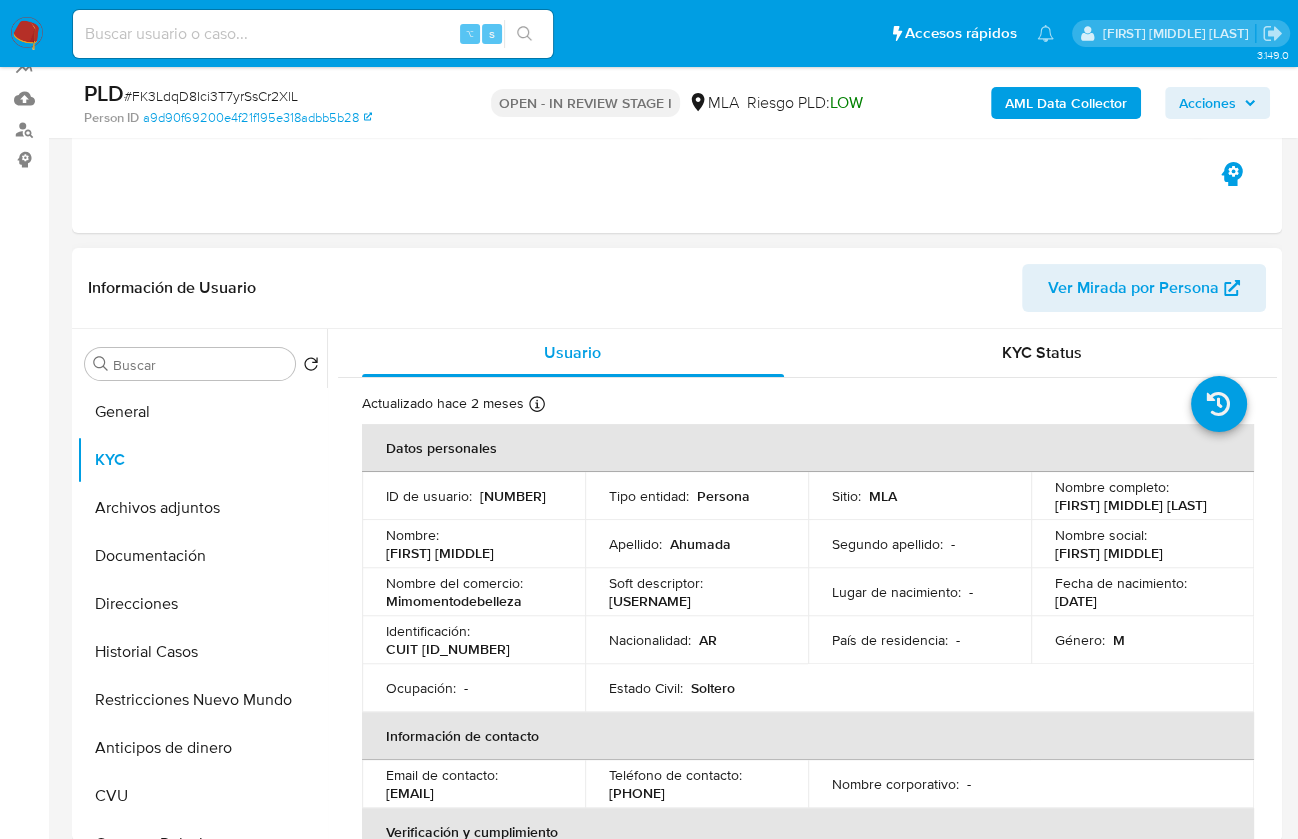 click on "CUIT 20408518602" at bounding box center [448, 649] 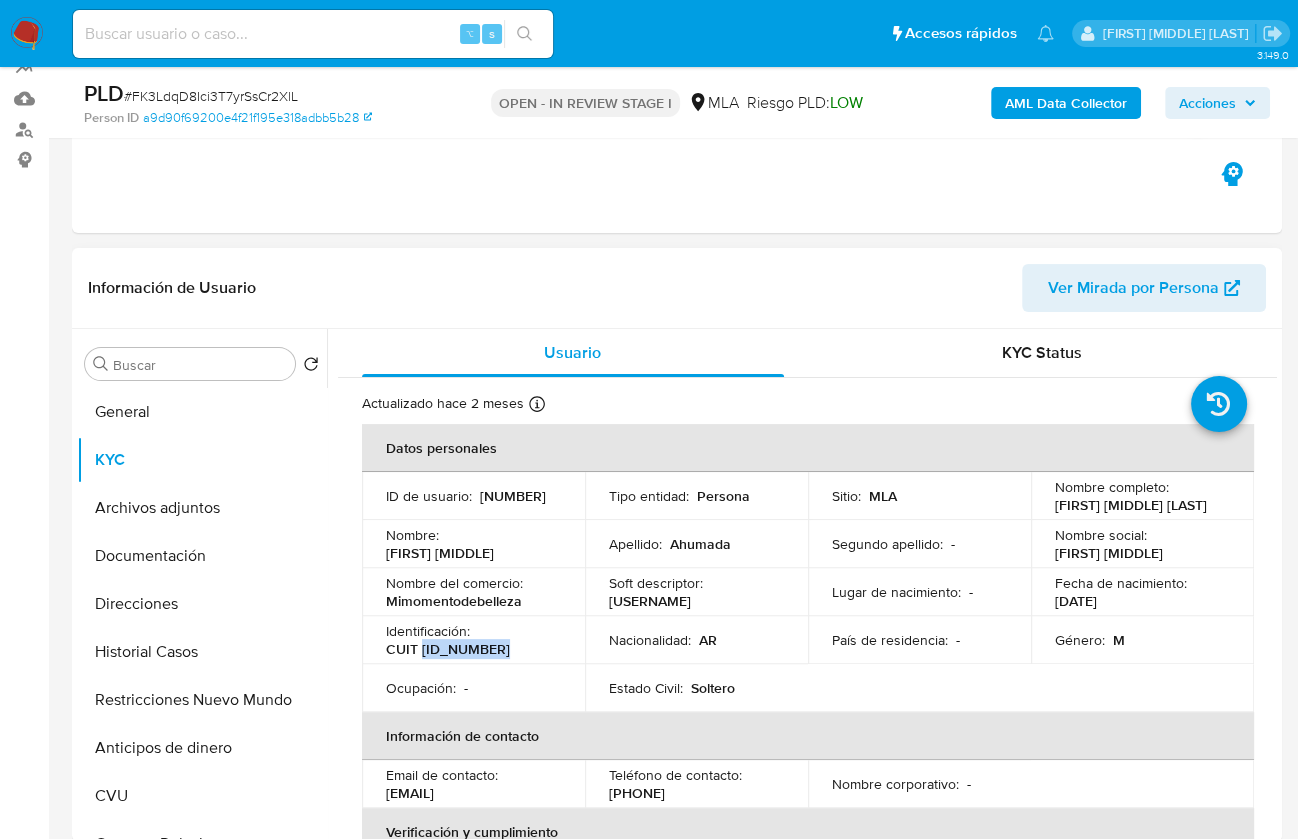 click on "CUIT 20408518602" at bounding box center [448, 649] 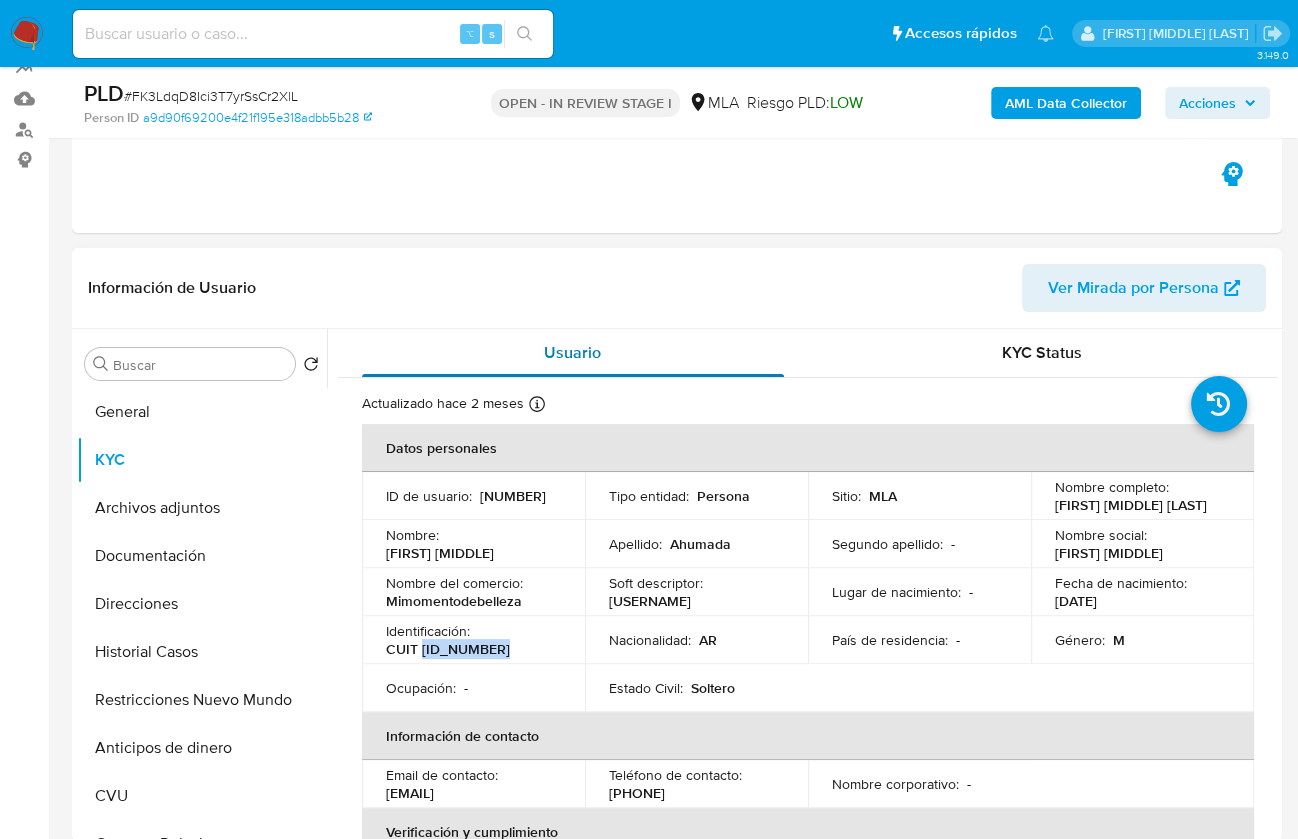 click on "Usuario" at bounding box center (573, 353) 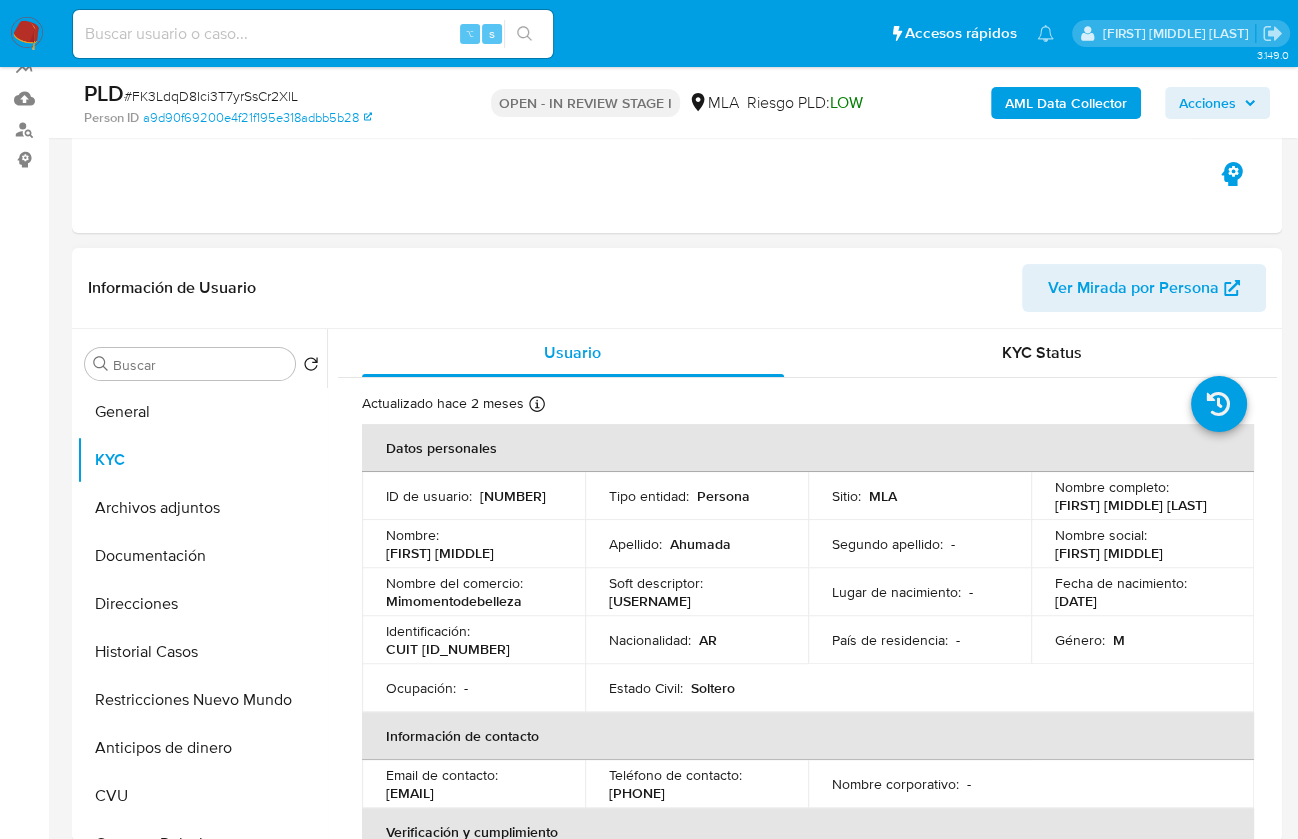 click on "Información de Usuario Ver Mirada por Persona" at bounding box center (677, 288) 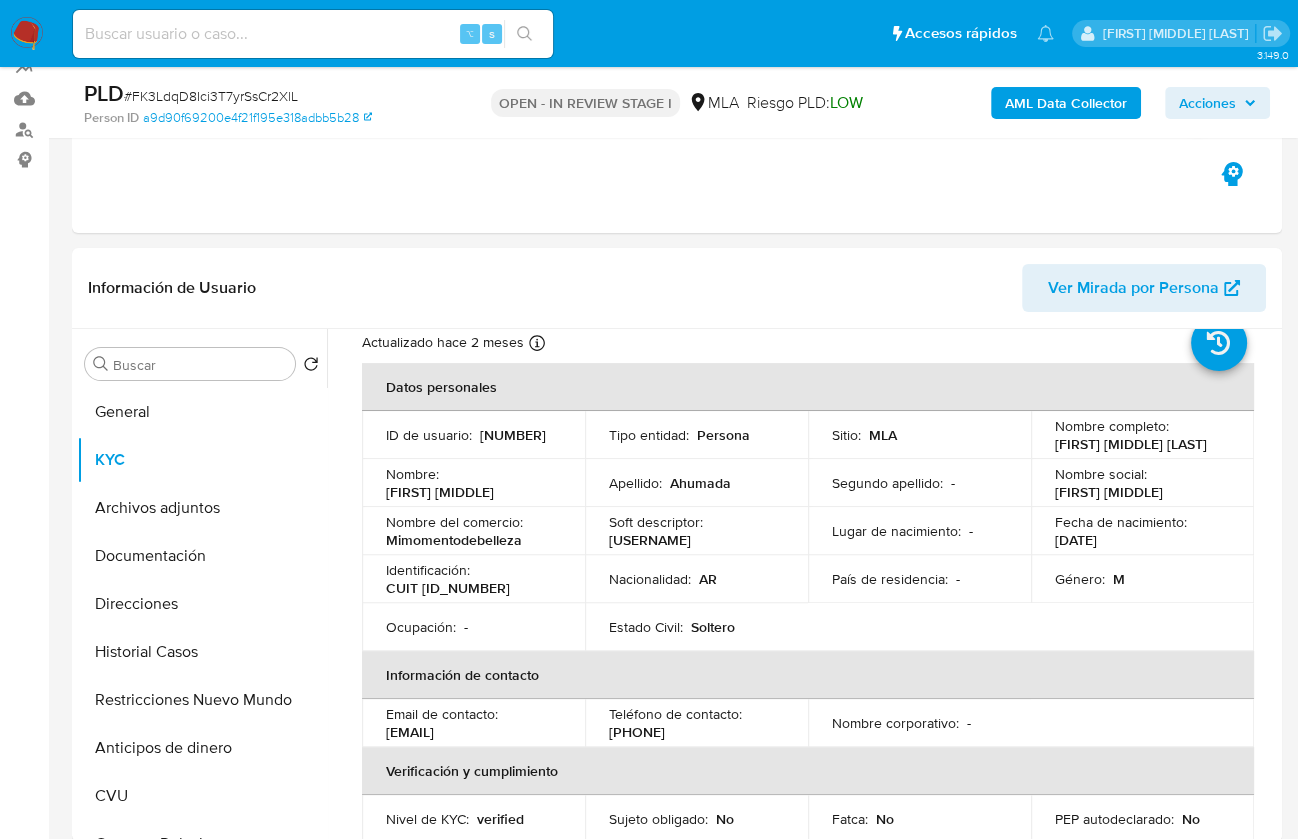 scroll, scrollTop: 537, scrollLeft: 0, axis: vertical 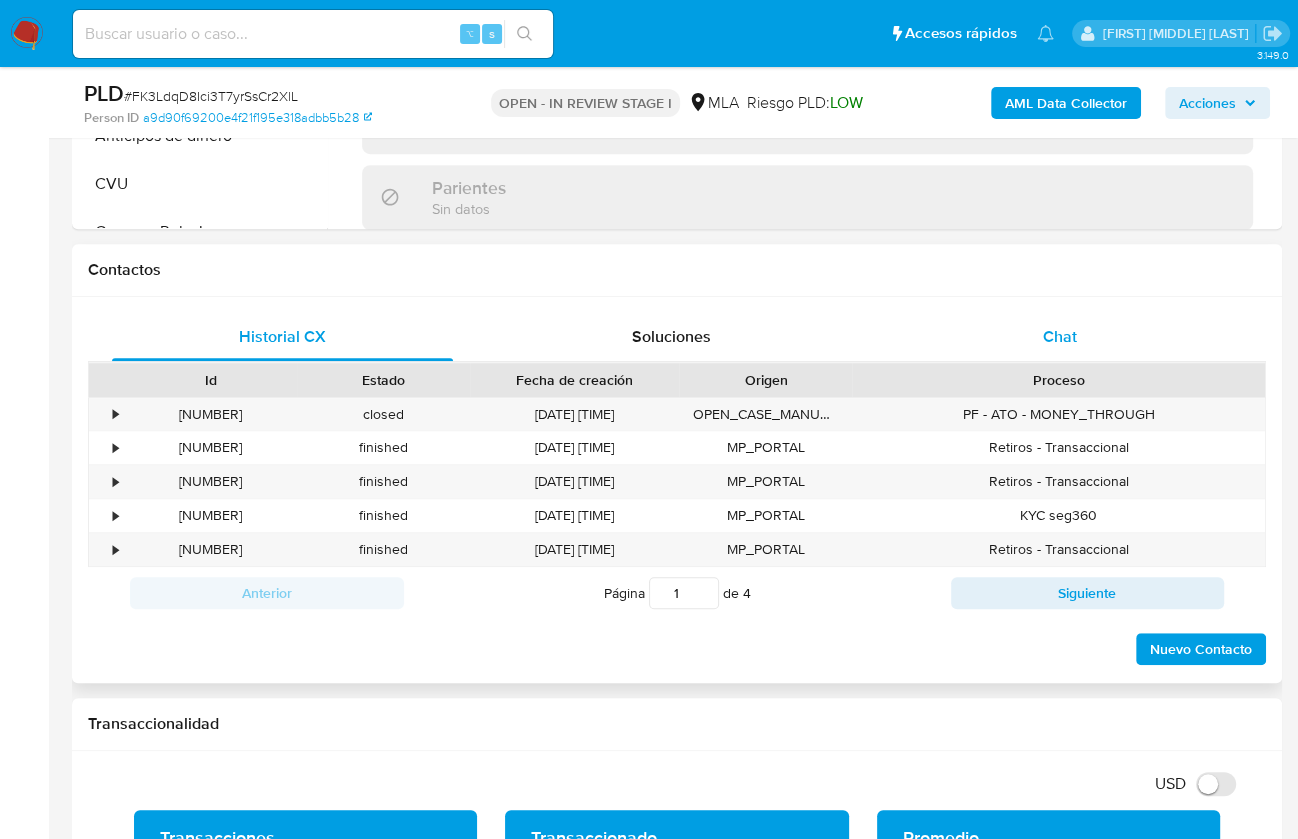click on "Chat" at bounding box center (1059, 337) 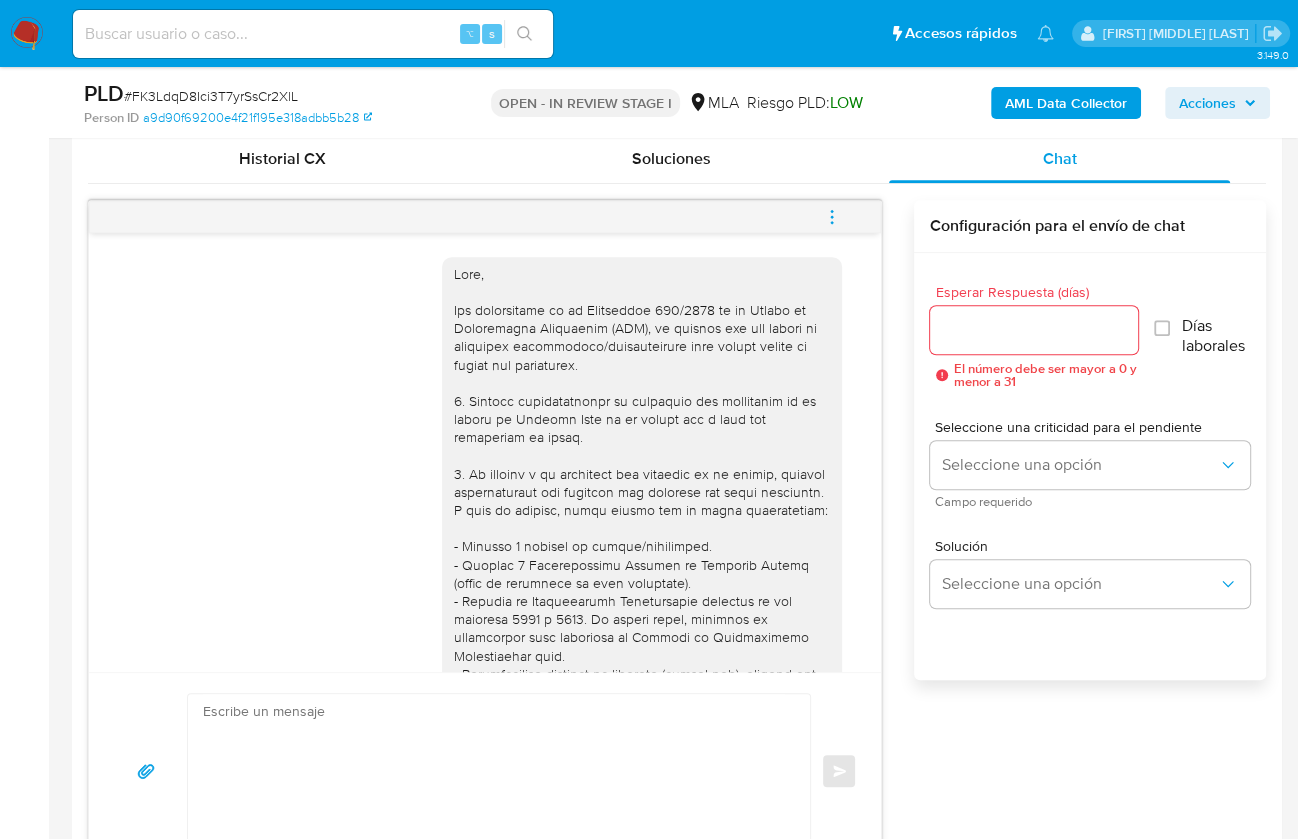 scroll, scrollTop: 1058, scrollLeft: 0, axis: vertical 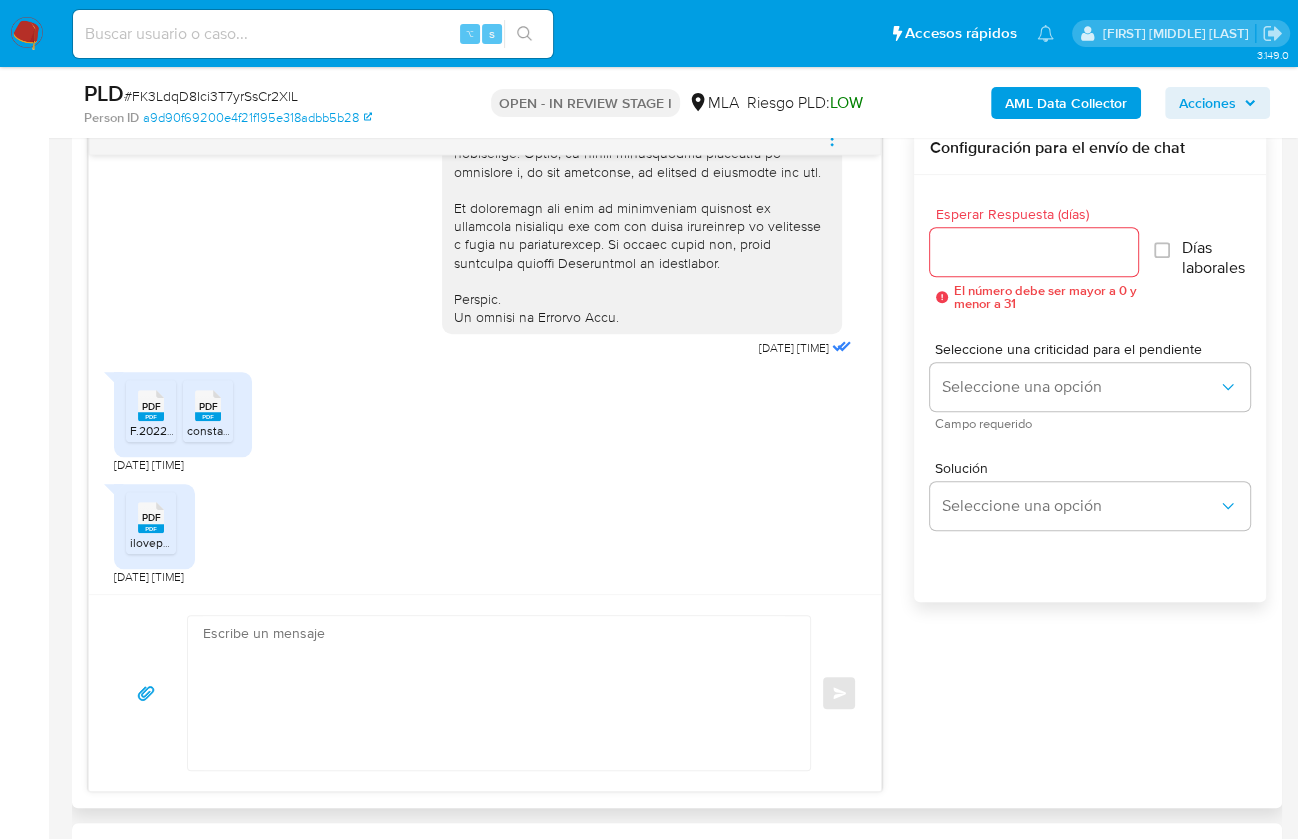 click 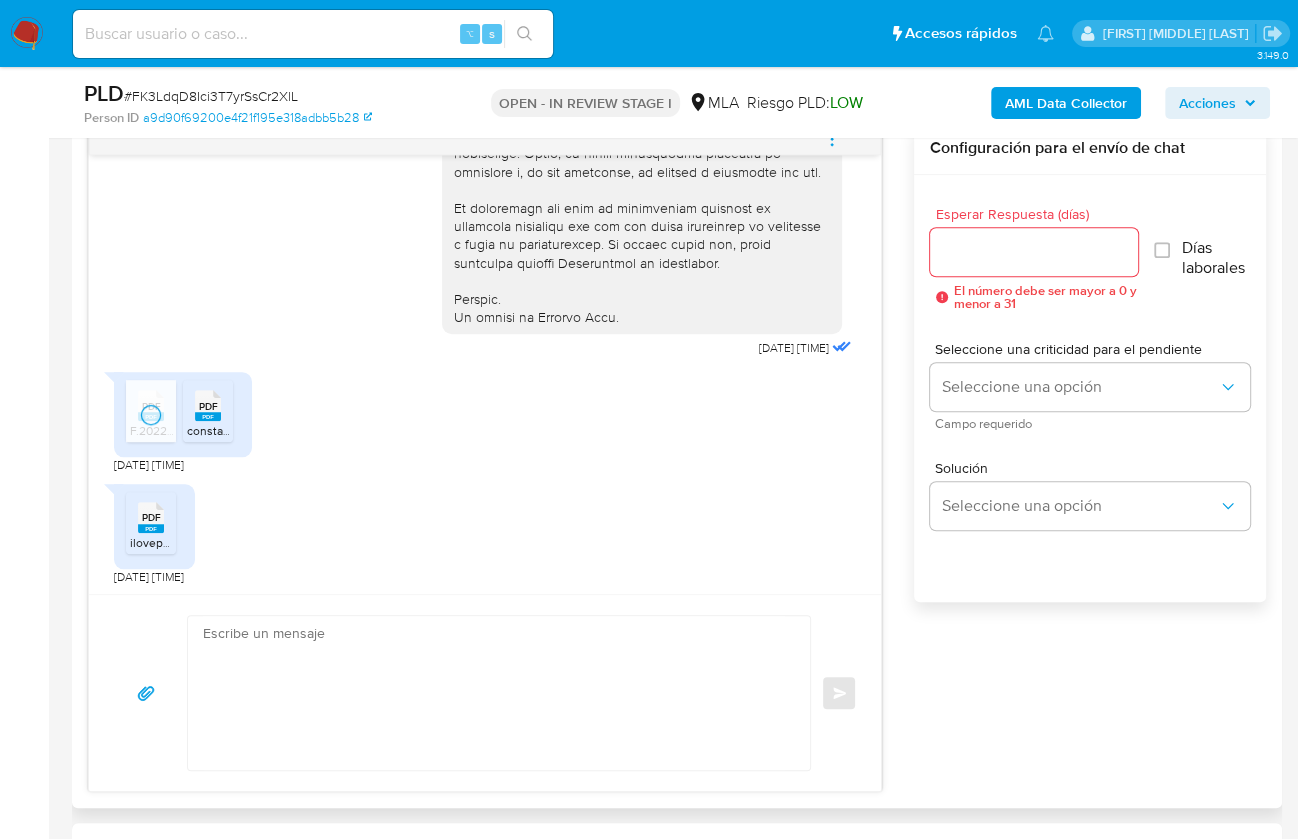 click 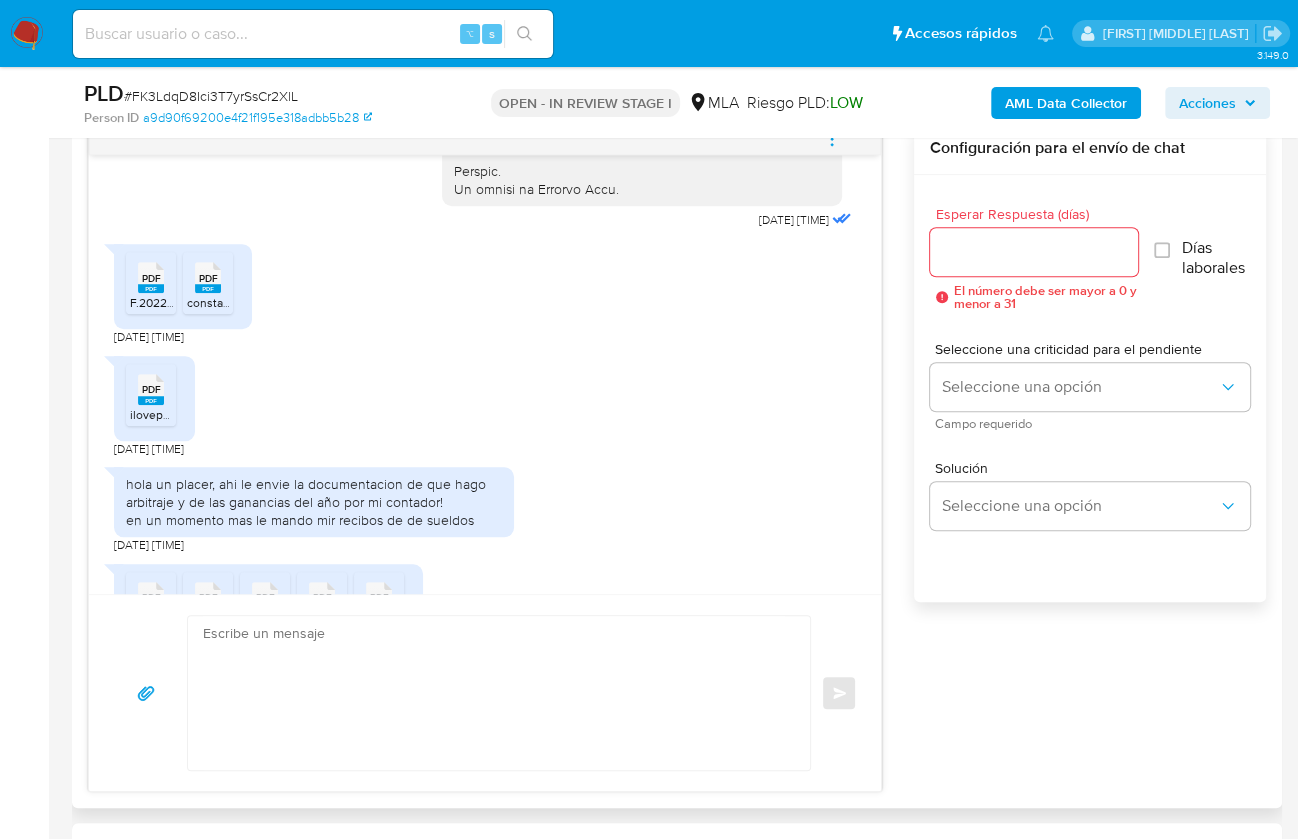 click on "ilovepdf_merged - 2025-07-15T130423.494.pdf" at bounding box center [228, 414] 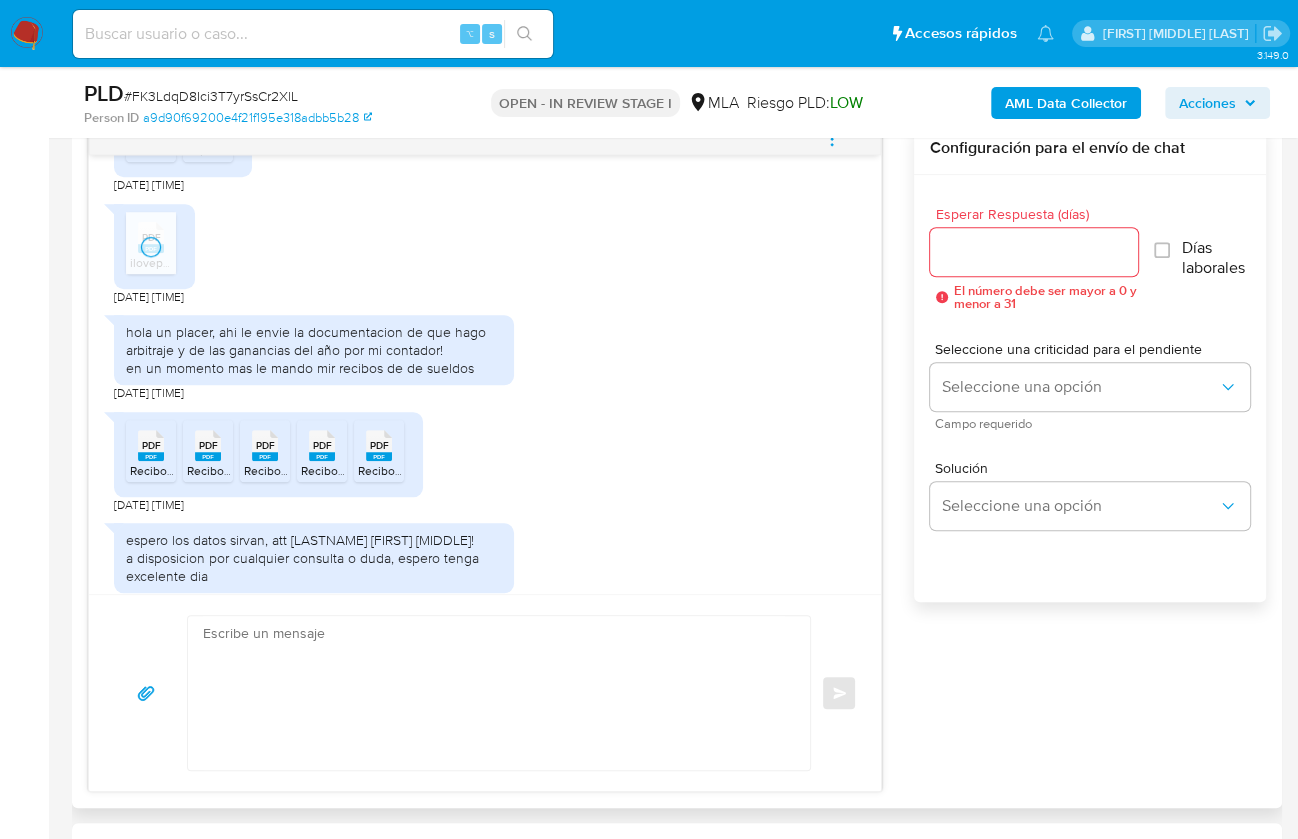 scroll, scrollTop: 1180, scrollLeft: 0, axis: vertical 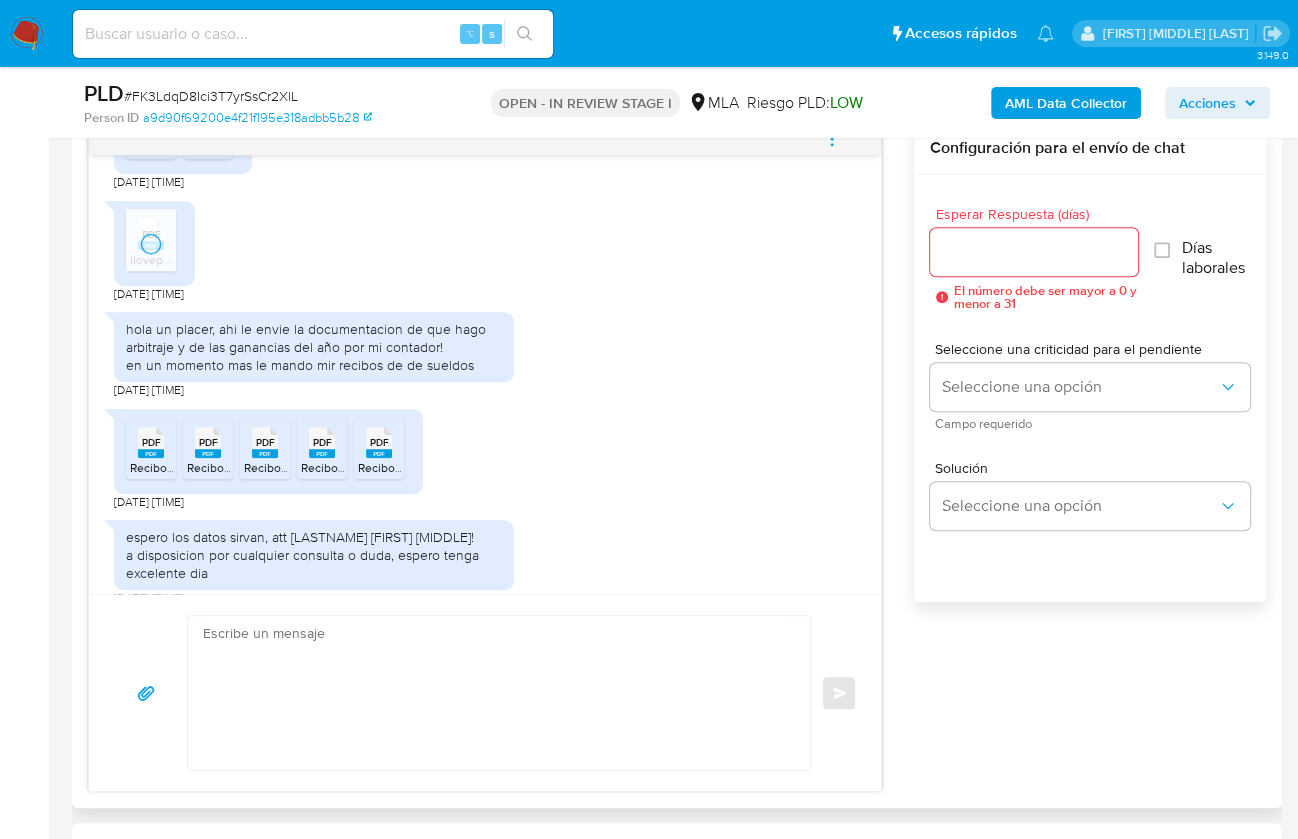 click on "PDF" at bounding box center [151, 442] 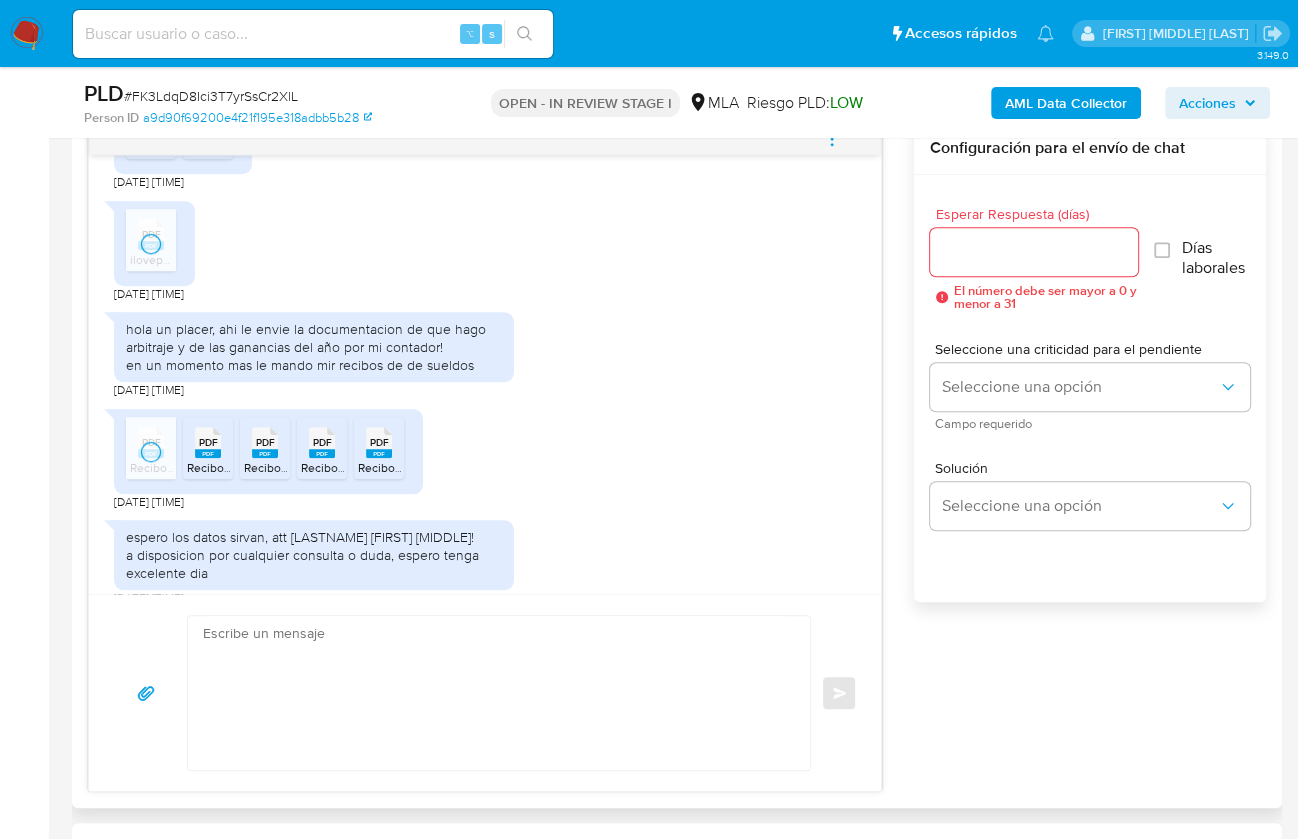 drag, startPoint x: 191, startPoint y: 470, endPoint x: 234, endPoint y: 476, distance: 43.416588 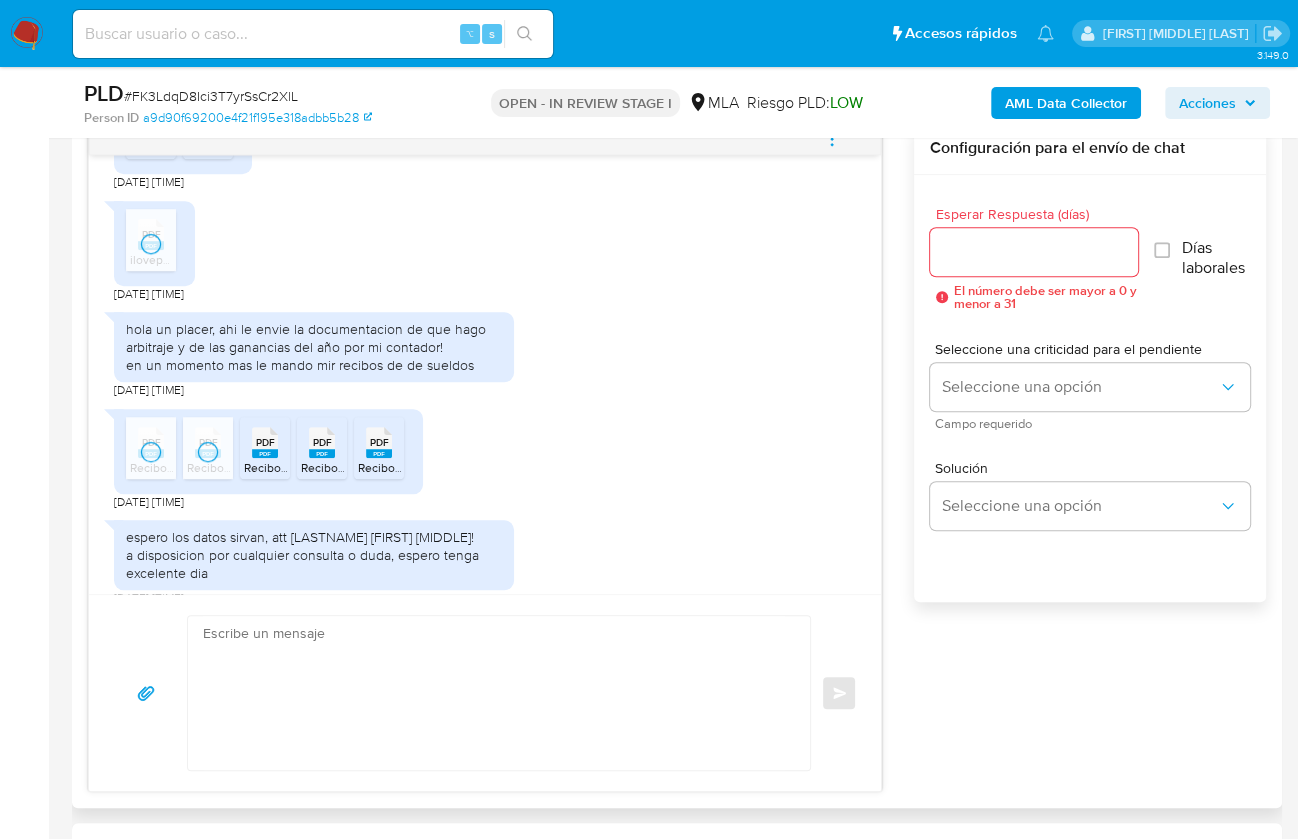 click on "PDF" at bounding box center [265, 442] 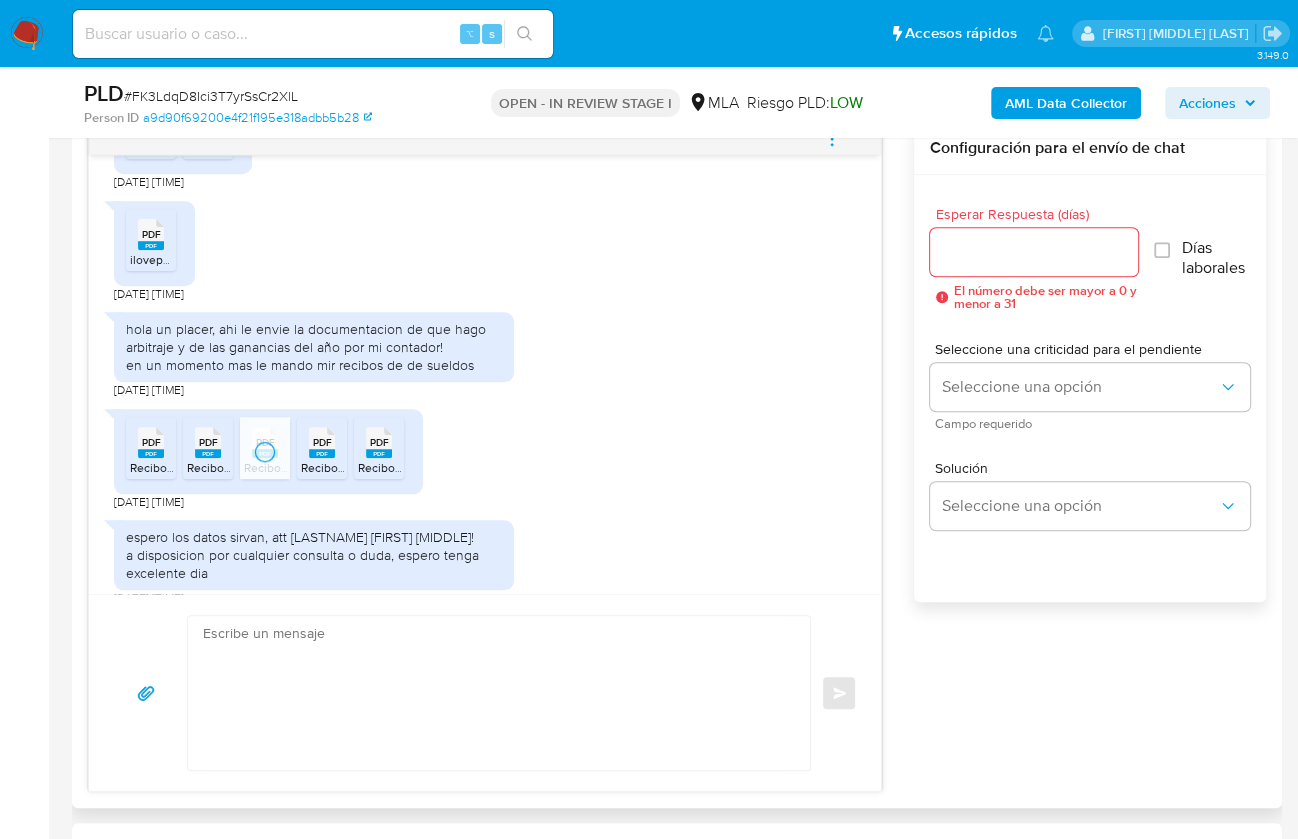 drag, startPoint x: 317, startPoint y: 483, endPoint x: 351, endPoint y: 483, distance: 34 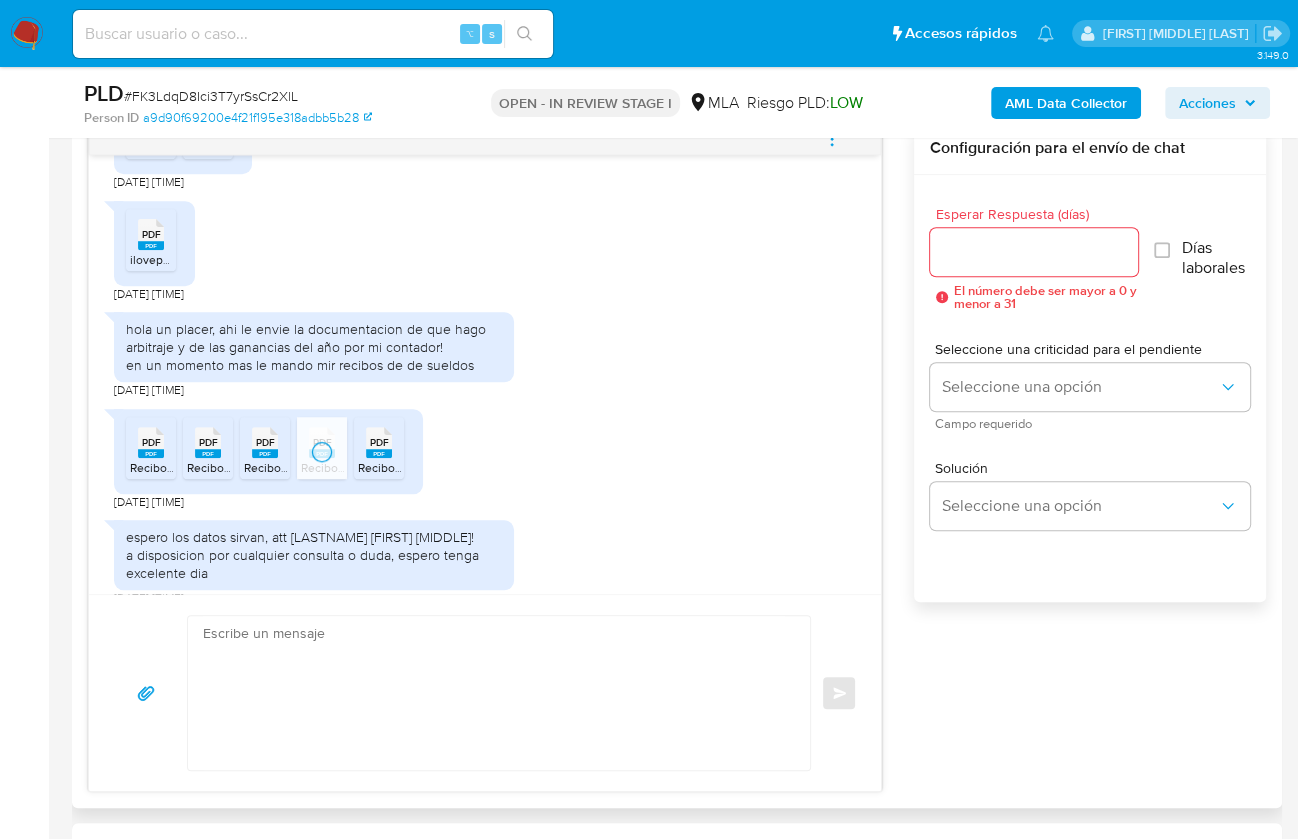 click on "PDF PDF" at bounding box center (379, 440) 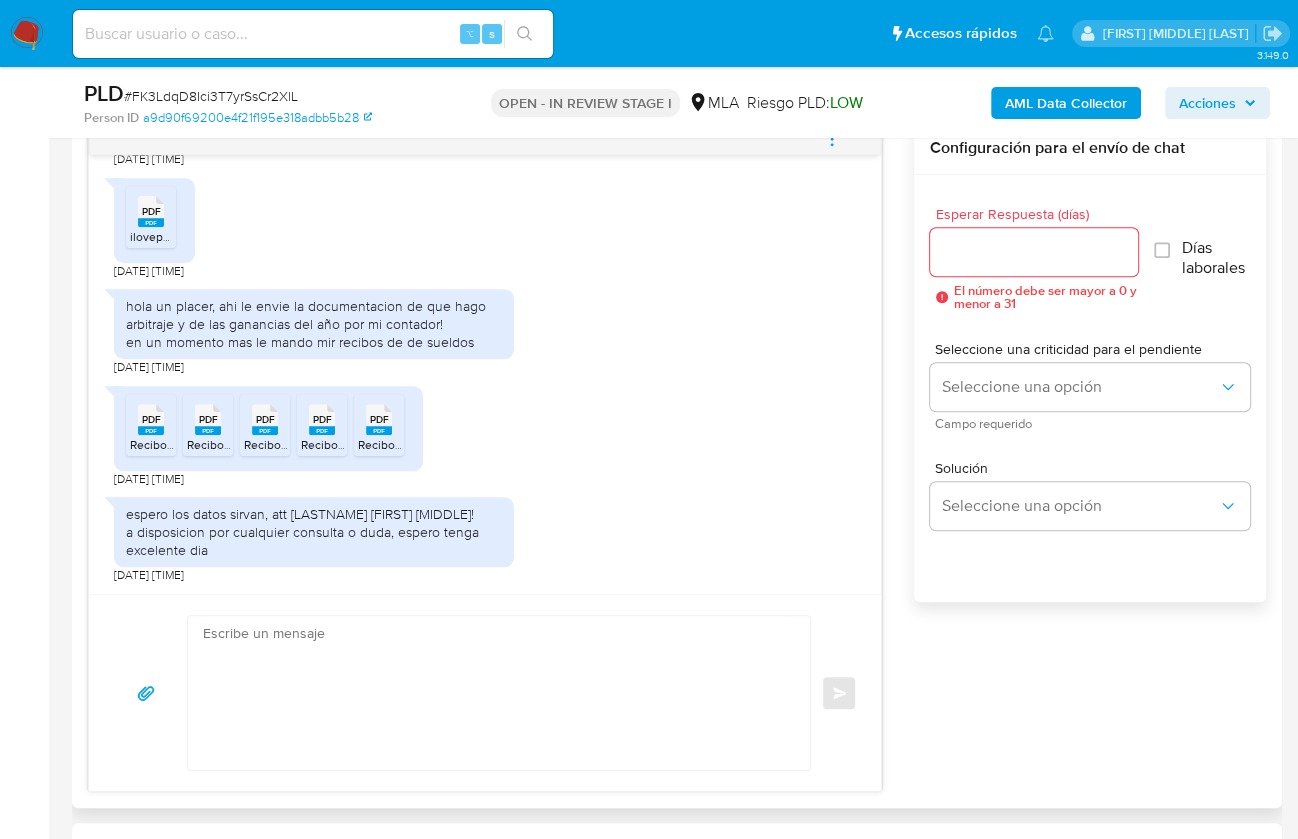 scroll, scrollTop: 1239, scrollLeft: 0, axis: vertical 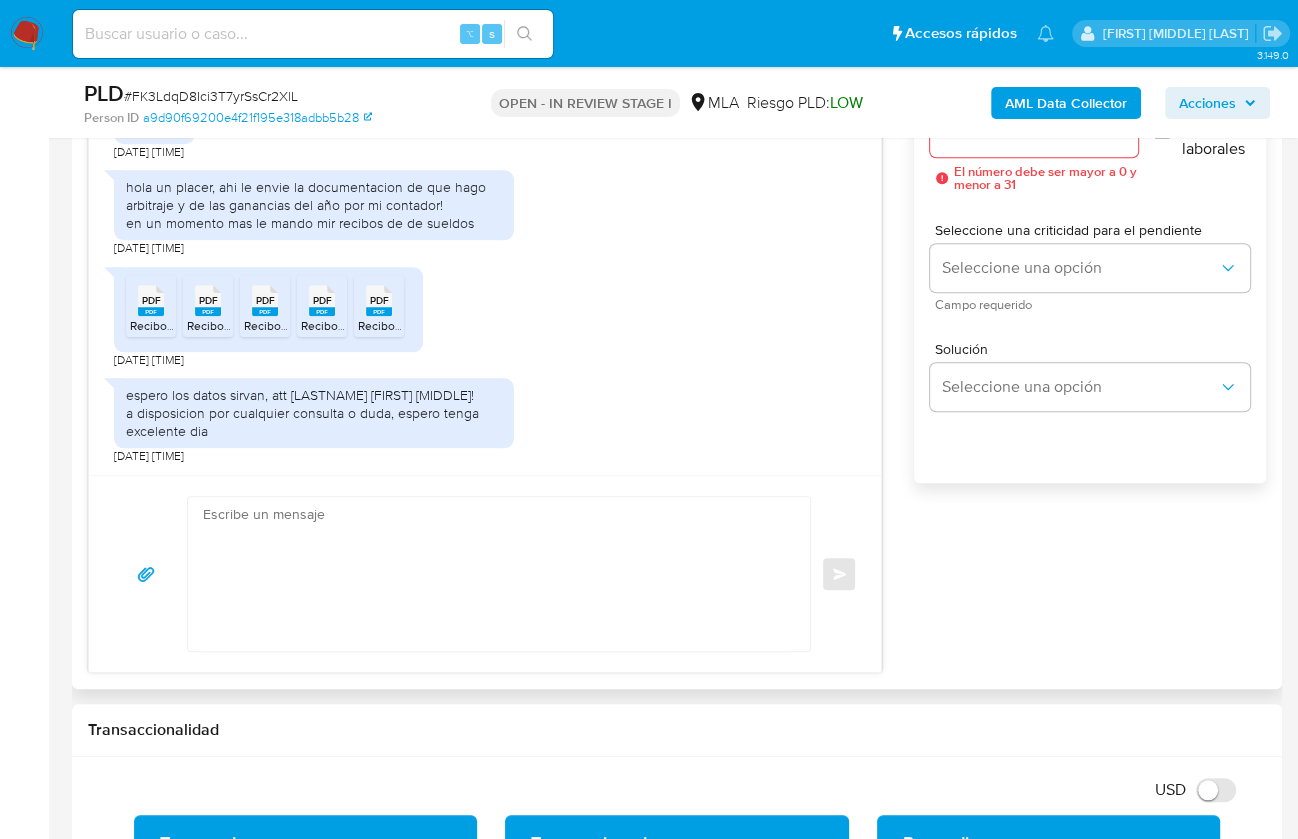 click on "17/07/2025 19:59:29 PDF PDF F.2022 - Impuesto Cedular - Renta financiera.pdf PDF PDF constancia de cedular .pdf 17/07/2025 20:10:59 PDF PDF ilovepdf_merged - 2025-07-15T130423.494.pdf 17/07/2025 20:11:08 hola un placer, ahi le envie la documentacion de que hago arbitraje y de las ganancias del año por mi contador!
en un momento mas le mando mir recibos de de sueldos 17/07/2025 20:13:15 PDF PDF Recibos Mayo 2025-122 Ahumada.pdf PDF PDF Recibos Normal Abr-25 (Concejo)-122 AHUMADA.pdf PDF PDF Recibos Concejo Mazo 2025 TODOS-121 AHUMADA.pdf PDF PDF Recibos Concejo Feb-25-121 Ahumada.pdf PDF PDF Recibos Concejo Ene-25 TODOS-122 AHUMADA.pdf 17/07/2025 20:14:40 espero los datos sirvan, att ahumada lucas matias!
a disposicion por cualquier consulta o duda, espero tenga excelente dia 17/07/2025 20:15:17 Enviar Configuración para el envío de chat Esperar Respuesta (días) El número debe ser mayor a 0 y menor a 31 Días laborales Seleccione una criticidad para el pendiente Seleccione una opción Campo requerido" at bounding box center (677, 338) 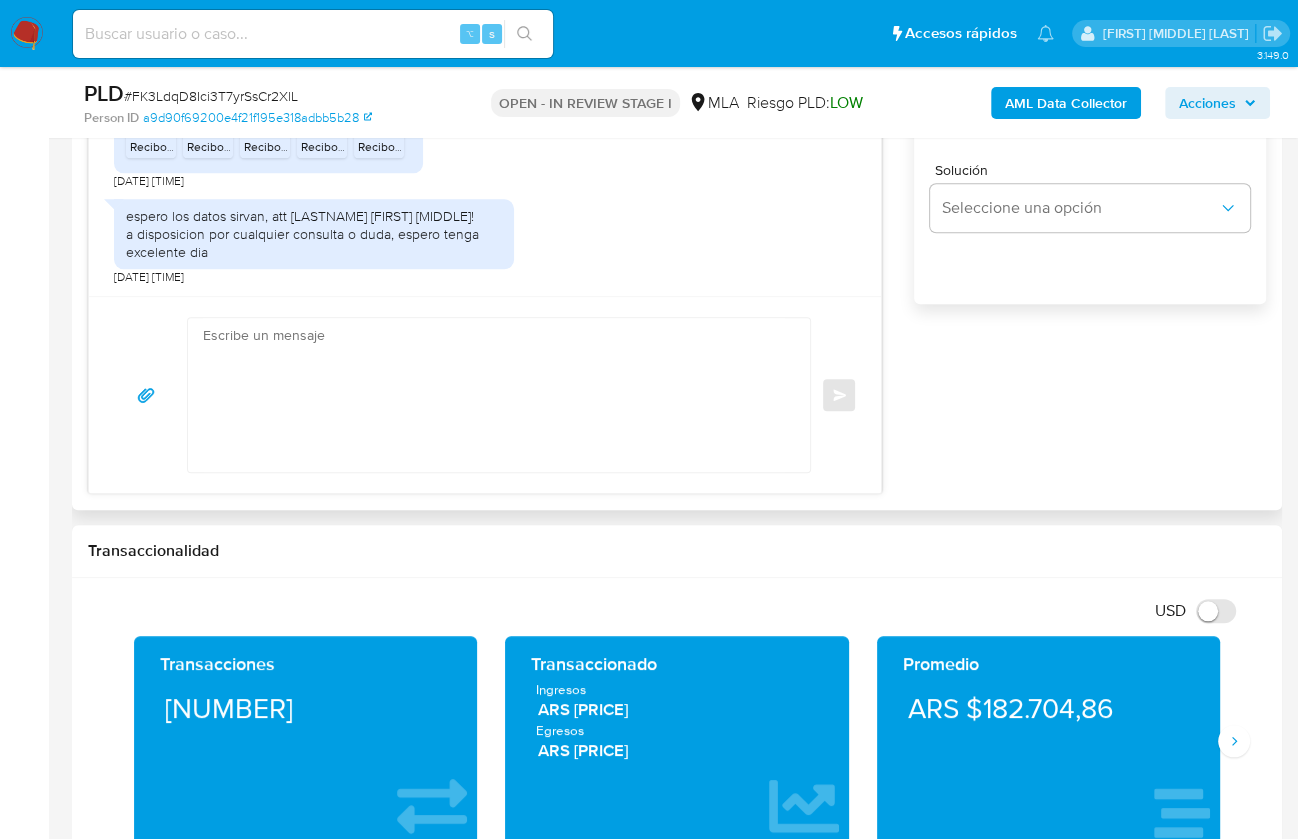scroll, scrollTop: 1027, scrollLeft: 0, axis: vertical 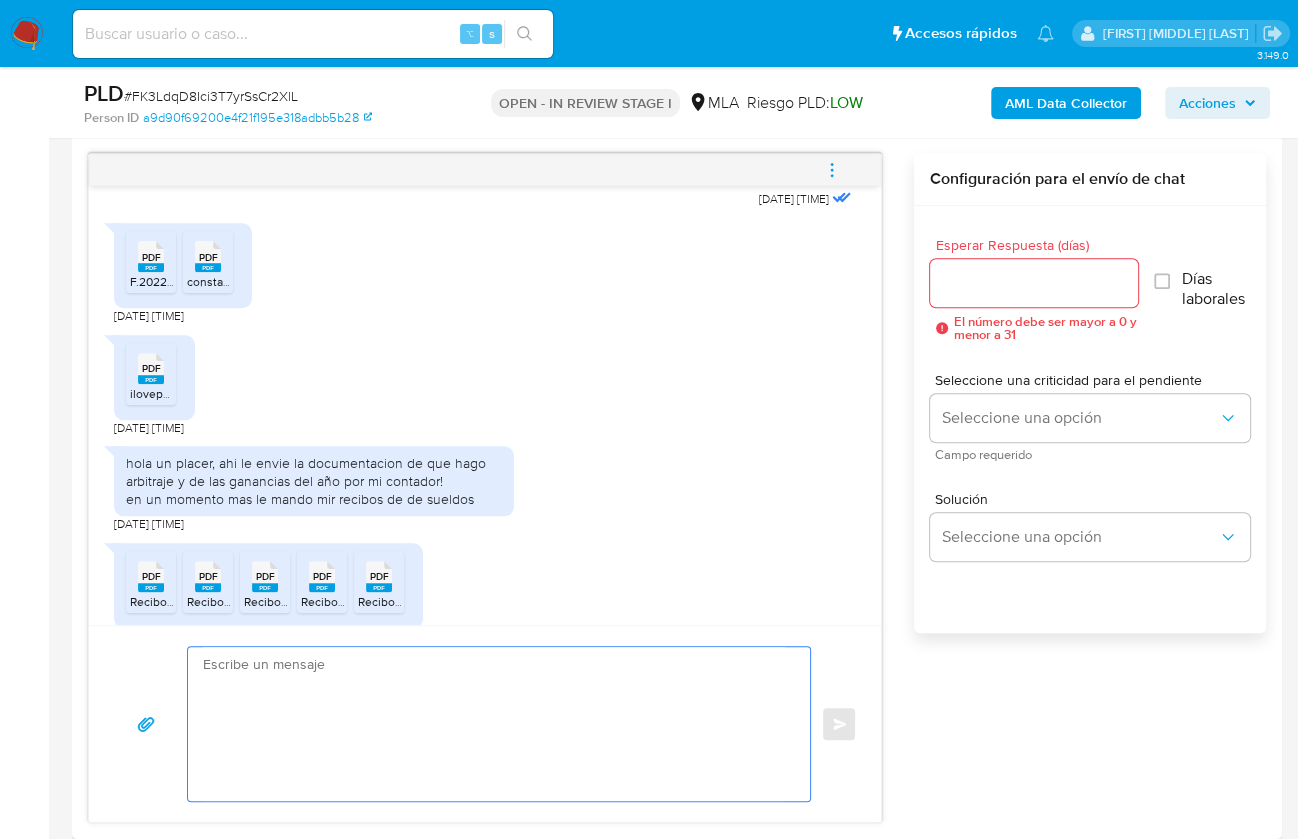 click at bounding box center (494, 724) 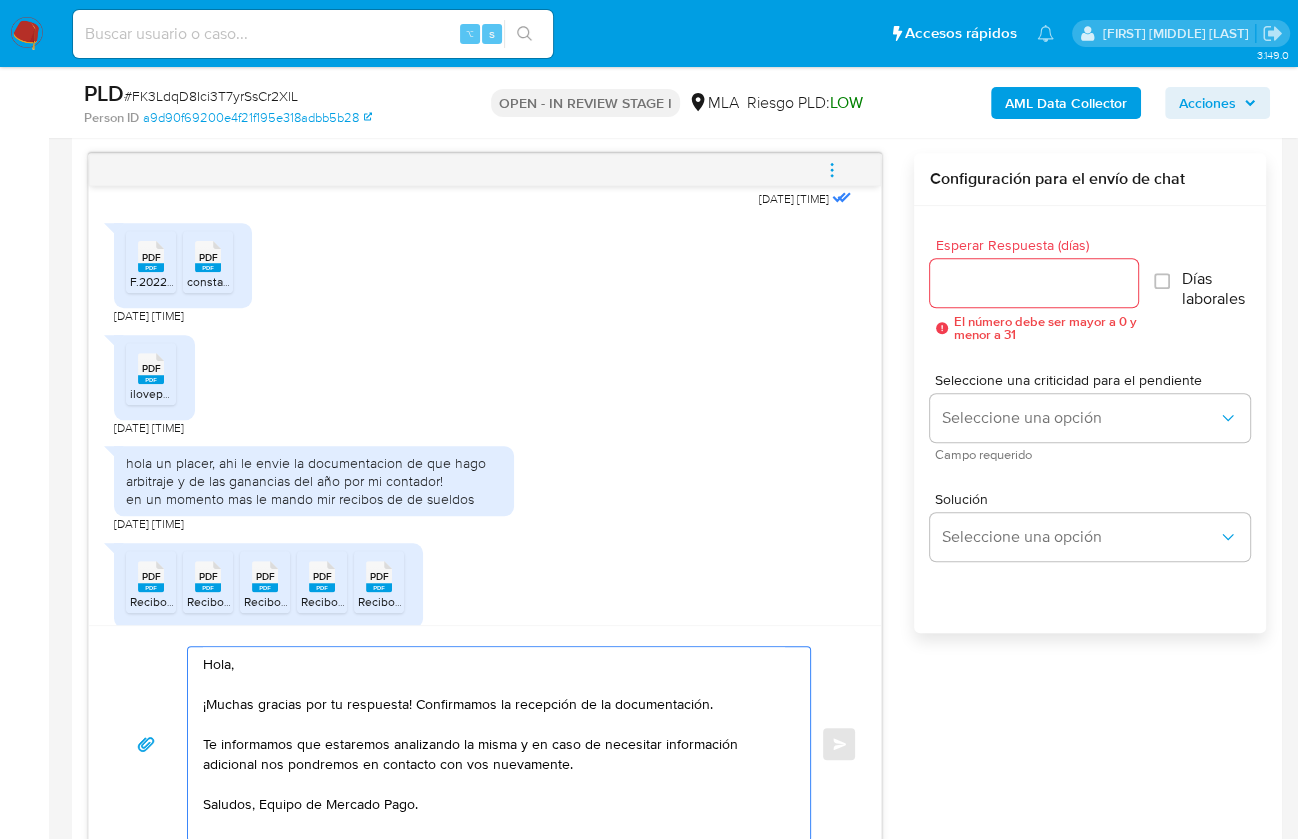 type on "Hola,
¡Muchas gracias por tu respuesta! Confirmamos la recepción de la documentación.
Te informamos que estaremos analizando la misma y en caso de necesitar información adicional nos pondremos en contacto con vos nuevamente.
Saludos, Equipo de Mercado Pago." 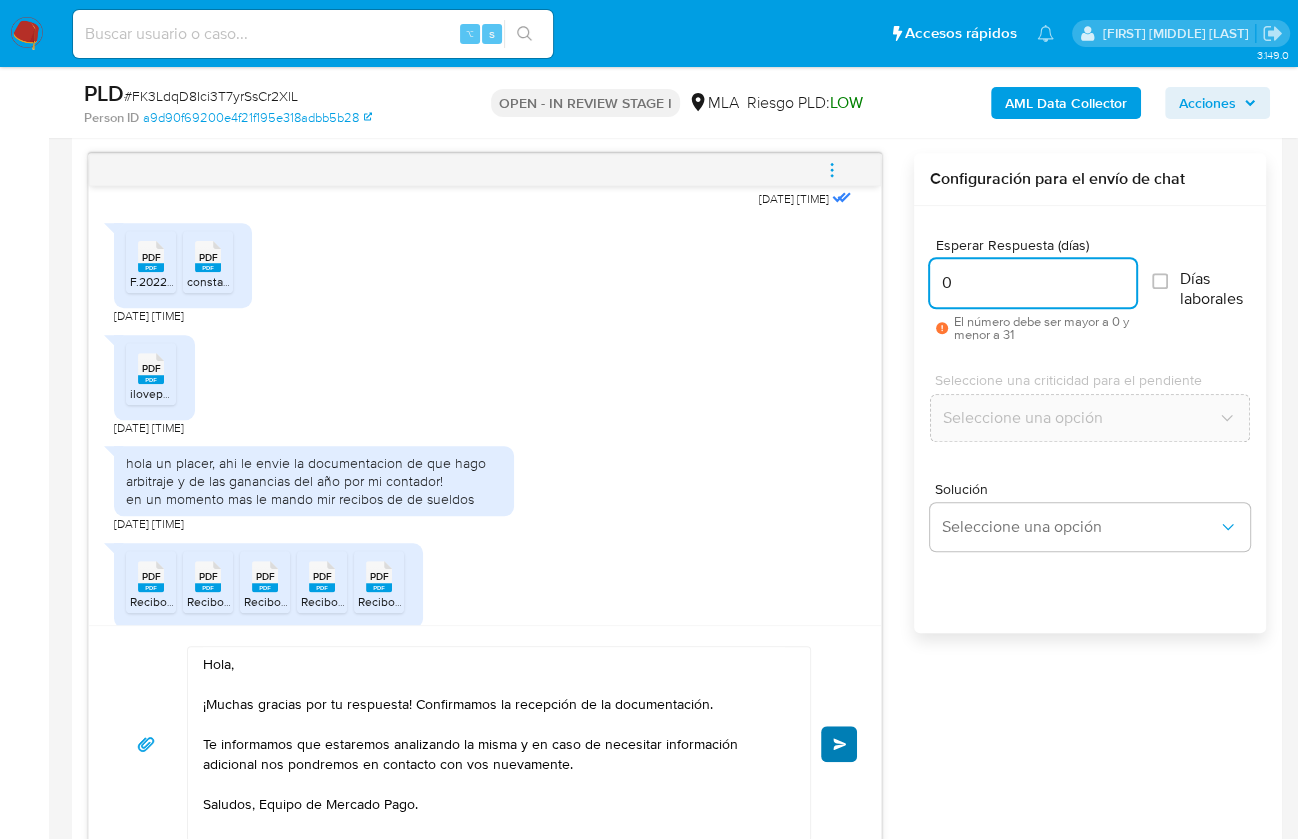 type on "0" 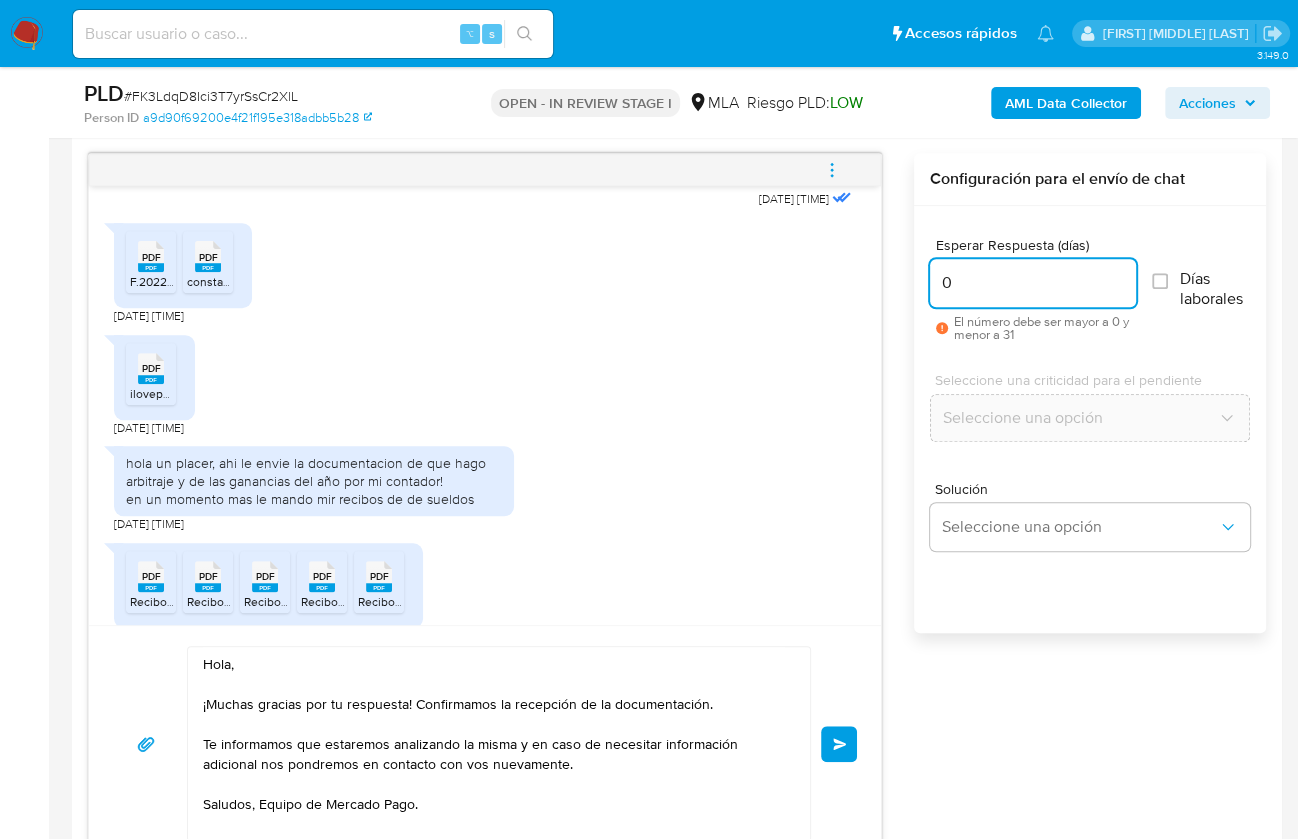 click on "Enviar" at bounding box center (840, 744) 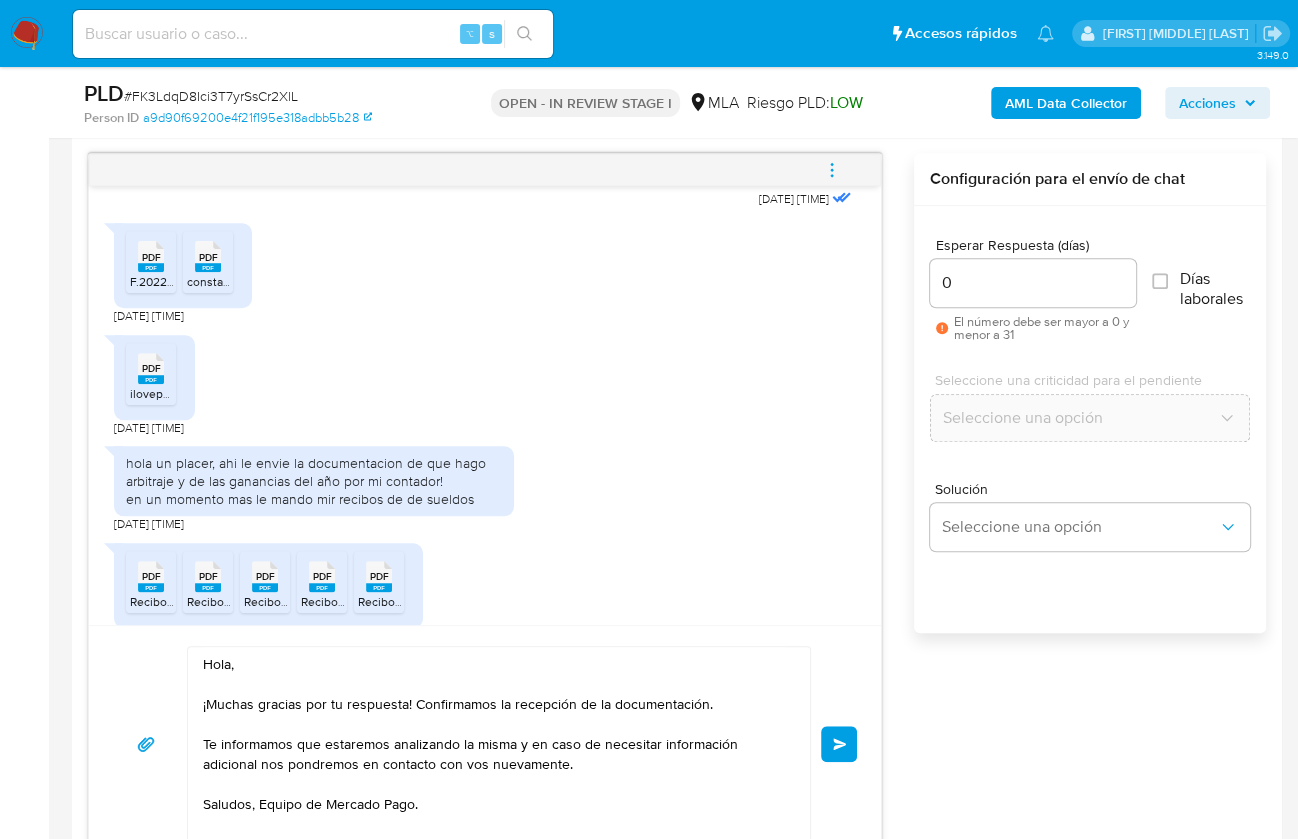 type 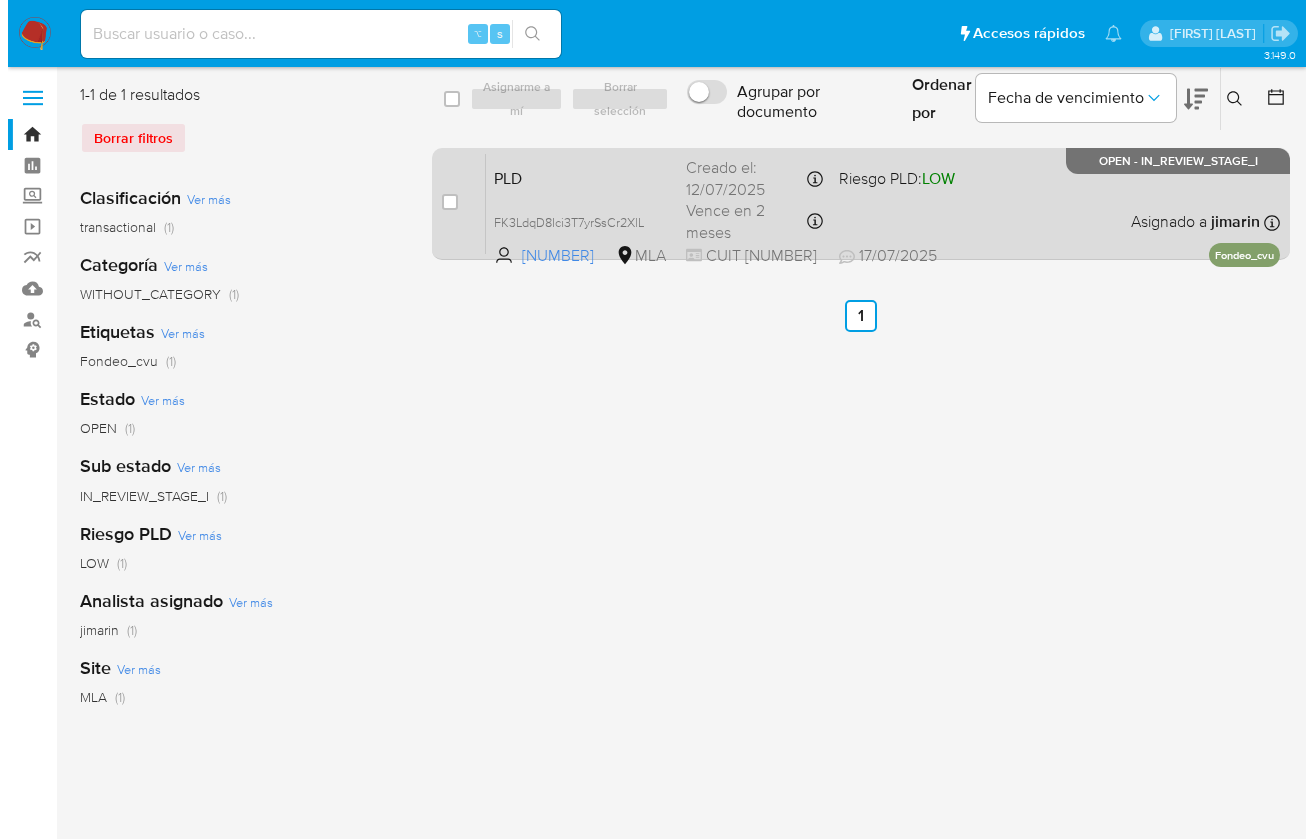 scroll, scrollTop: 0, scrollLeft: 0, axis: both 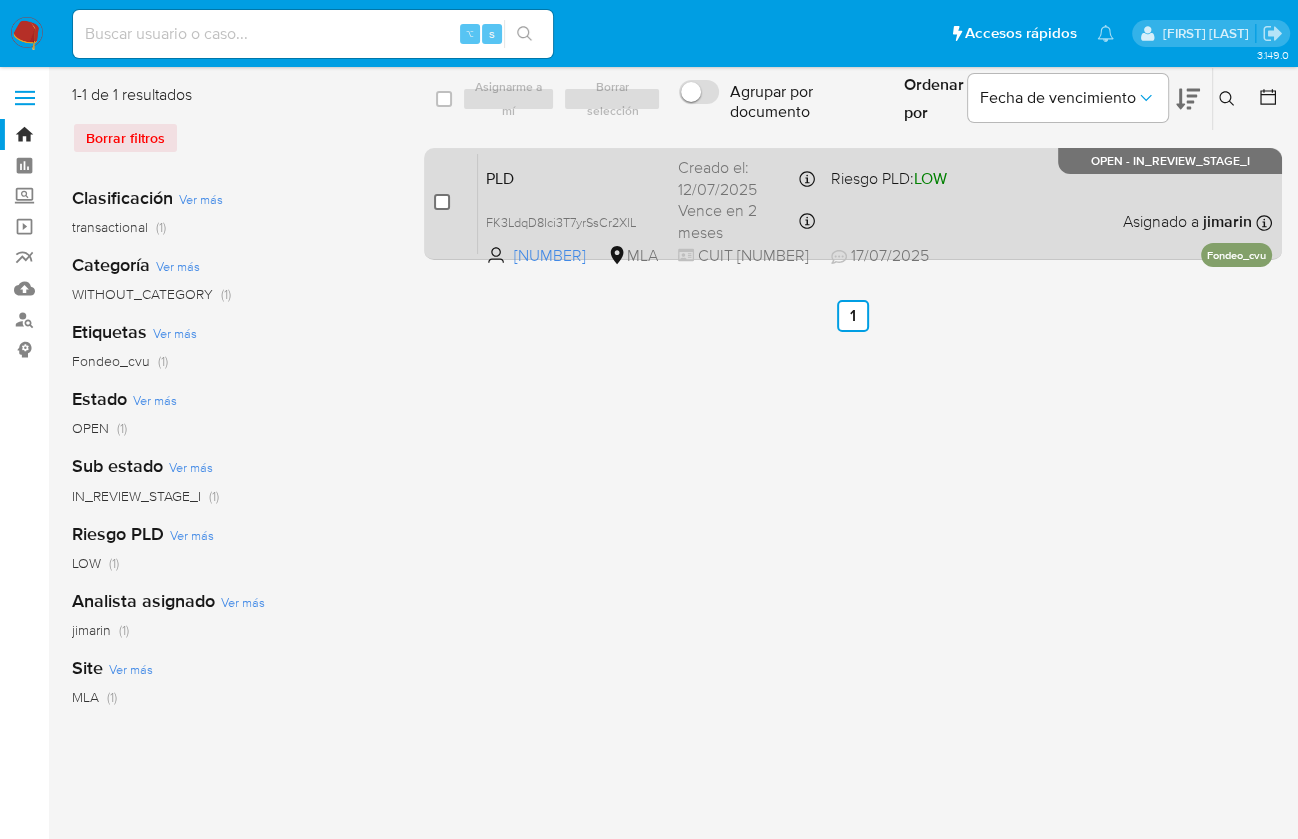 click at bounding box center (442, 202) 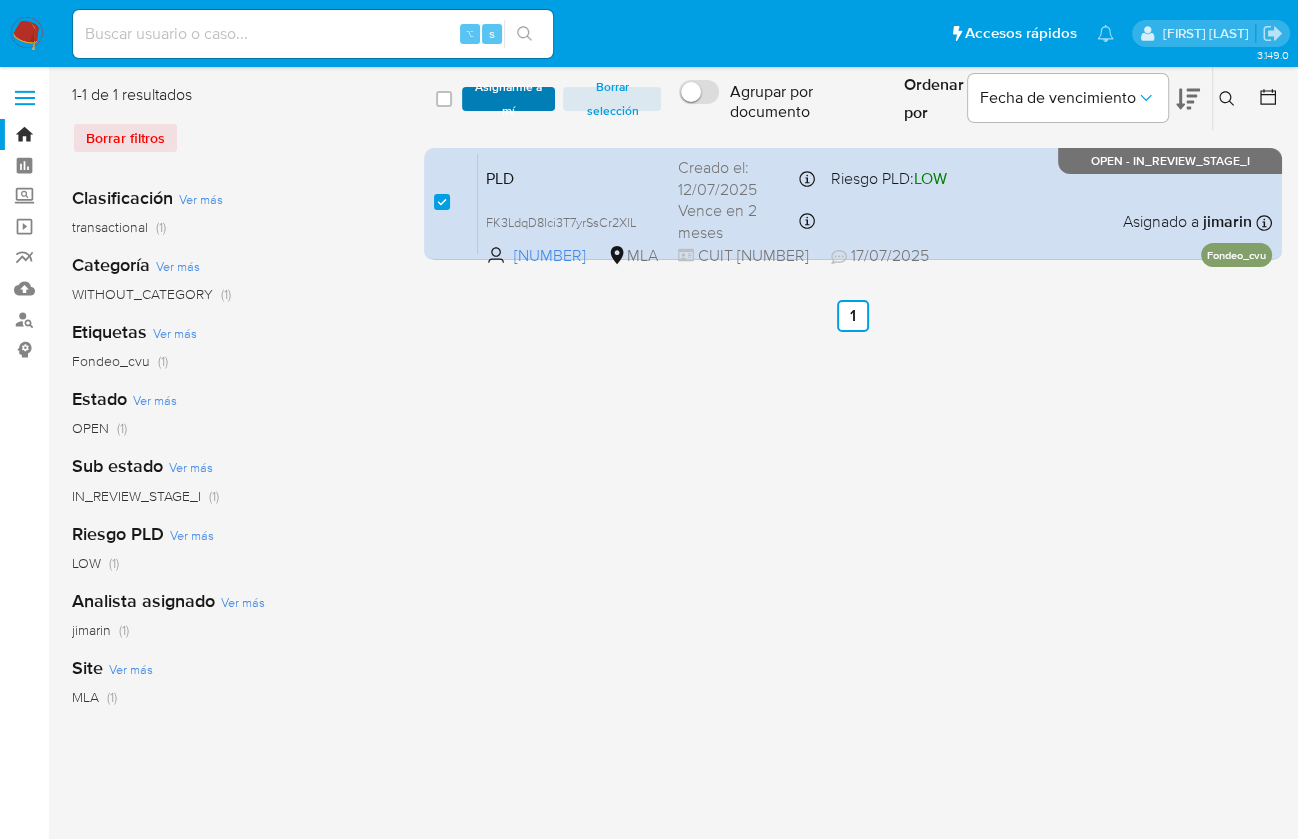click on "Asignarme a mí" at bounding box center [509, 99] 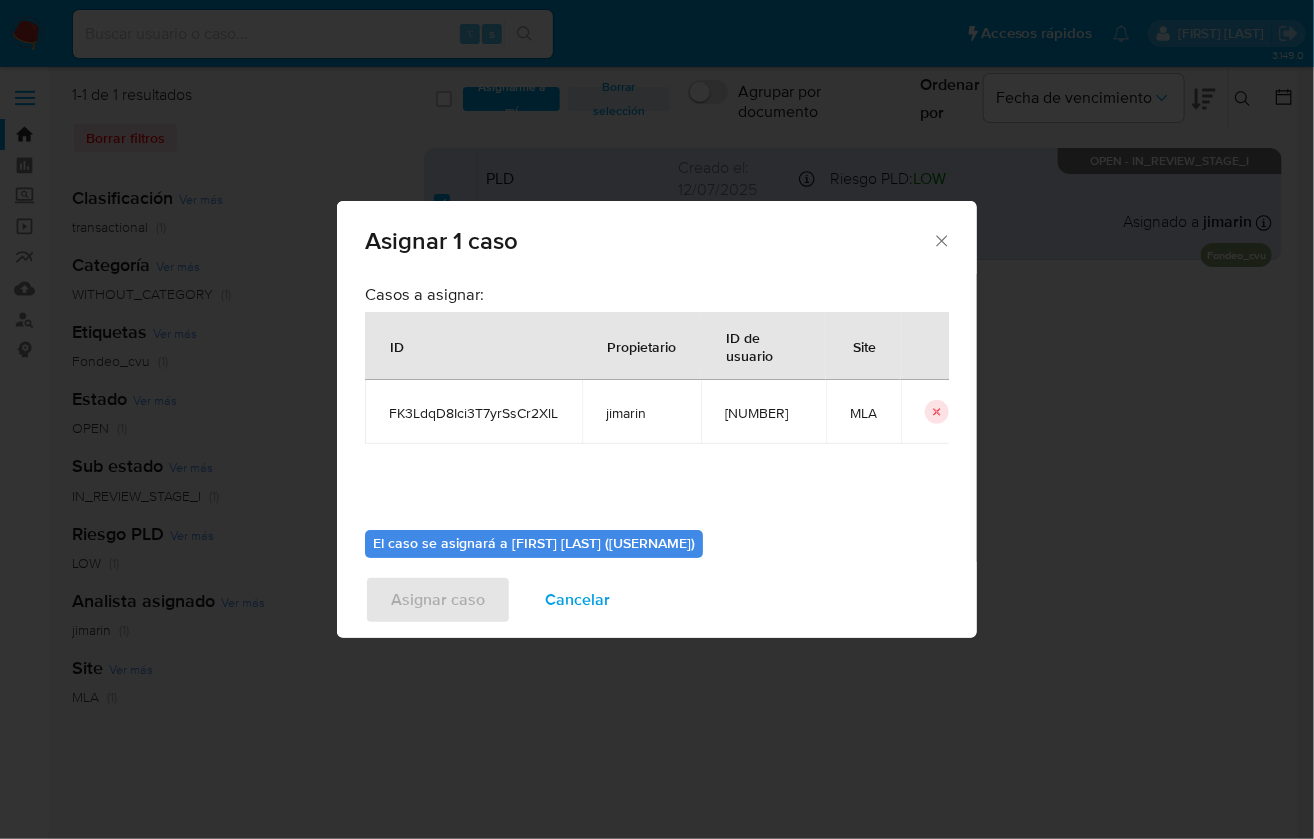 scroll, scrollTop: 102, scrollLeft: 0, axis: vertical 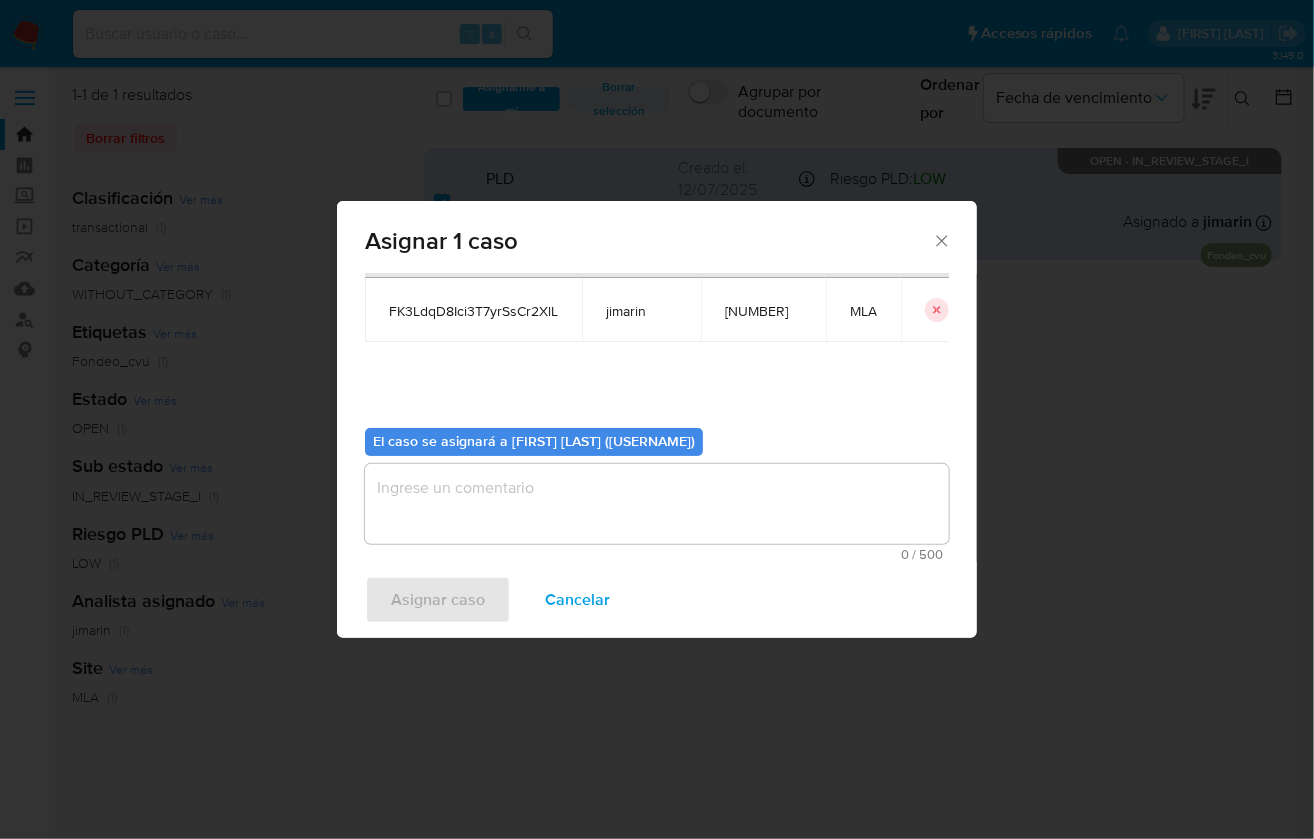 click at bounding box center [657, 504] 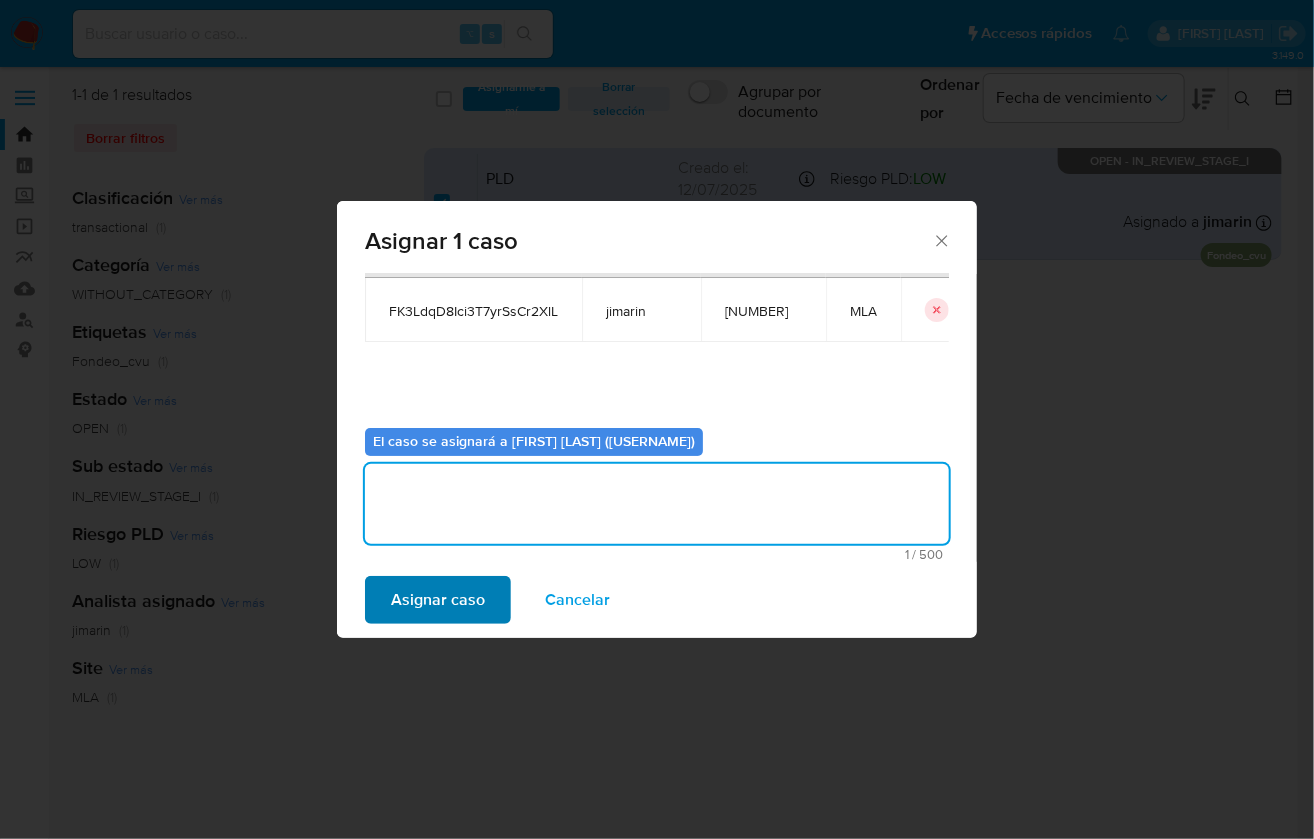 type 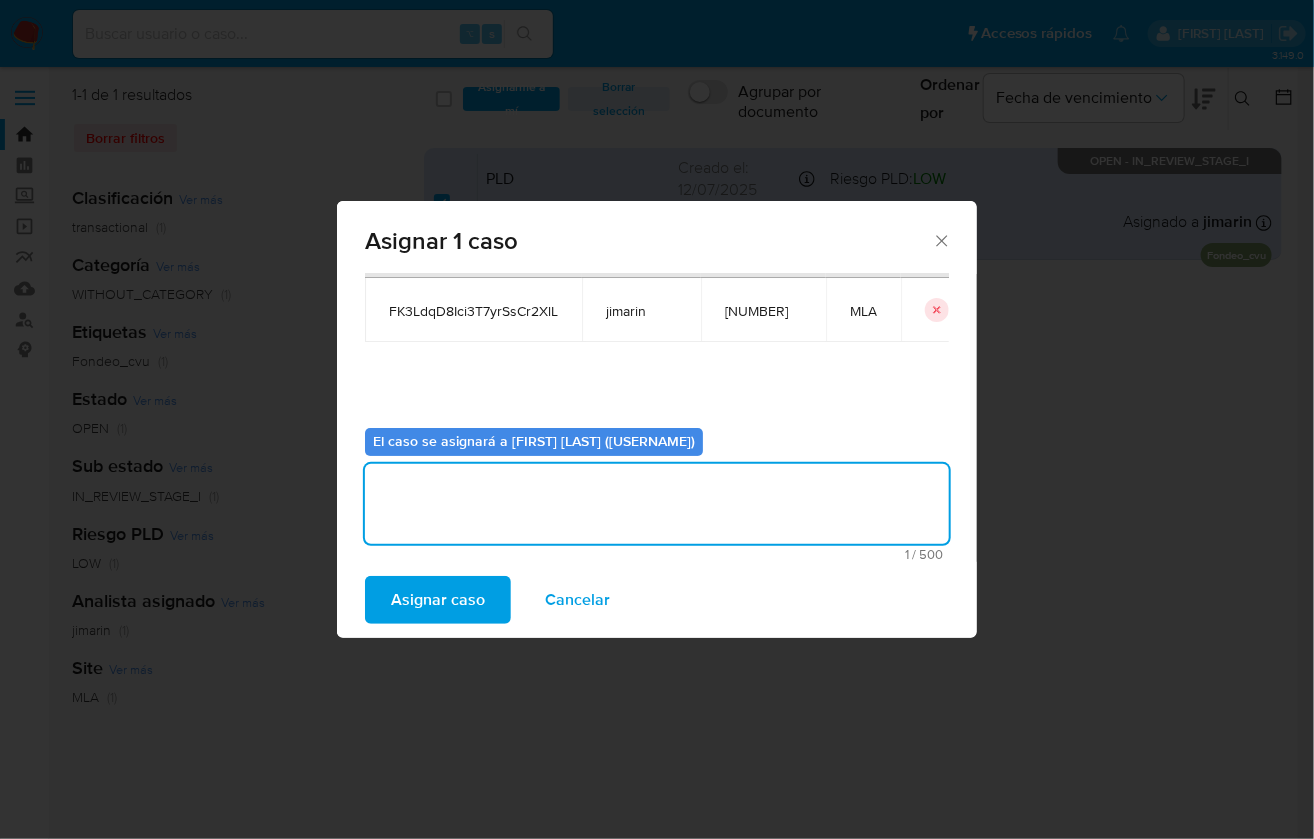 click on "Asignar caso" at bounding box center (438, 600) 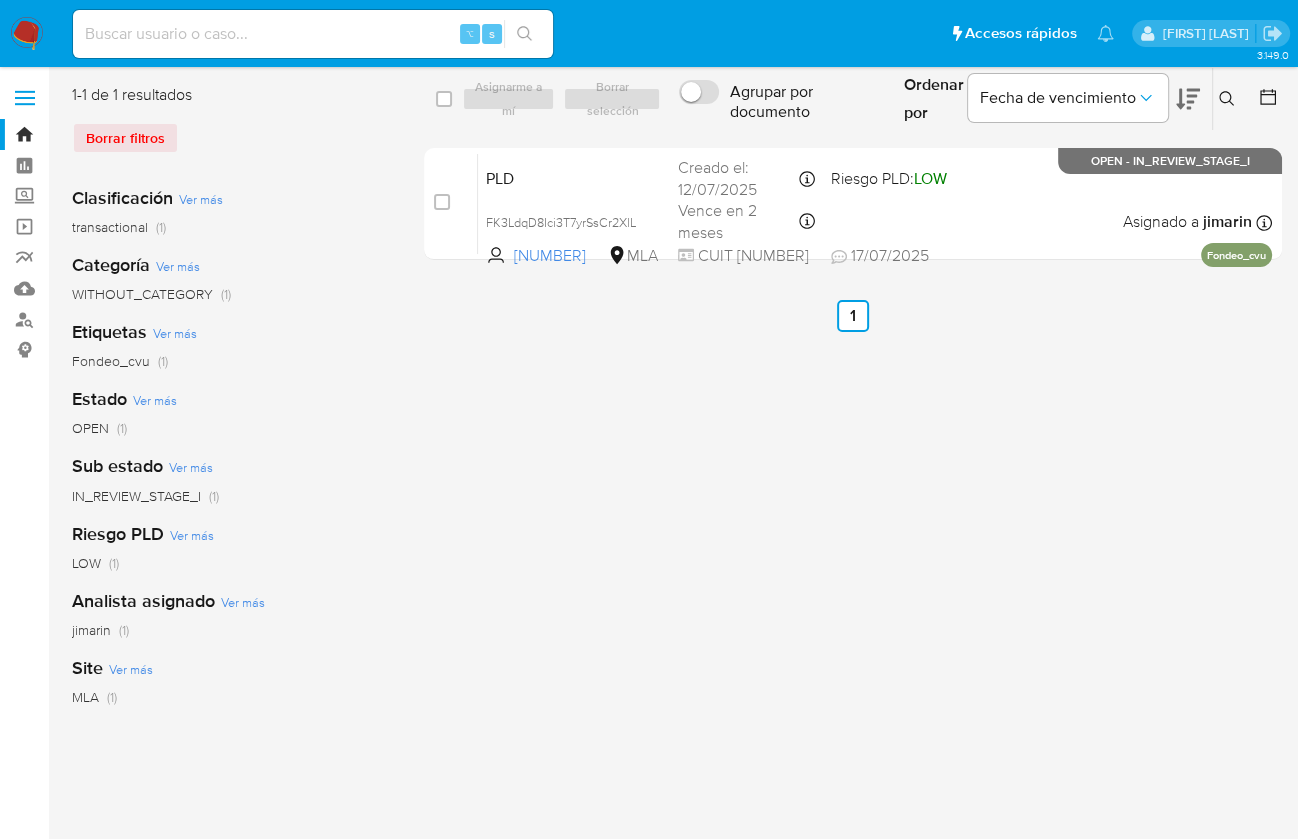 click 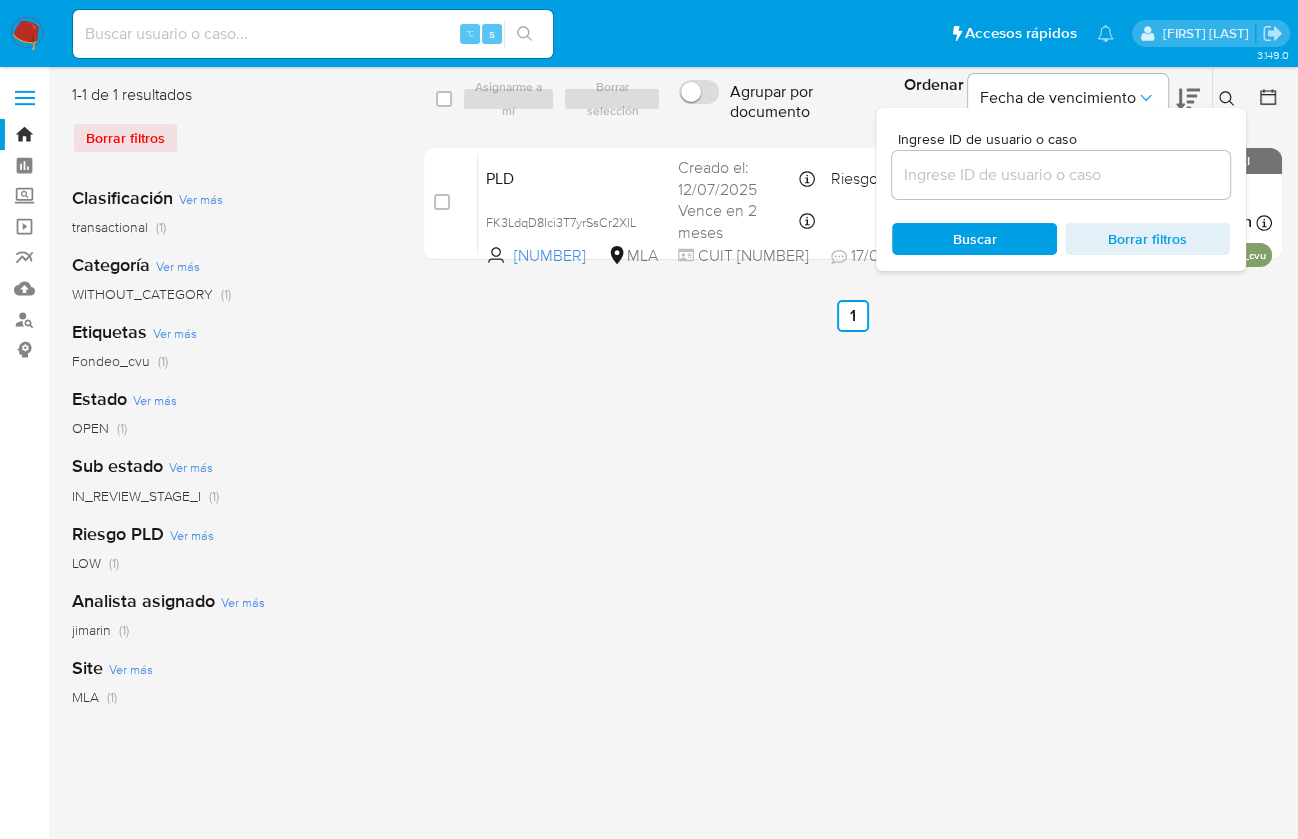 click at bounding box center [1061, 175] 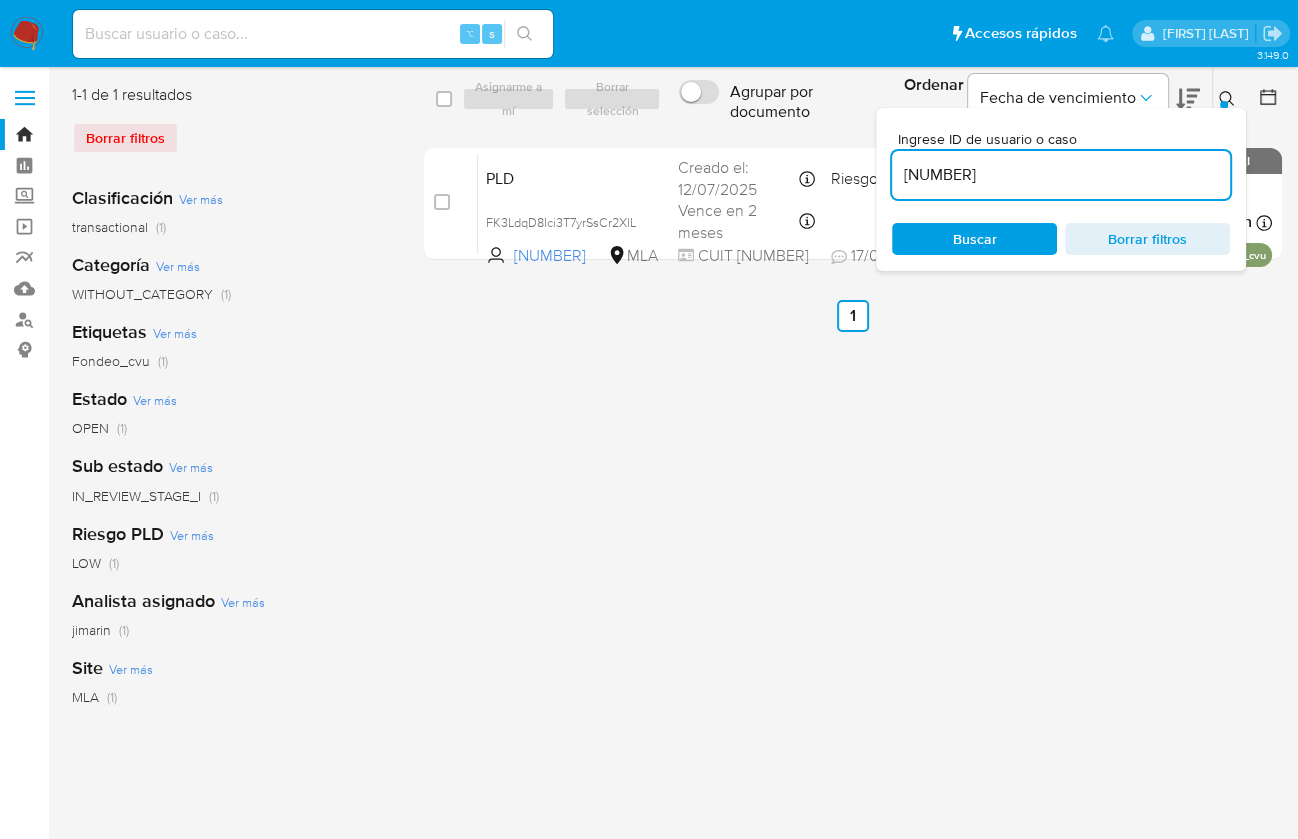 type on "[NUMBER]" 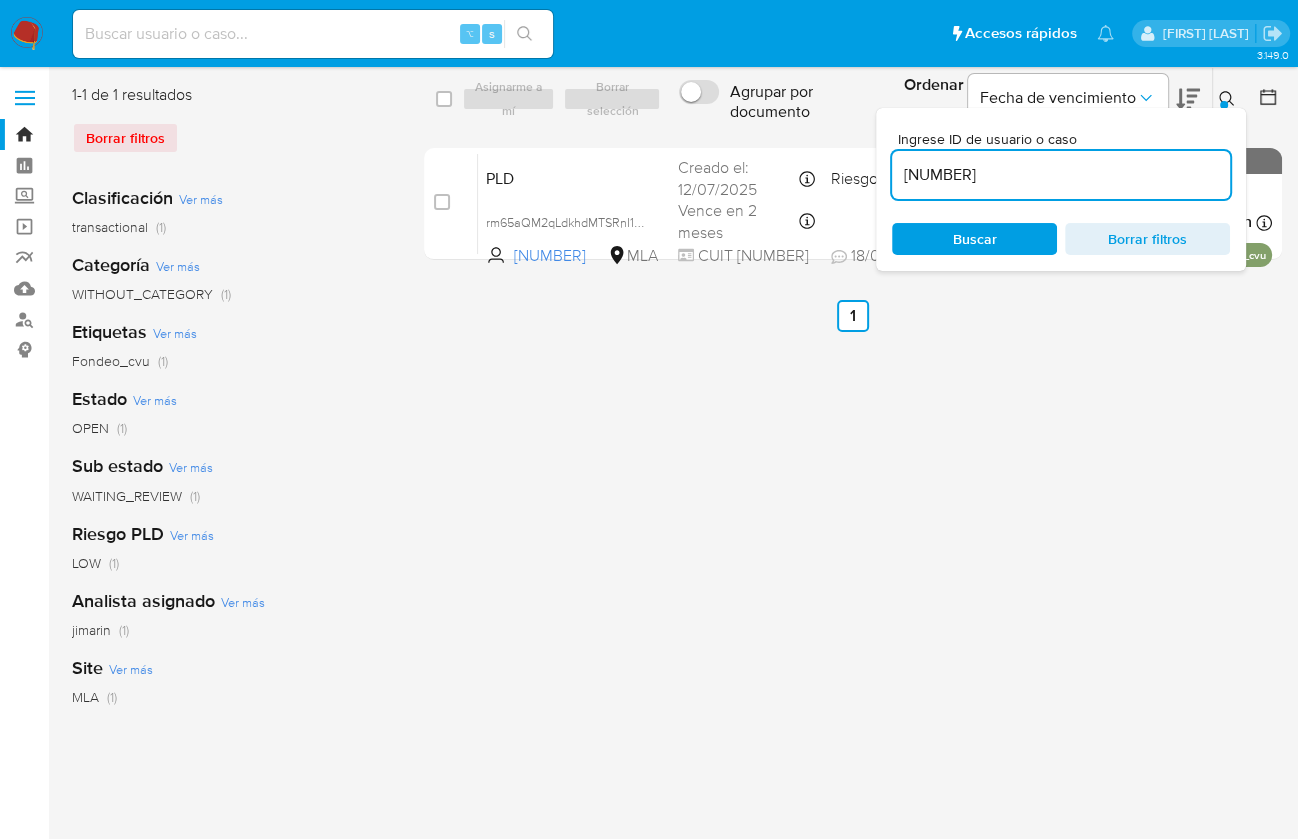 click 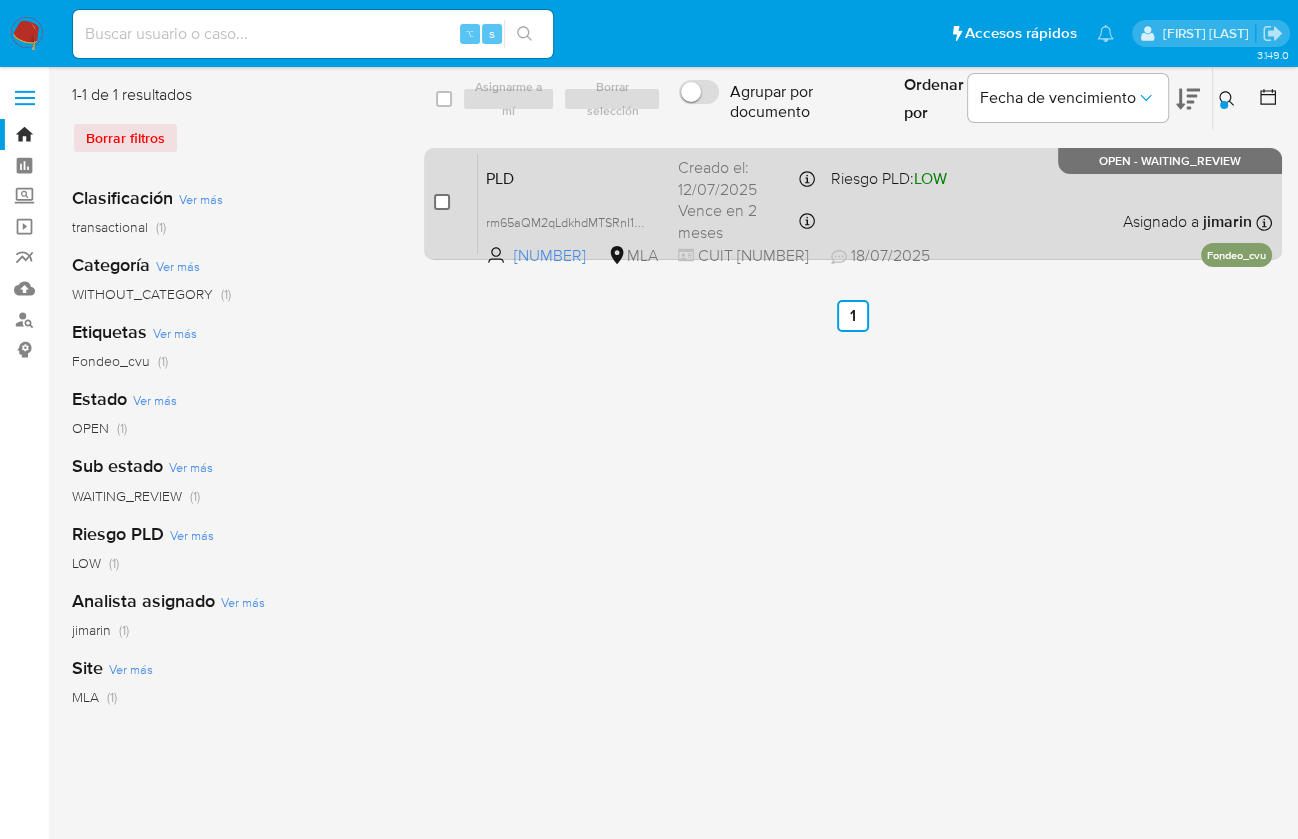 click at bounding box center (442, 202) 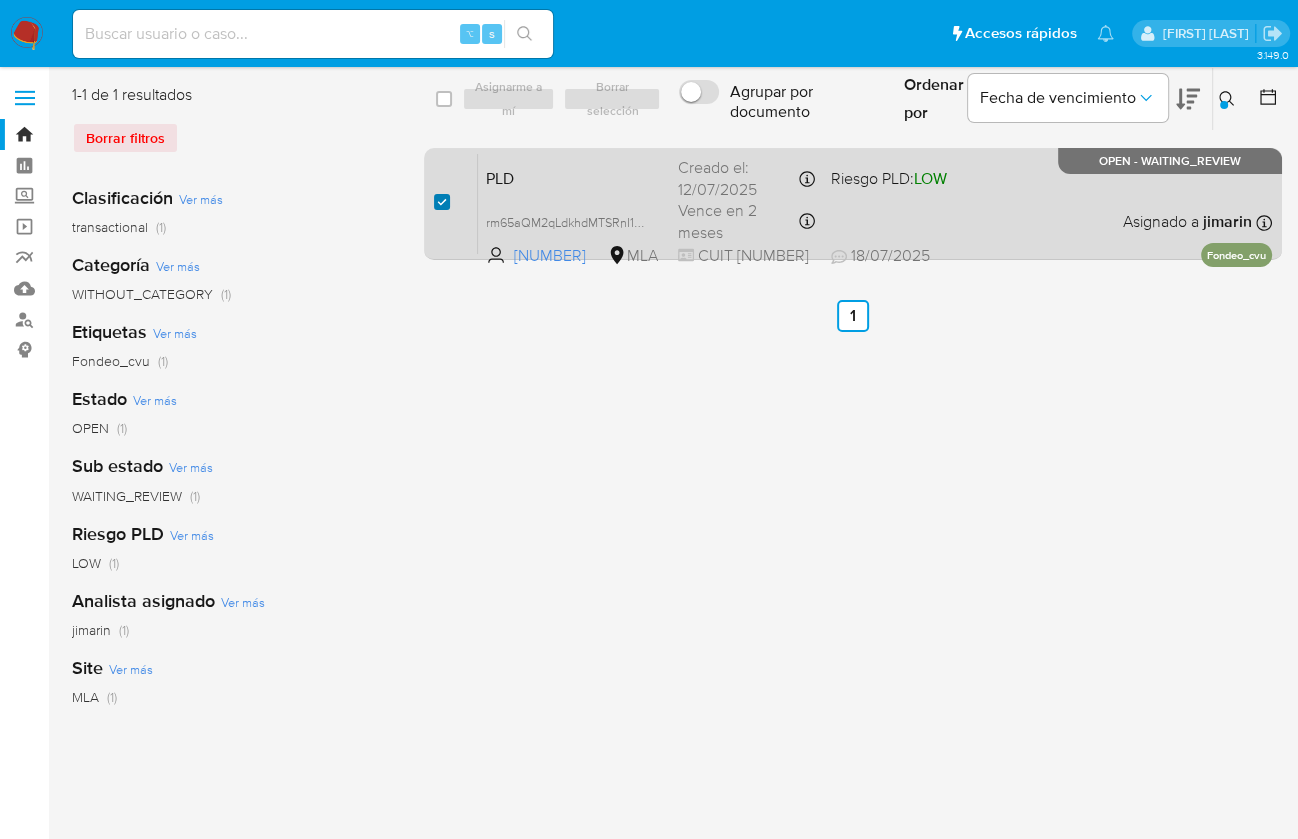checkbox on "true" 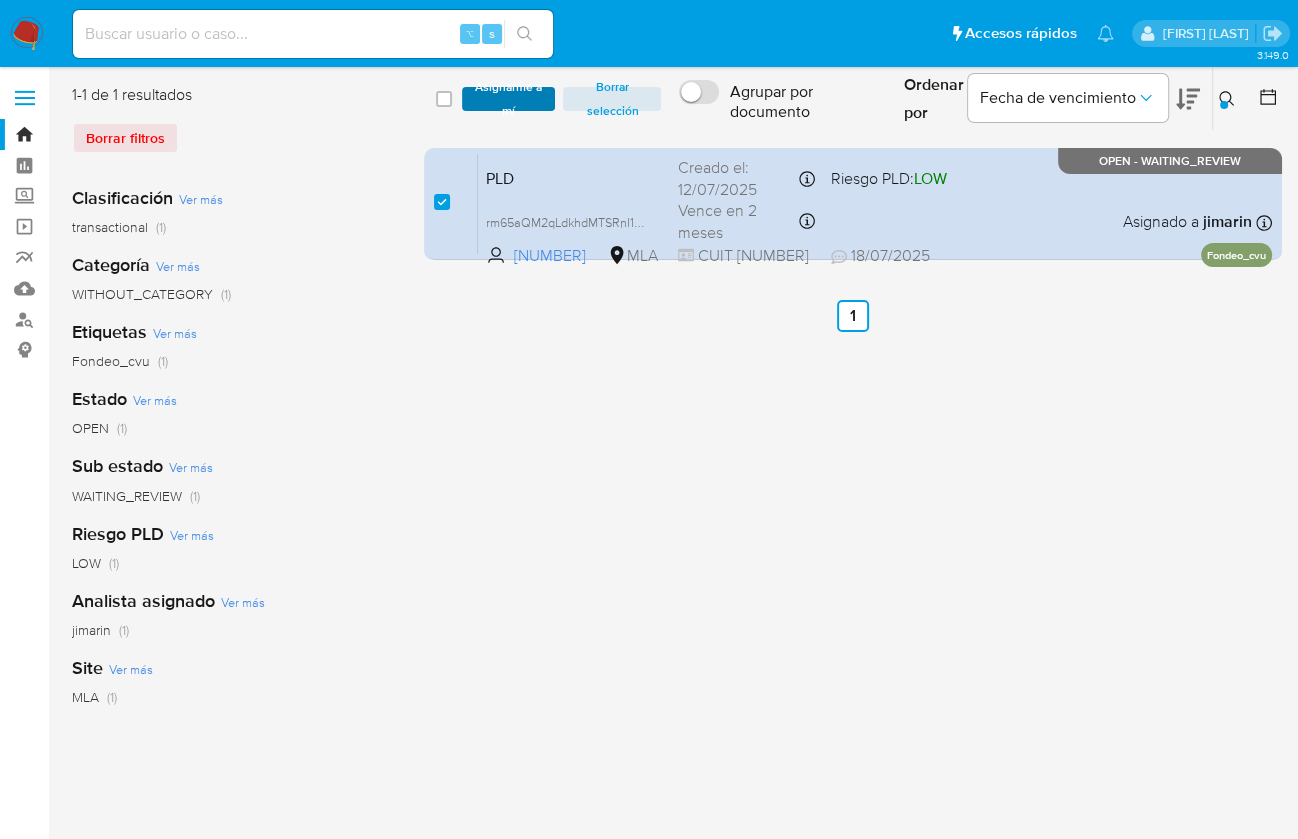 click on "Asignarme a mí" at bounding box center [509, 99] 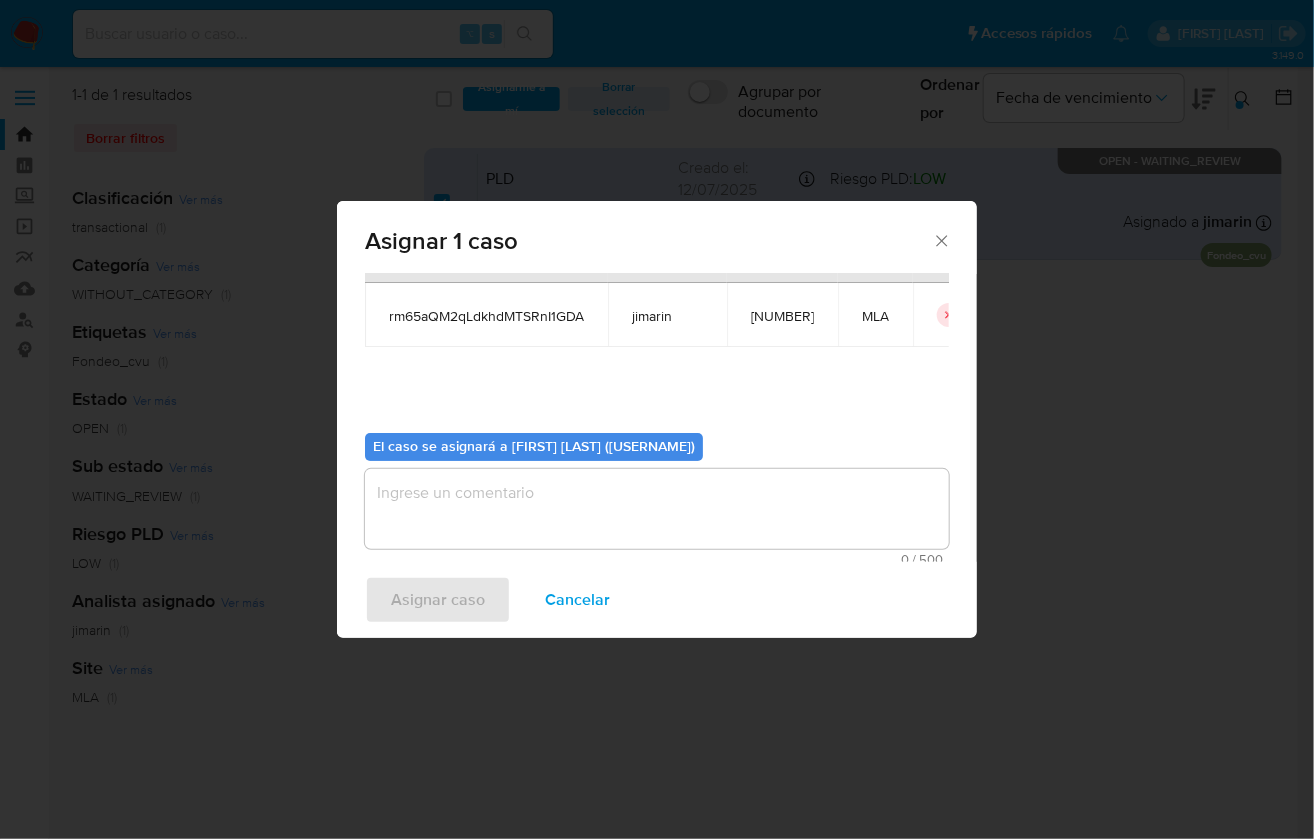scroll, scrollTop: 102, scrollLeft: 0, axis: vertical 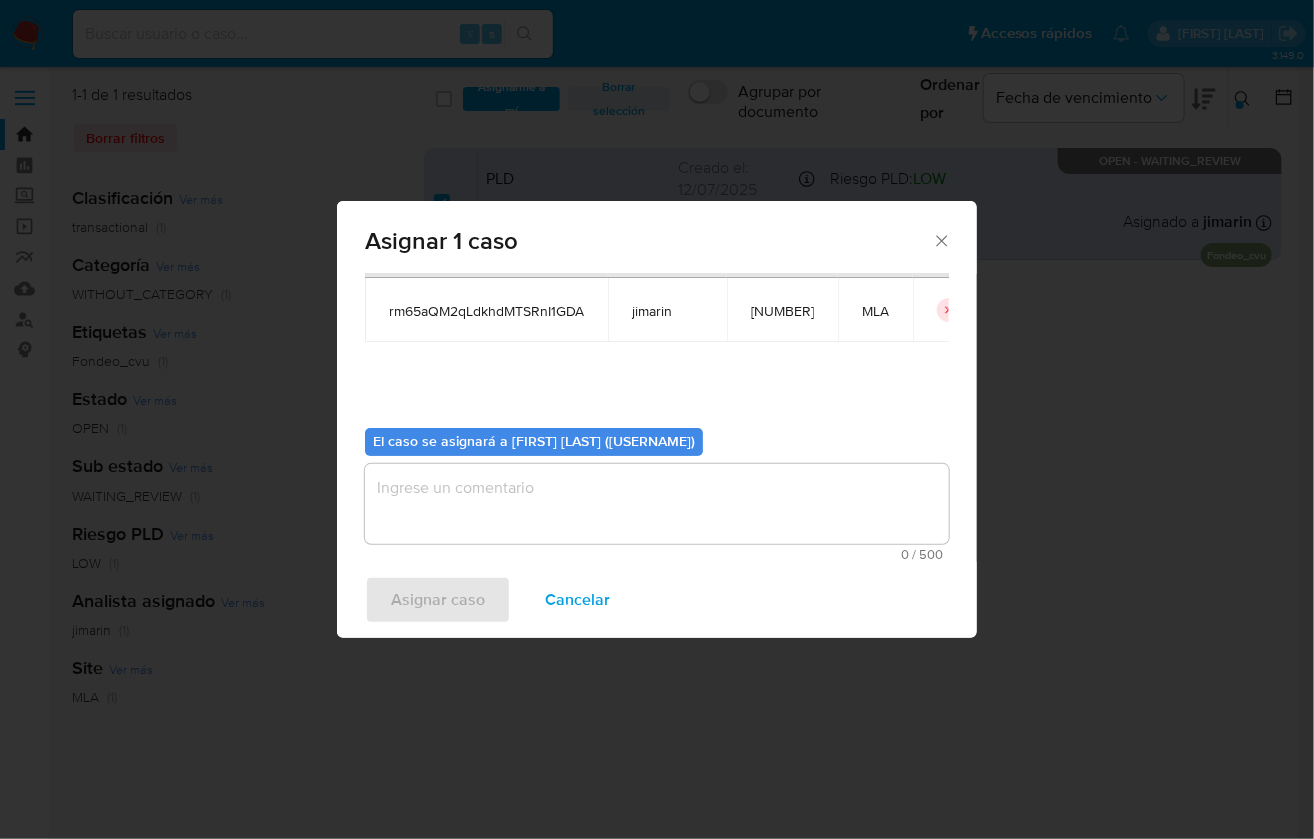 click at bounding box center [657, 504] 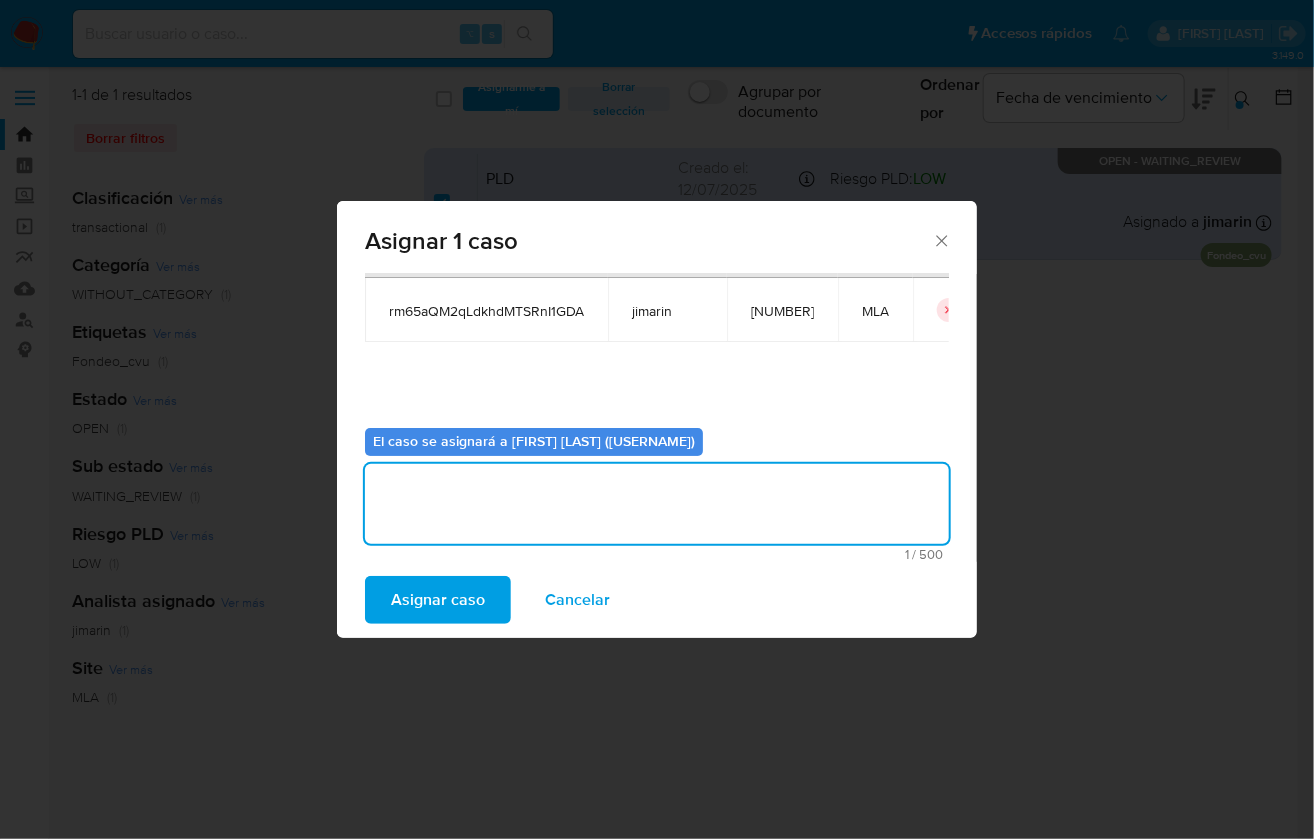 click on "Asignar caso" at bounding box center [438, 600] 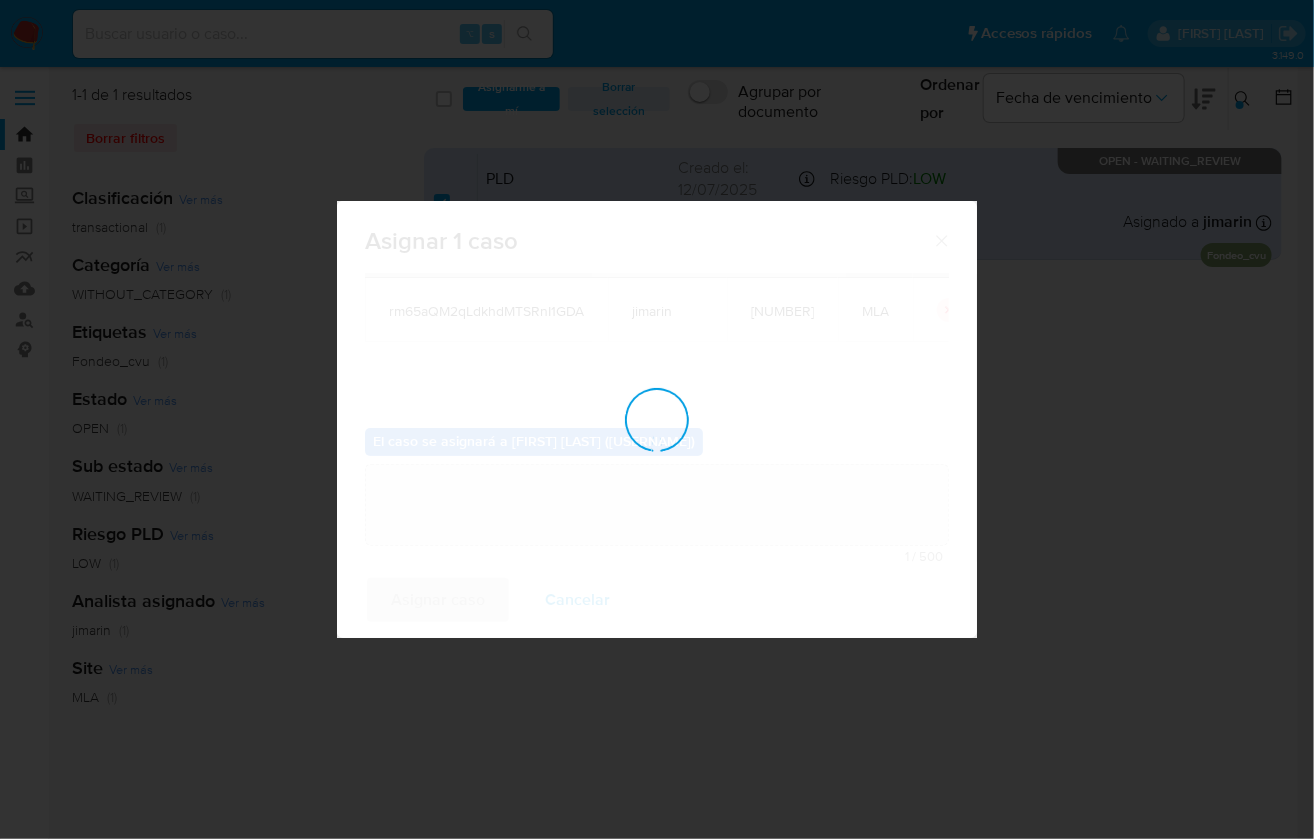 type 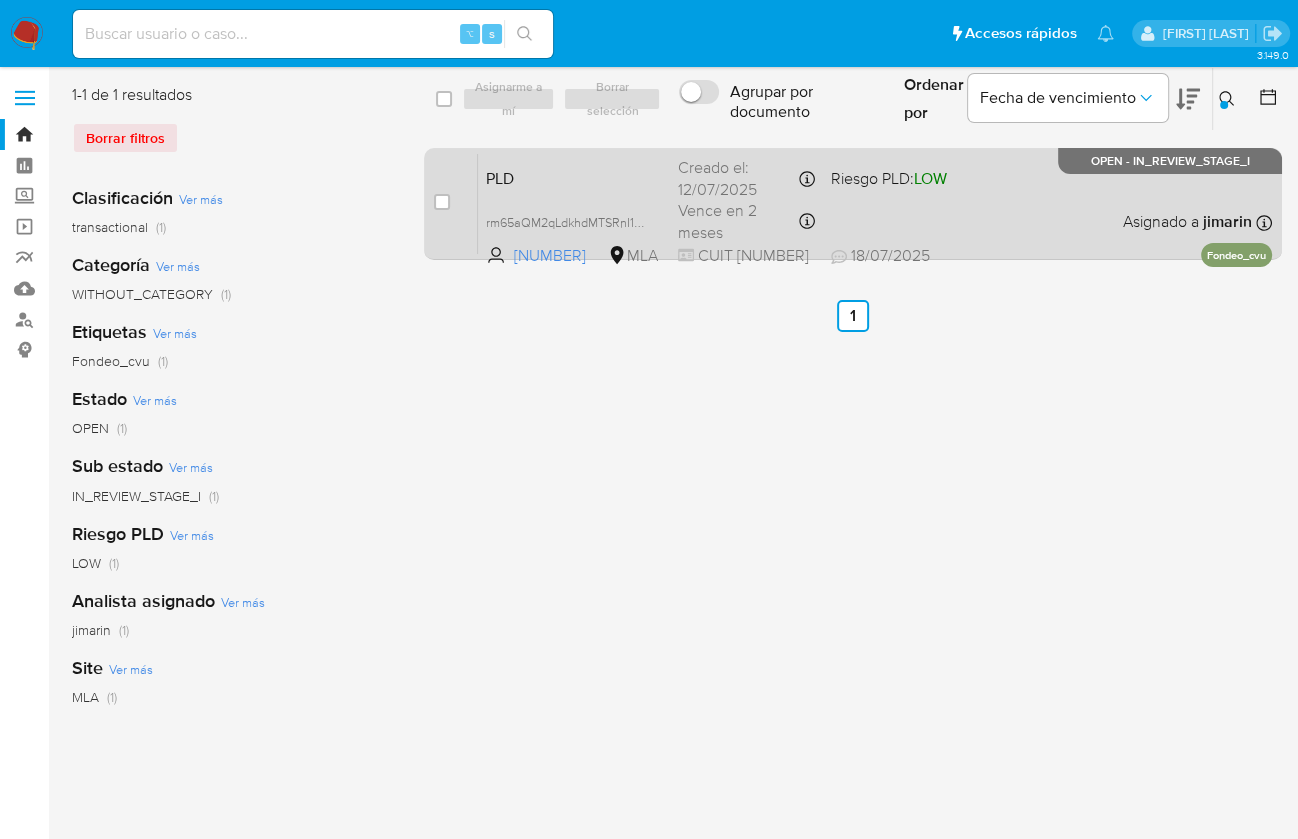 click on "PLD rm65aQM2qLdkhdMTSRnI1GDA 205726505 MLA Riesgo PLD:  LOW Creado el: [DATE]   Creado el: [DATE] [TIME] Vence en 2 meses   Vence el [DATE] [TIME] CUIT   [NUMBER] [DATE]   [DATE] [TIME] Asignado a   [USERNAME]   Asignado el: [DATE] [TIME] Fondeo_cvu OPEN - IN_REVIEW_STAGE_I" at bounding box center [875, 203] 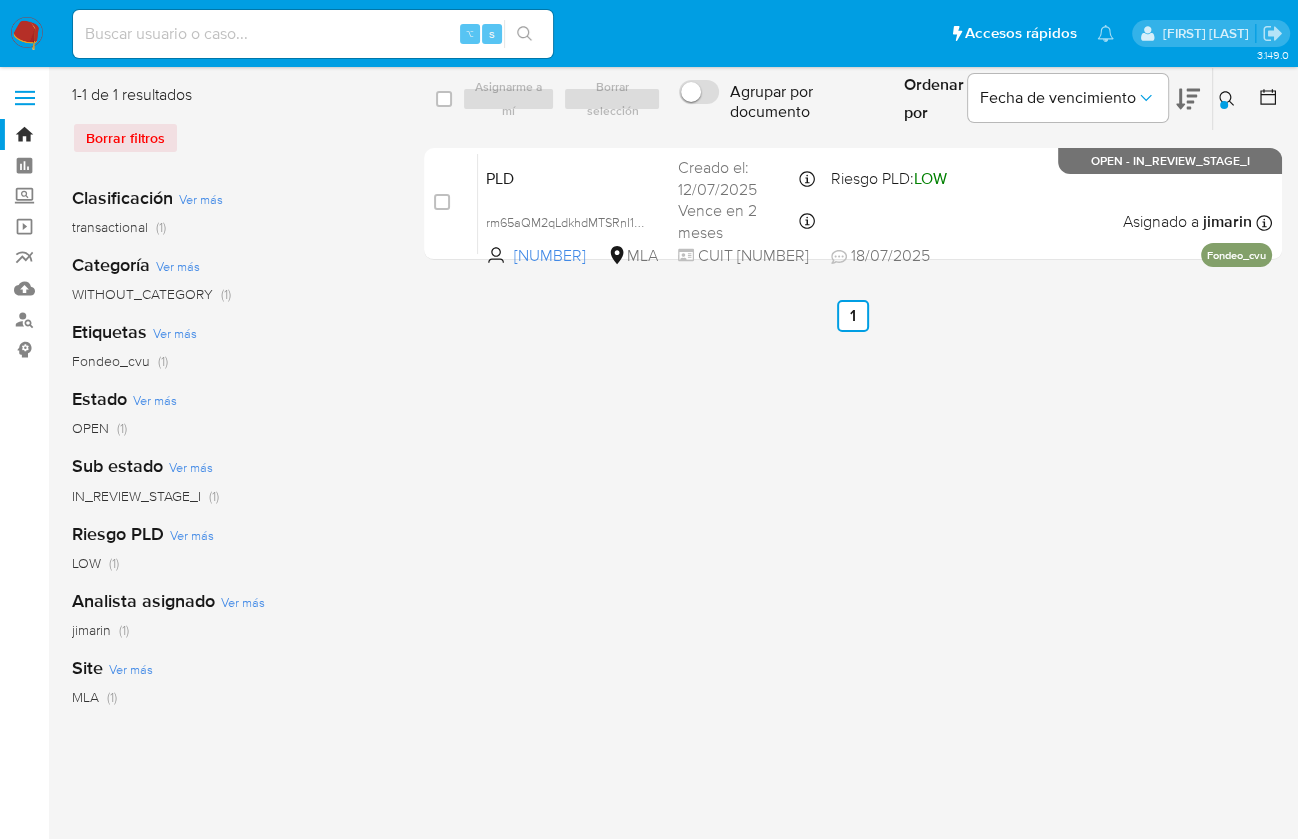 click 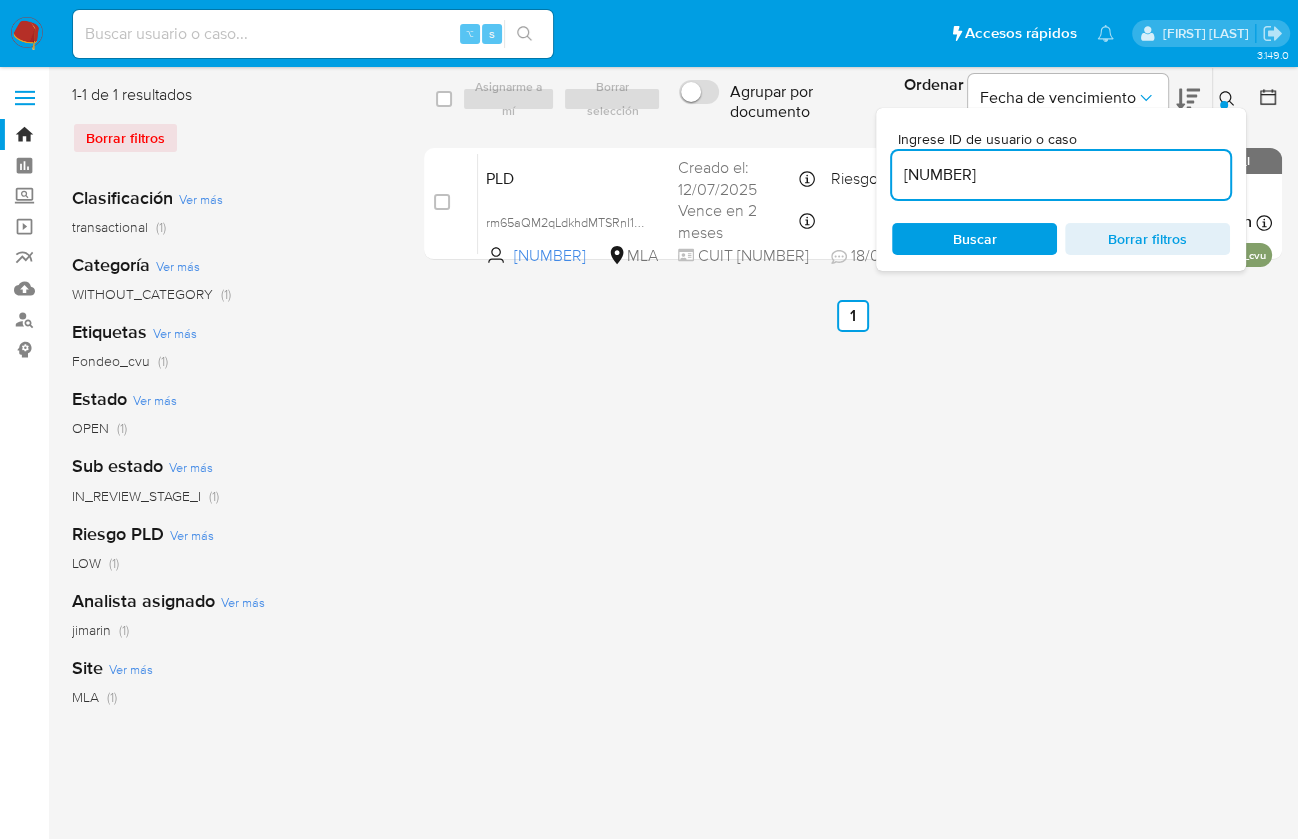click on "[NUMBER]" at bounding box center (1061, 175) 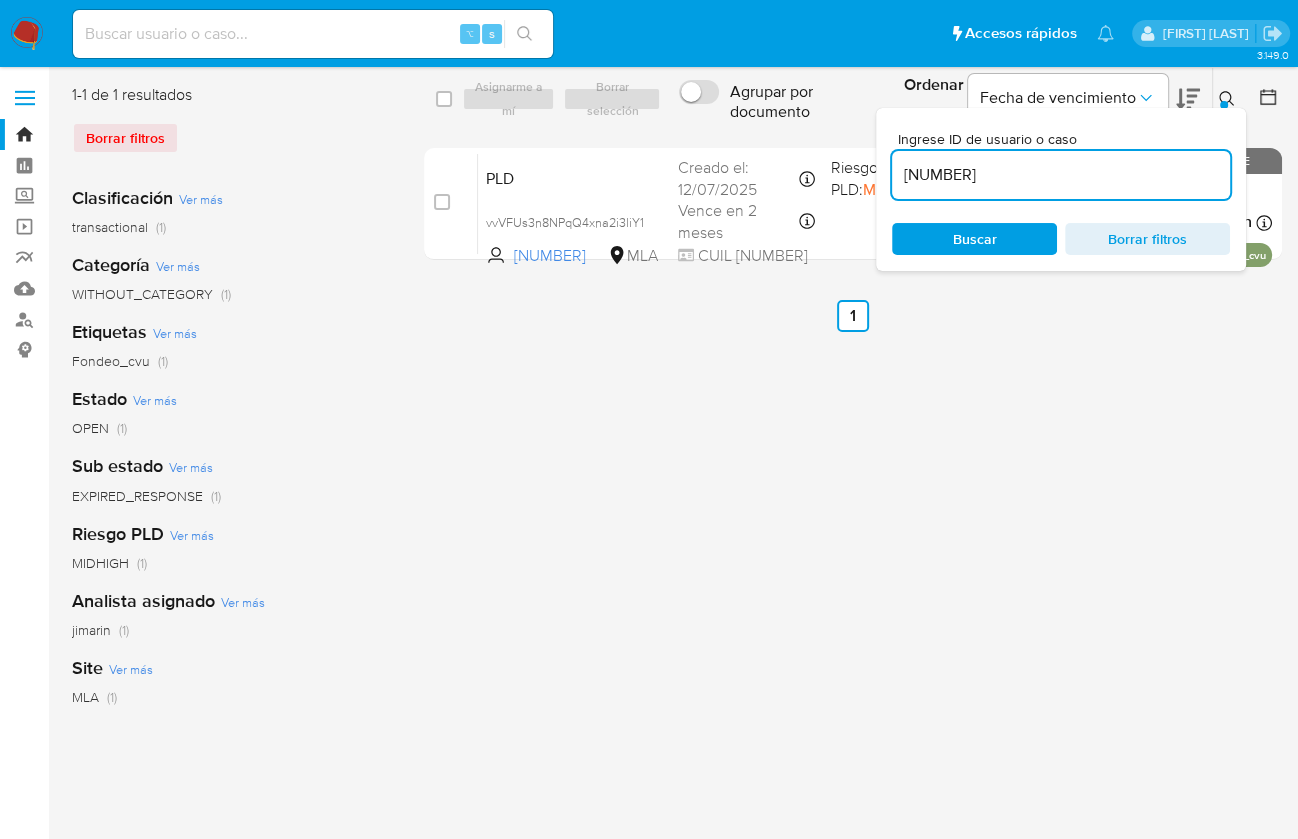 click 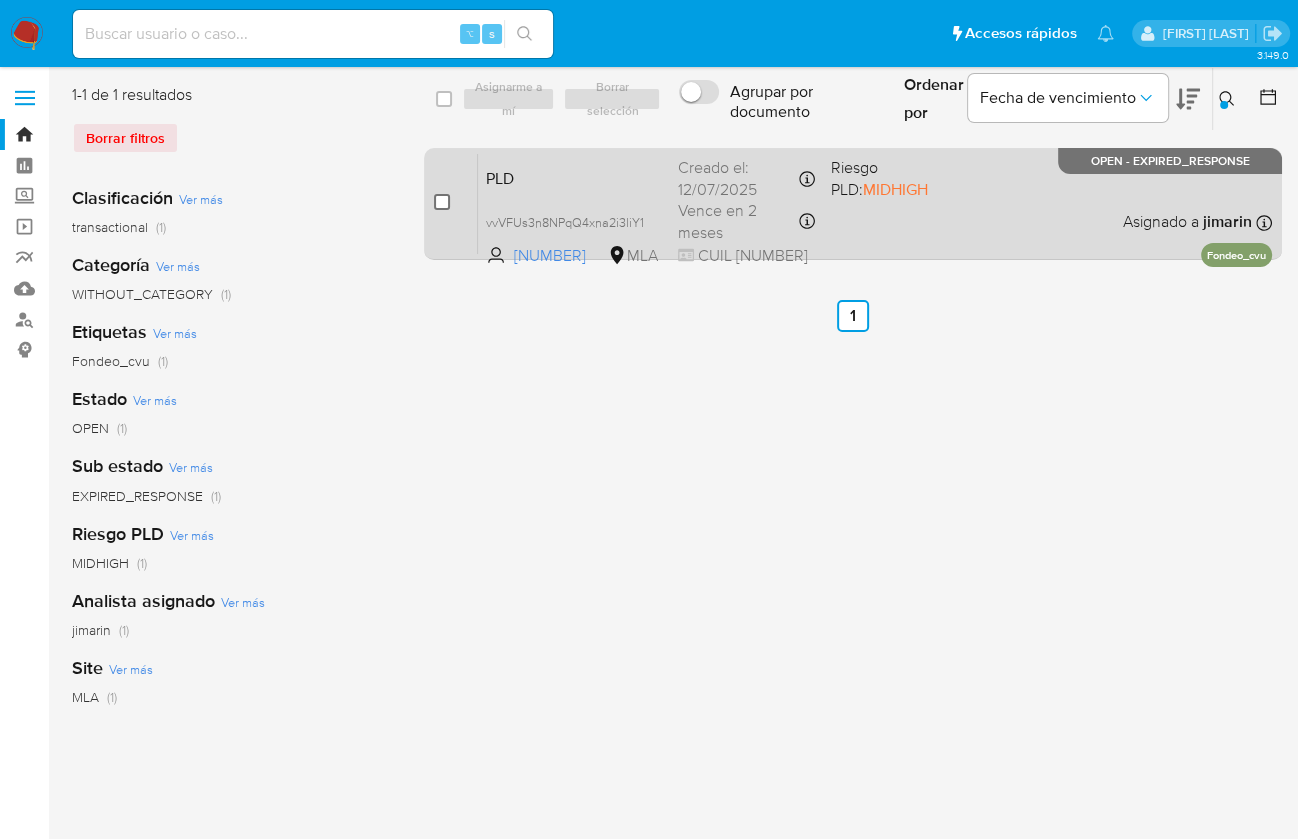 click at bounding box center (442, 202) 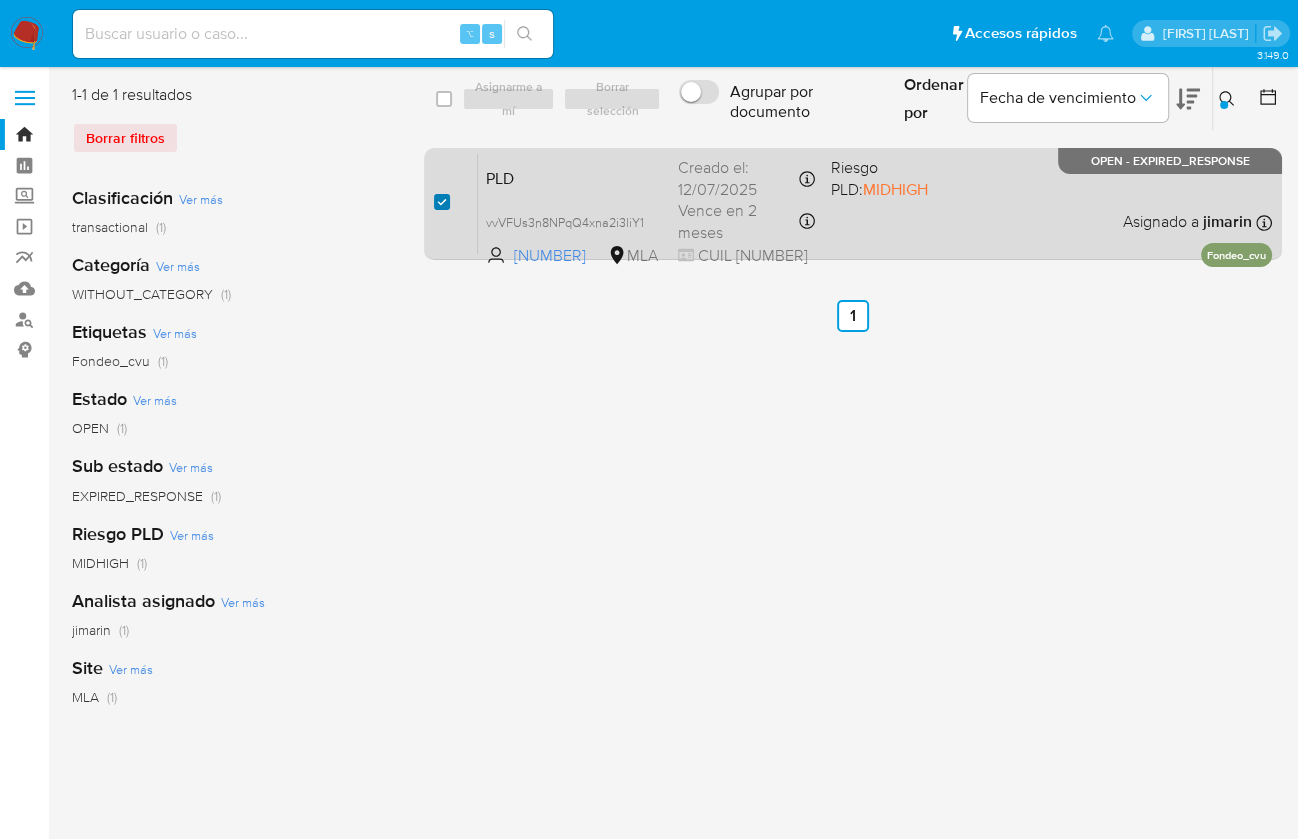 checkbox on "true" 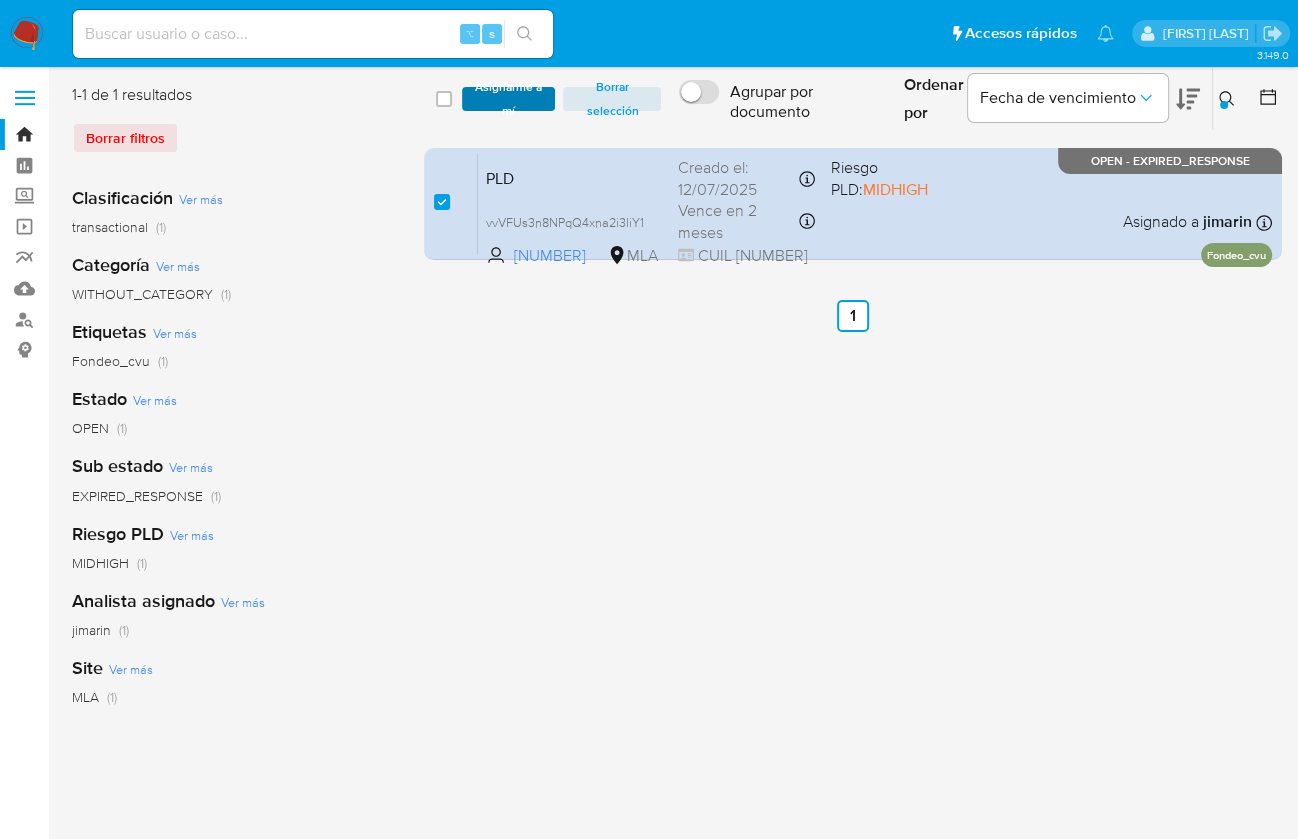 click on "Asignarme a mí" at bounding box center (509, 99) 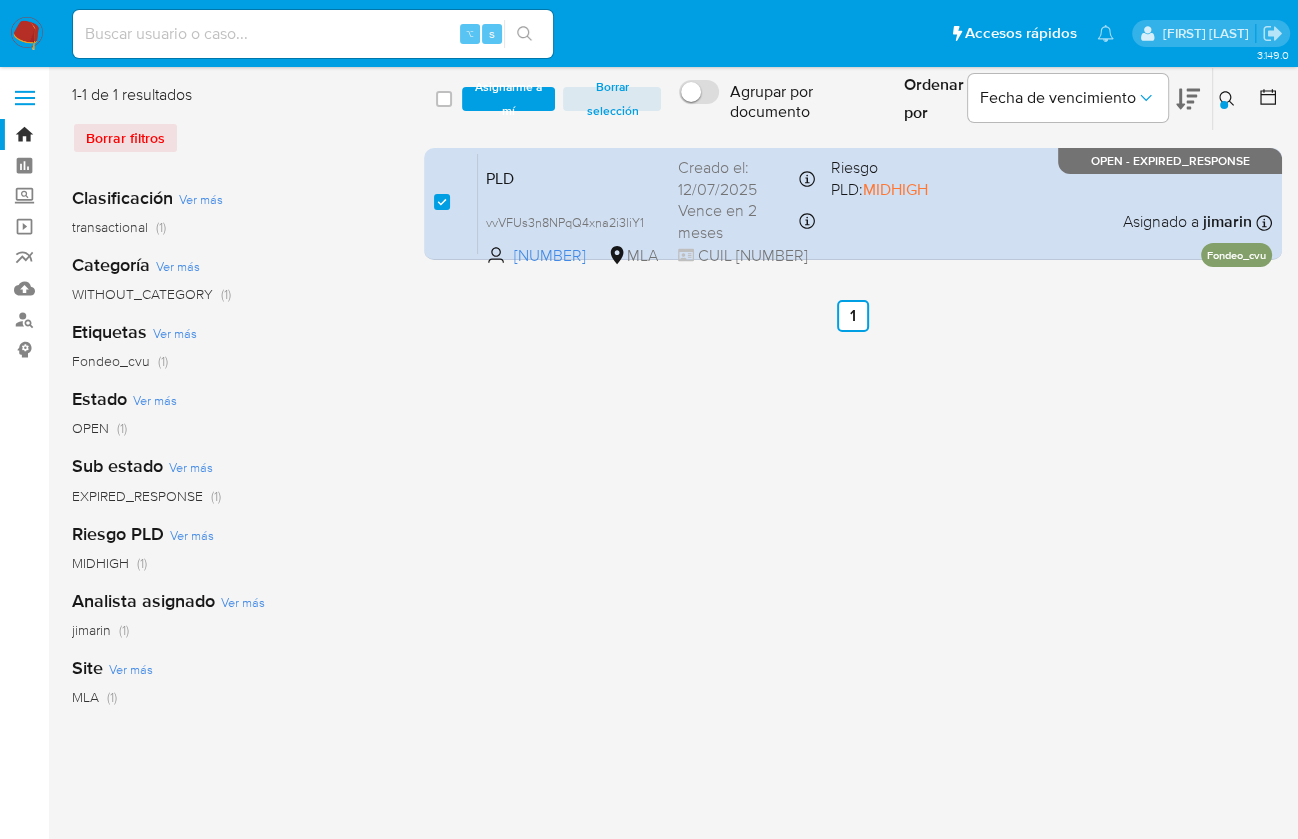 click on "Asignarme a mí" at bounding box center (509, 99) 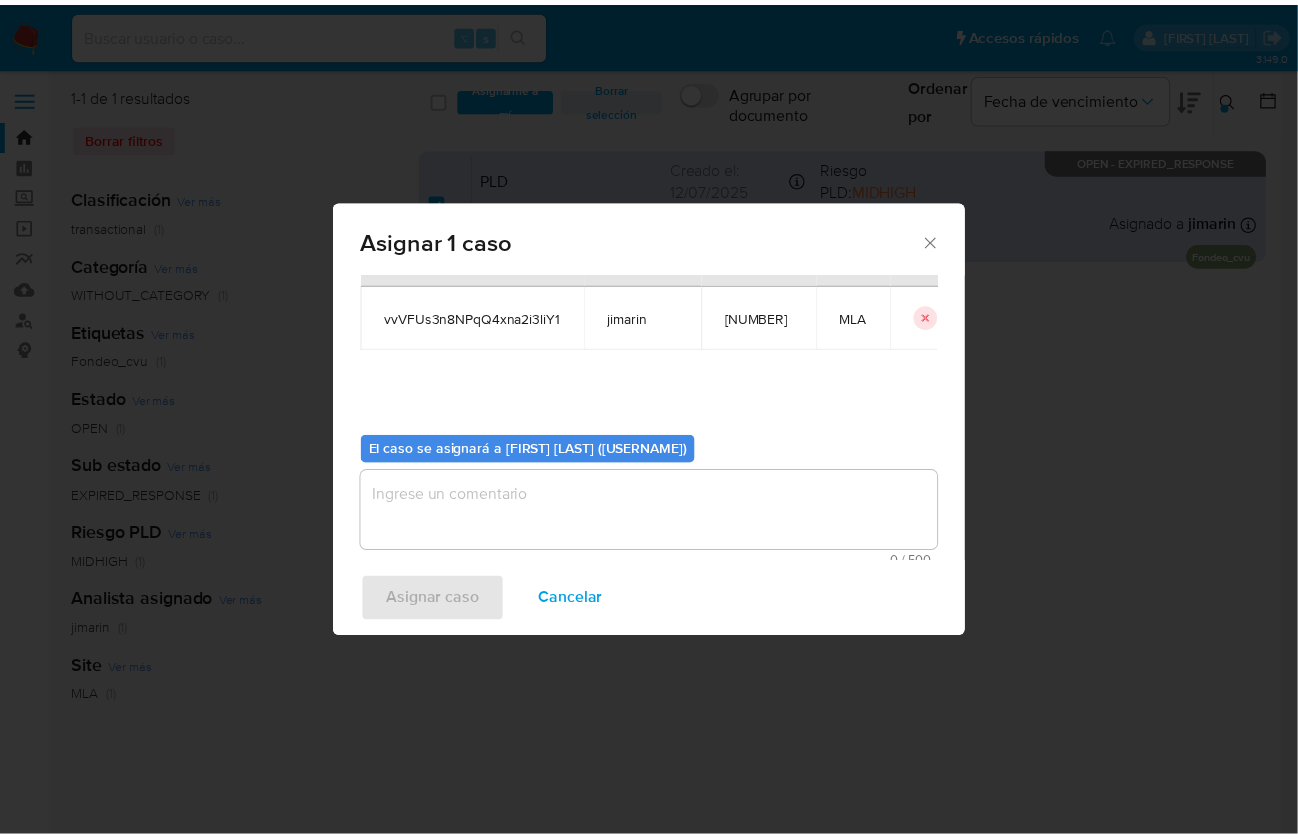 scroll, scrollTop: 102, scrollLeft: 0, axis: vertical 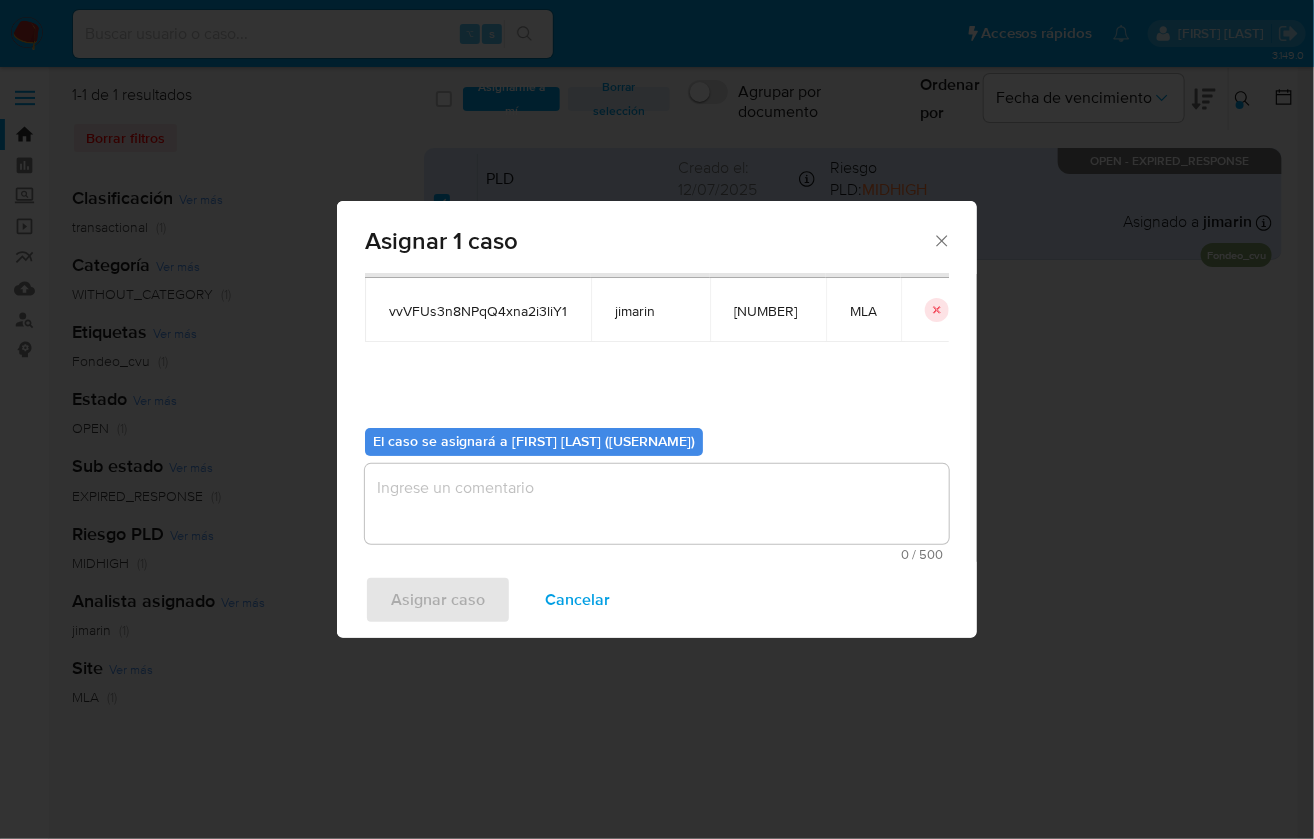 click at bounding box center [657, 504] 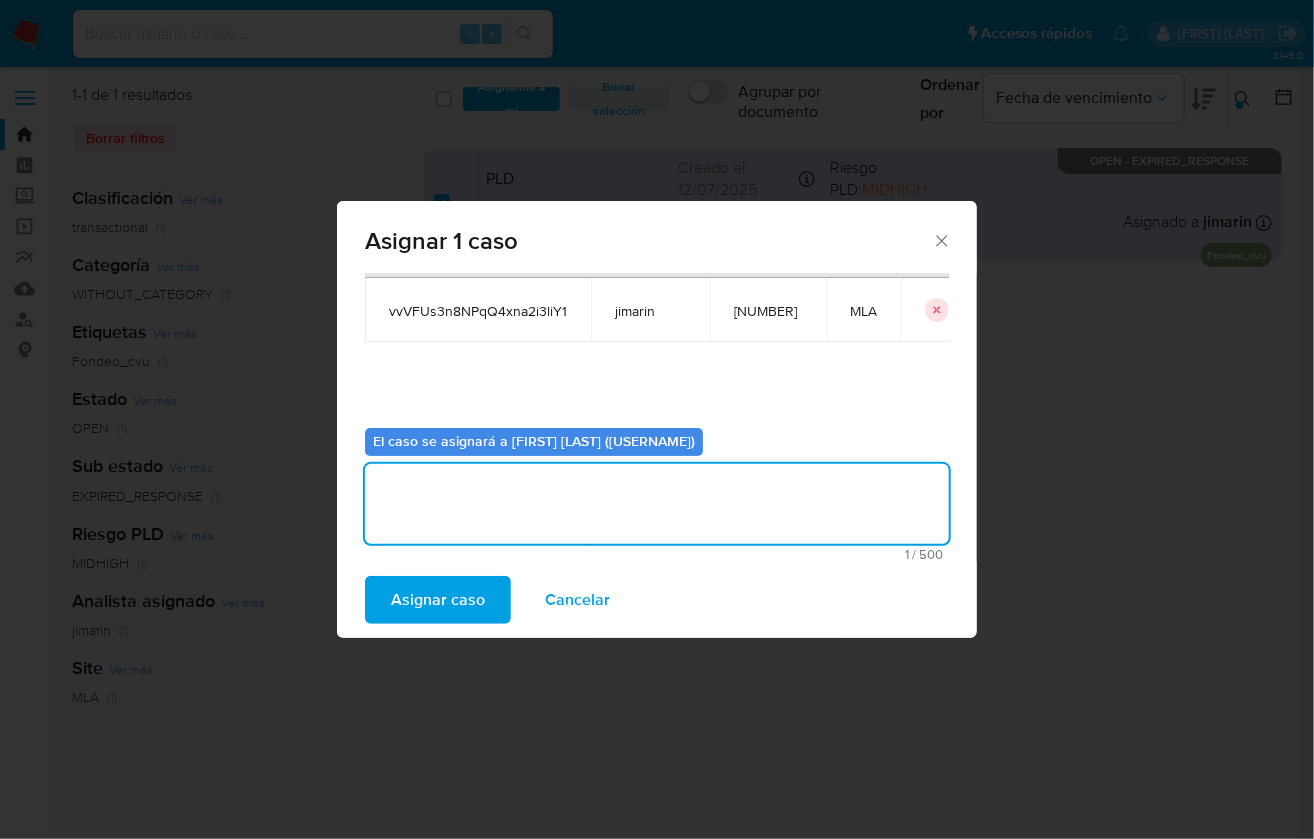 click on "Asignar caso" at bounding box center [438, 600] 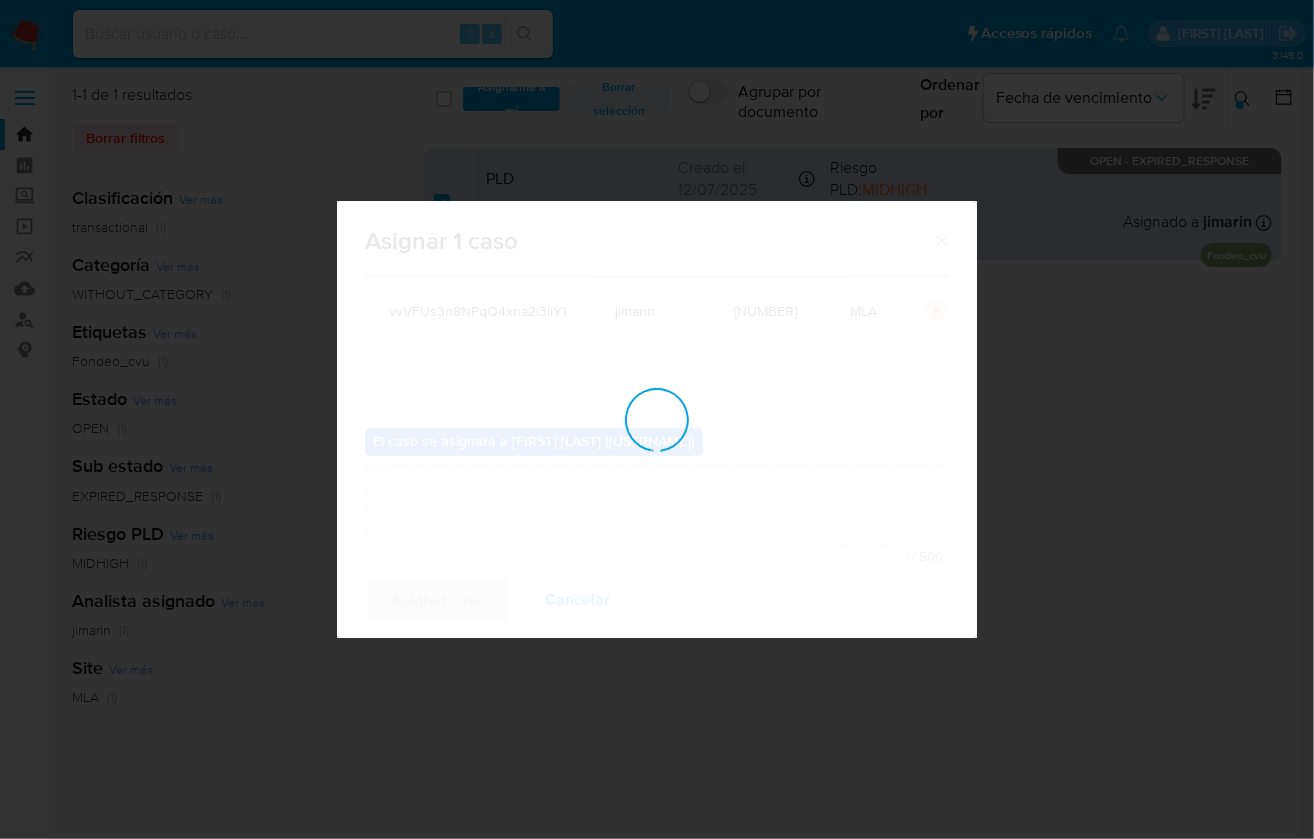 type 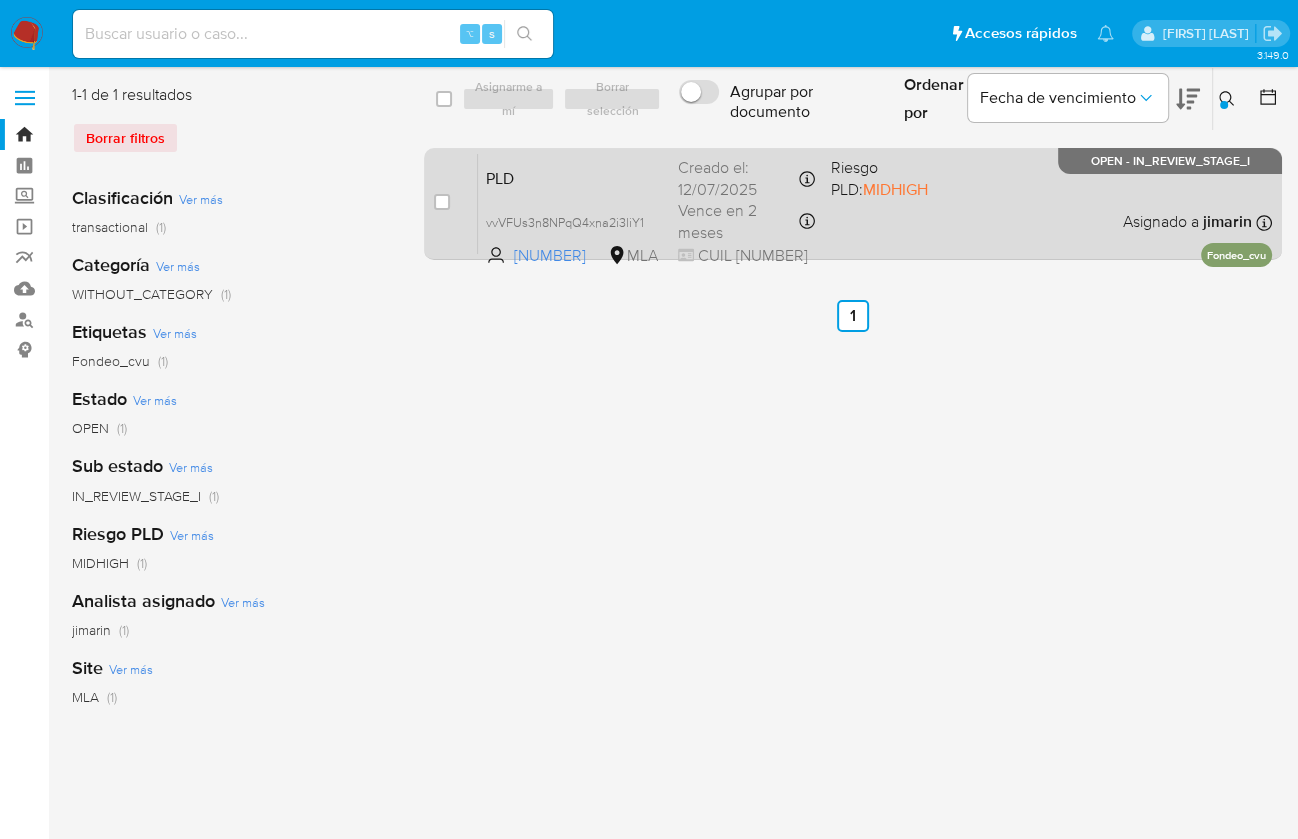 click on "PLD vvVFUs3n8NPqQ4xna2i3liY1 838346641 MLA Riesgo PLD:  MIDHIGH Creado el: [DATE]   Creado el: [DATE] [TIME] Vence en 2 meses   Vence el [DATE] [TIME] CUIL   [NUMBER] Asignado a   [USERNAME]   Asignado el: [DATE] [TIME] Fondeo_cvu OPEN - IN_REVIEW_STAGE_I" at bounding box center [875, 203] 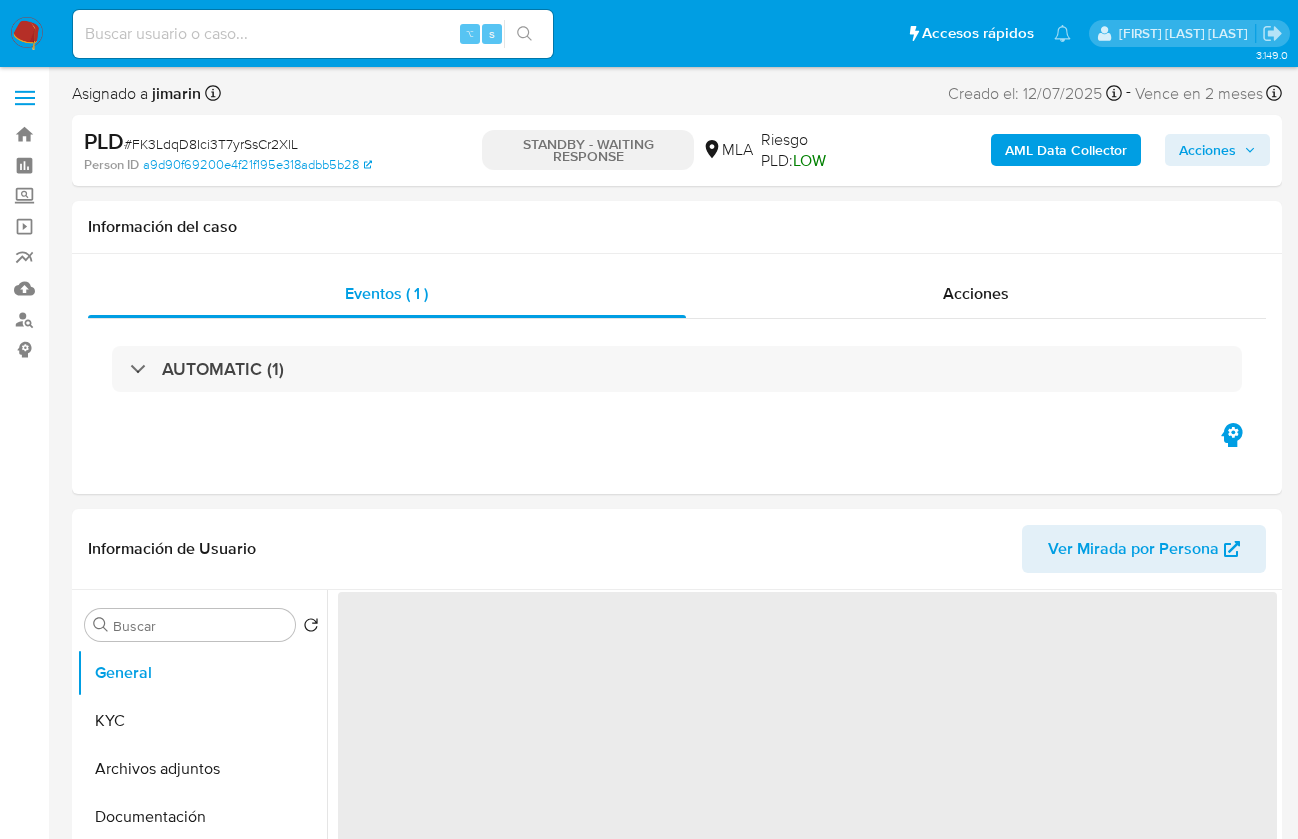 scroll, scrollTop: 0, scrollLeft: 0, axis: both 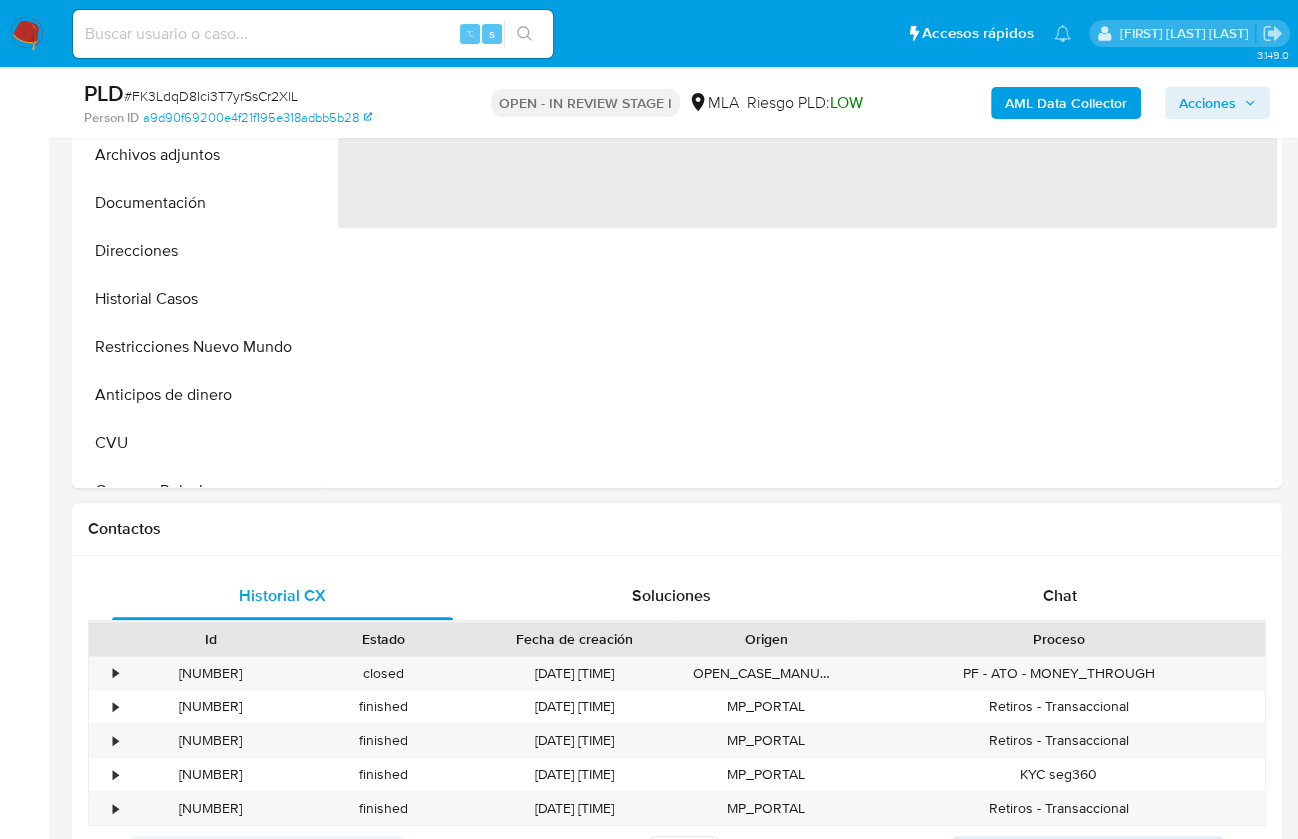 click on "Id Estado Fecha de creación Origen Proceso" at bounding box center (677, 638) 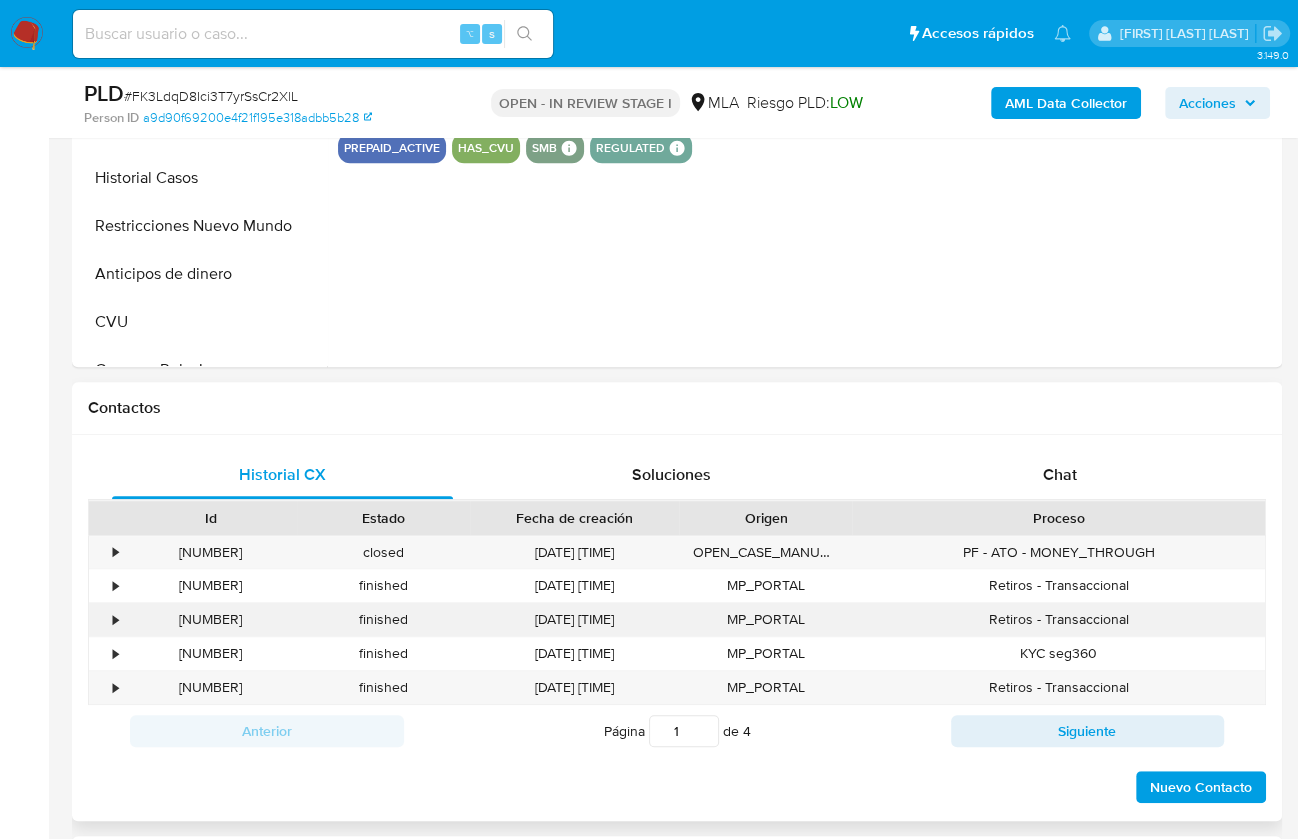 select on "10" 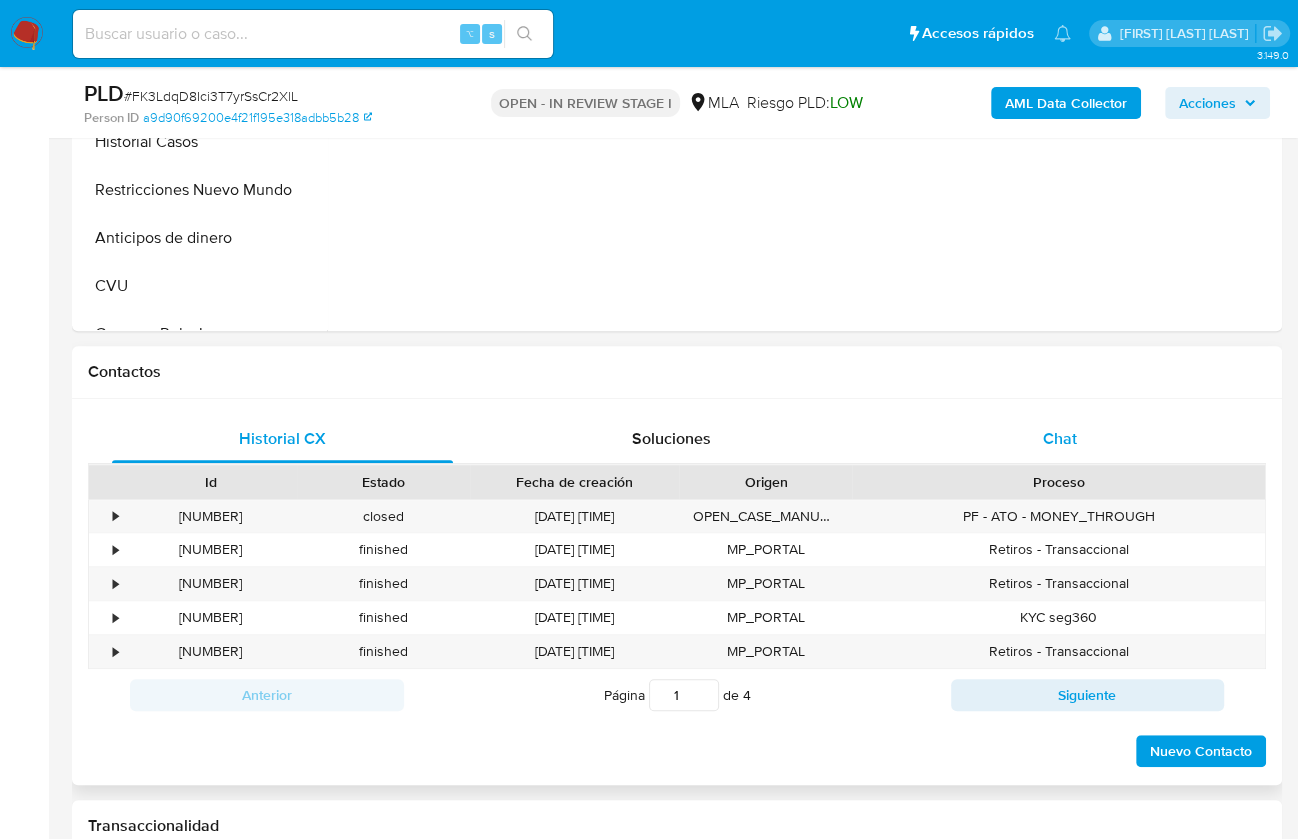 click on "Chat" at bounding box center [1059, 439] 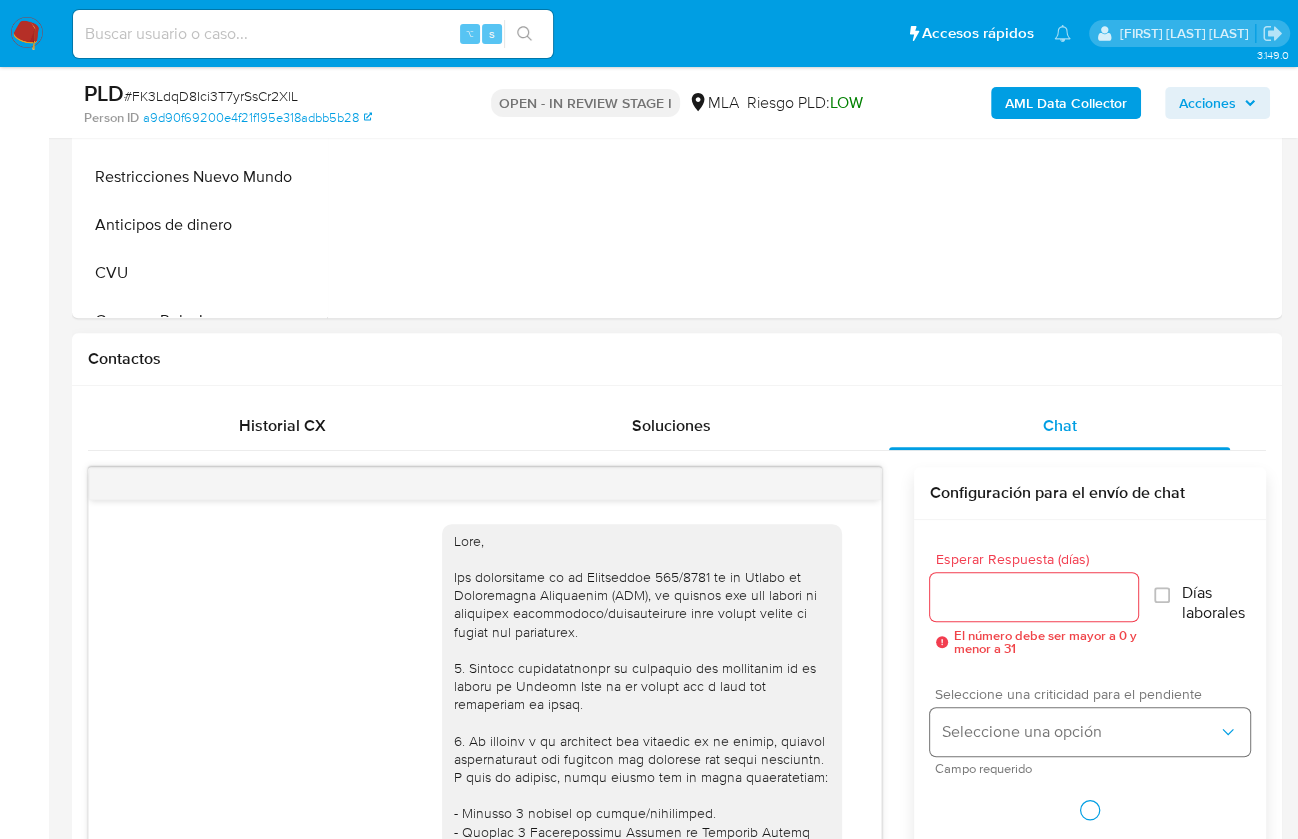 scroll, scrollTop: 869, scrollLeft: 0, axis: vertical 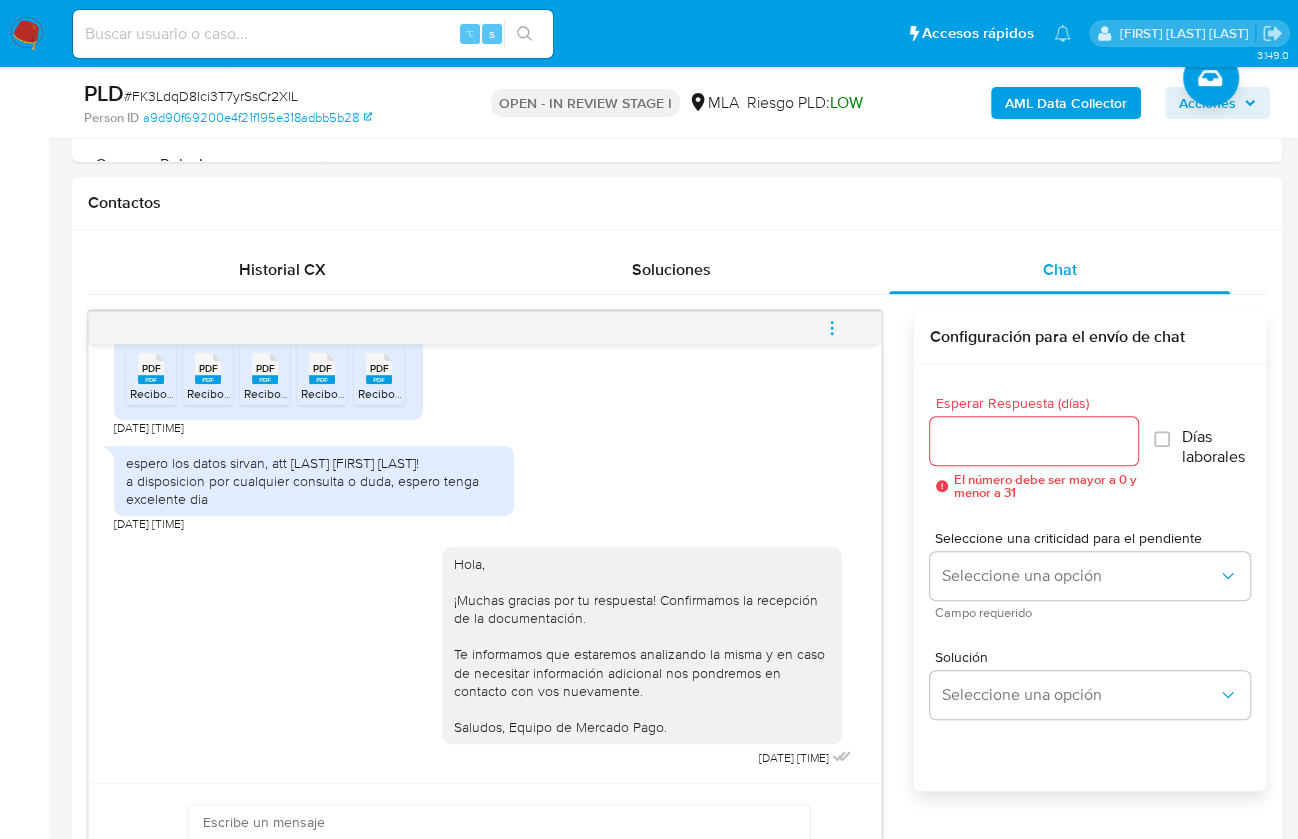 click at bounding box center (832, 328) 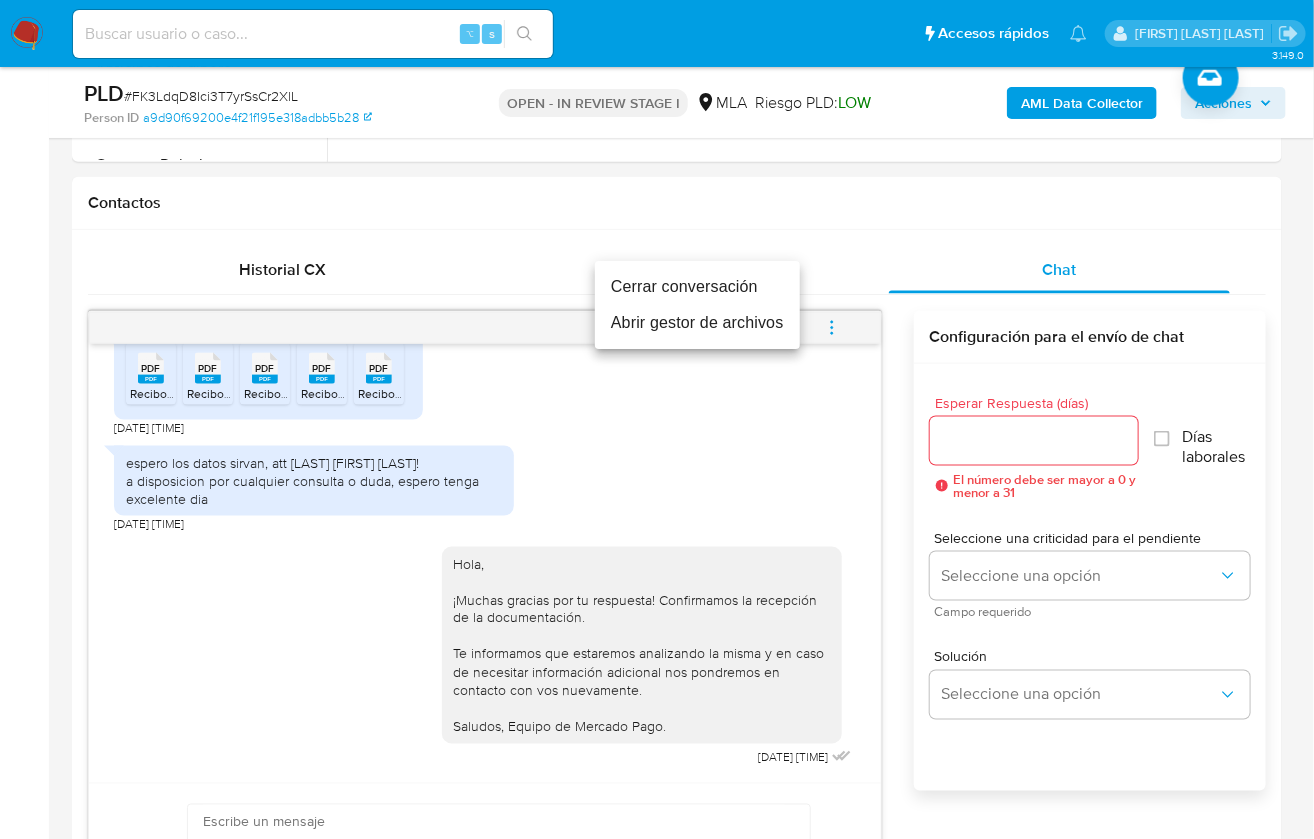 click on "Cerrar conversación" at bounding box center (697, 287) 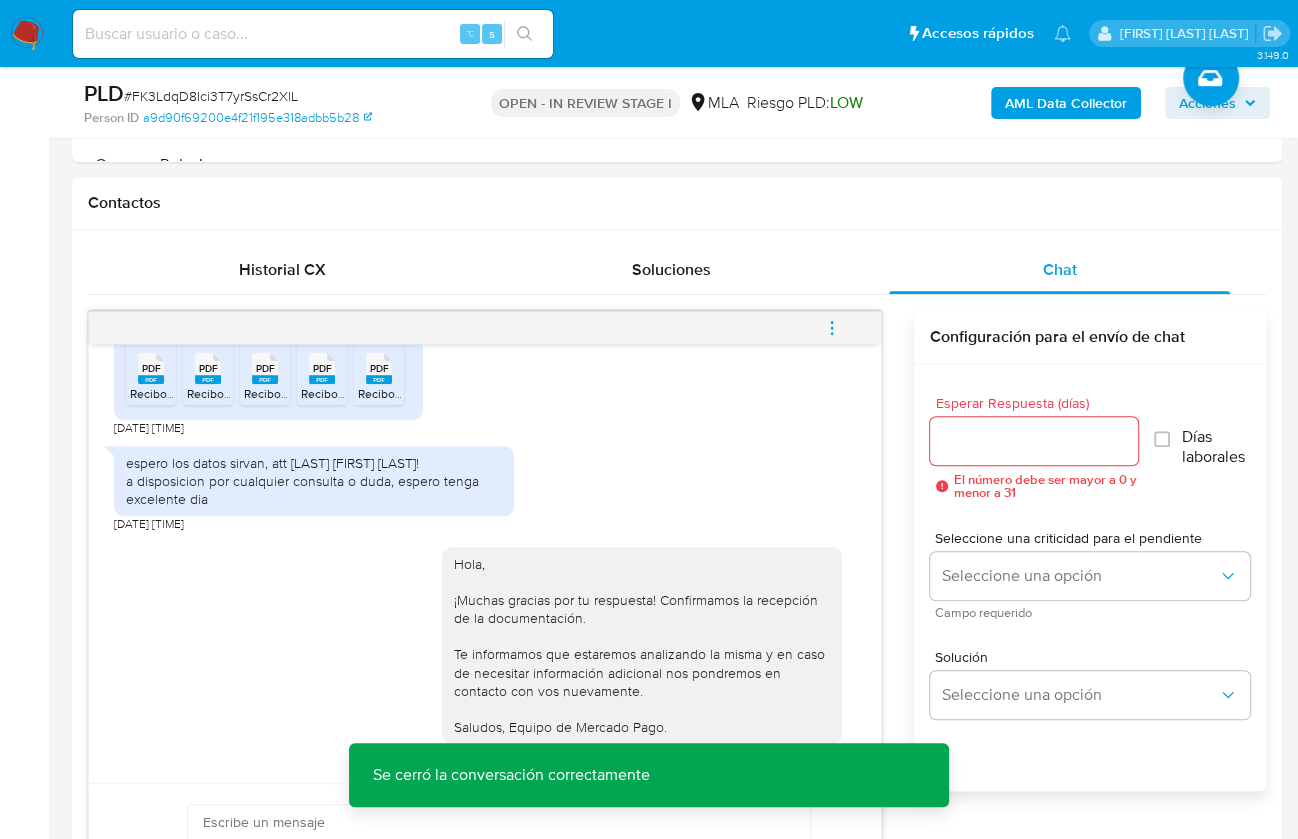 click on "Esperar Respuesta (días) El número debe ser mayor a 0 y menor a 31 Días laborales Seleccione una criticidad para el pendiente Seleccione una opción Campo requerido Solución Seleccione una opción" at bounding box center [1090, 604] 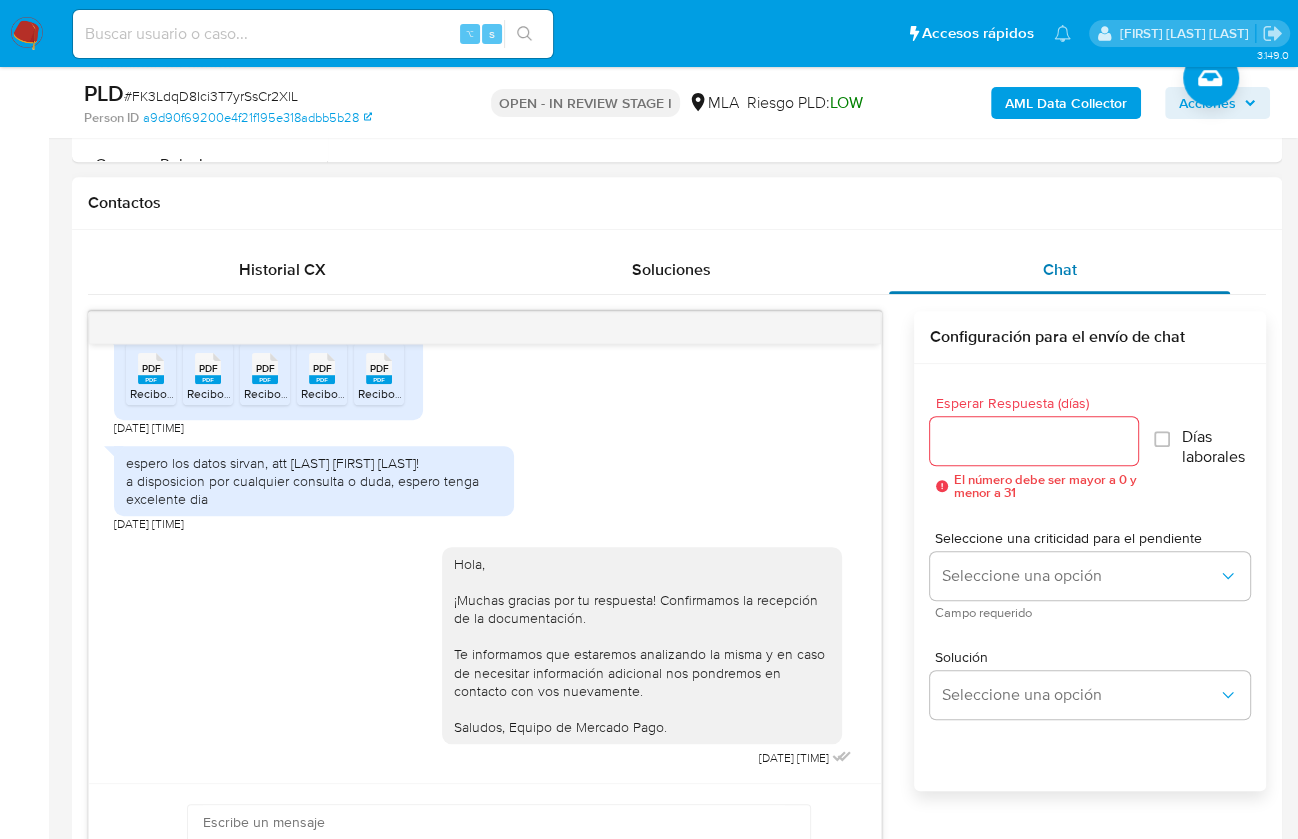click on "Chat" at bounding box center (1059, 270) 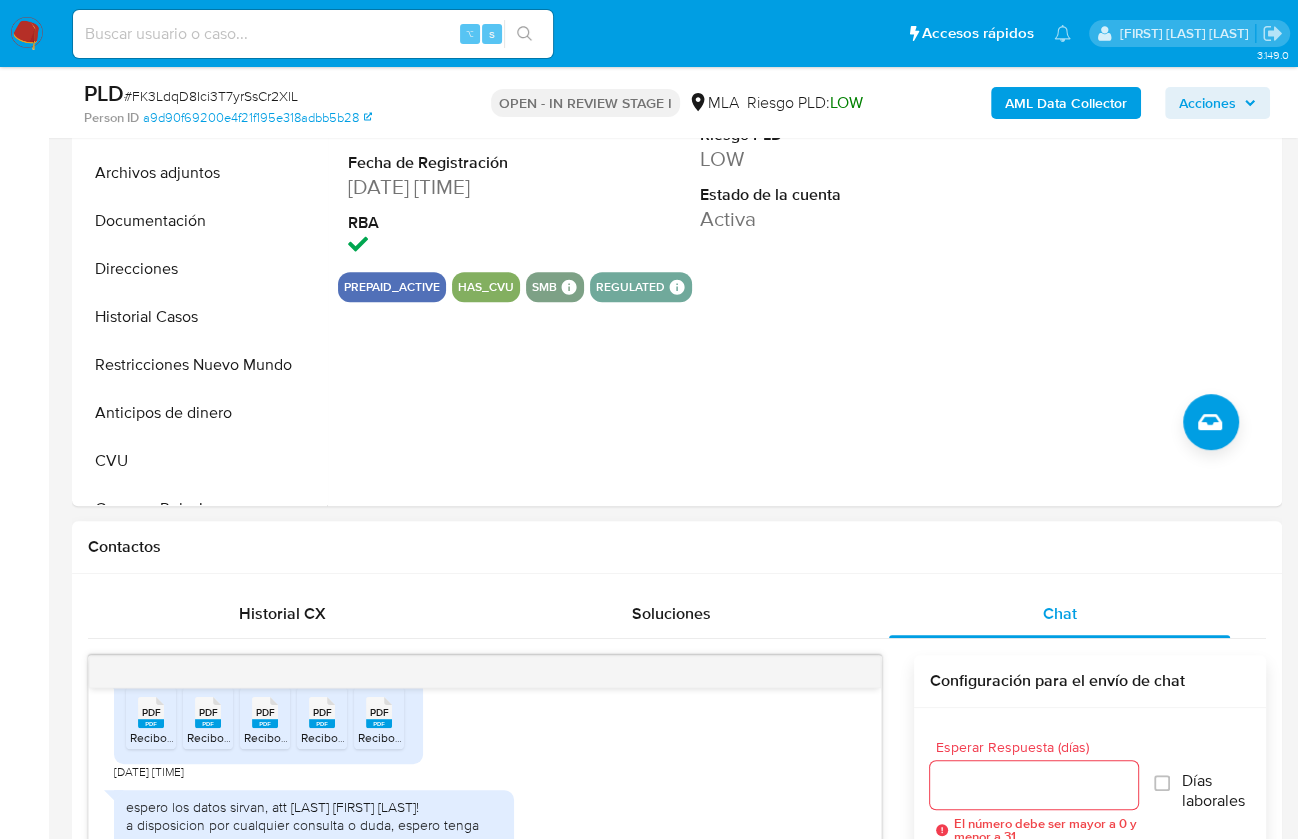 scroll, scrollTop: 525, scrollLeft: 0, axis: vertical 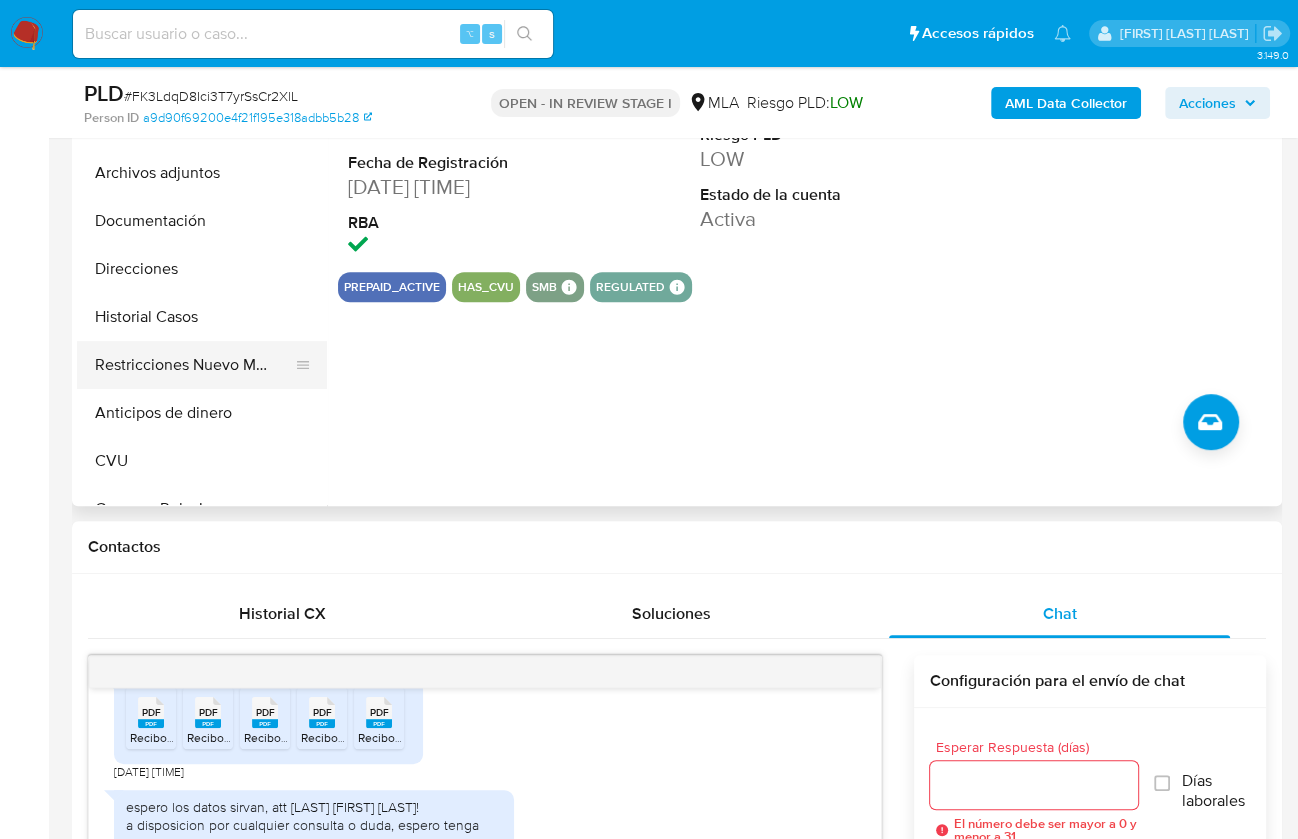 click on "Restricciones Nuevo Mundo" at bounding box center (194, 365) 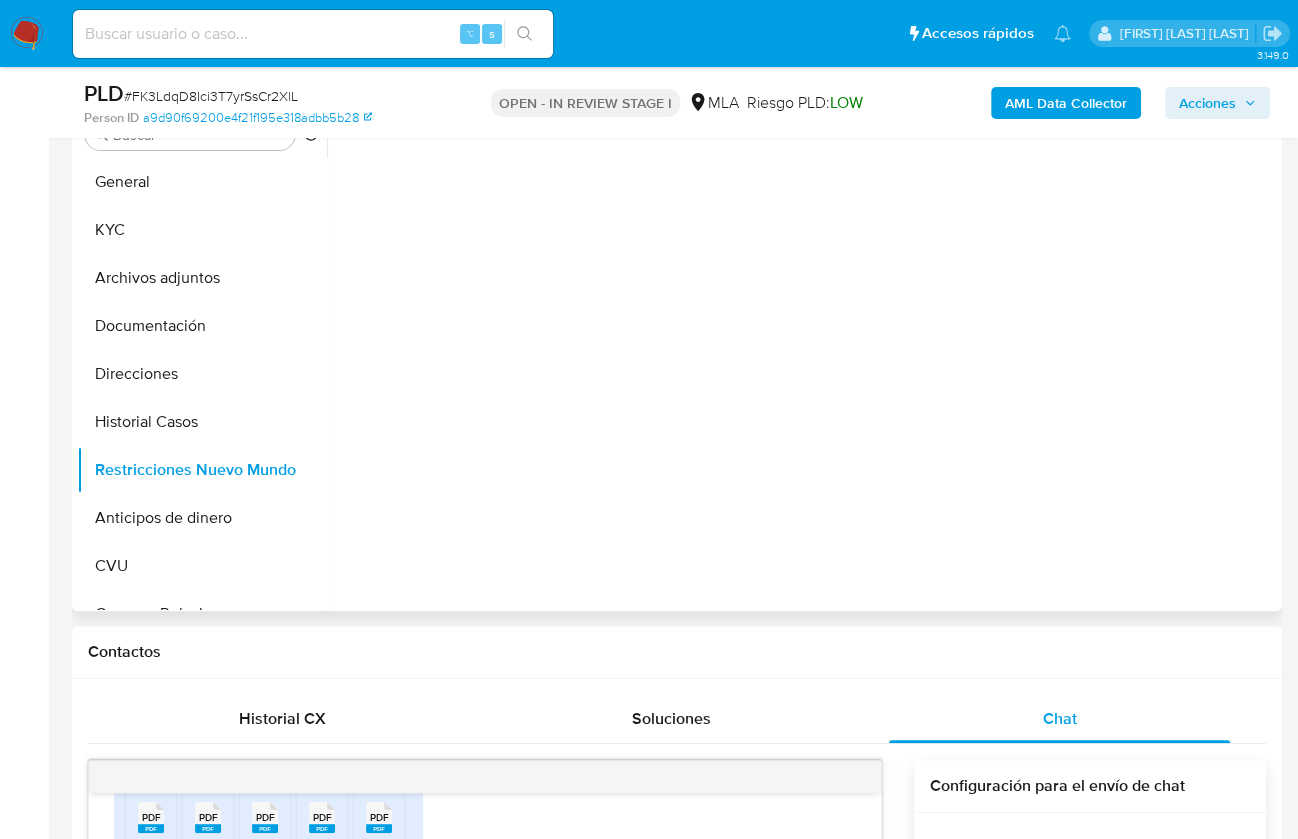 scroll, scrollTop: 168, scrollLeft: 0, axis: vertical 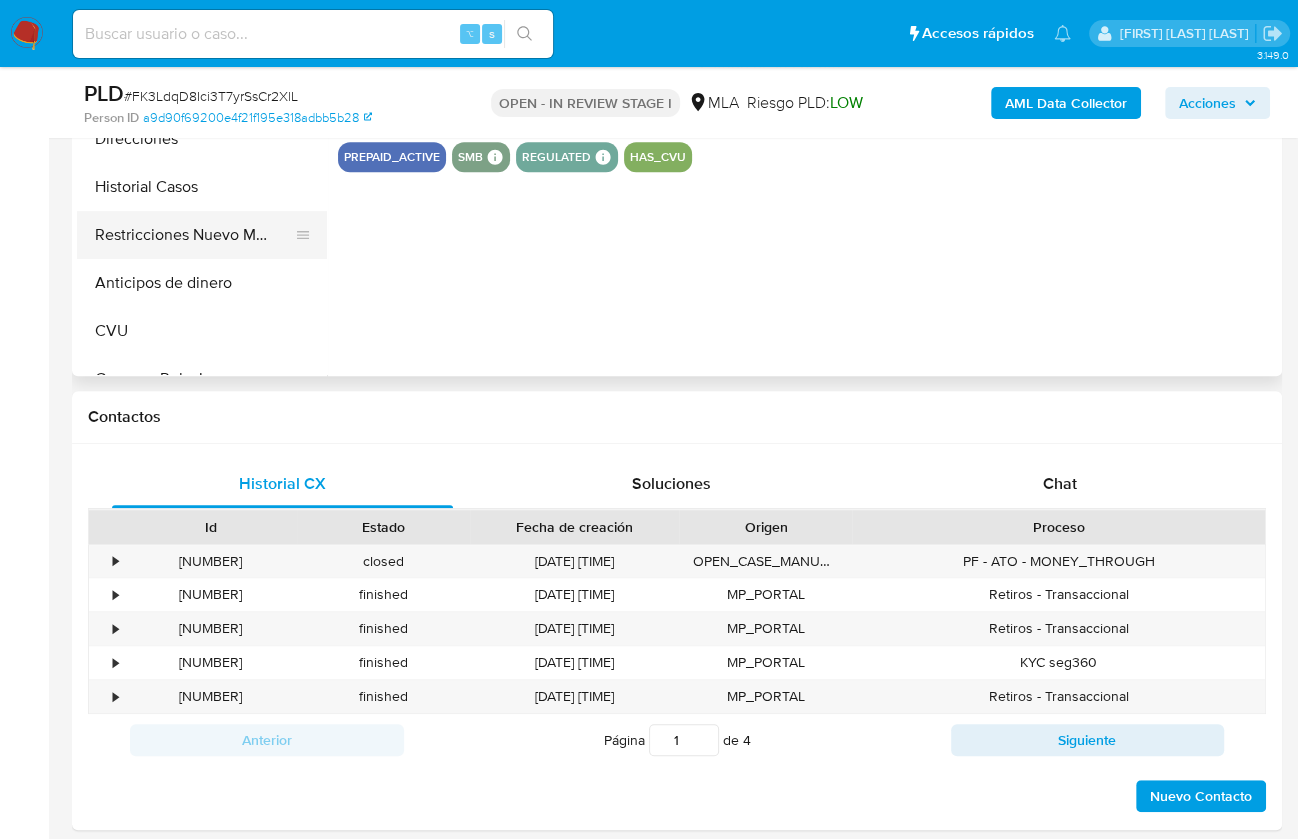 click on "Restricciones Nuevo Mundo" at bounding box center (194, 235) 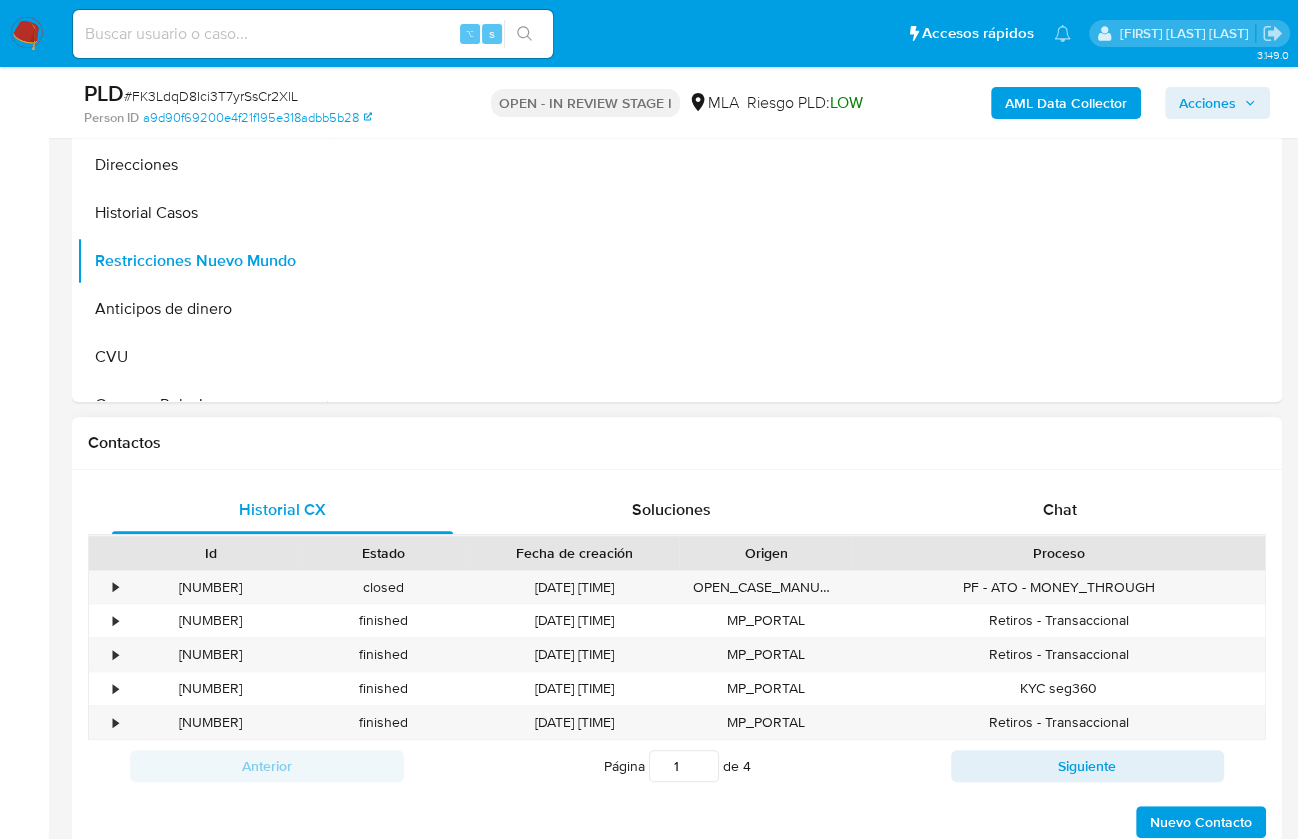 select on "10" 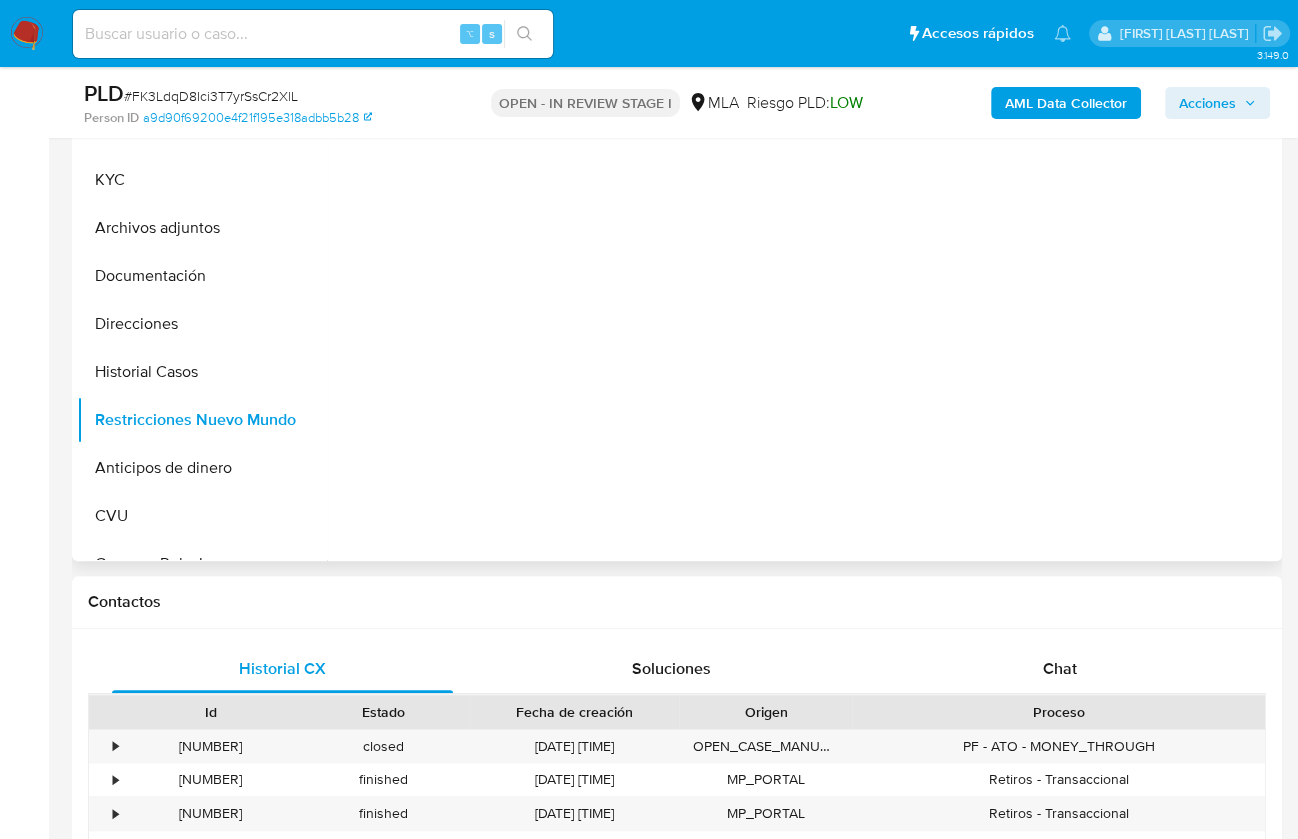scroll, scrollTop: 465, scrollLeft: 0, axis: vertical 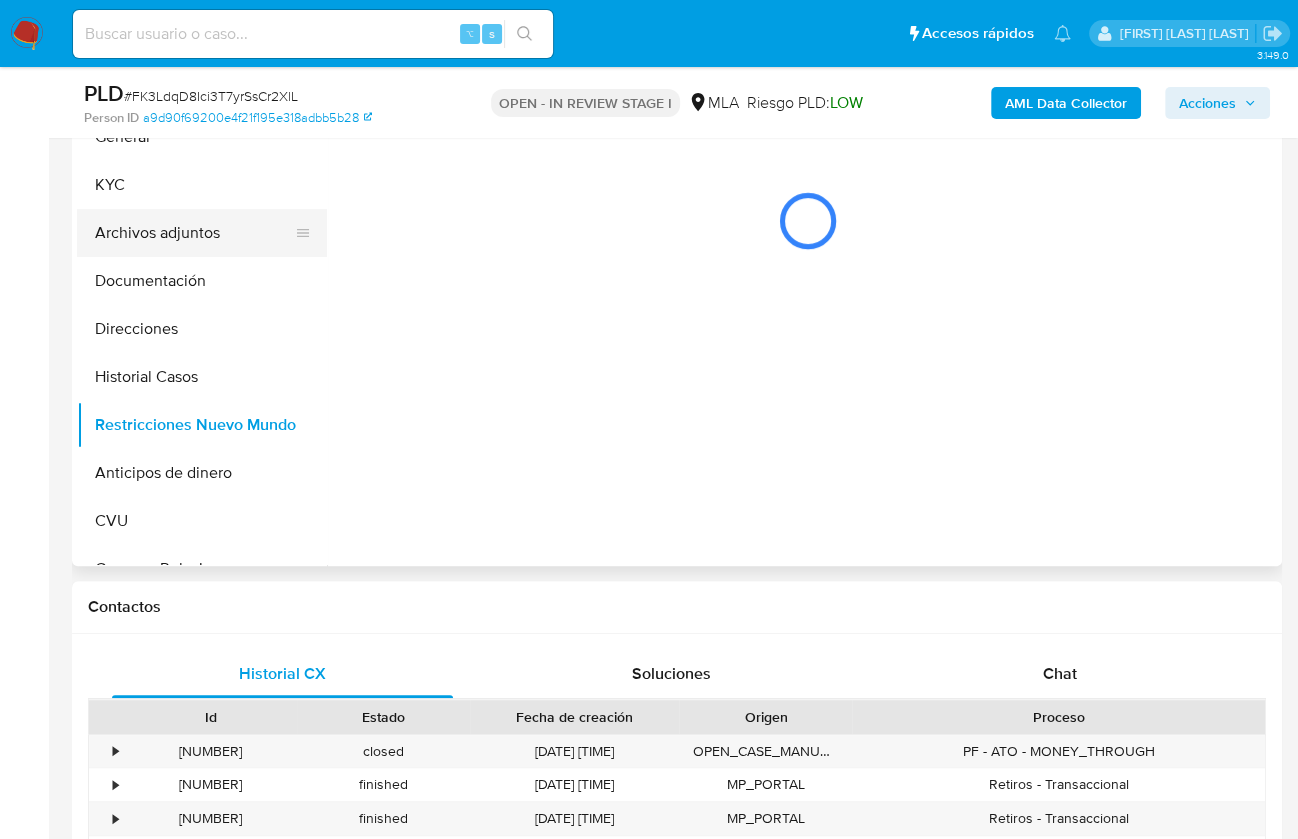 click on "Archivos adjuntos" at bounding box center [194, 233] 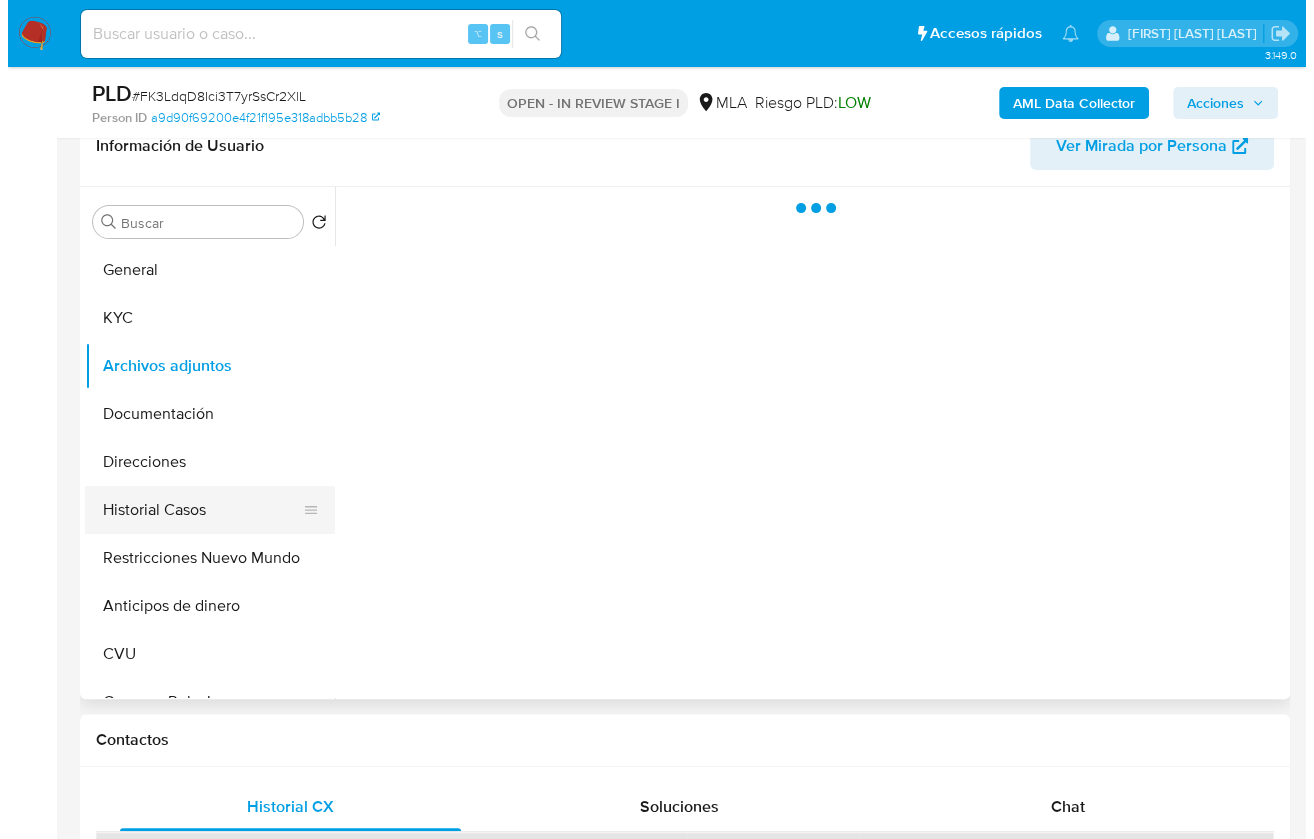 scroll, scrollTop: 318, scrollLeft: 0, axis: vertical 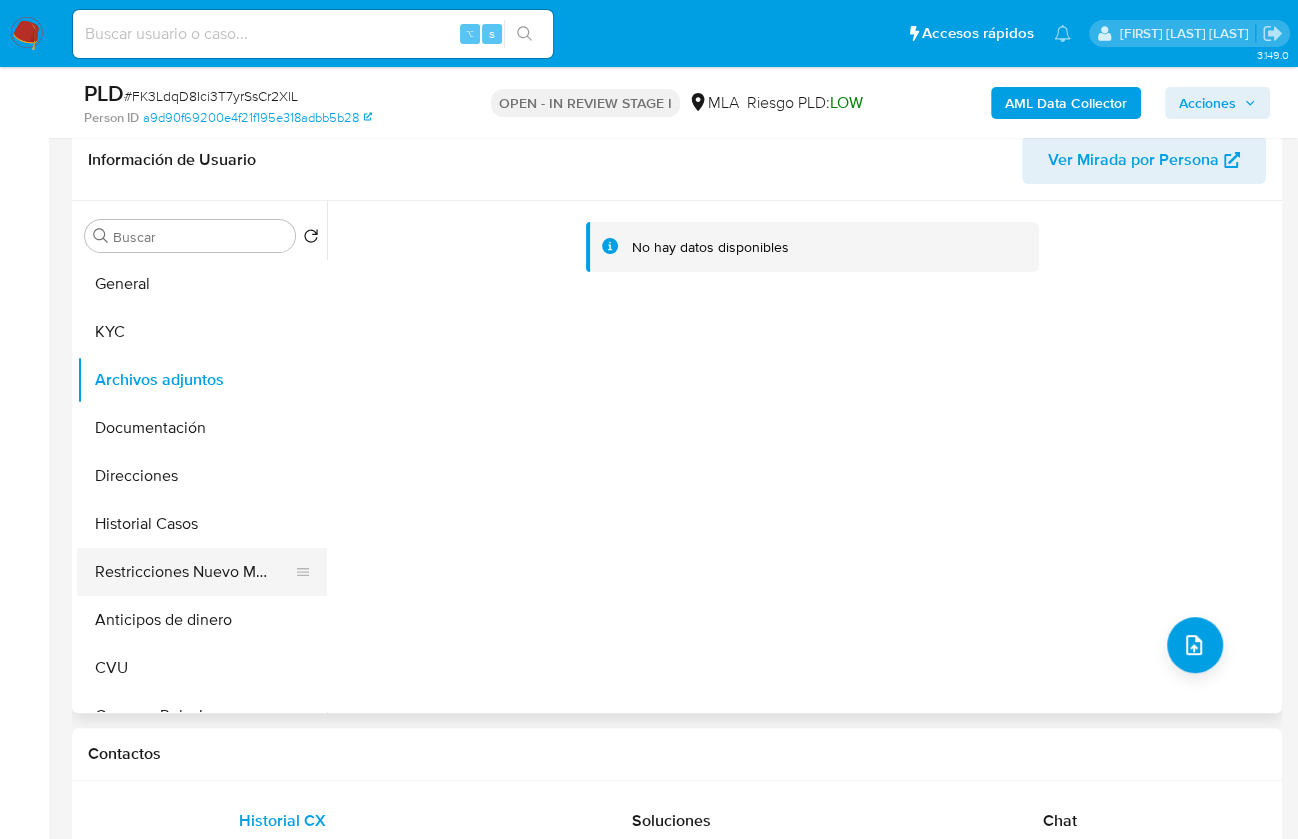 click on "Restricciones Nuevo Mundo" at bounding box center (194, 572) 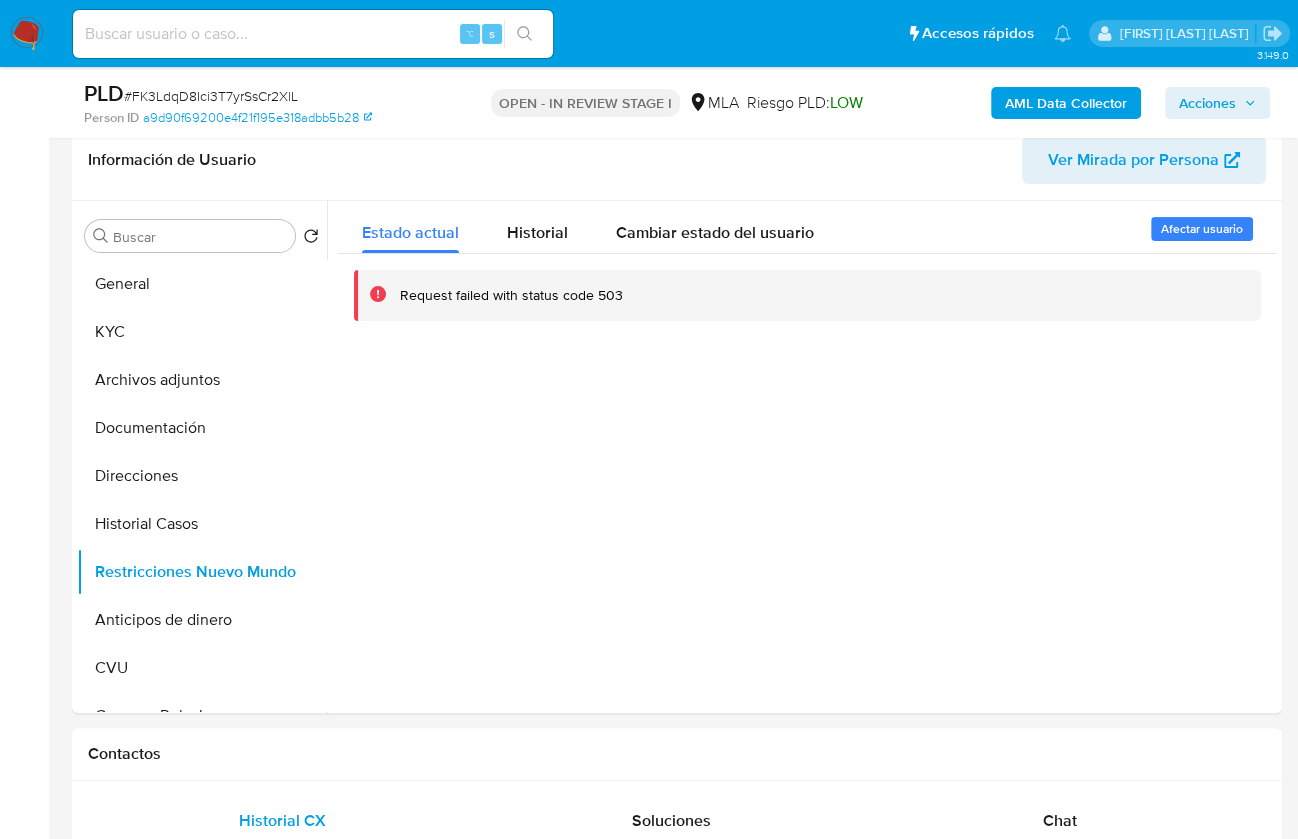 click on "AML Data Collector" at bounding box center (1066, 103) 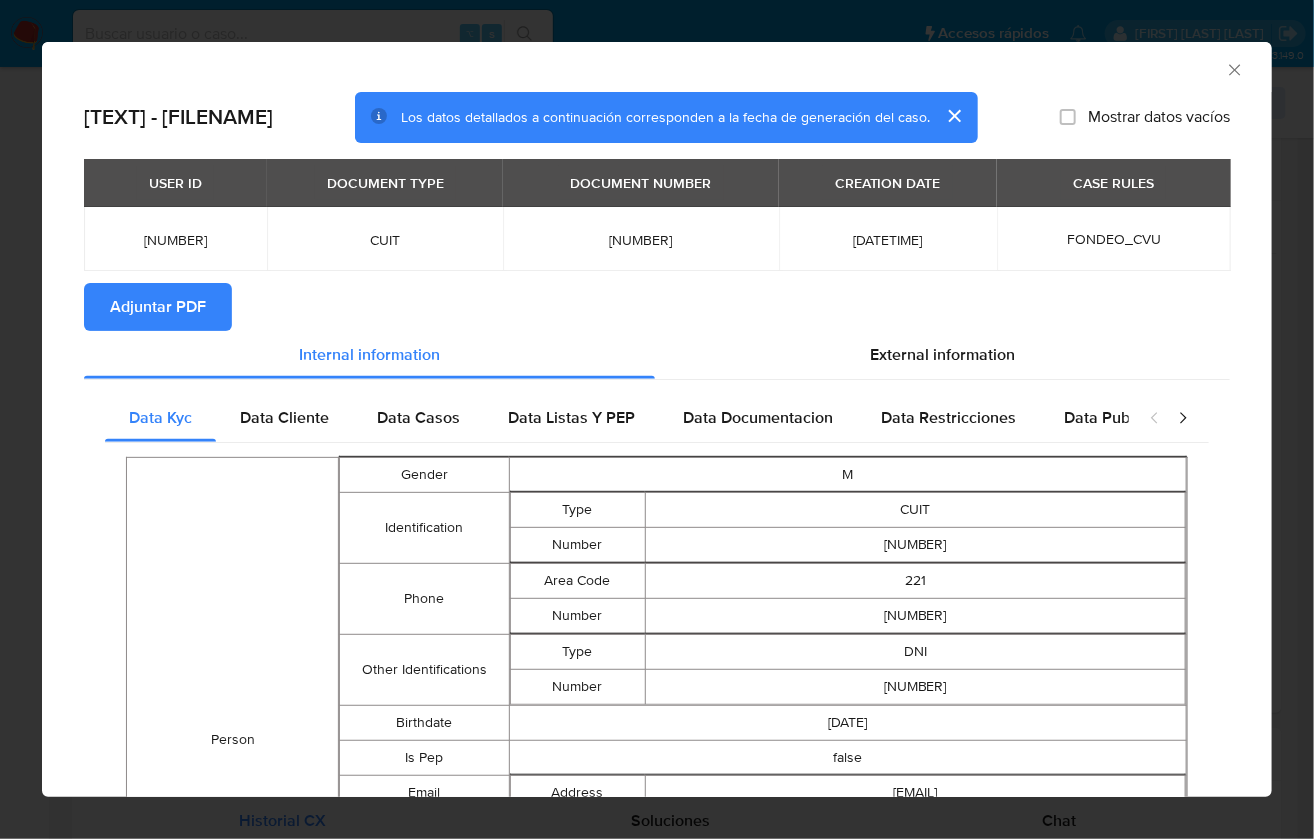 click on "Adjuntar PDF" at bounding box center [158, 307] 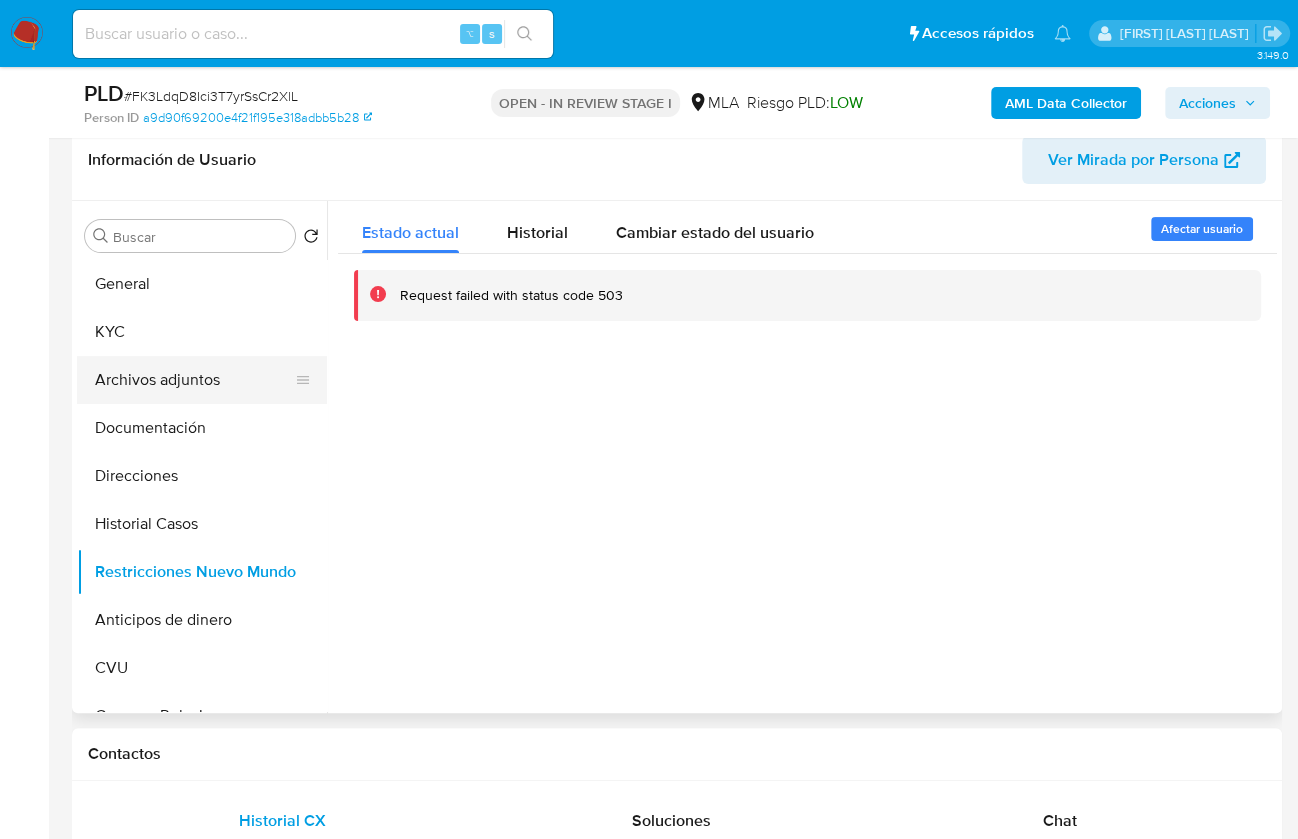 click on "Archivos adjuntos" at bounding box center [194, 380] 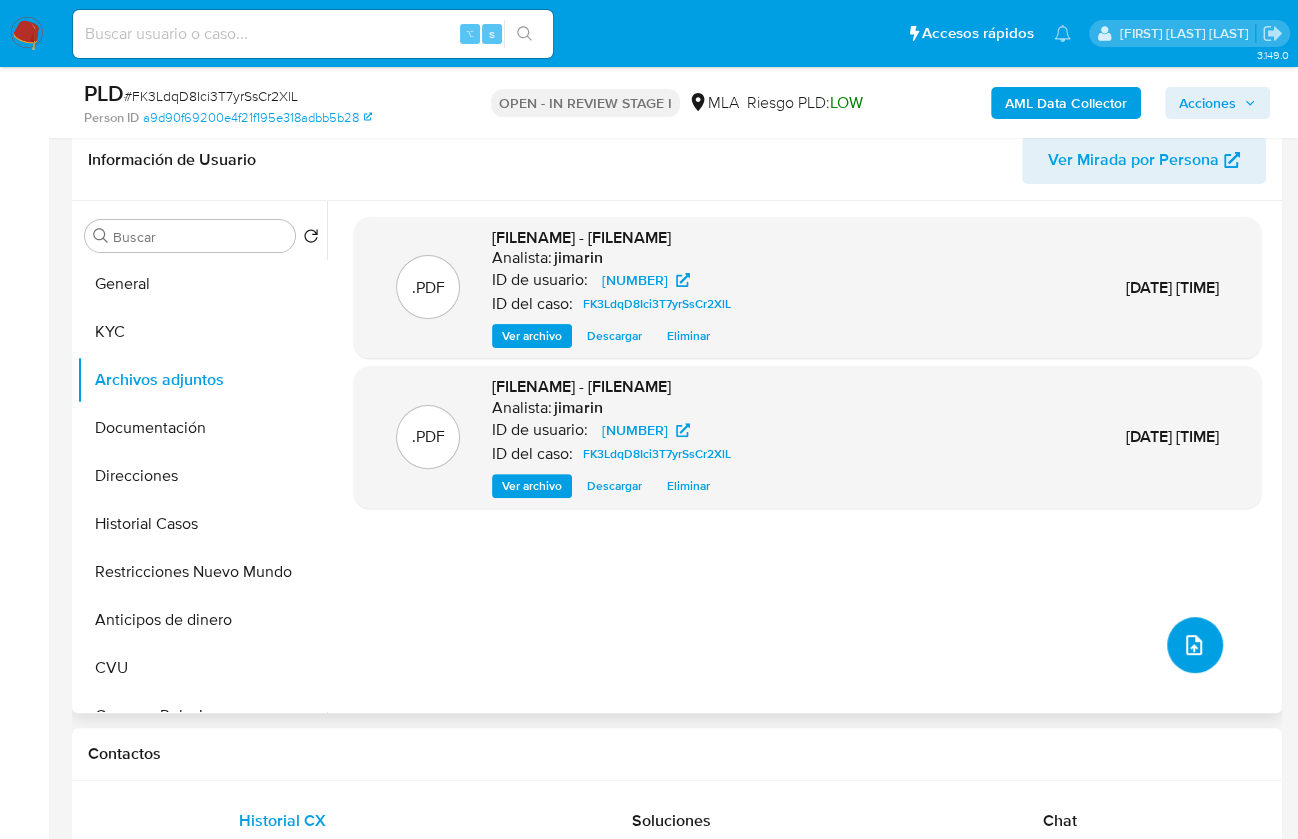 click 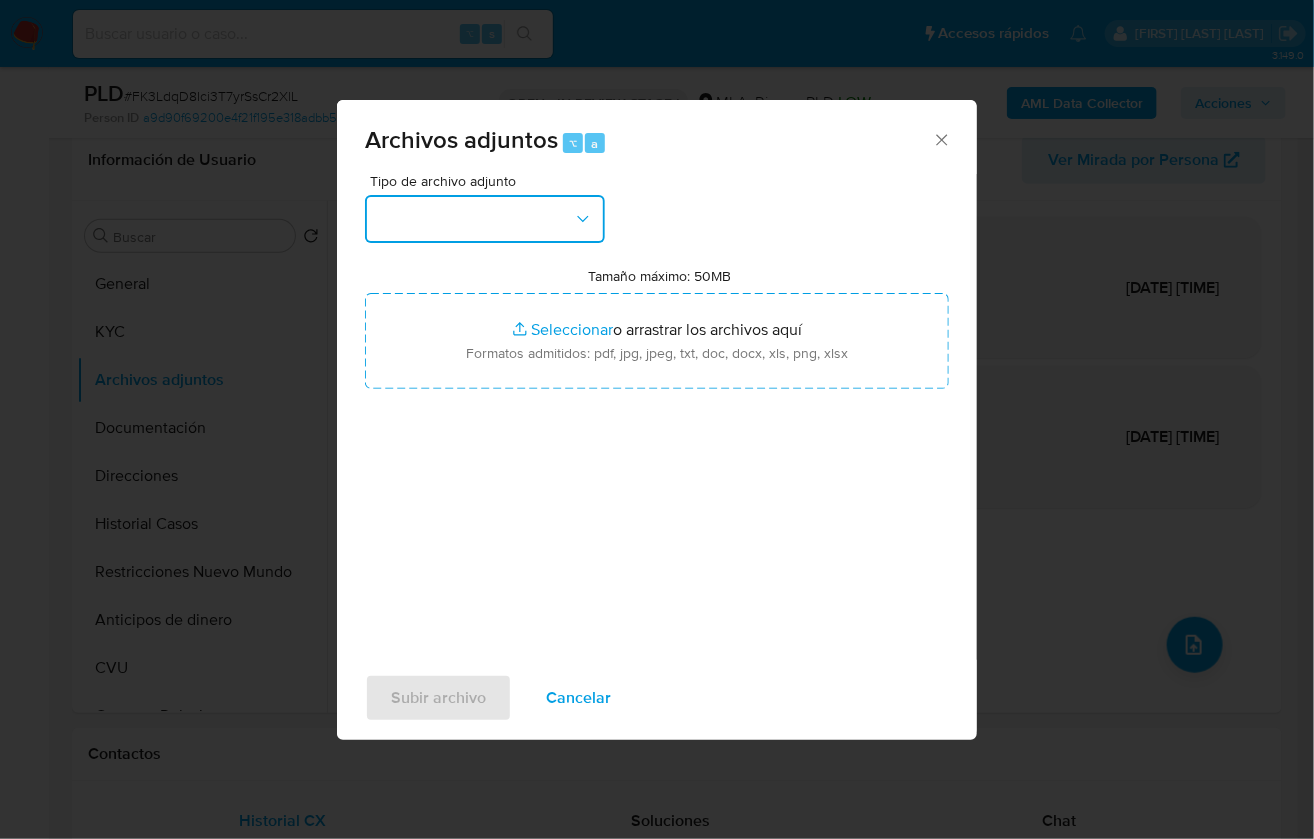click at bounding box center (485, 219) 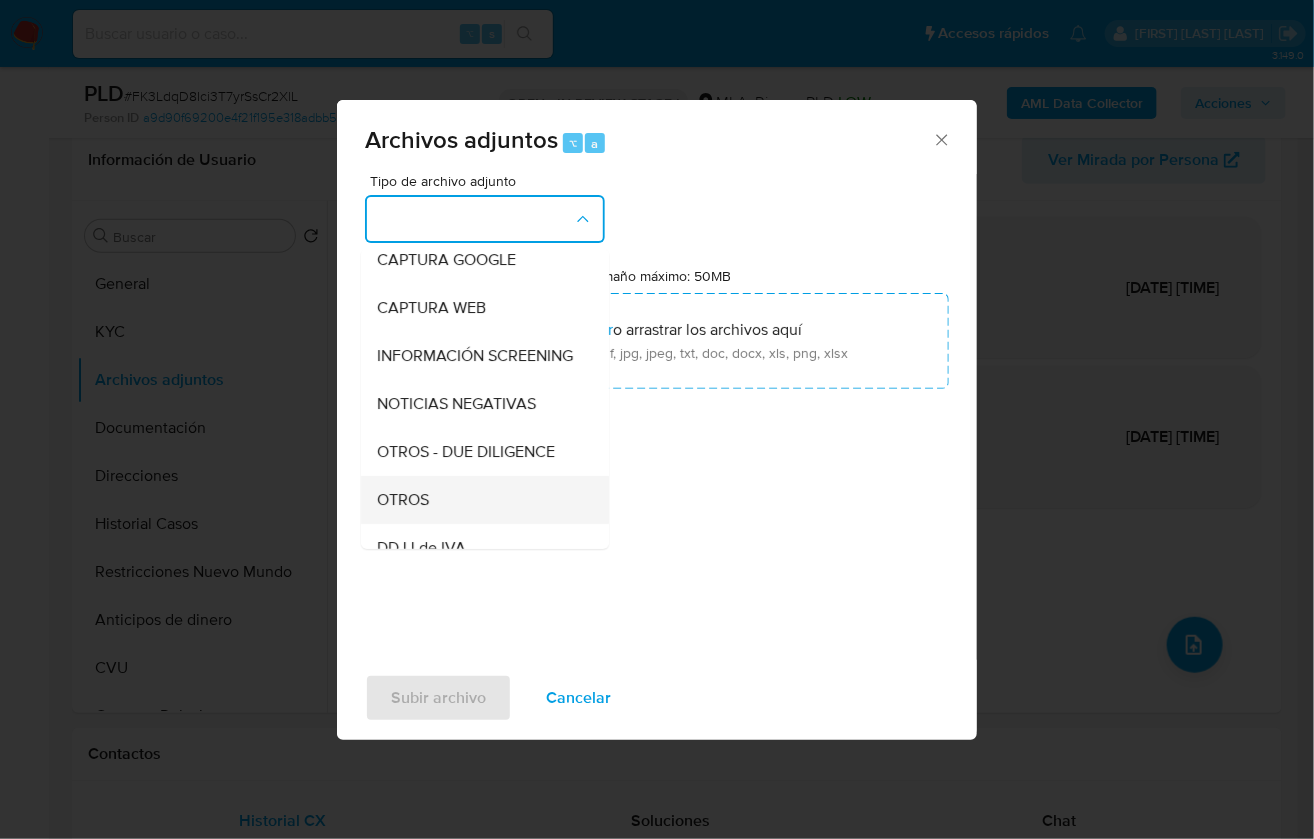 scroll, scrollTop: 380, scrollLeft: 0, axis: vertical 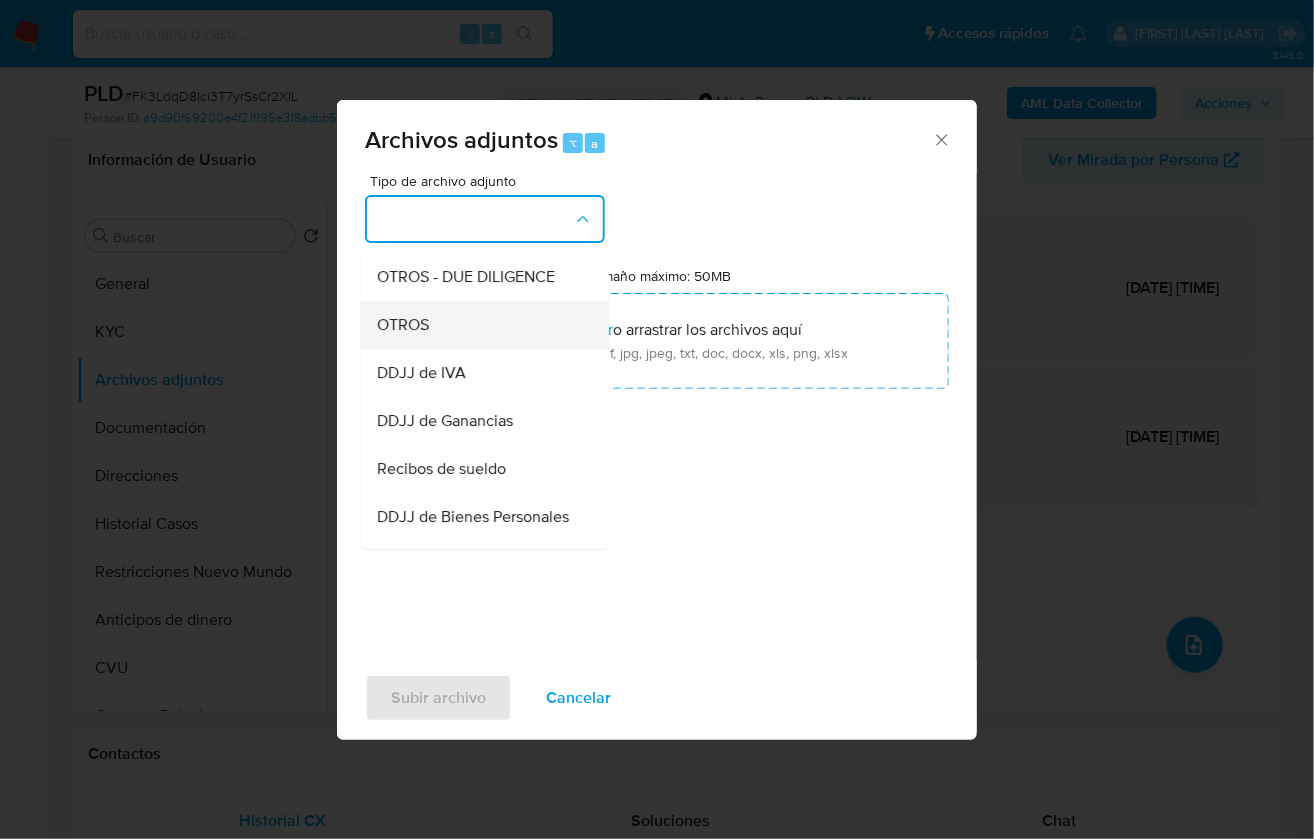 click on "OTROS" at bounding box center [479, 325] 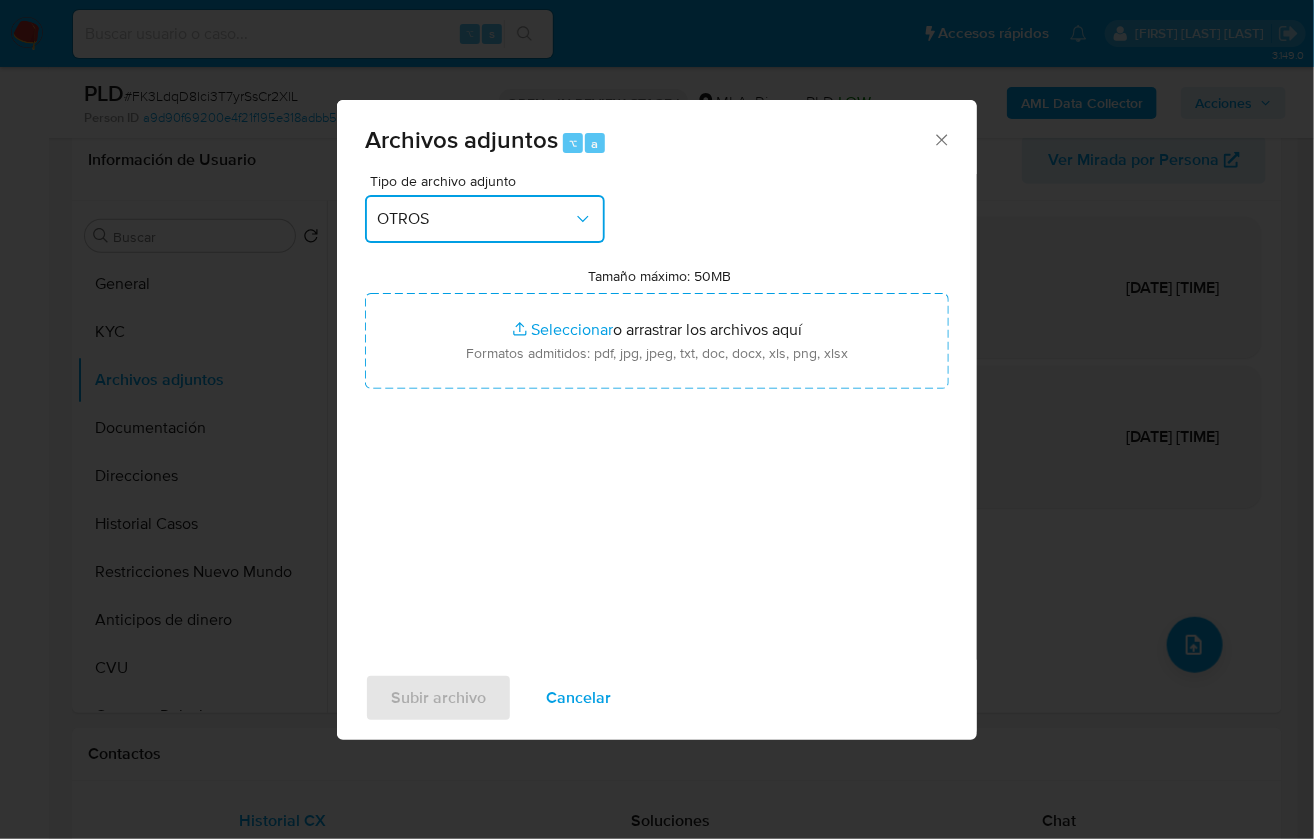 click on "OTROS" at bounding box center [485, 219] 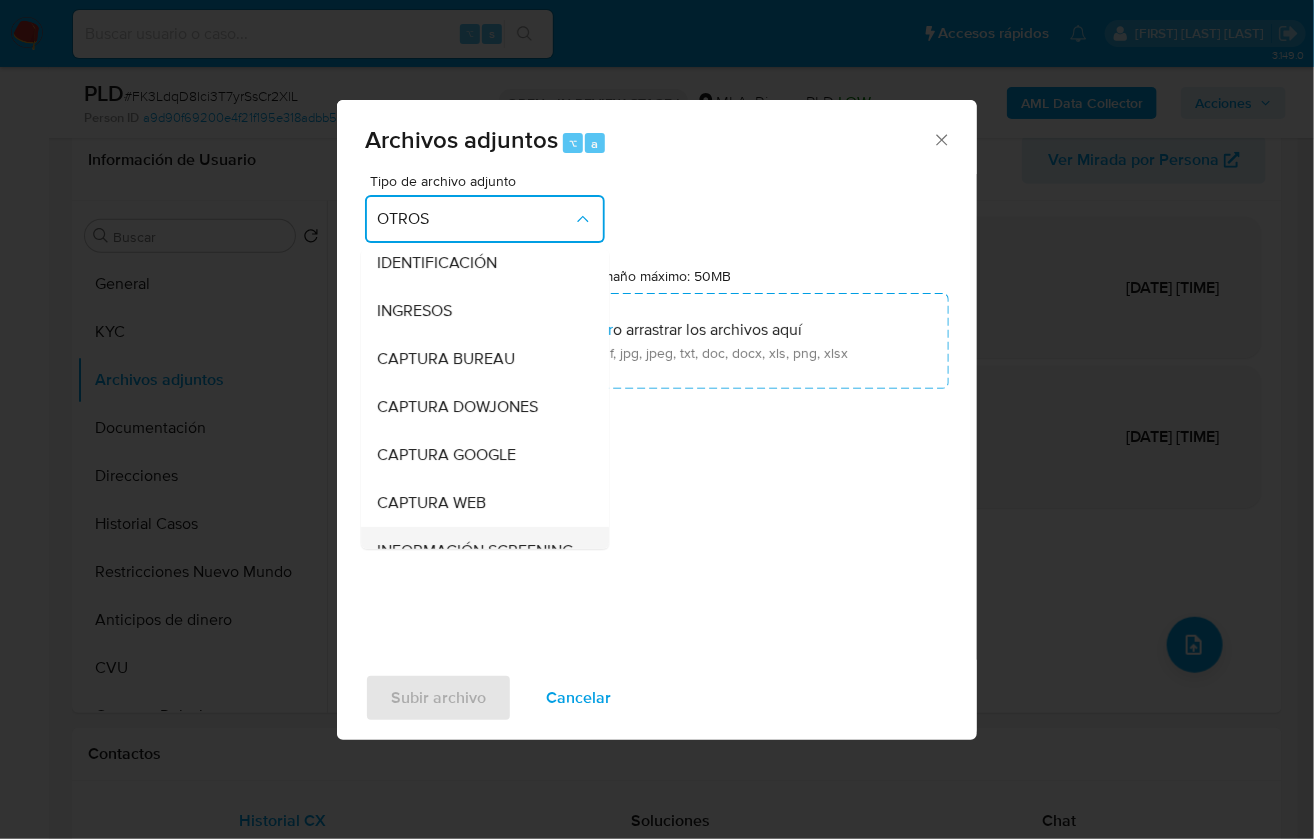 scroll, scrollTop: 0, scrollLeft: 0, axis: both 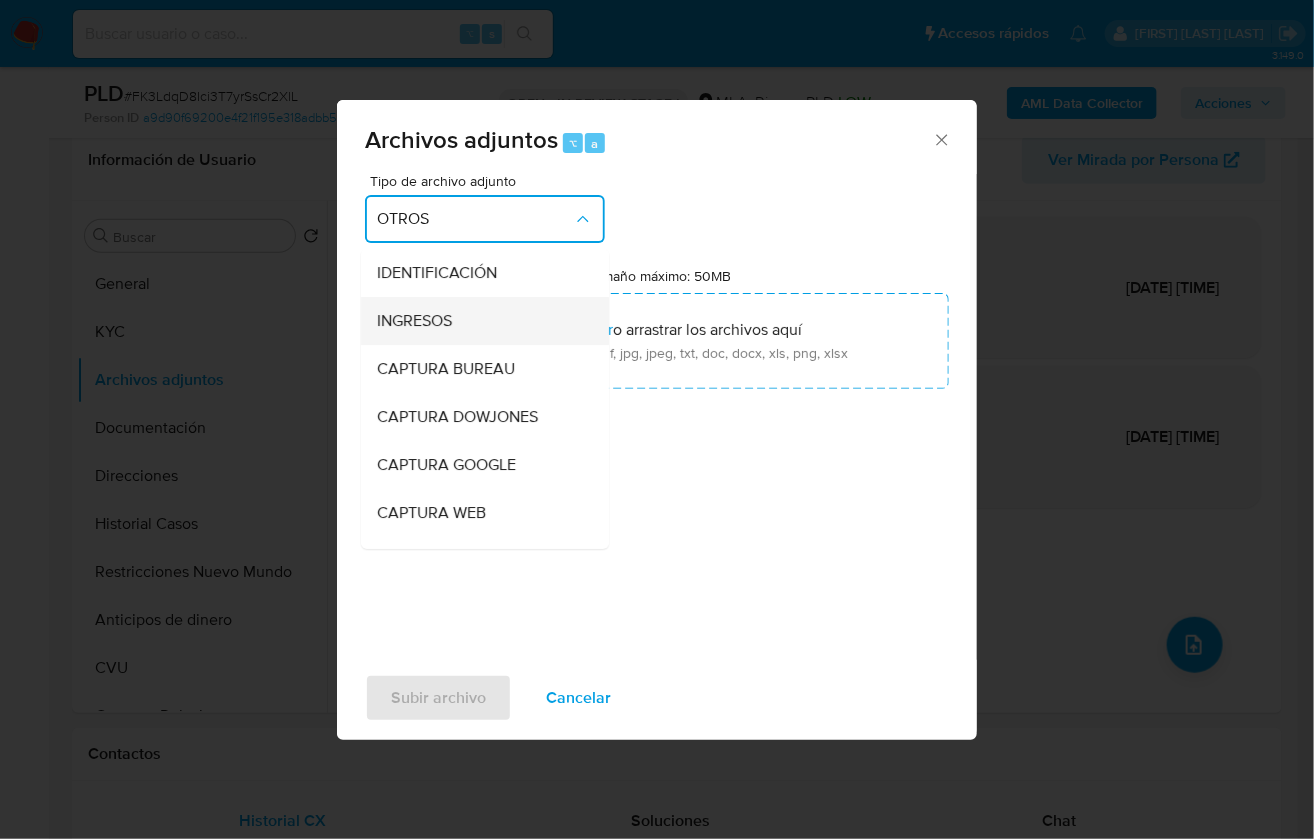 click on "INGRESOS" at bounding box center (479, 321) 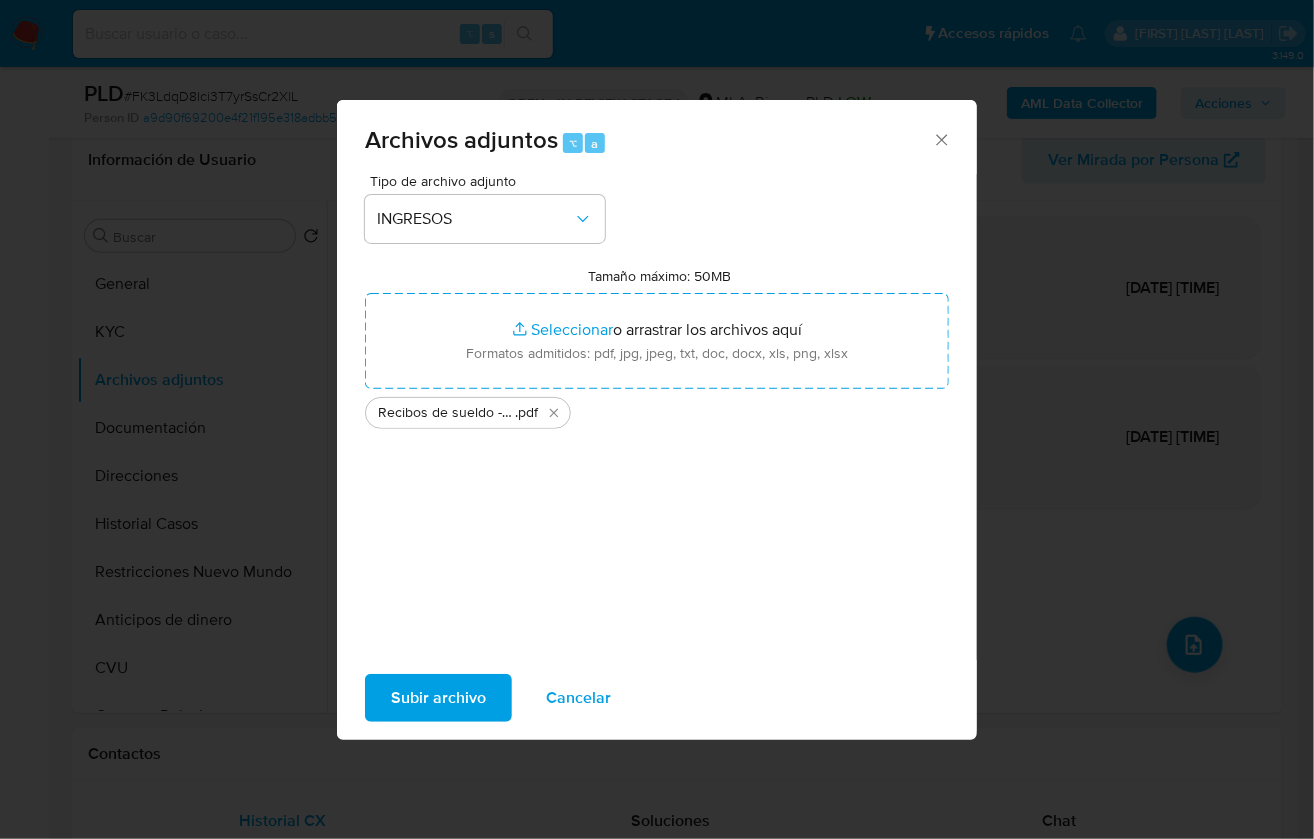 click on "Subir archivo" at bounding box center (438, 698) 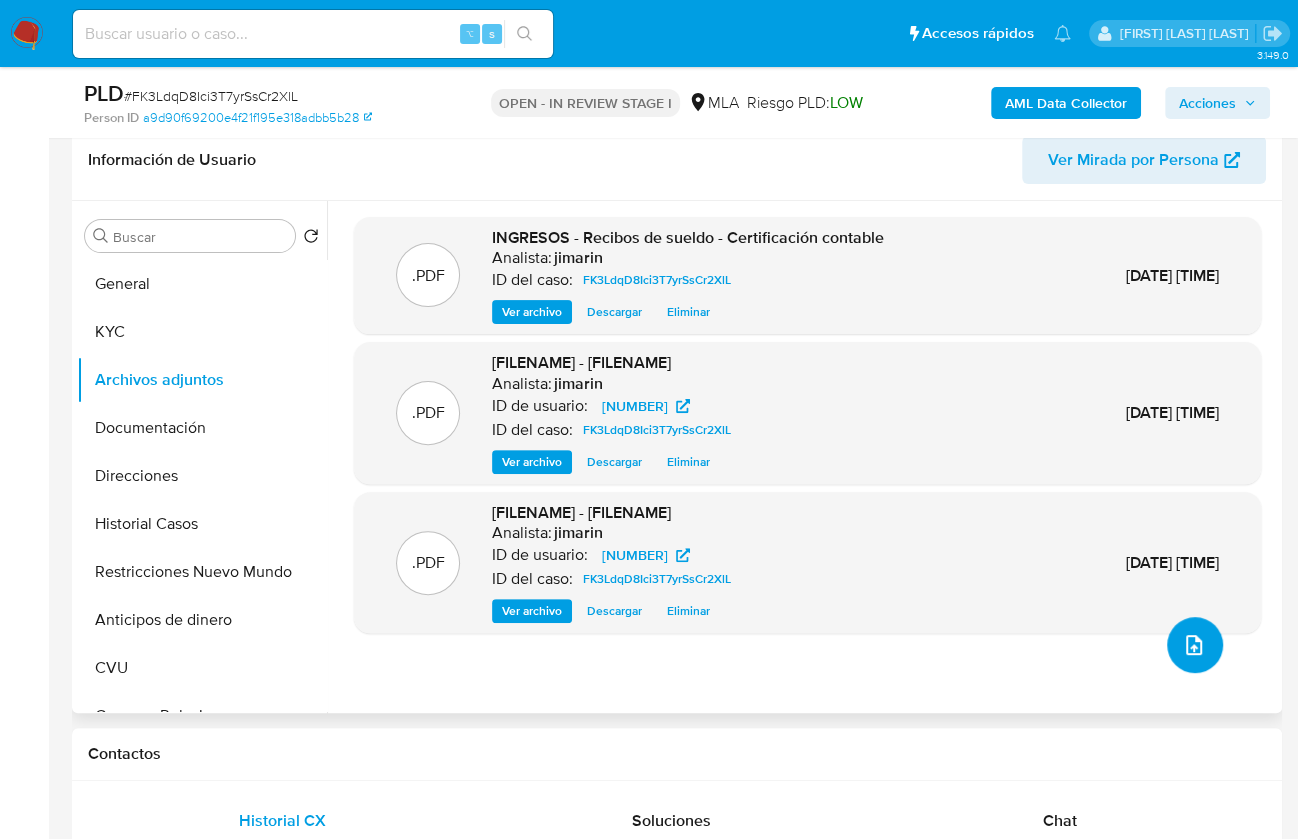 click 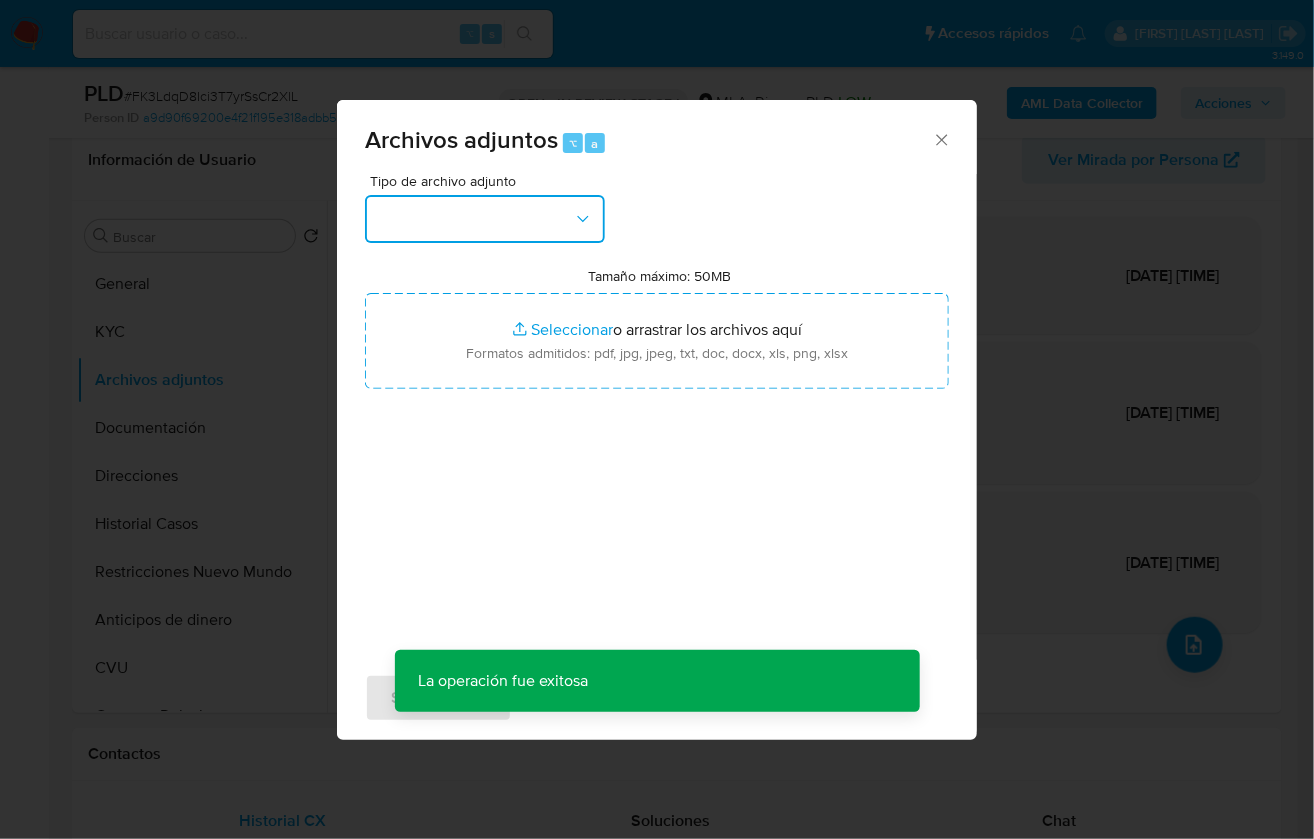 click at bounding box center (485, 219) 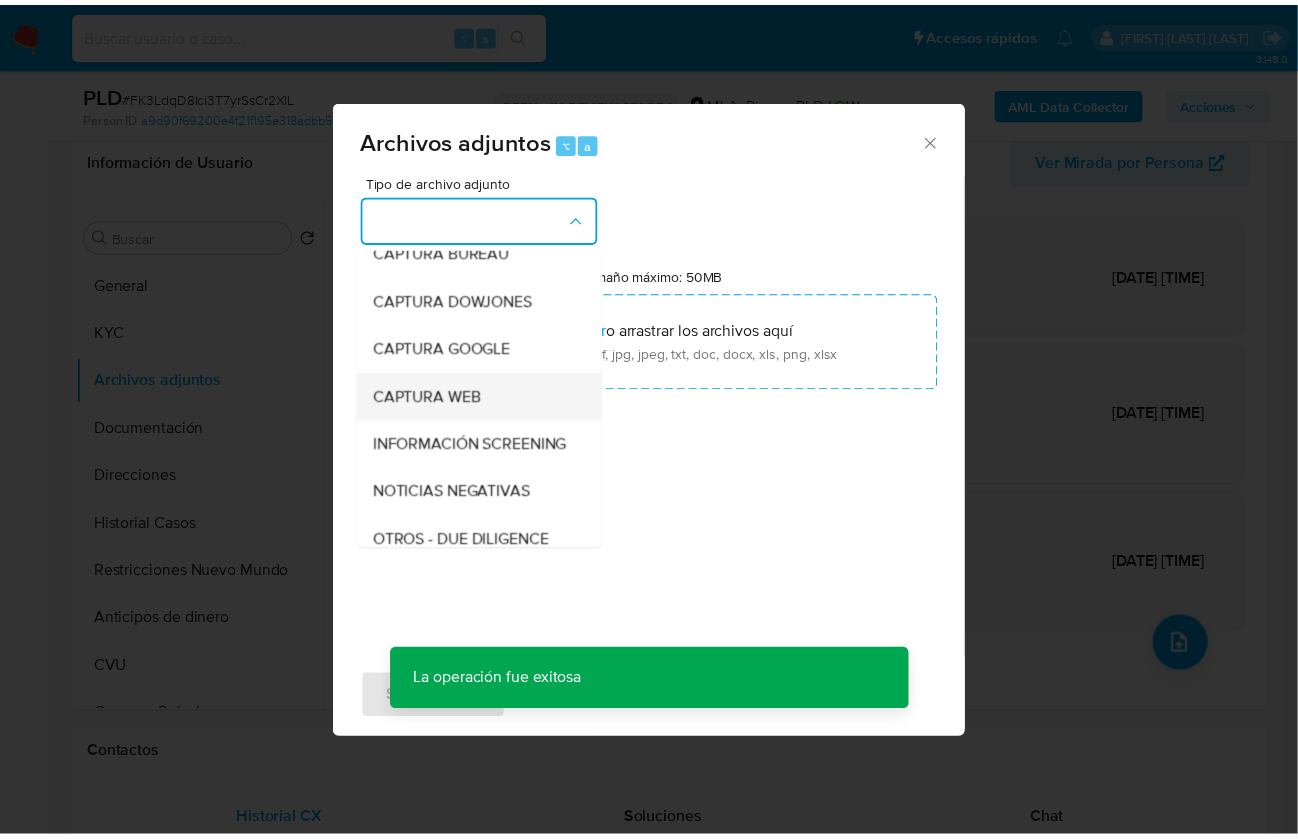scroll, scrollTop: 342, scrollLeft: 0, axis: vertical 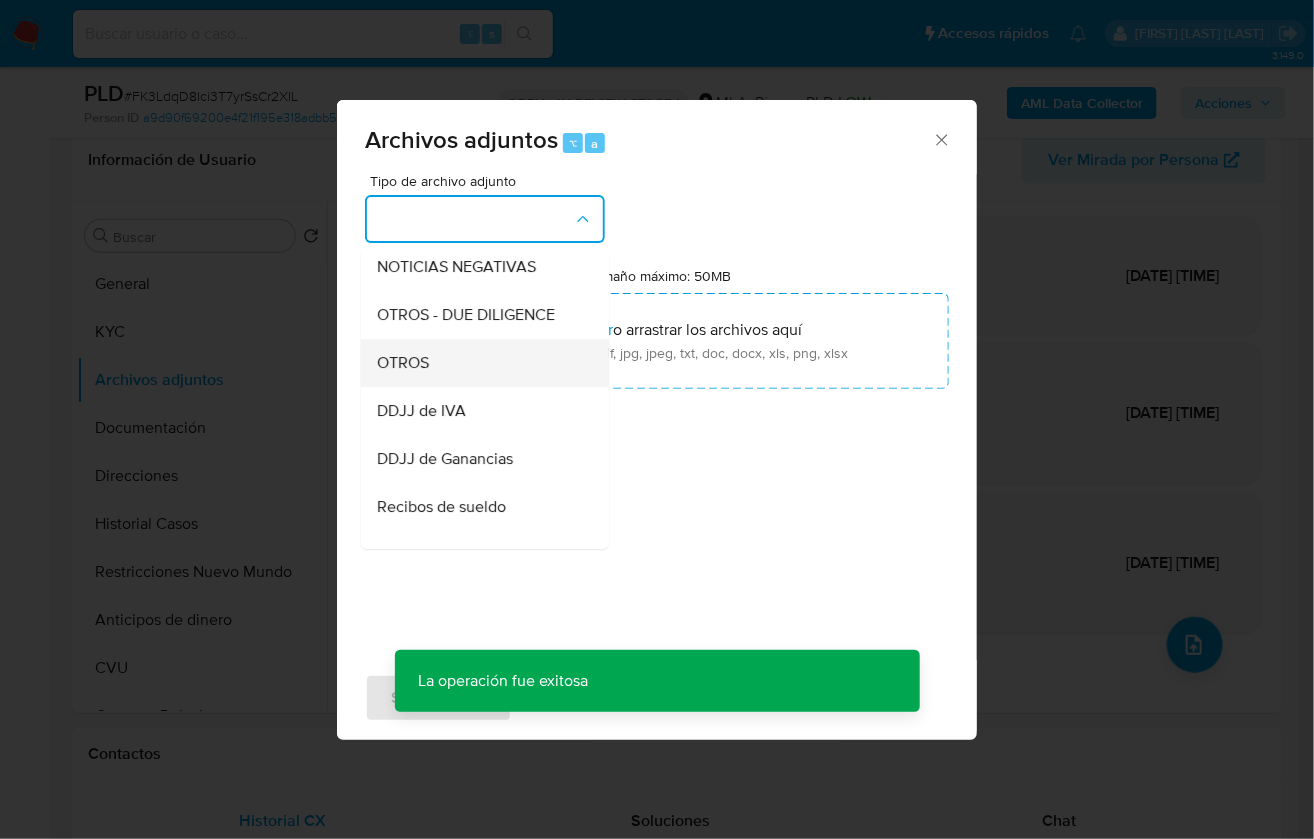 click on "OTROS" at bounding box center (479, 363) 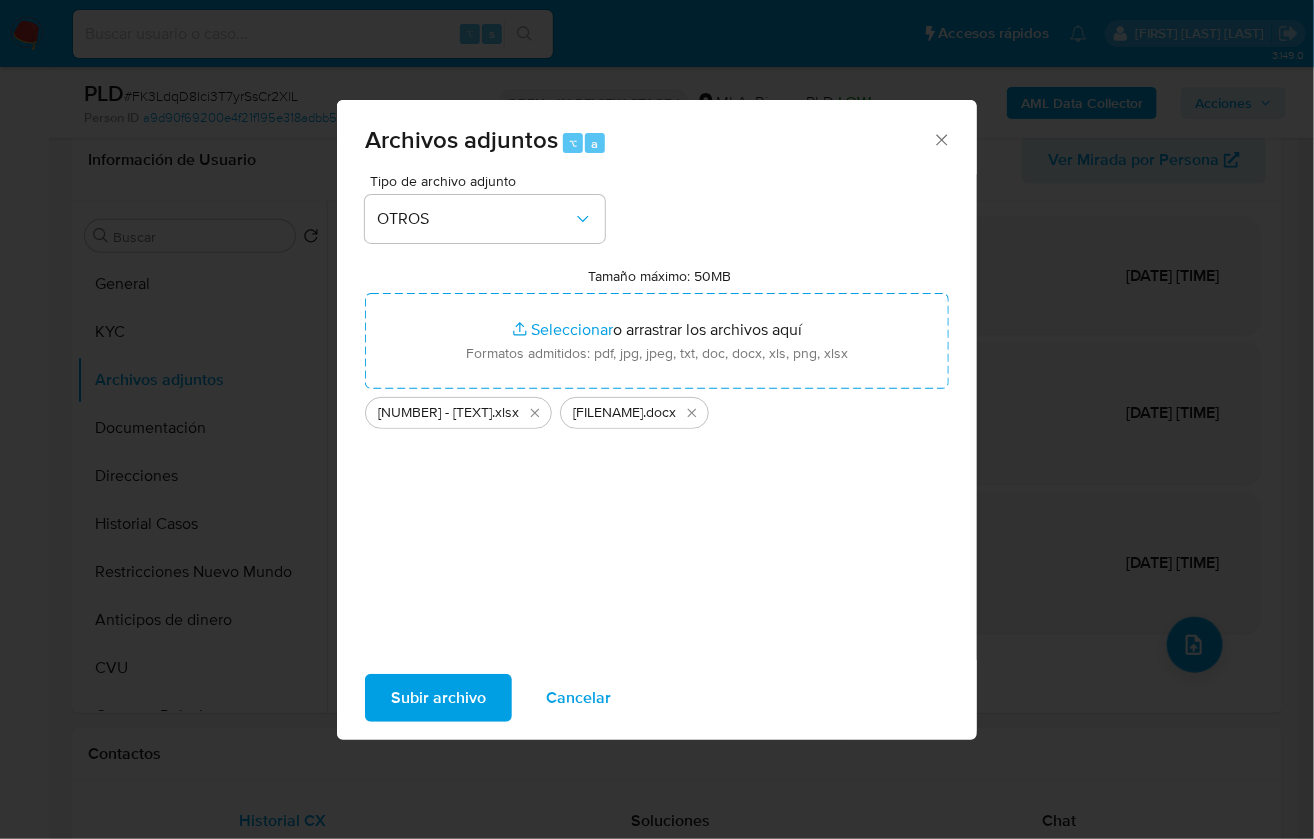click on "Subir archivo" at bounding box center [438, 698] 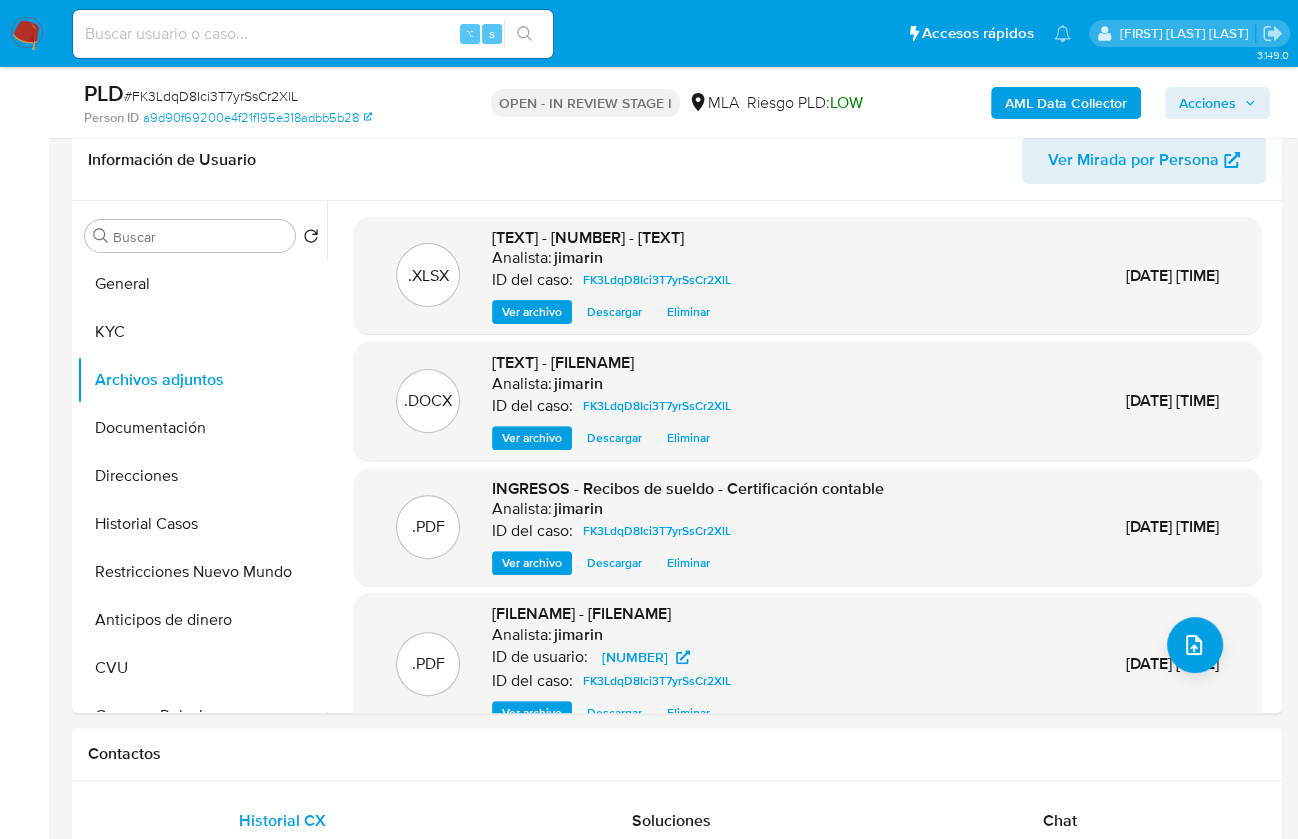 click on "Acciones" at bounding box center [1217, 103] 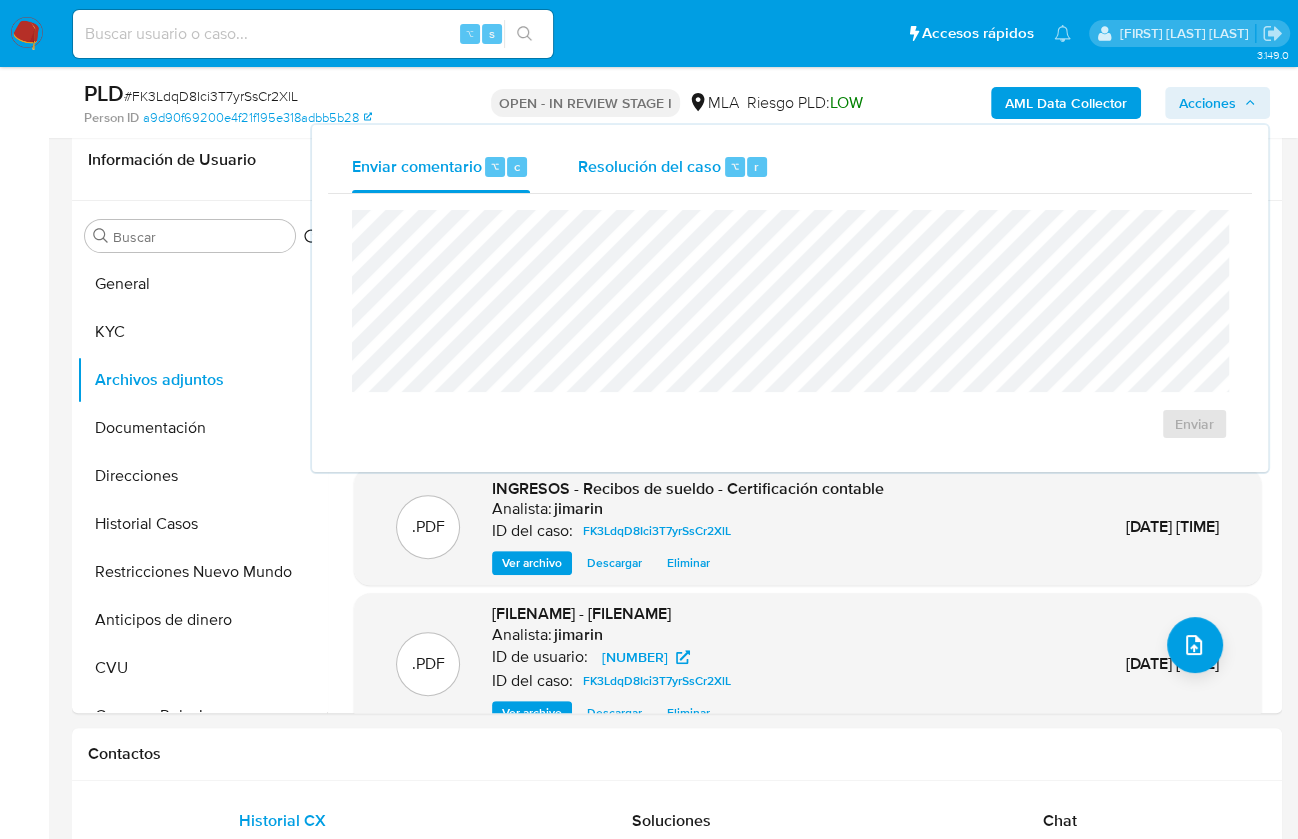 click on "Resolución del caso ⌥ r" at bounding box center [673, 167] 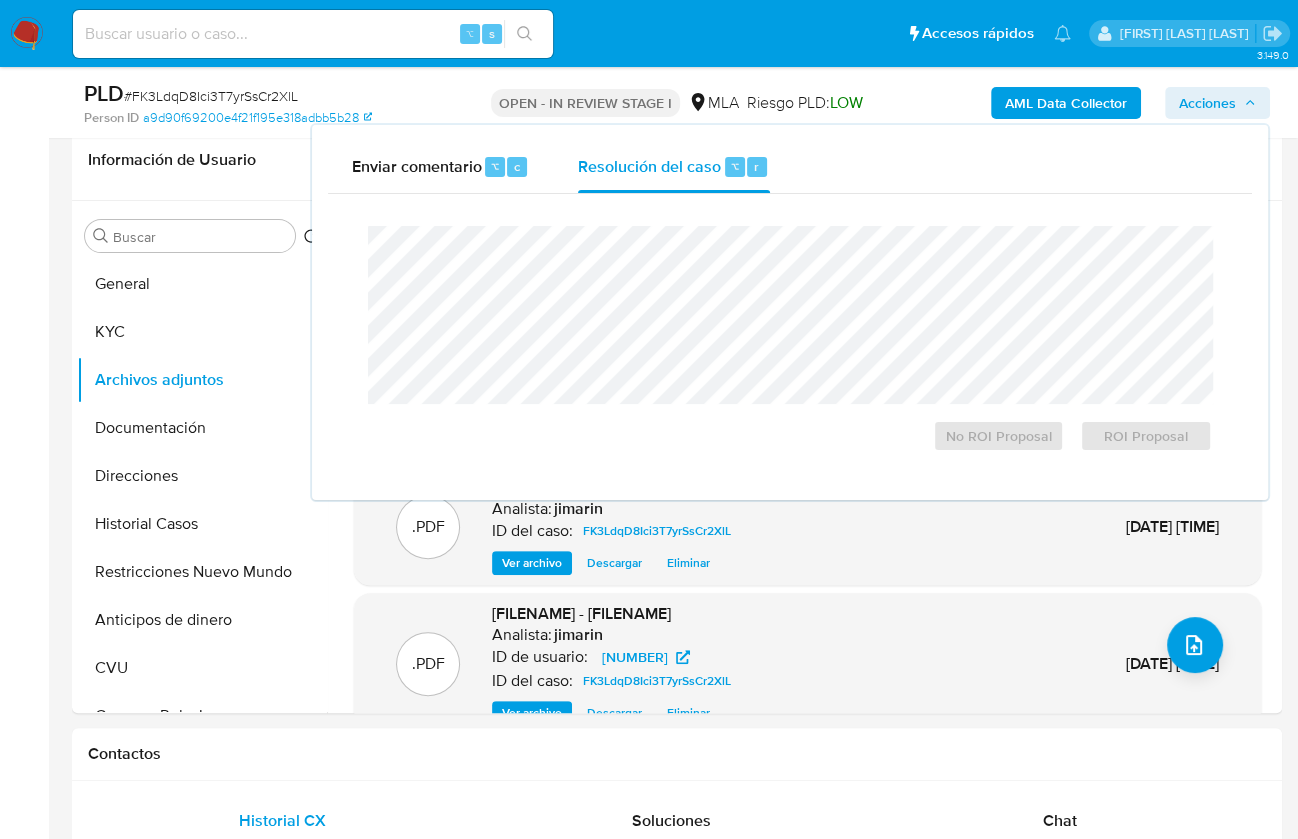type 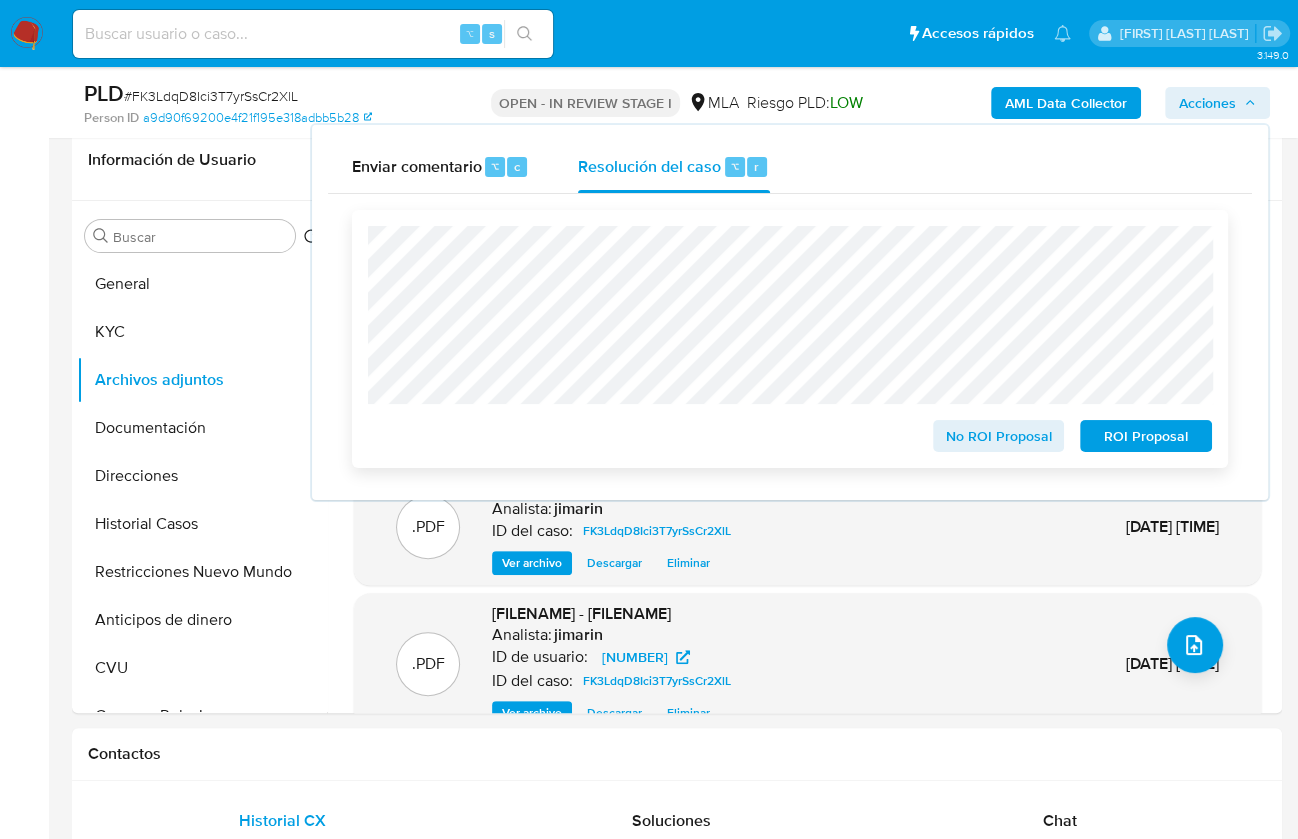 click on "No ROI Proposal" at bounding box center [999, 436] 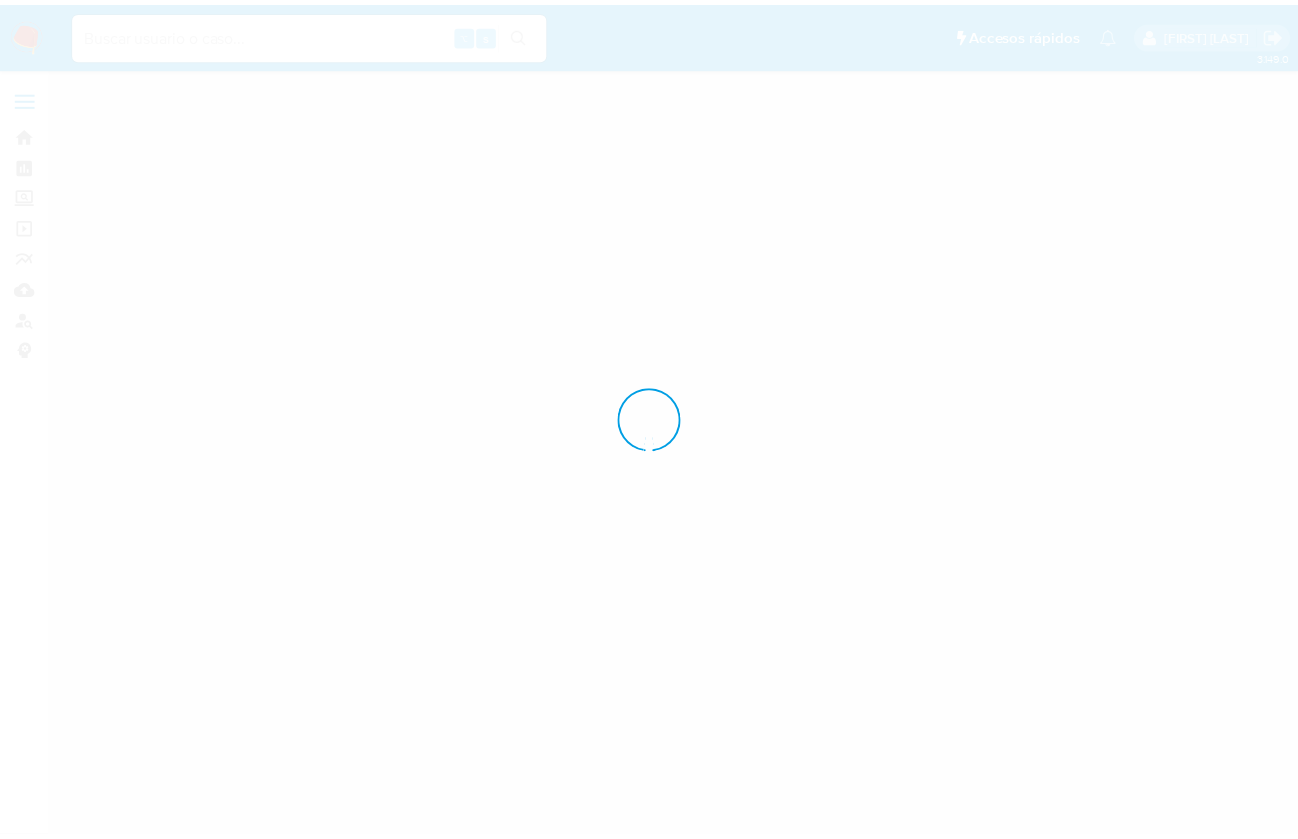 scroll, scrollTop: 0, scrollLeft: 0, axis: both 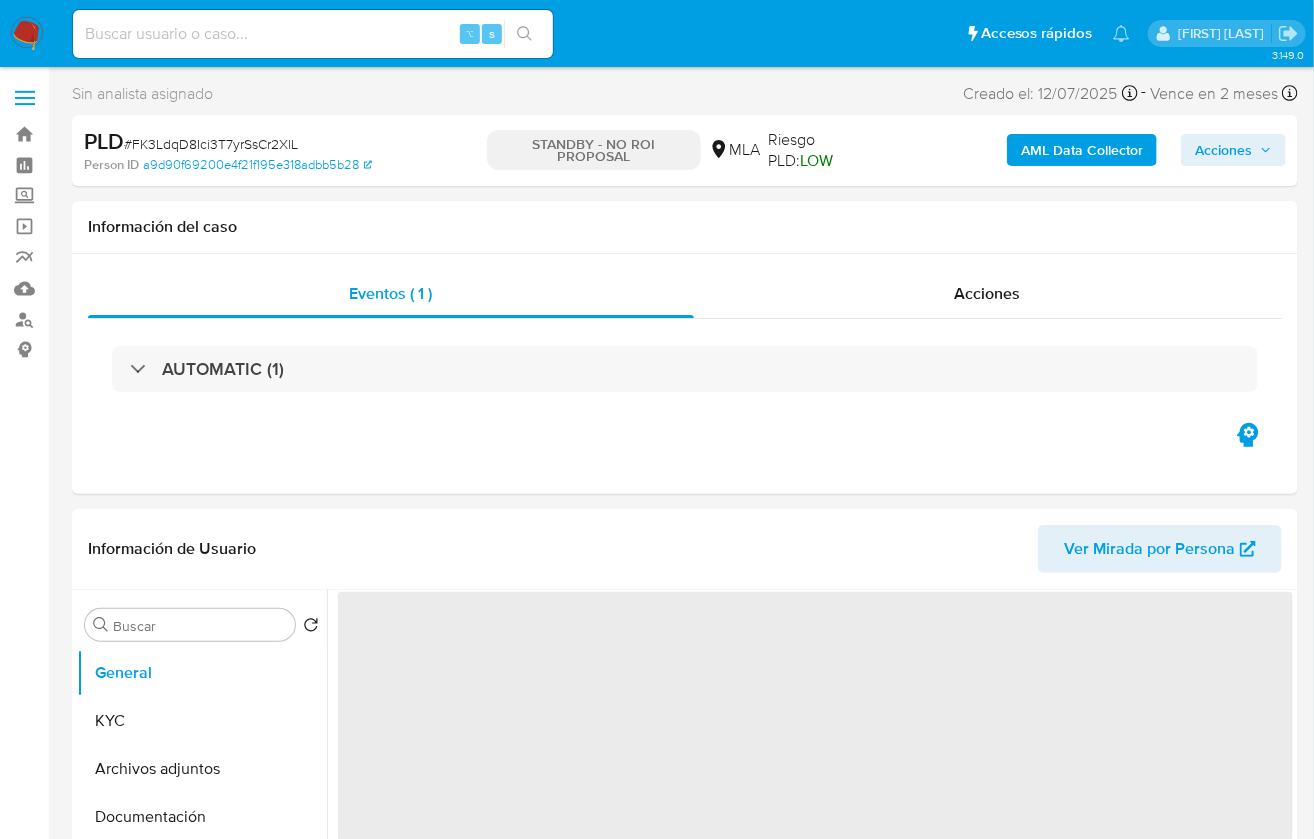 select on "10" 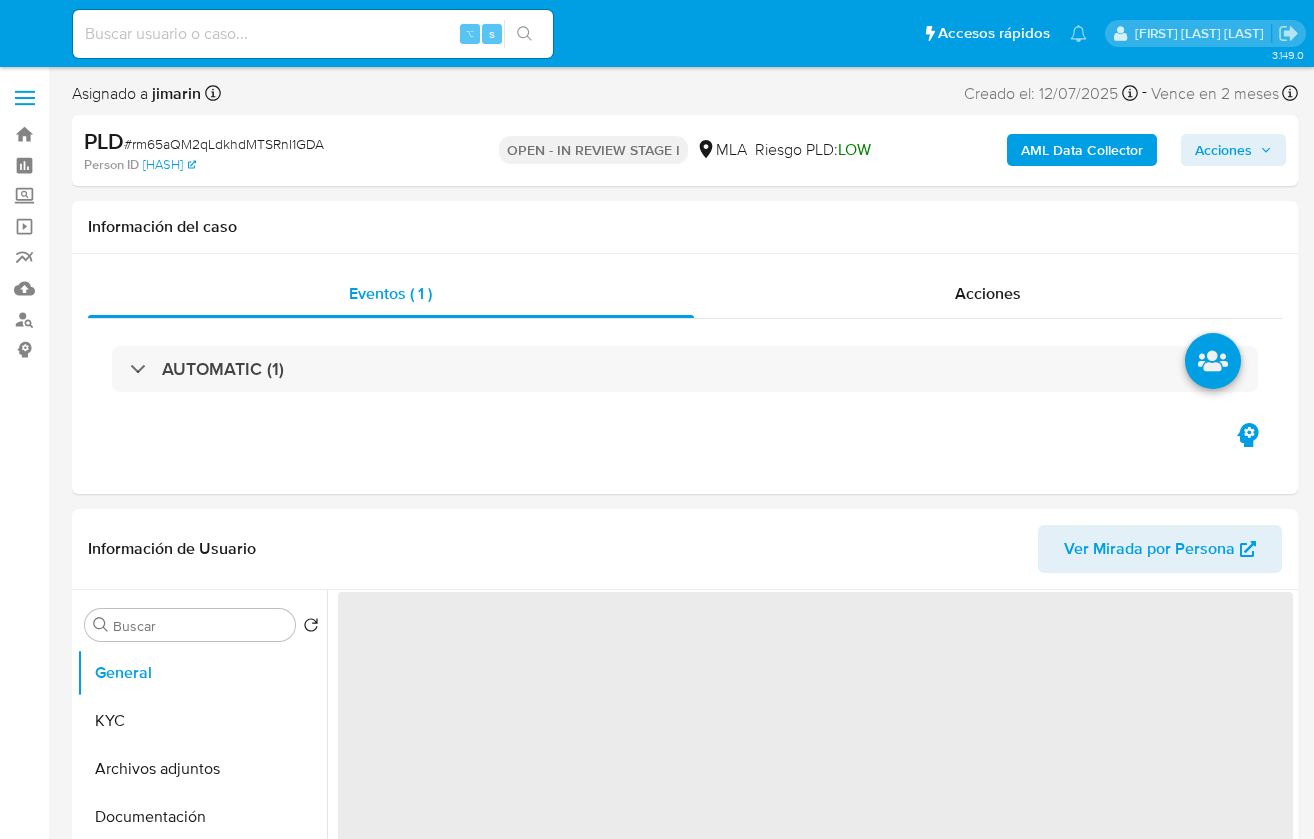 select on "10" 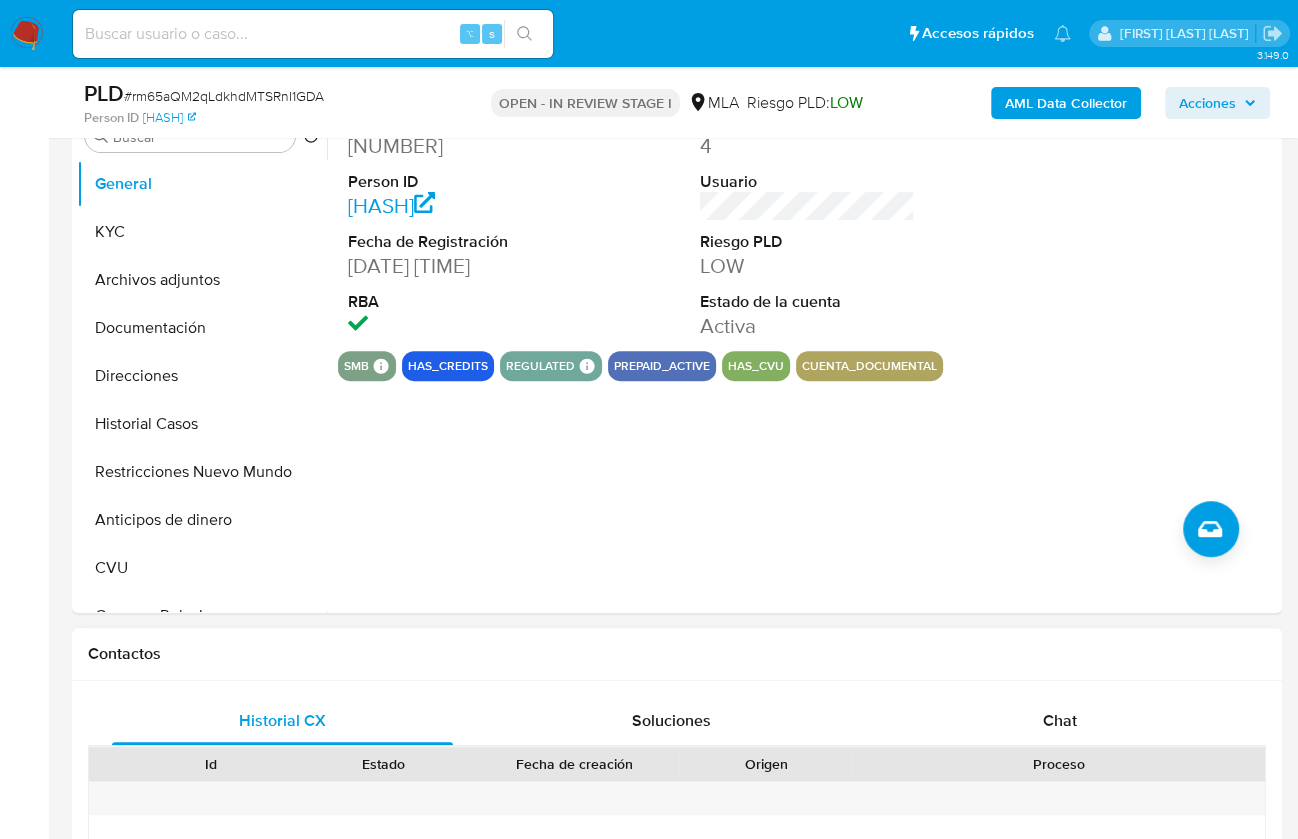 scroll, scrollTop: 468, scrollLeft: 0, axis: vertical 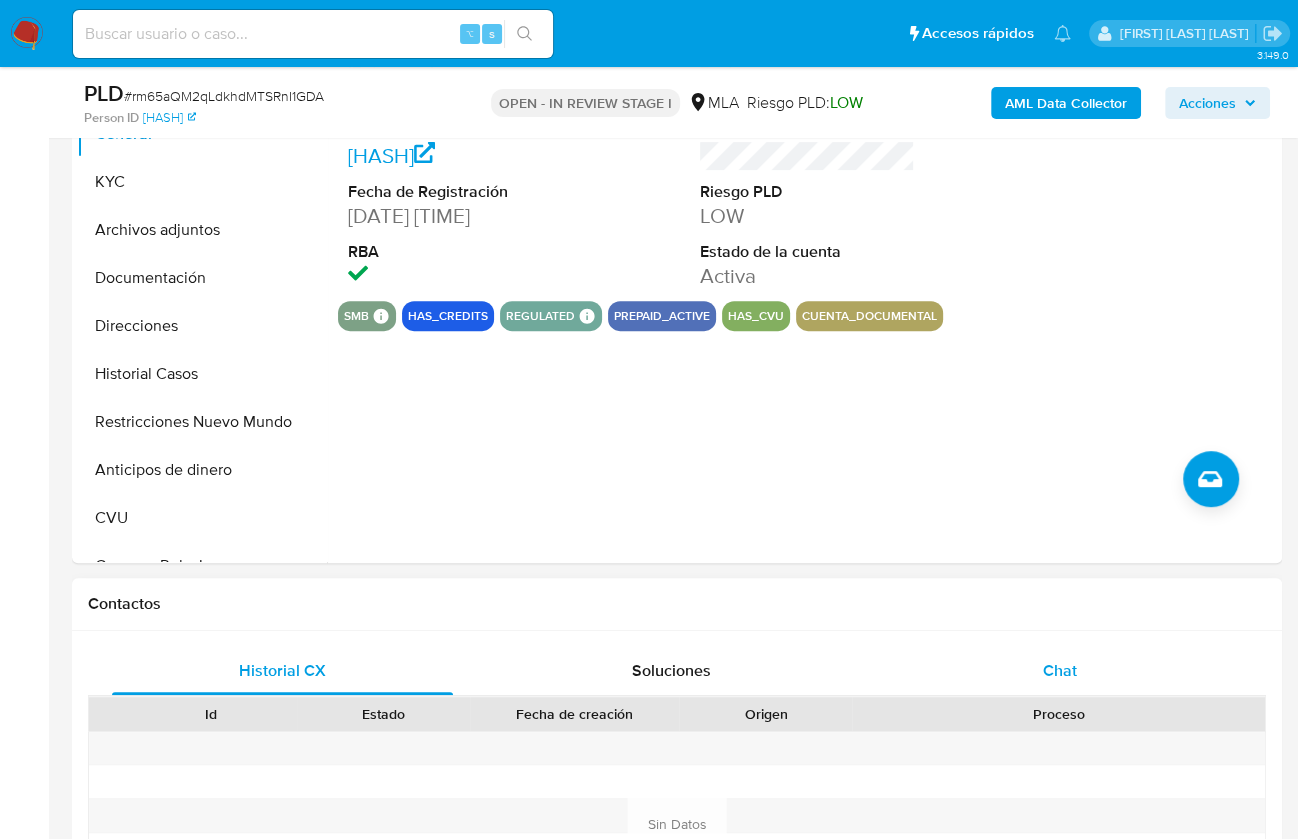 click on "Chat" at bounding box center [1059, 671] 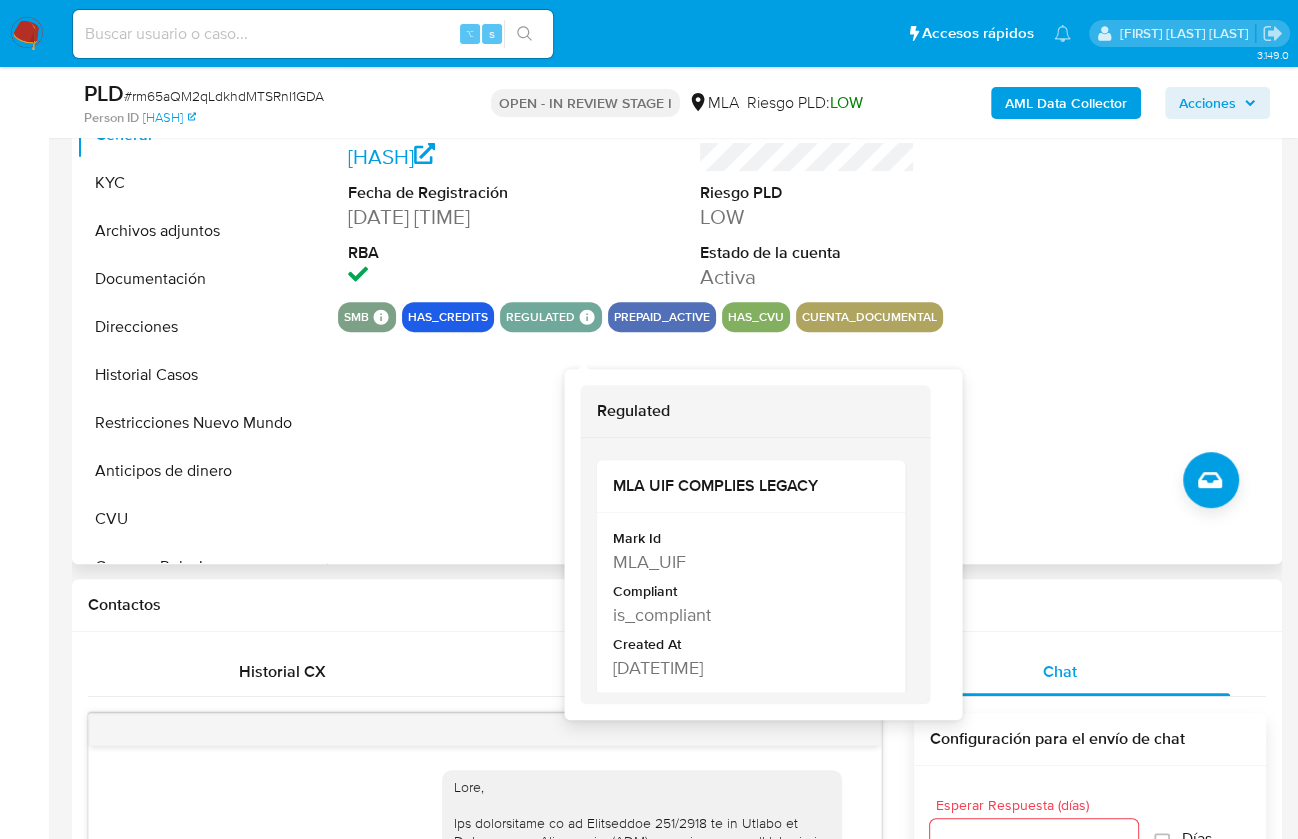 scroll, scrollTop: 305, scrollLeft: 0, axis: vertical 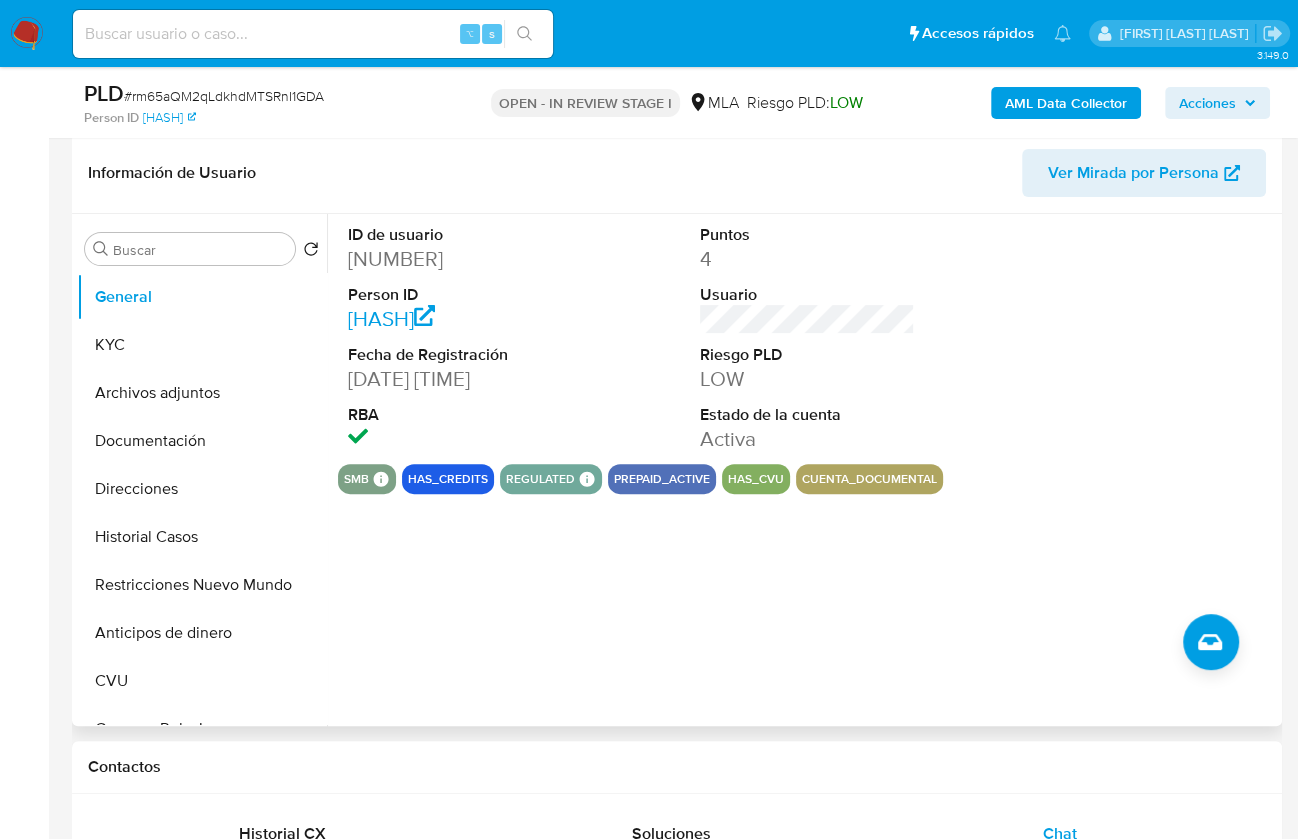 click on "[NUMBER]" at bounding box center [455, 259] 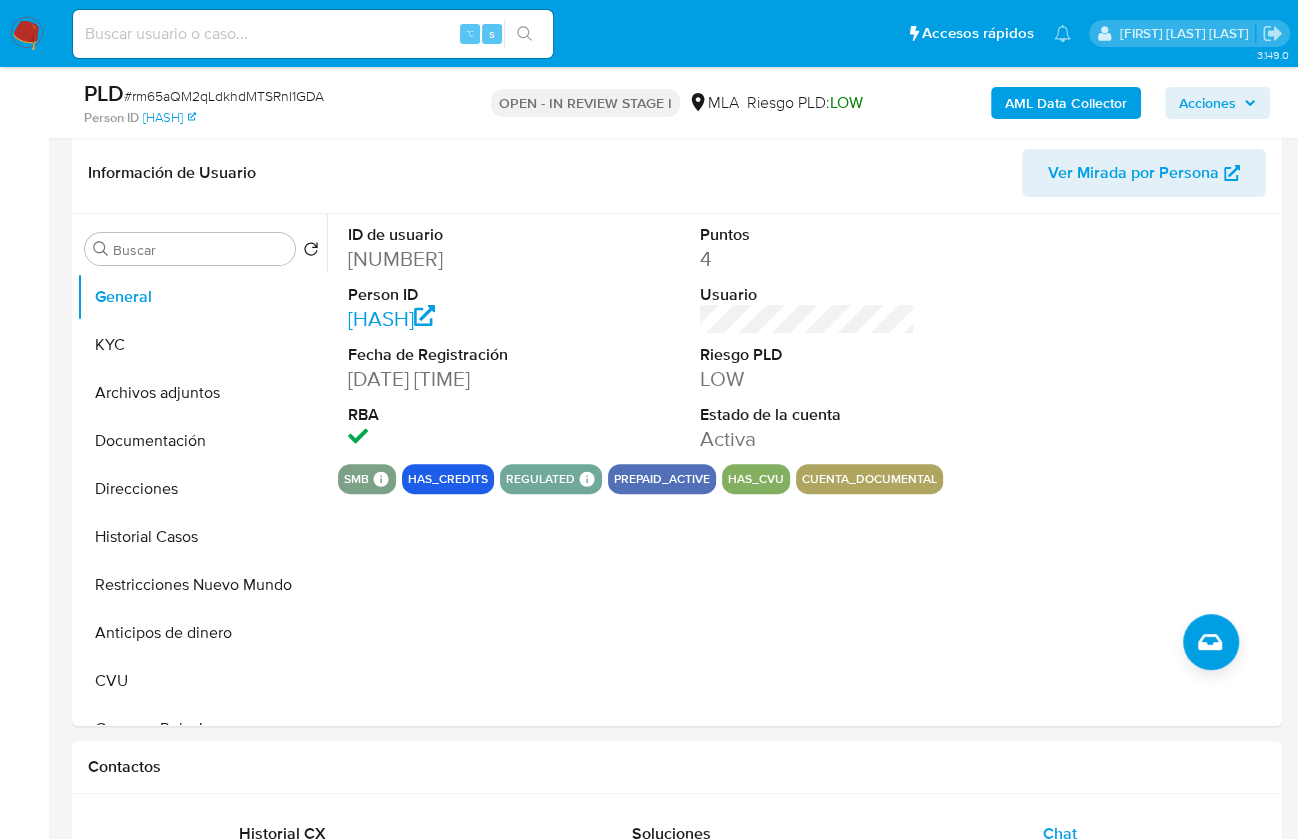 copy on "205726505" 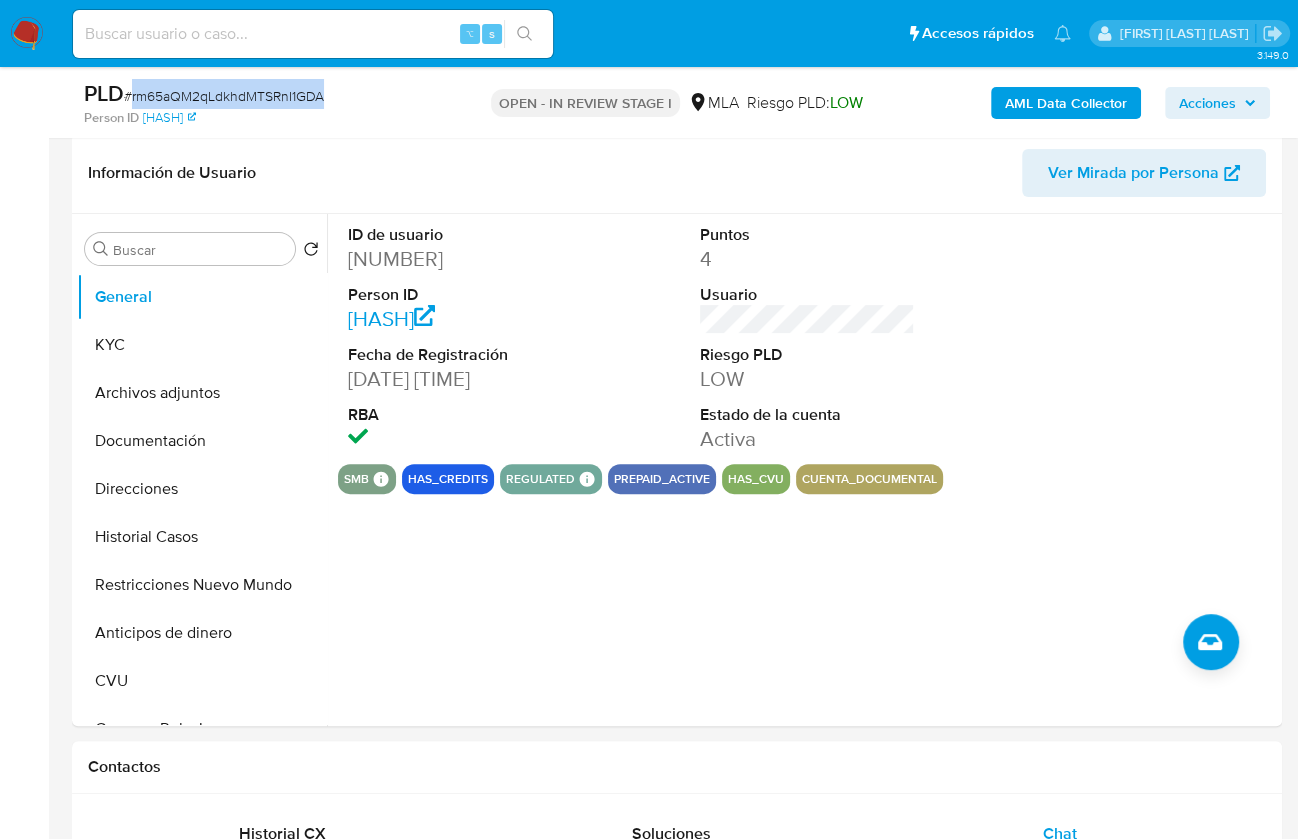 click on "# rm65aQM2qLdkhdMTSRnI1GDA" at bounding box center (224, 96) 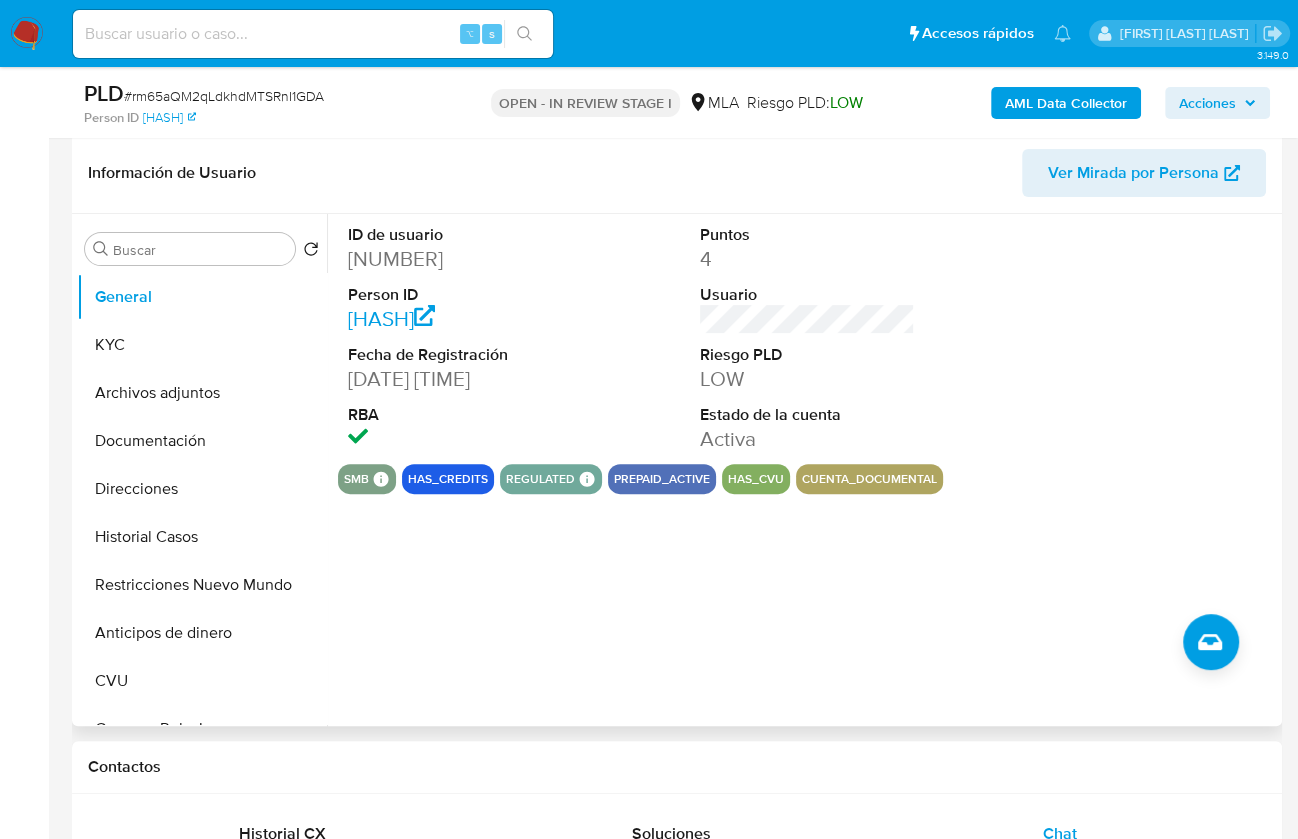 click on "205726505" at bounding box center [455, 259] 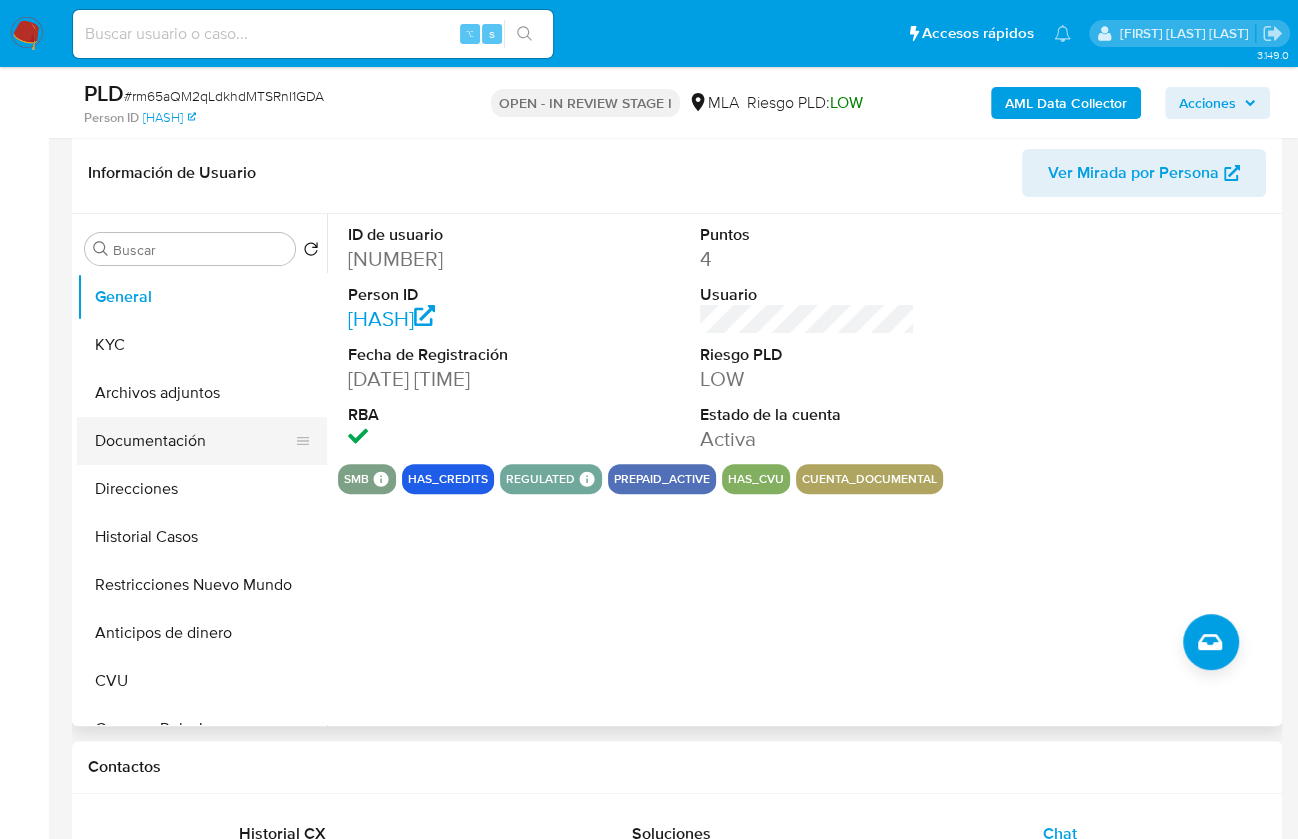 copy on "205726505" 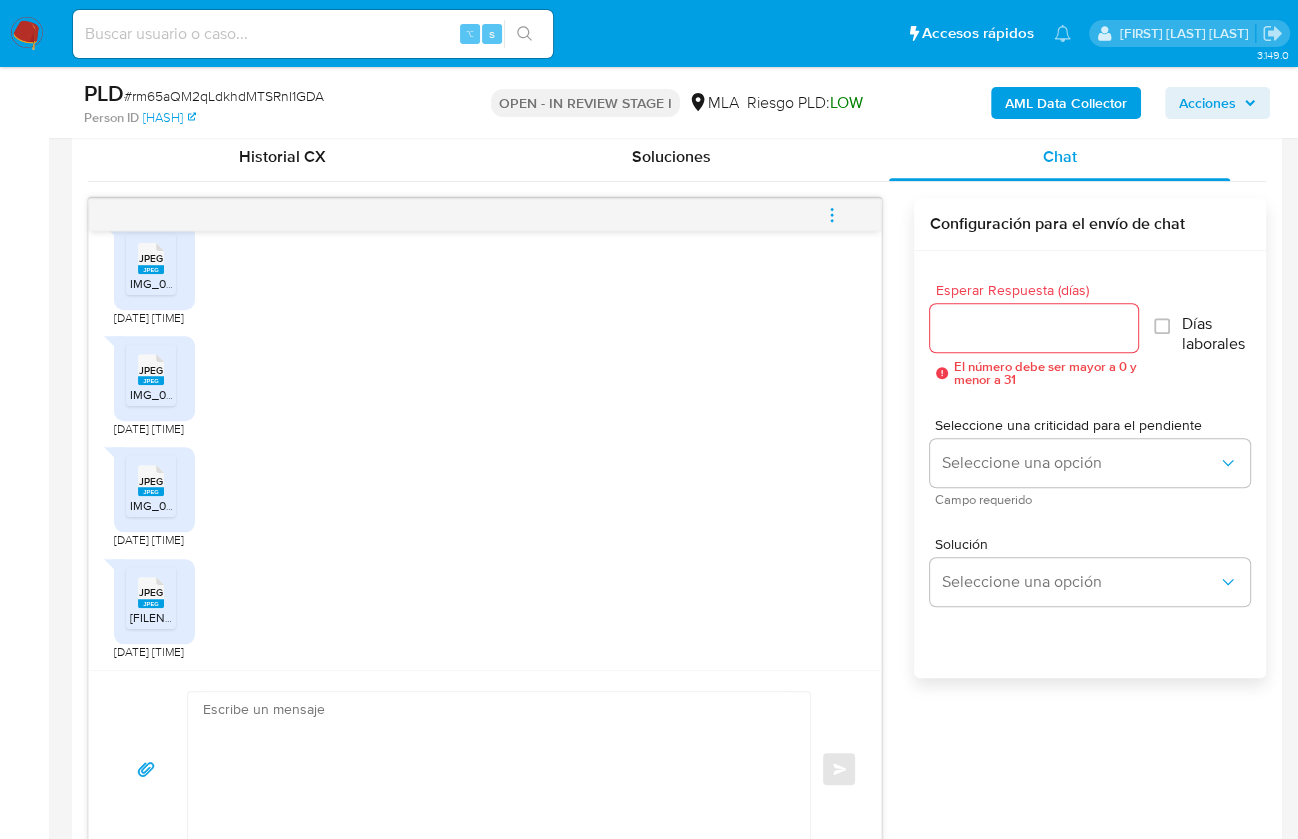 scroll, scrollTop: 966, scrollLeft: 0, axis: vertical 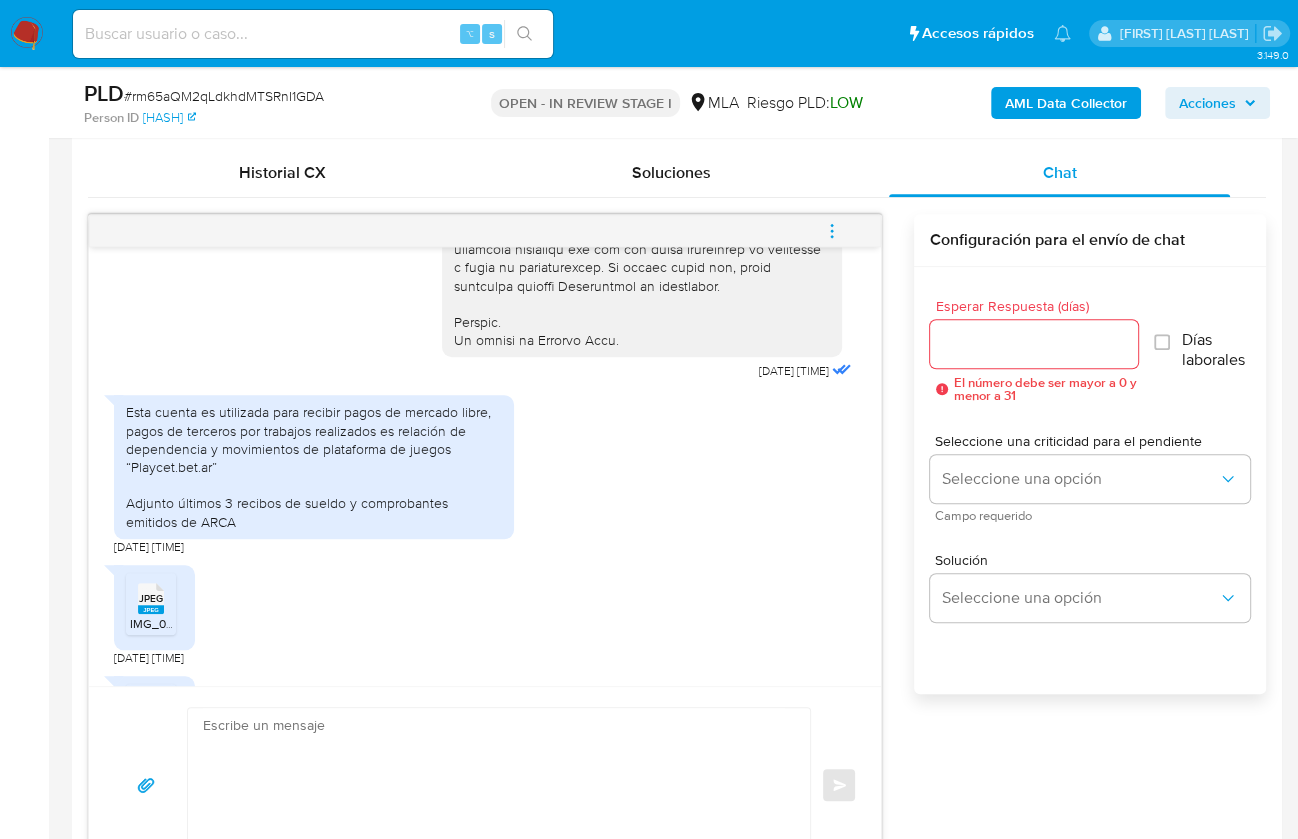 click on "JPEG" at bounding box center (151, 598) 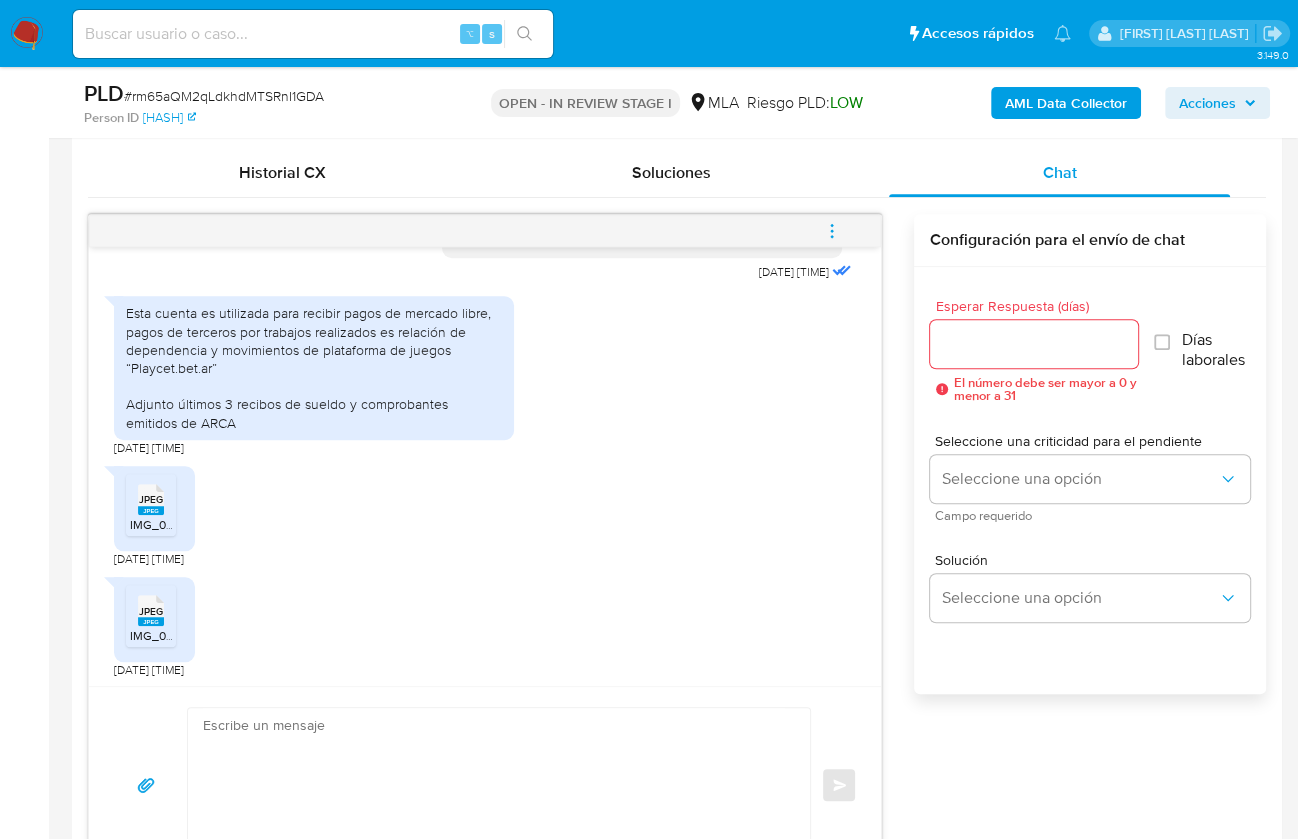 click on "JPEG" at bounding box center [151, 611] 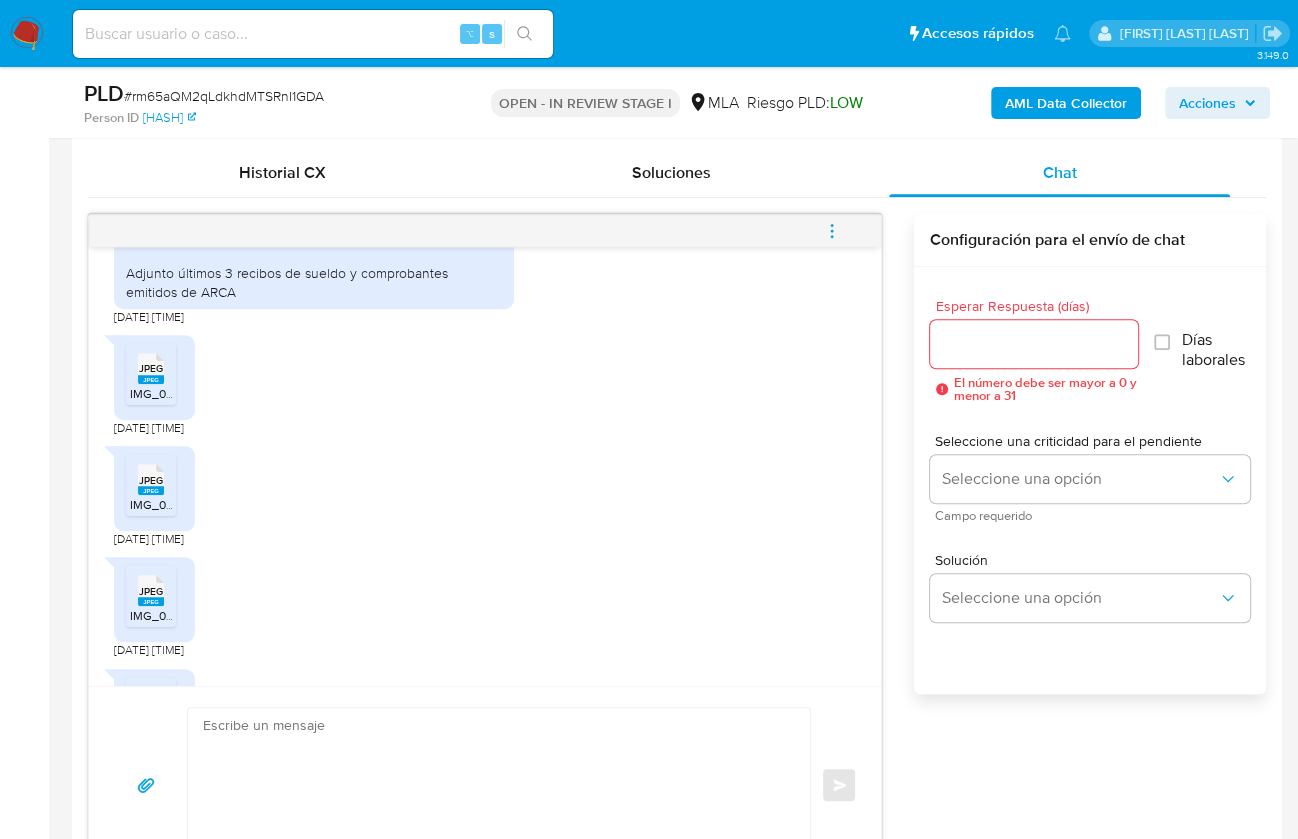 click 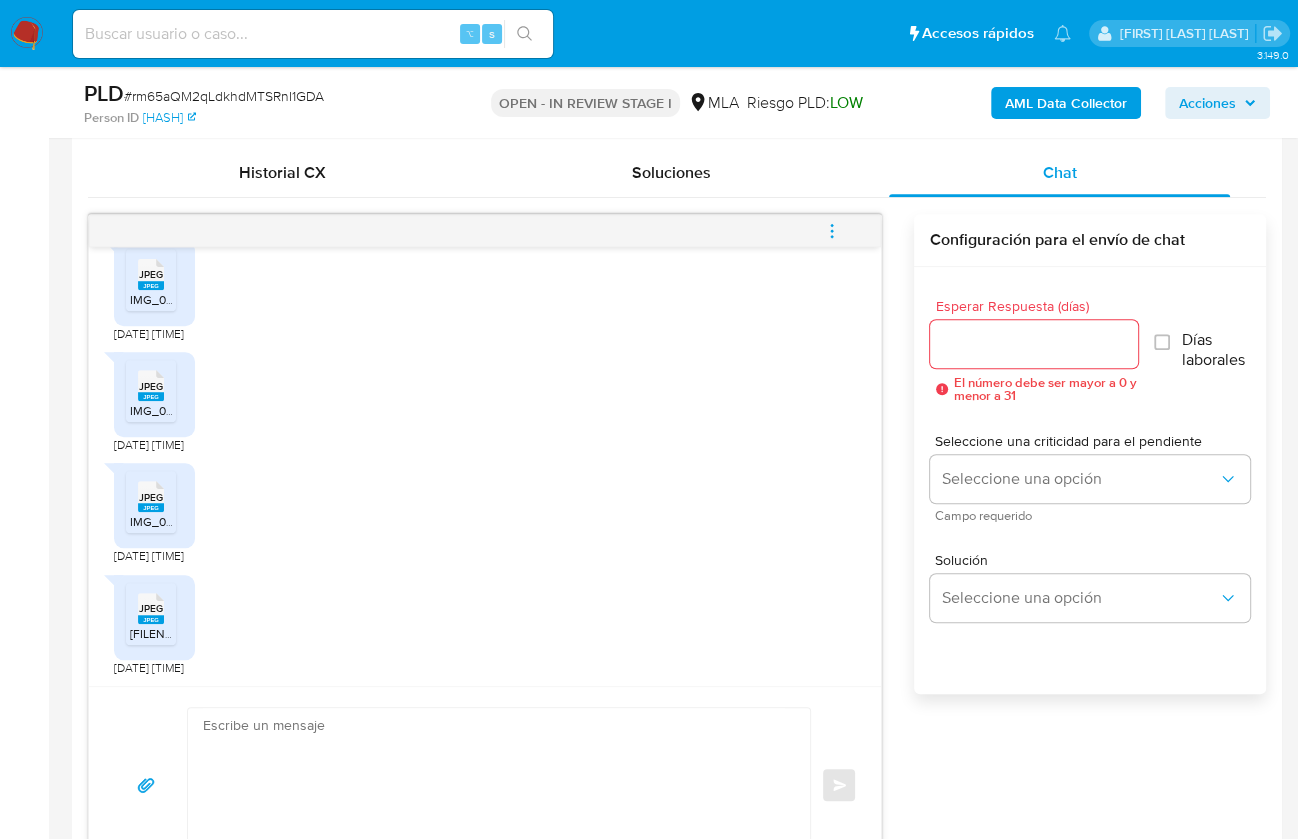 scroll, scrollTop: 1326, scrollLeft: 0, axis: vertical 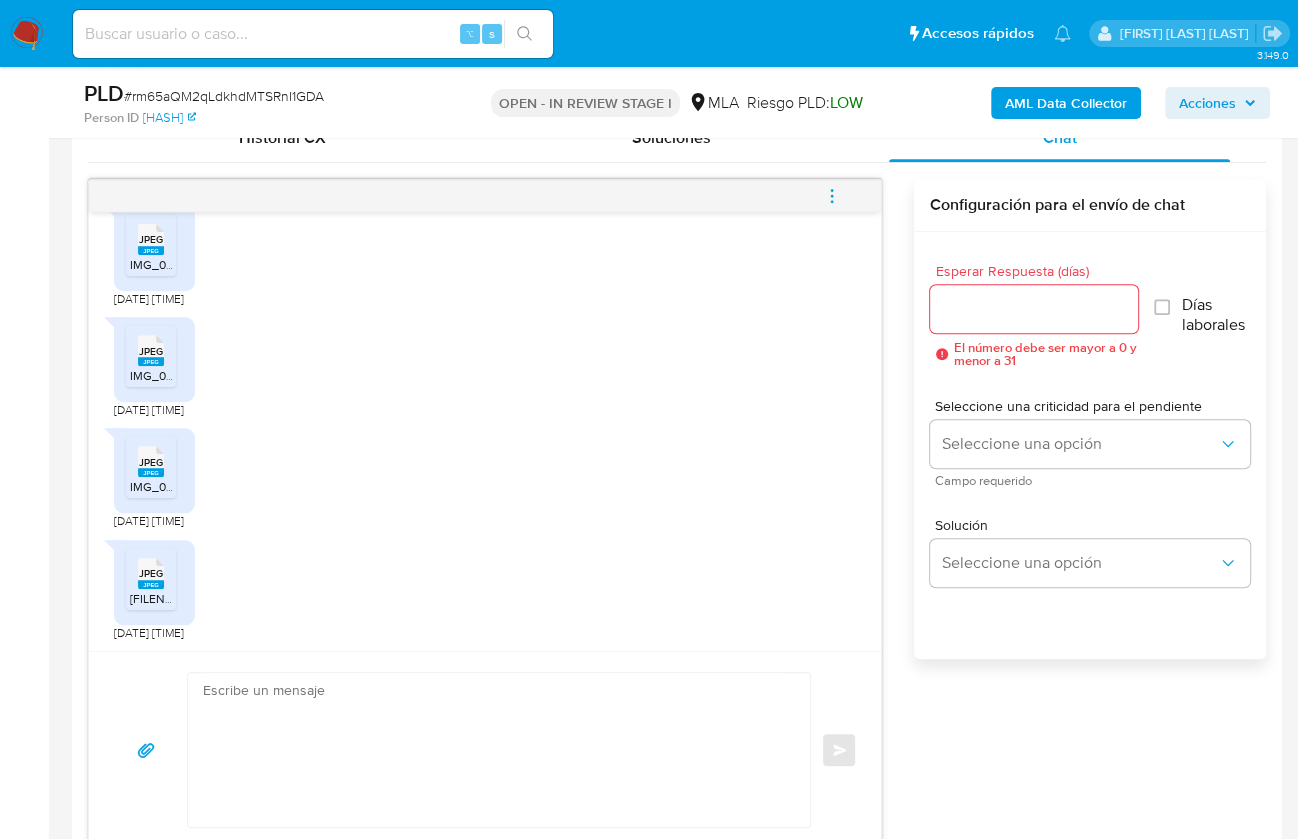 click on "Esperar Respuesta (días) El número debe ser mayor a 0 y menor a 31 Días laborales Seleccione una criticidad para el pendiente Seleccione una opción Campo requerido Solución Seleccione una opción" at bounding box center (1090, 472) 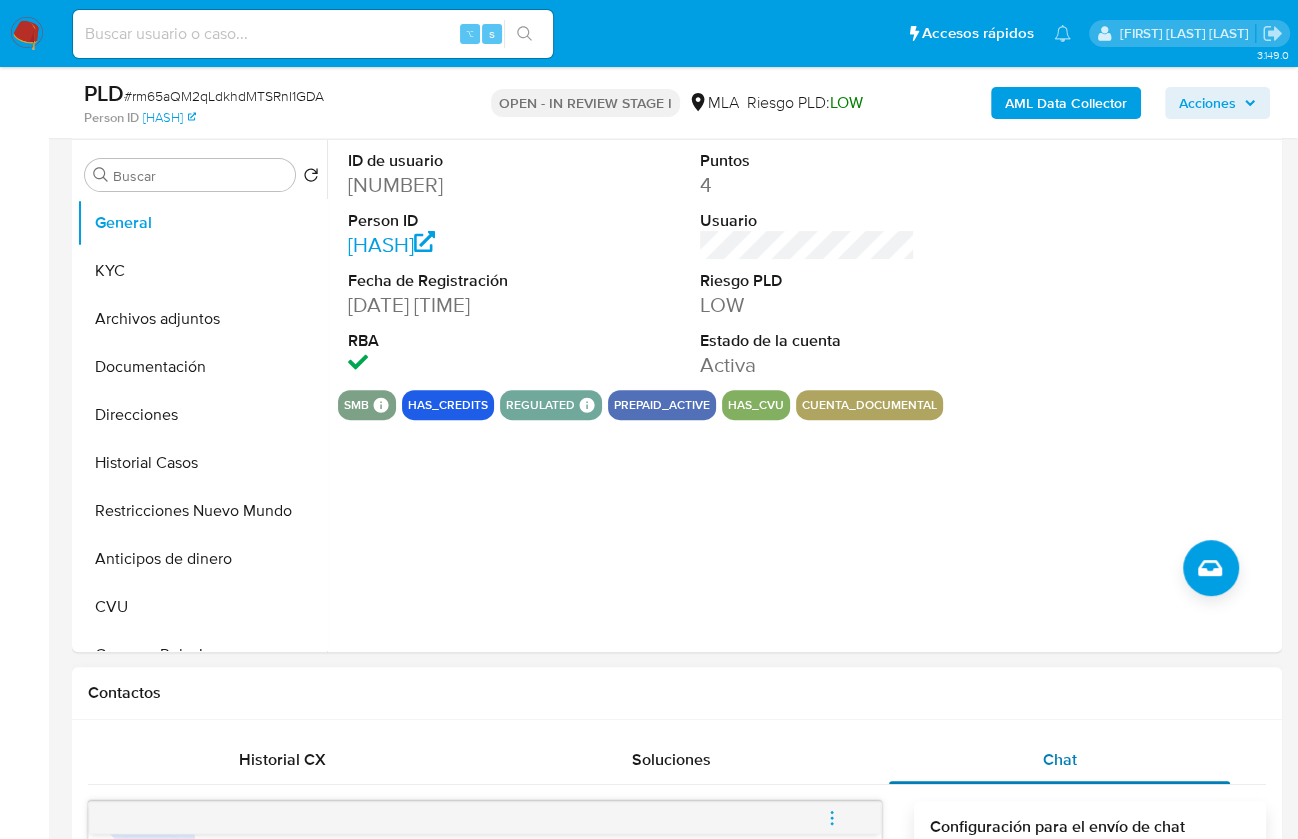 scroll, scrollTop: 356, scrollLeft: 0, axis: vertical 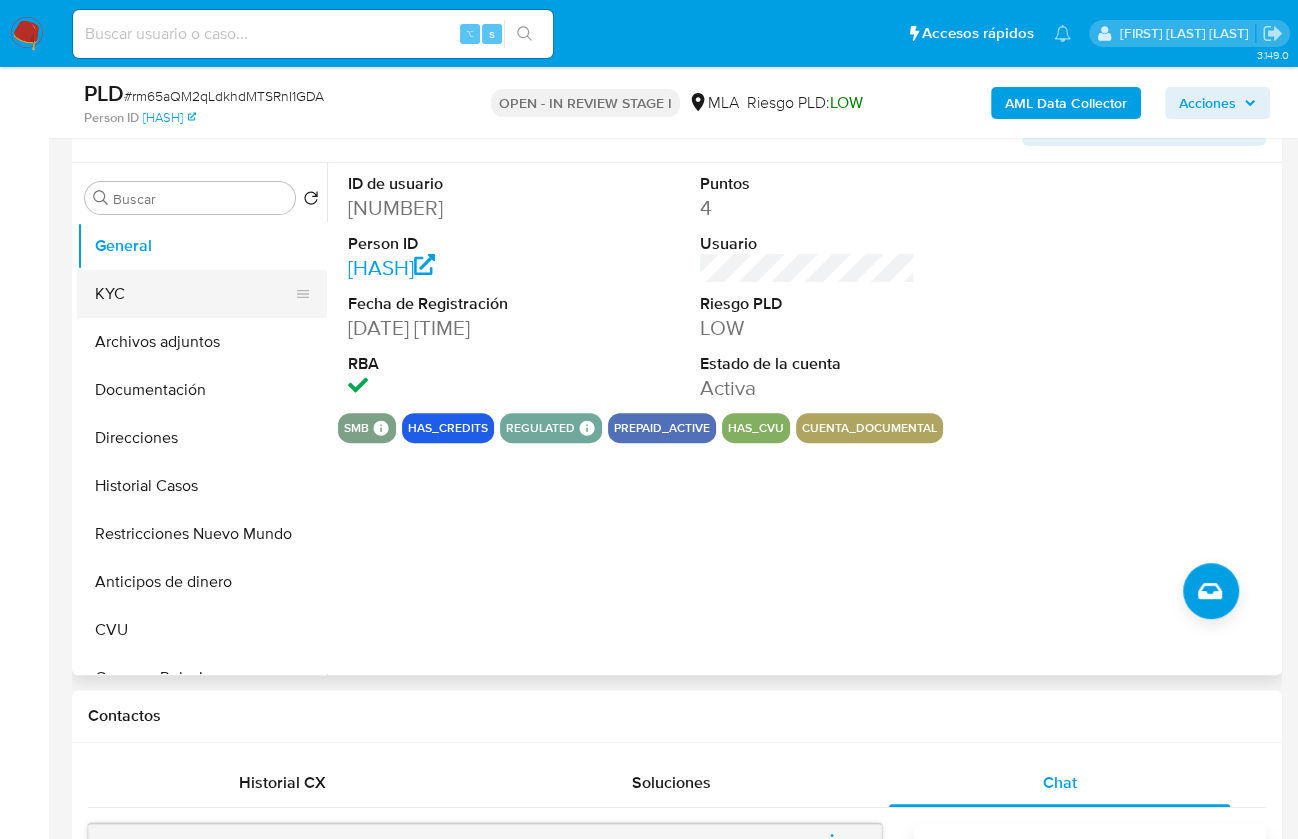 click on "KYC" at bounding box center [194, 294] 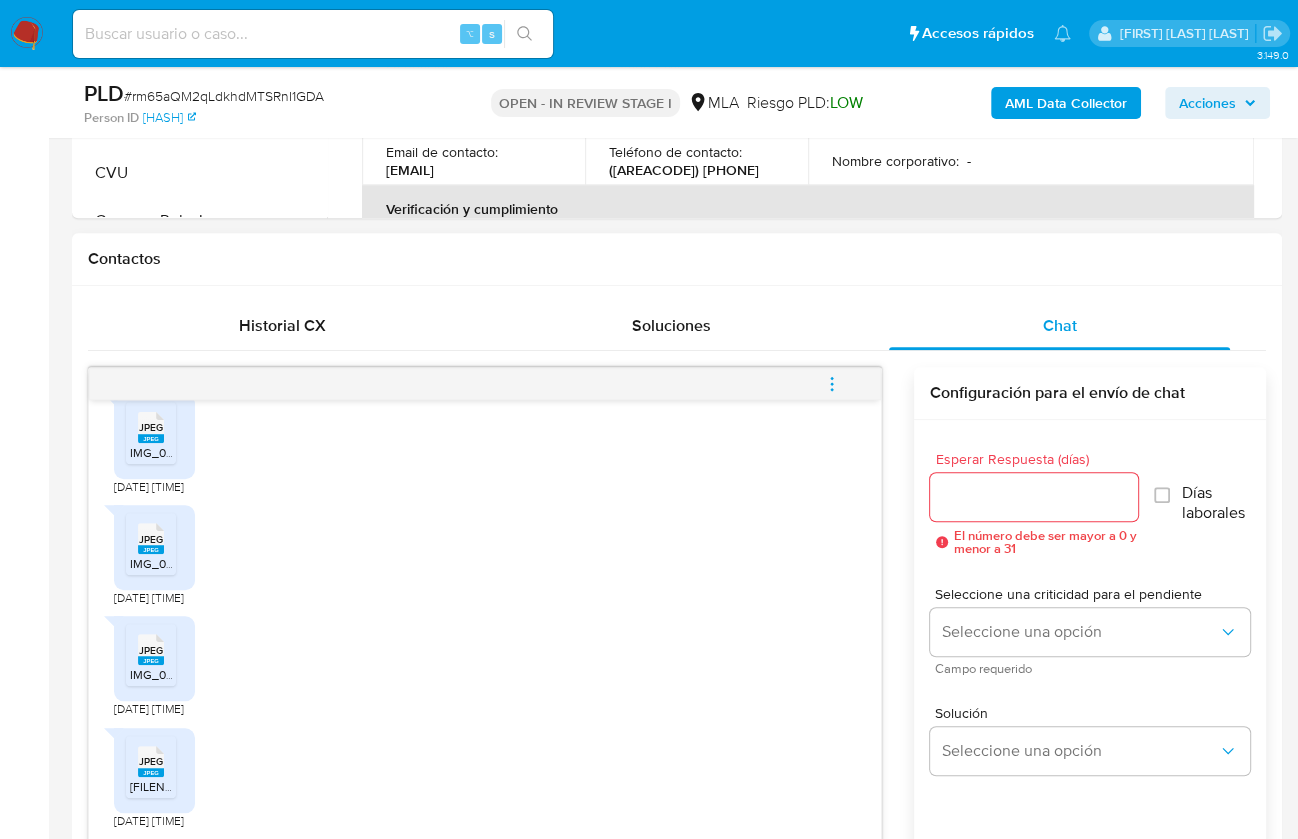 scroll, scrollTop: 818, scrollLeft: 0, axis: vertical 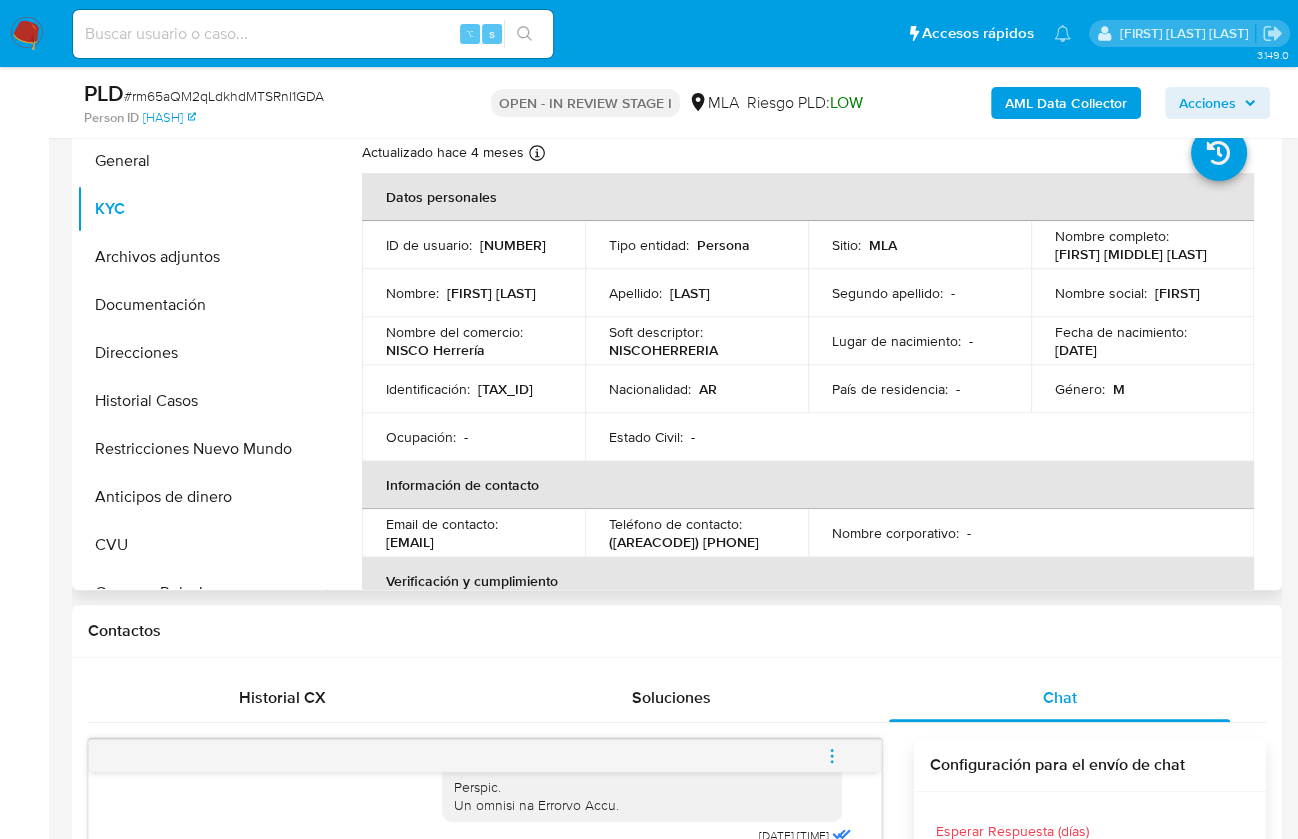 click on "CUIT 20413786356" at bounding box center (505, 389) 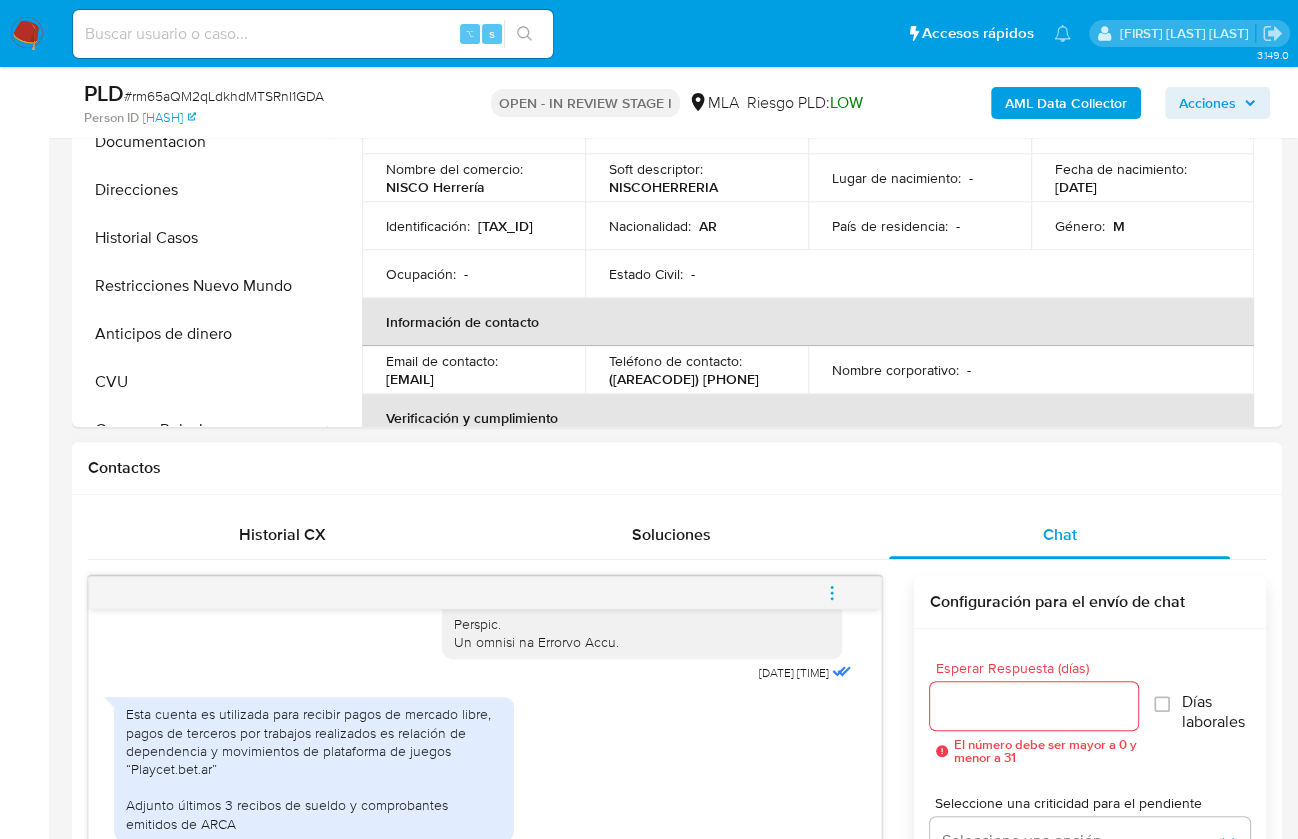 scroll, scrollTop: 809, scrollLeft: 0, axis: vertical 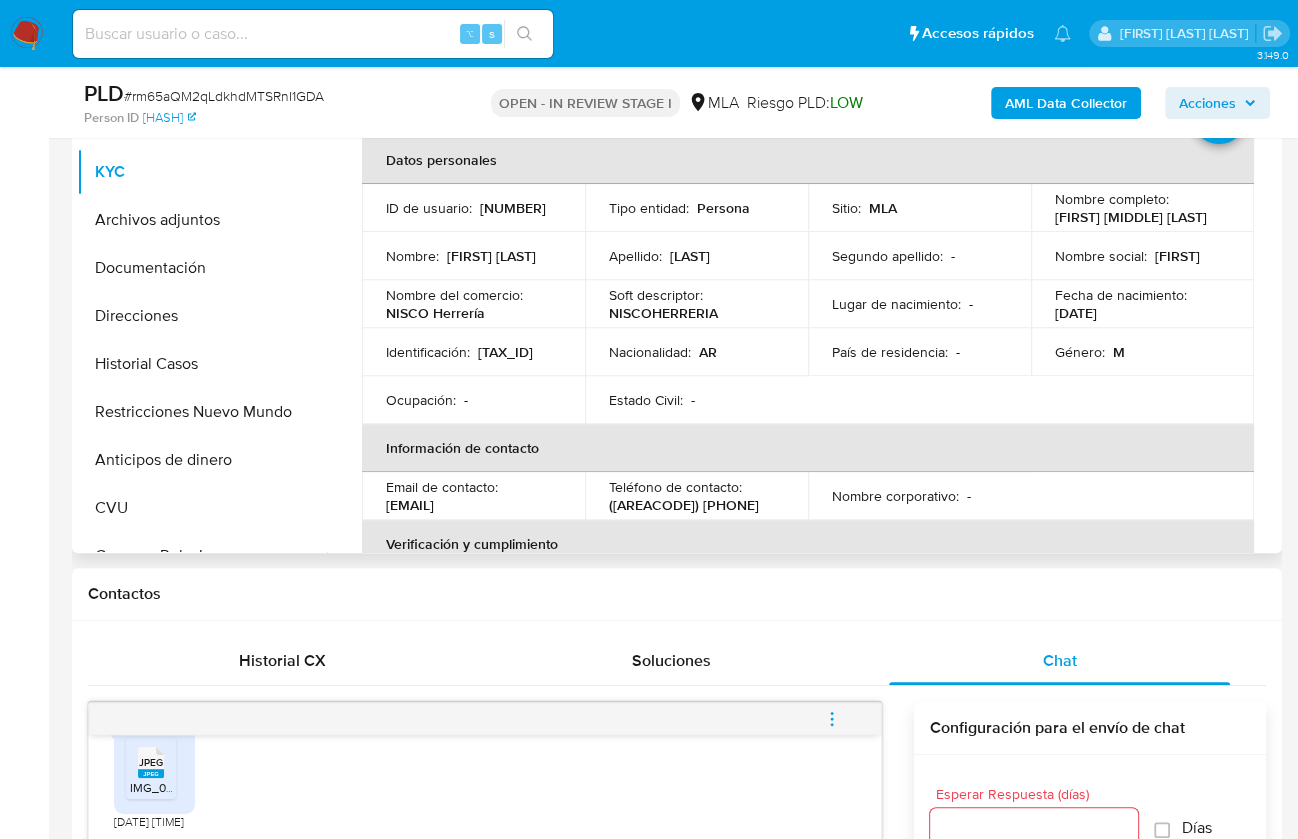 click on "CUIT 20413786356" at bounding box center [505, 352] 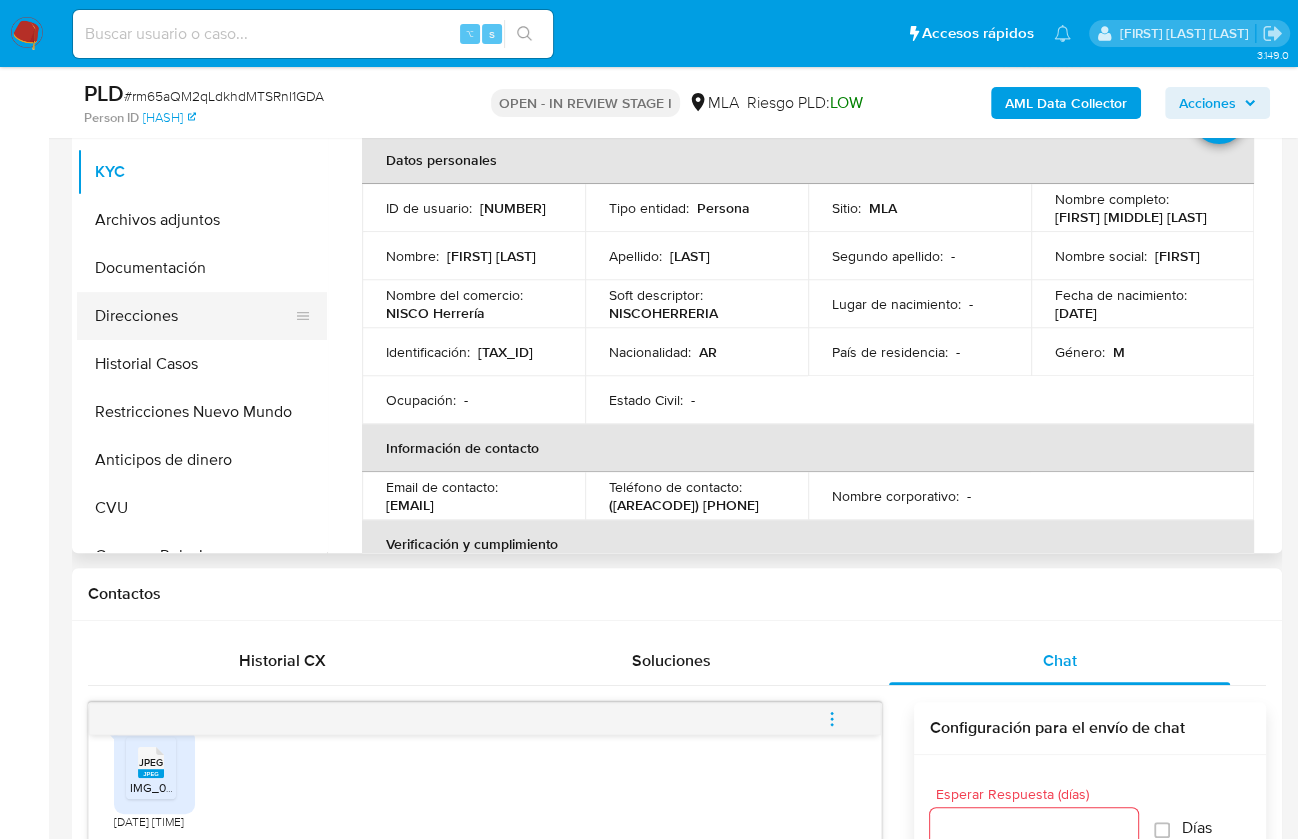 copy on "20413786356" 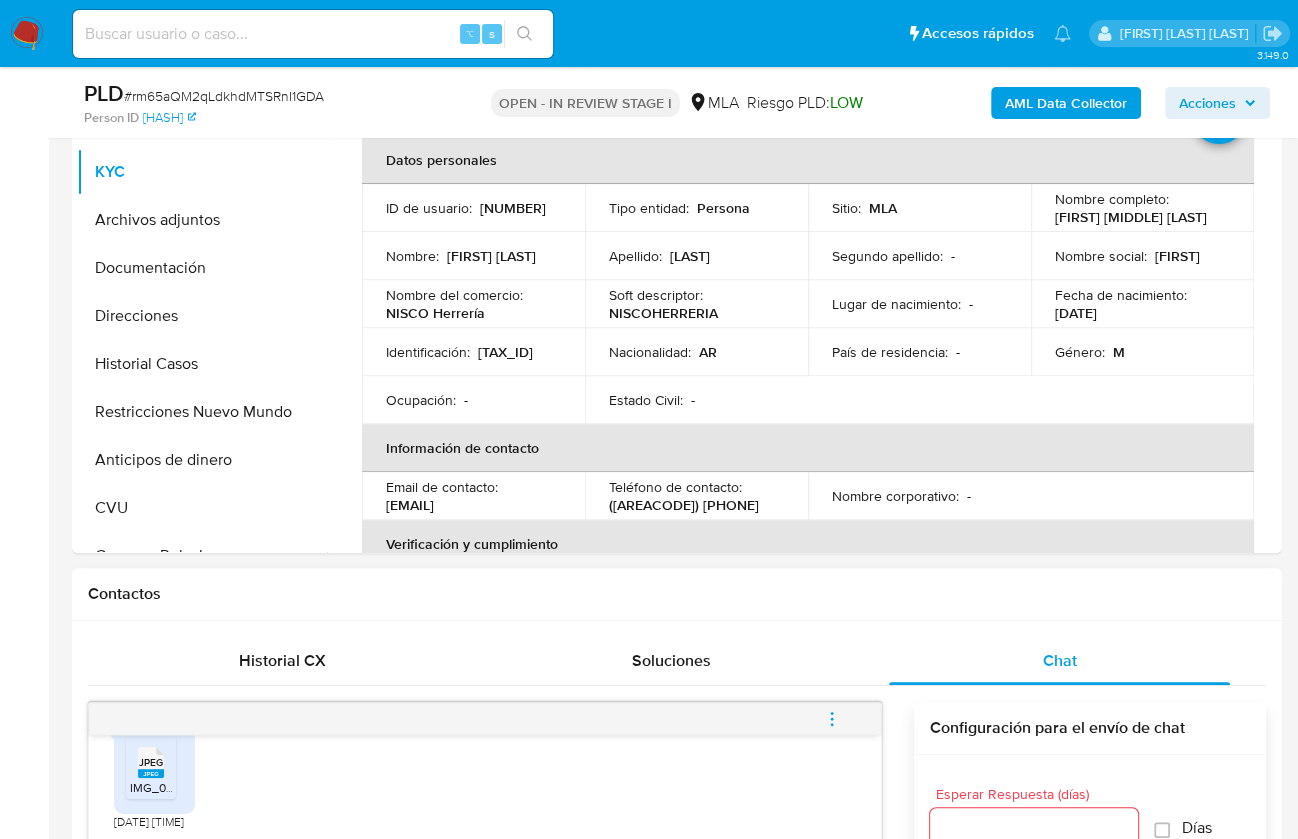 scroll, scrollTop: 835, scrollLeft: 0, axis: vertical 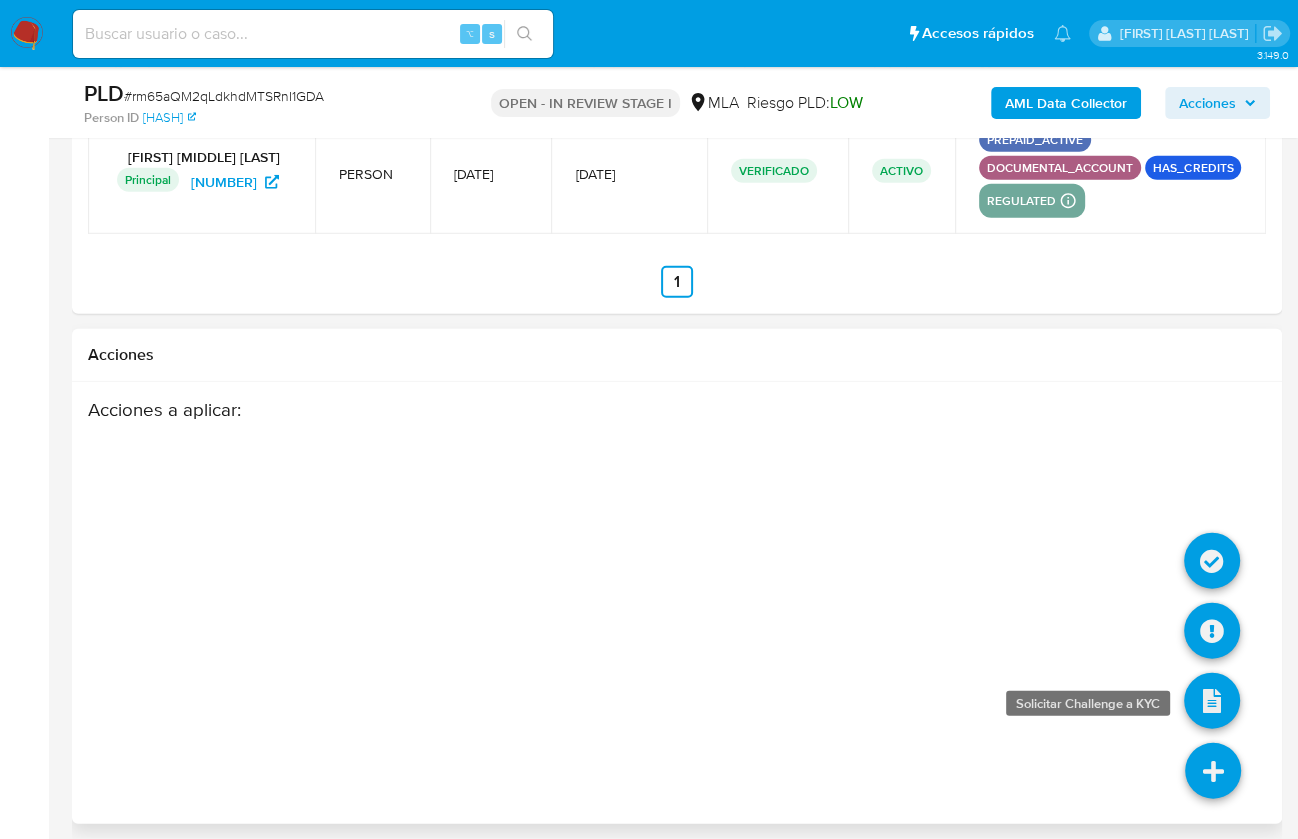 drag, startPoint x: 1199, startPoint y: 763, endPoint x: 1201, endPoint y: 707, distance: 56.0357 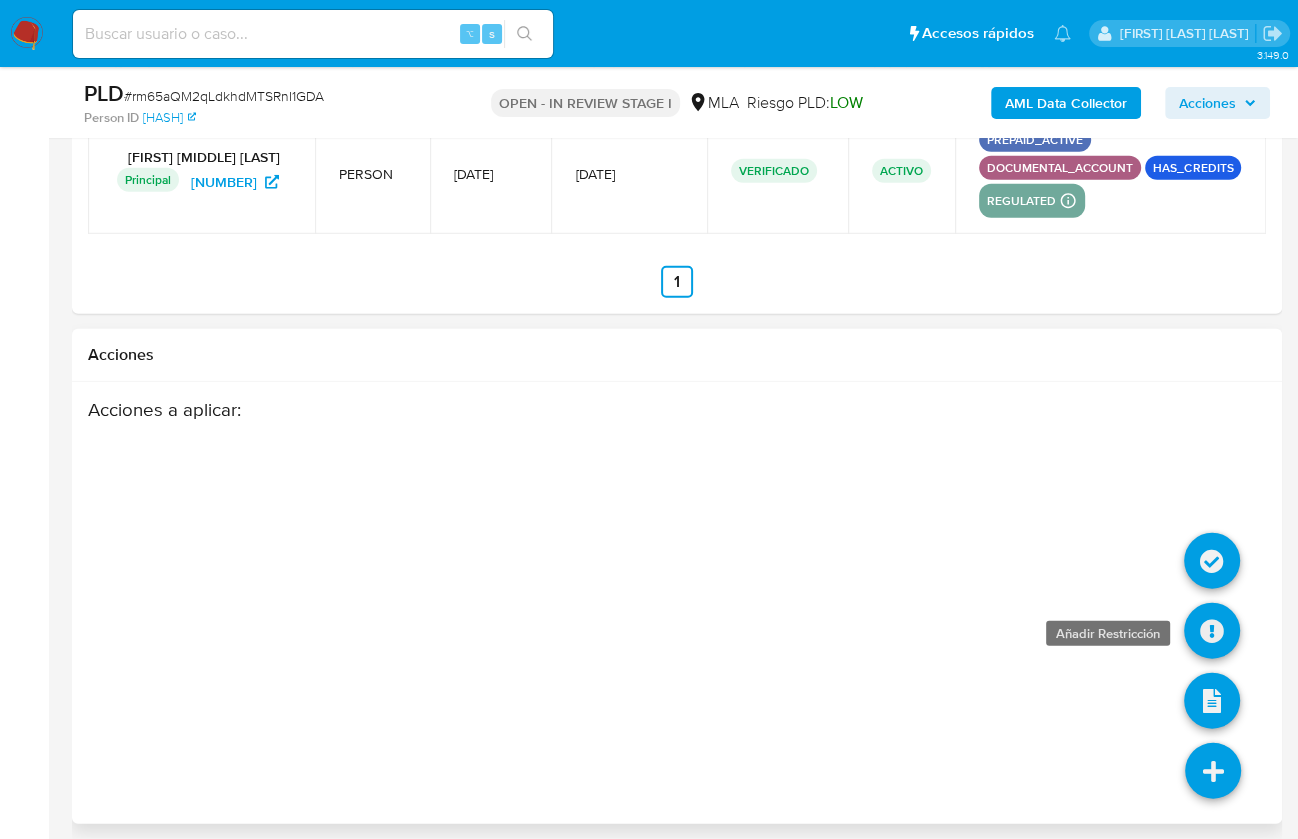 click at bounding box center [1212, 631] 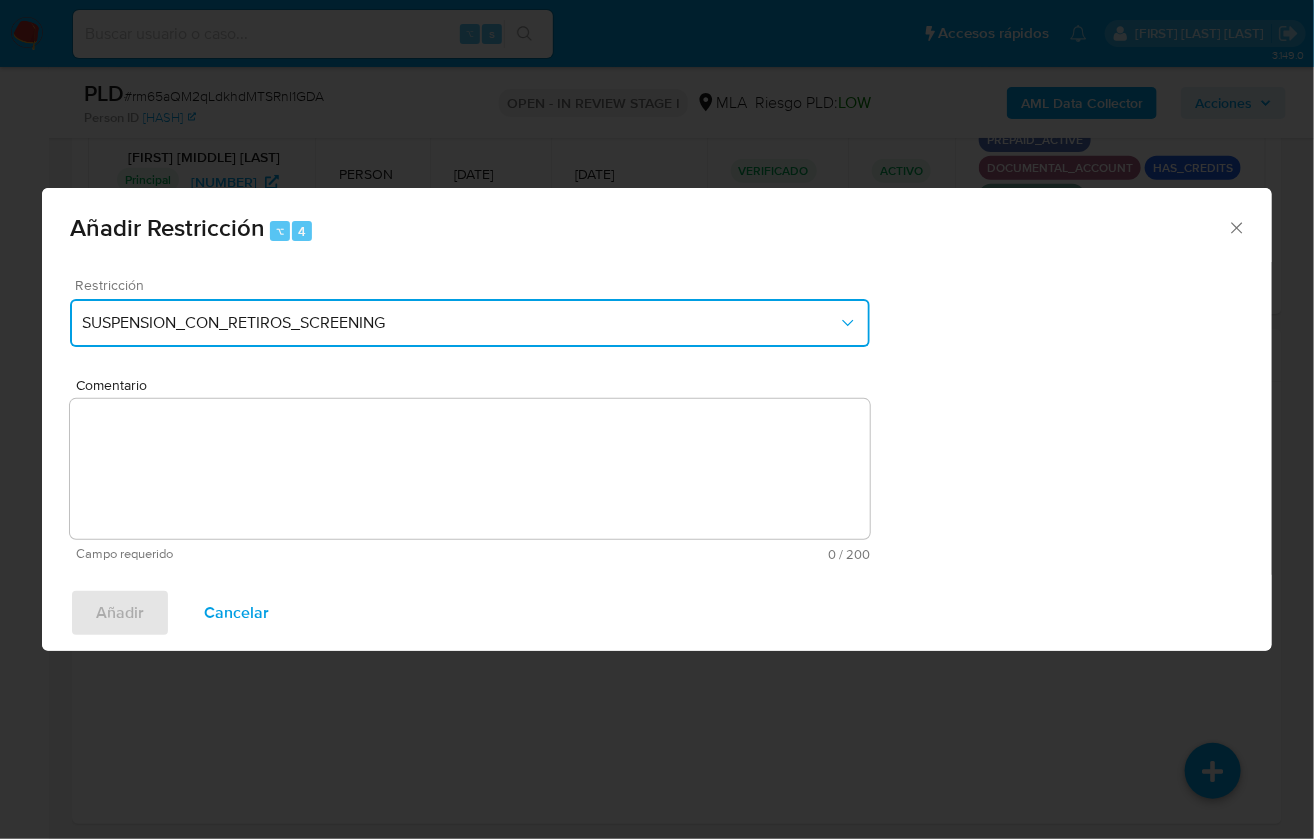 click on "SUSPENSION_CON_RETIROS_SCREENING" at bounding box center (460, 323) 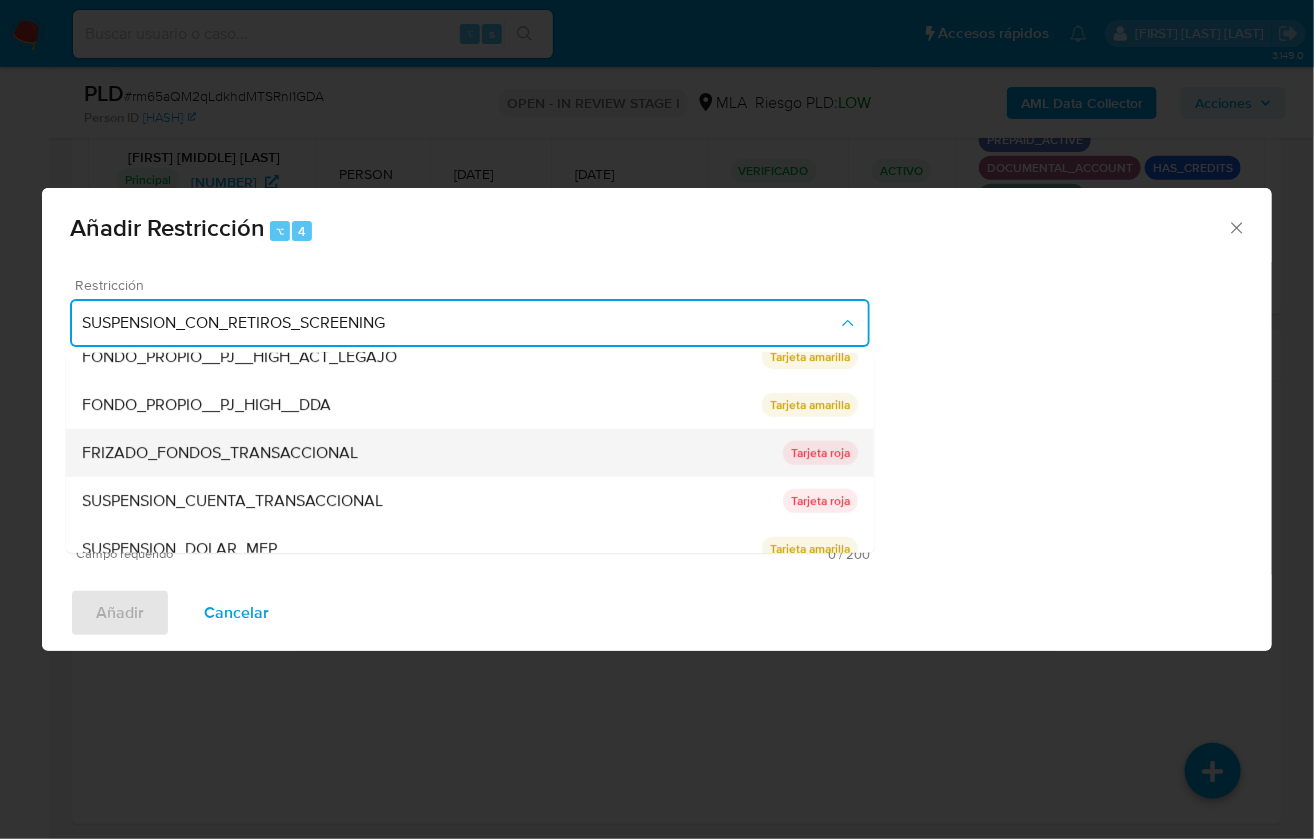 scroll, scrollTop: 327, scrollLeft: 0, axis: vertical 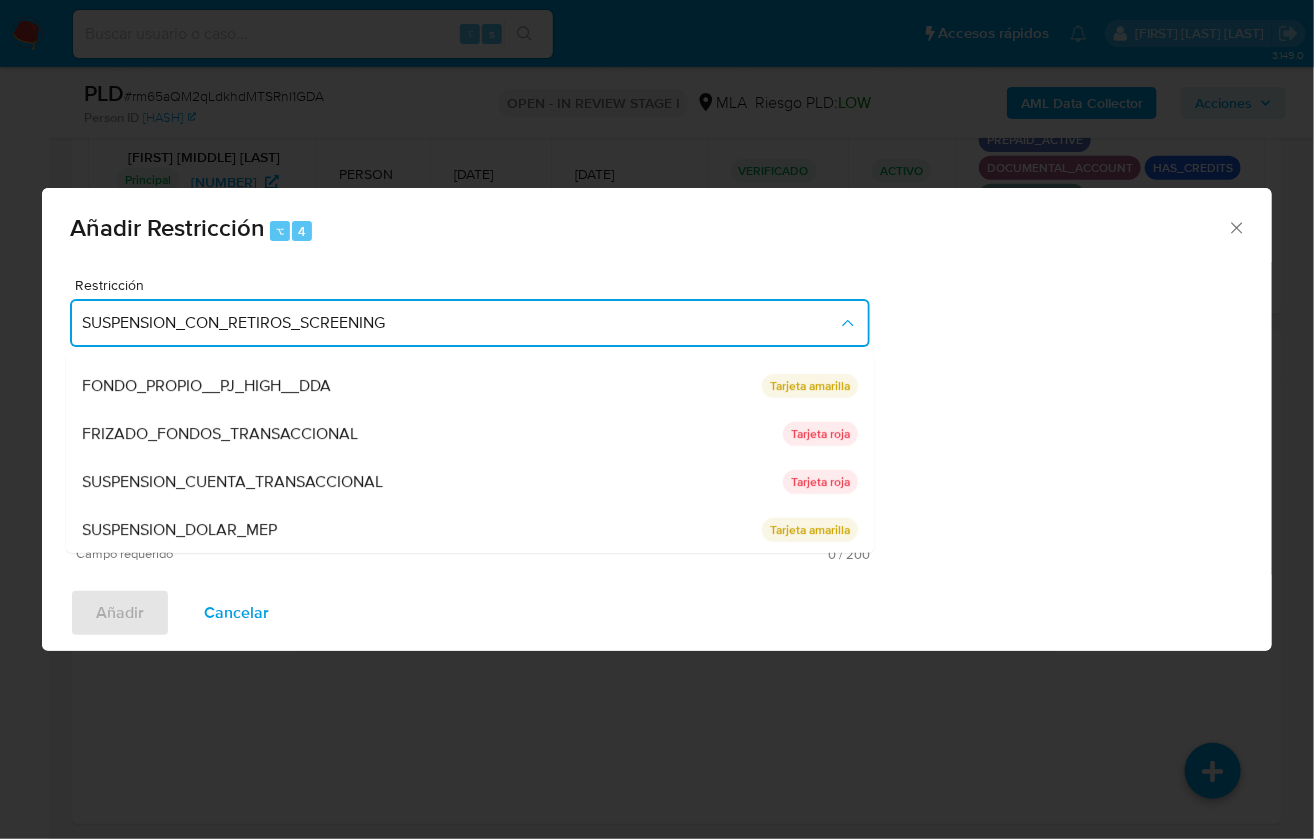 drag, startPoint x: 345, startPoint y: 310, endPoint x: 353, endPoint y: 271, distance: 39.812057 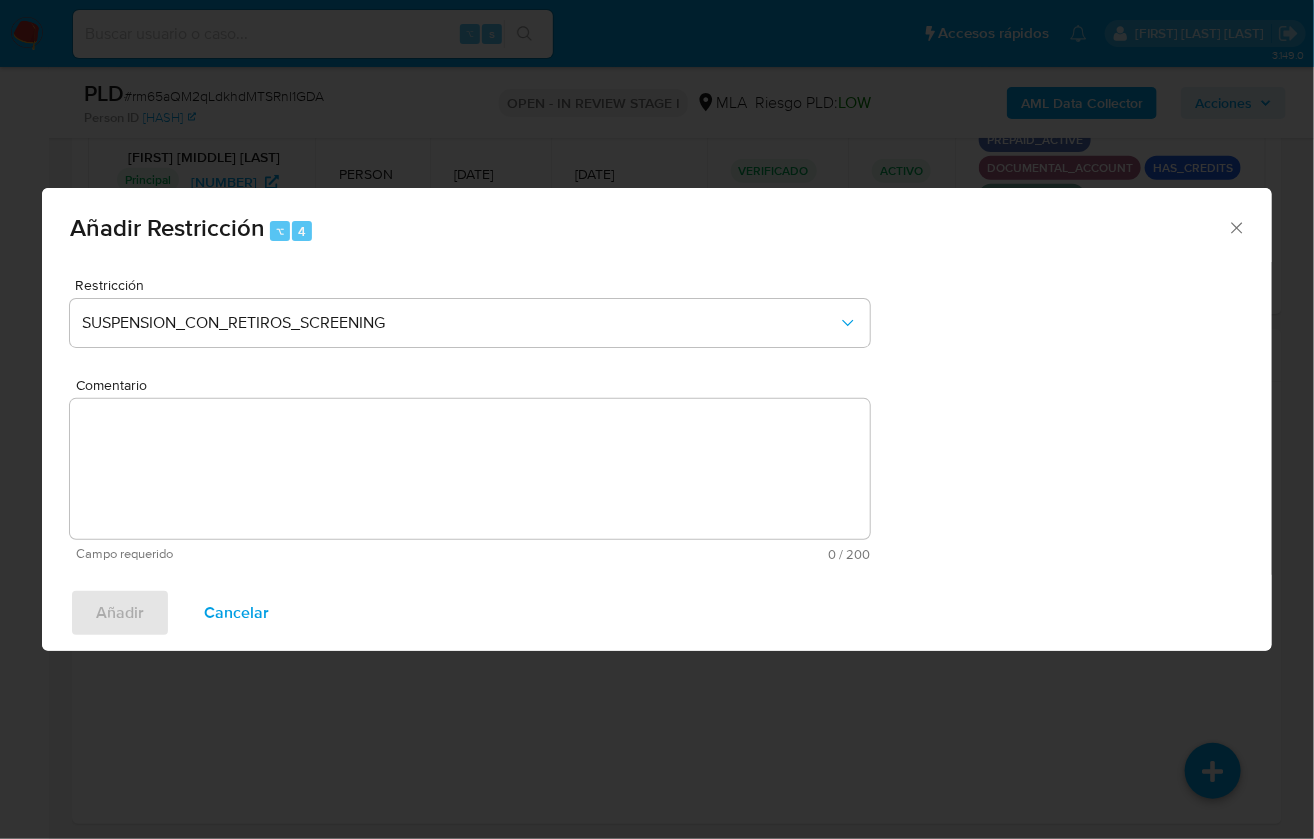 click on "Añadir Restricción ⌥ 4" at bounding box center (657, 225) 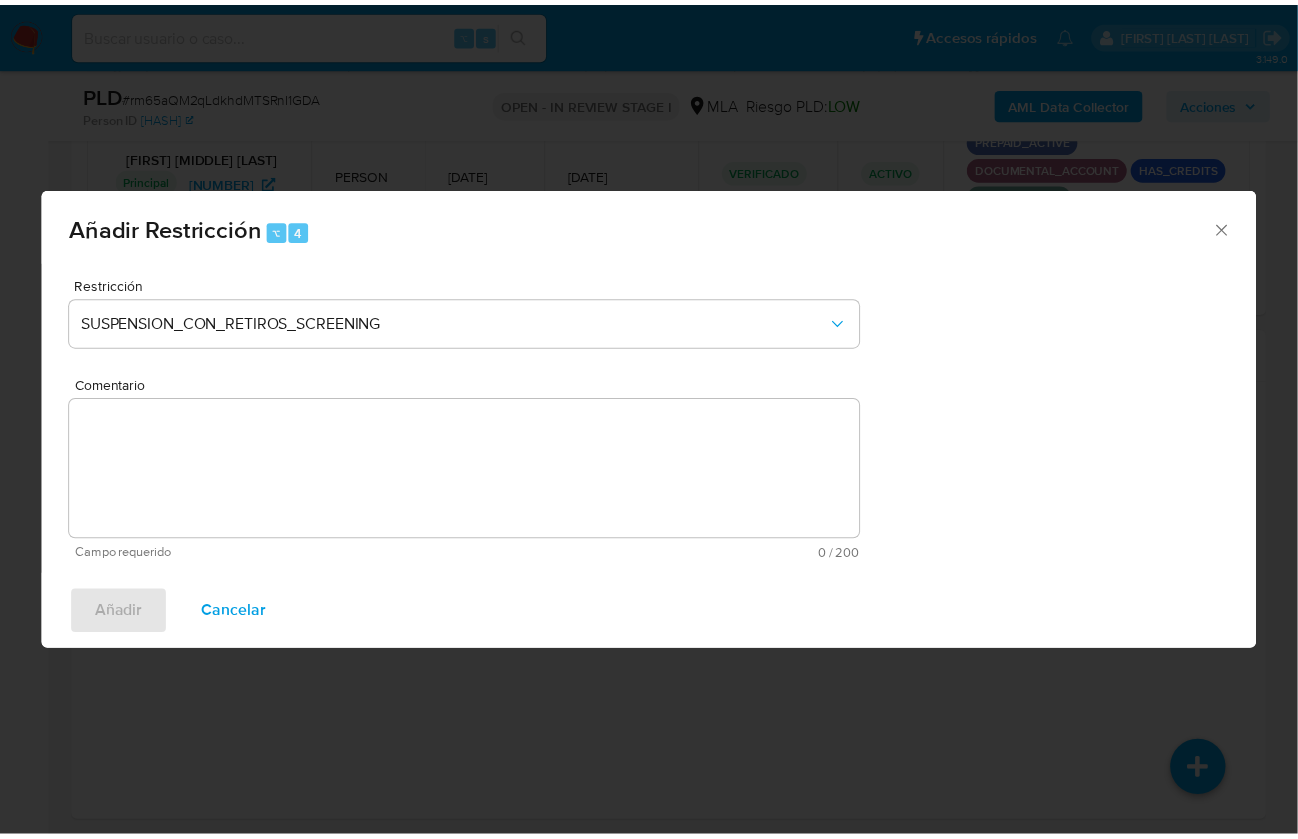 scroll, scrollTop: 3596, scrollLeft: 0, axis: vertical 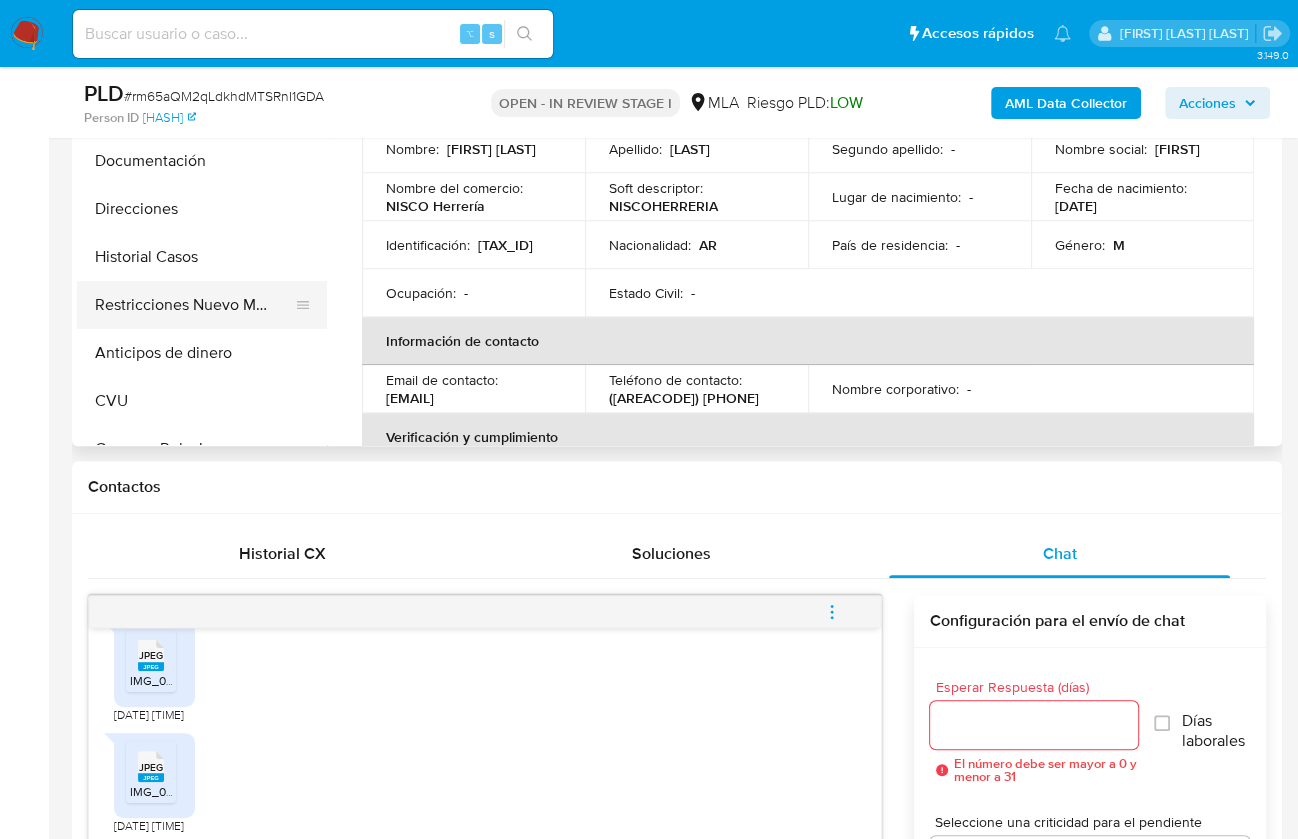 click on "Restricciones Nuevo Mundo" at bounding box center (194, 305) 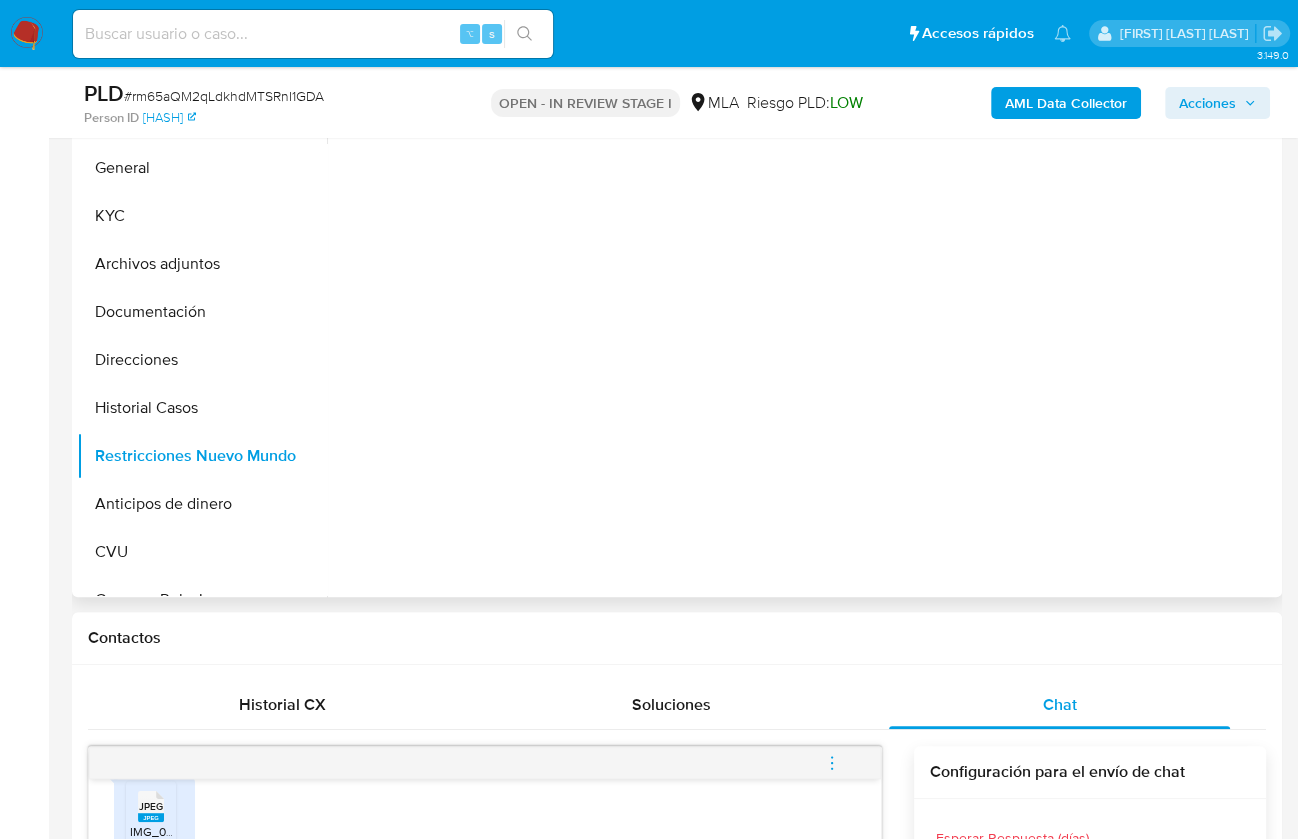 scroll, scrollTop: 211, scrollLeft: 0, axis: vertical 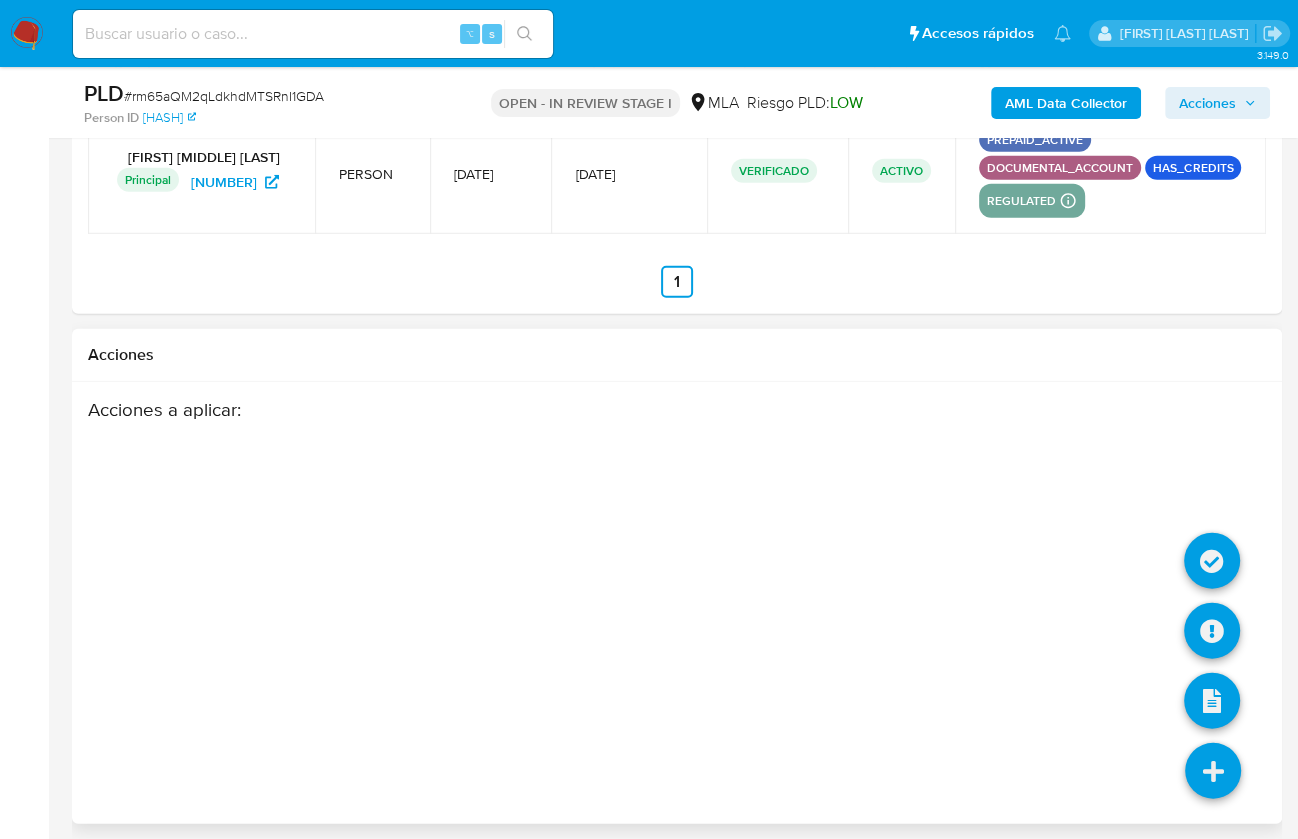 click at bounding box center [1213, 771] 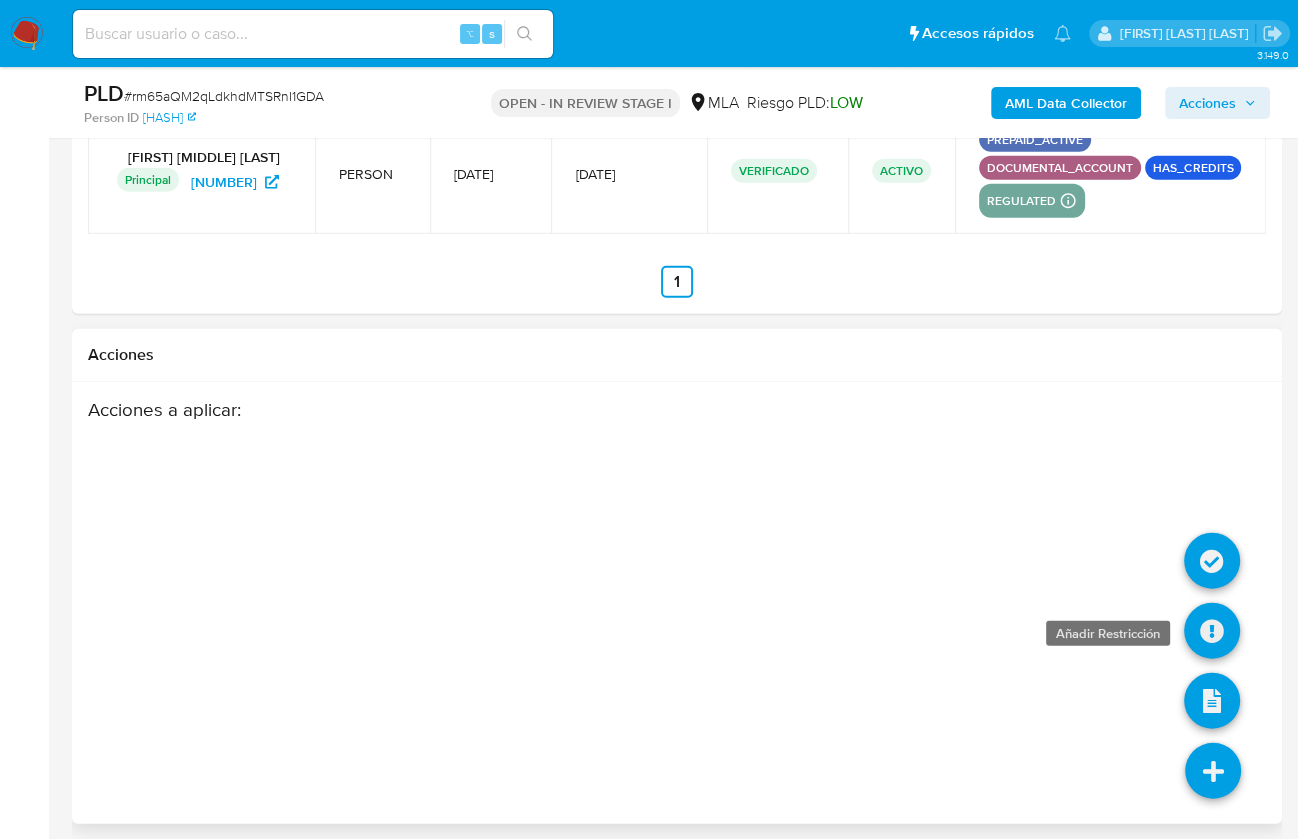 click at bounding box center [1212, 631] 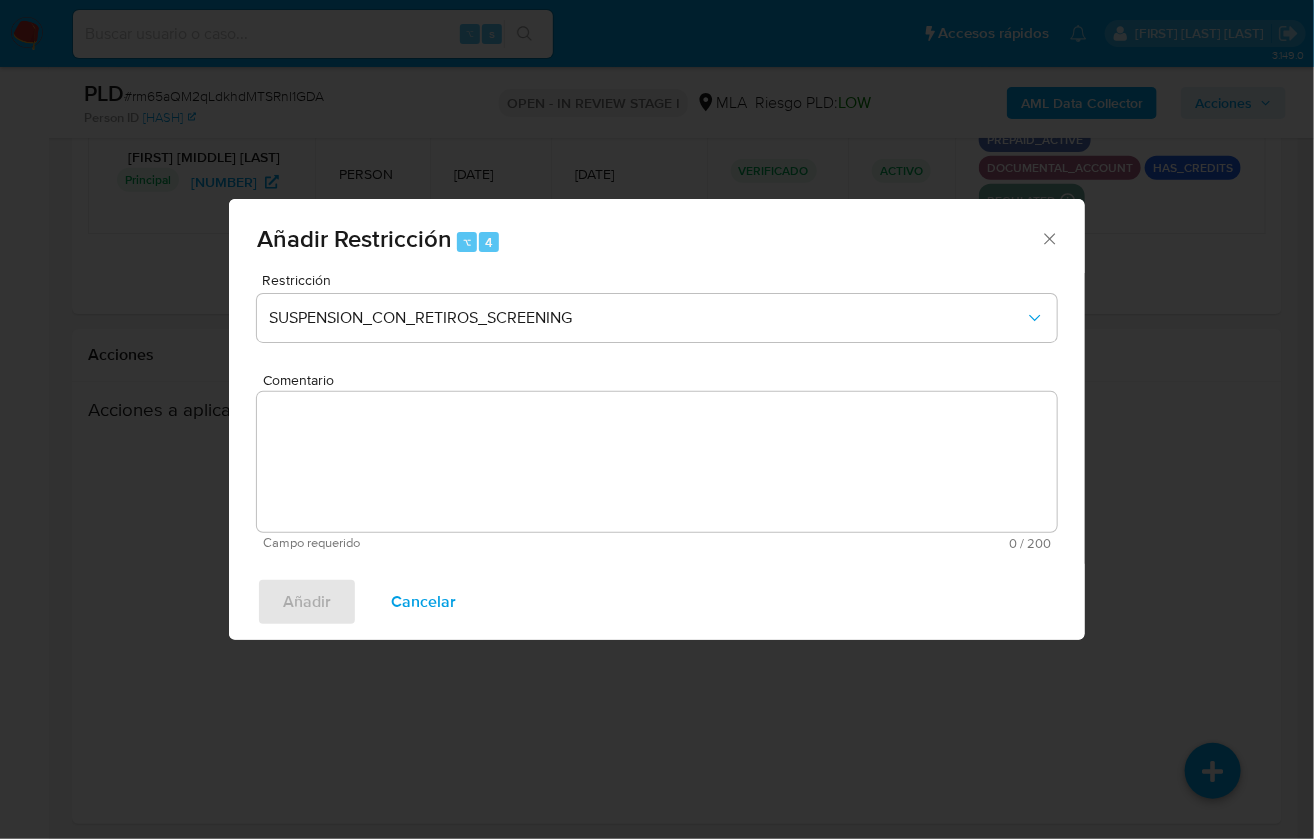 click on "Restricción SUSPENSION_CON_RETIROS_SCREENING" at bounding box center [657, 320] 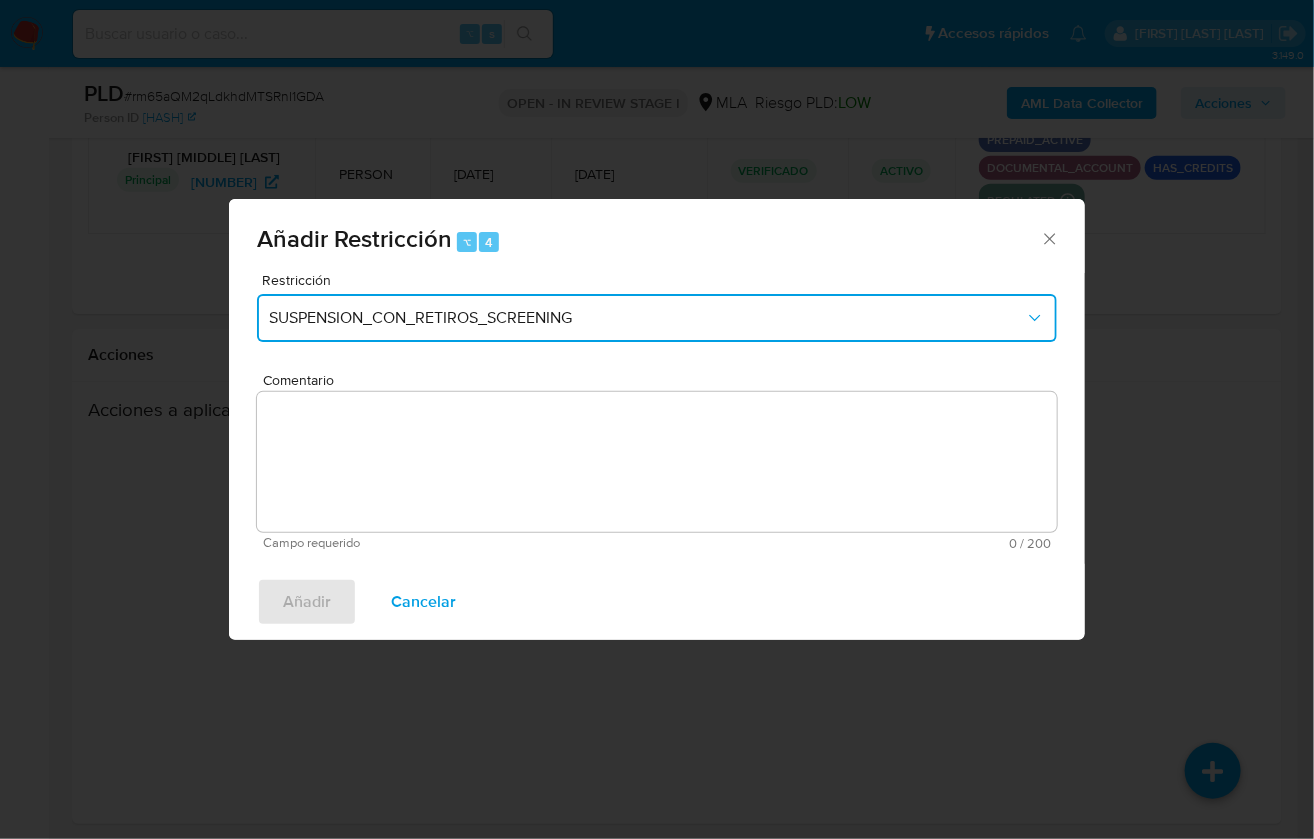 click on "SUSPENSION_CON_RETIROS_SCREENING" at bounding box center [657, 318] 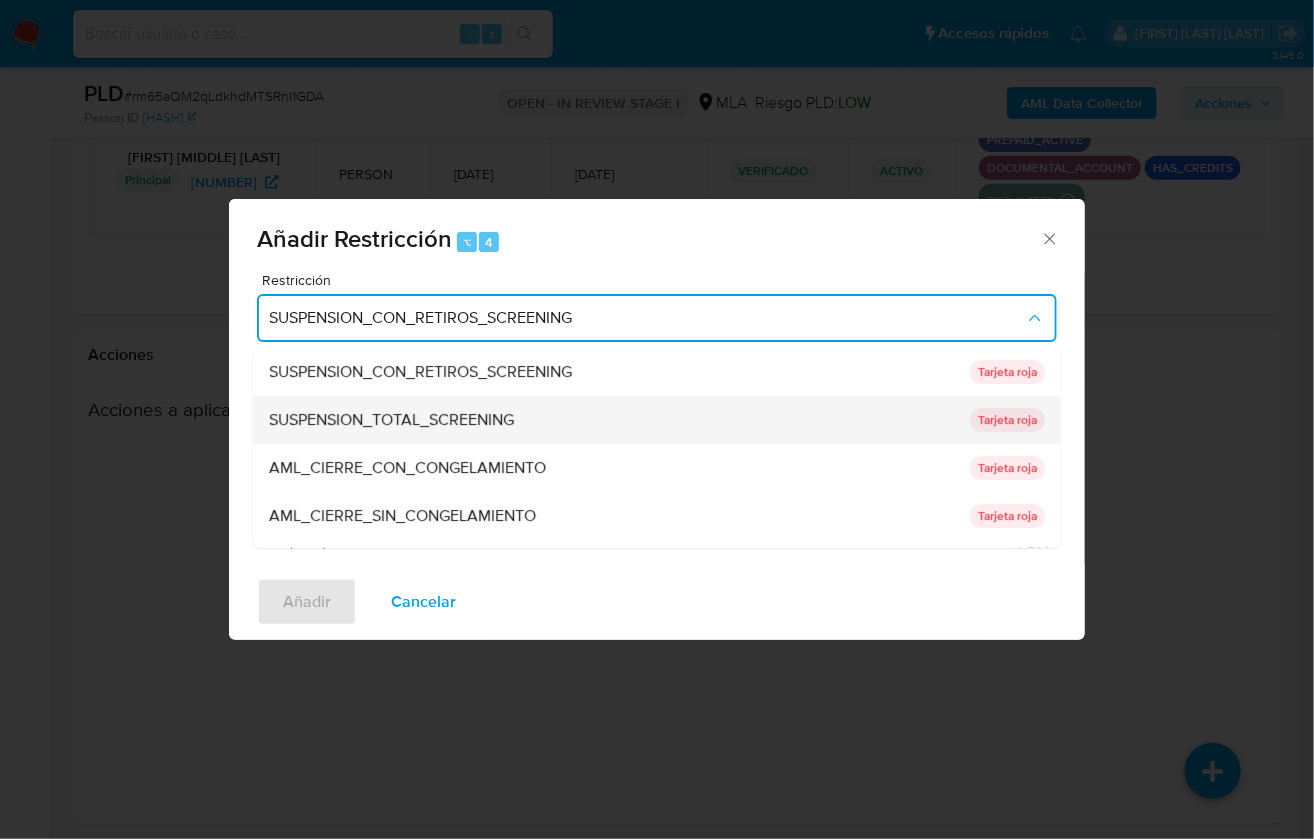scroll, scrollTop: 327, scrollLeft: 0, axis: vertical 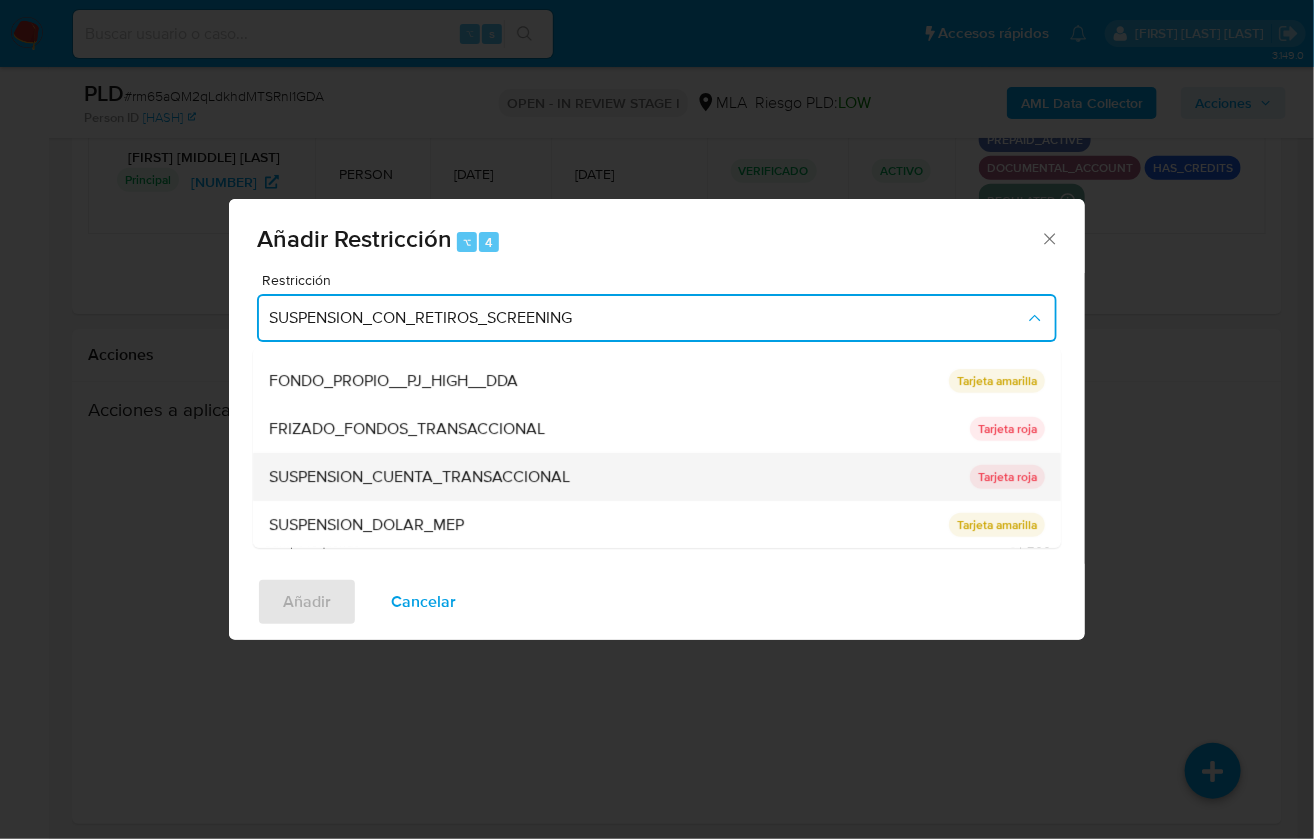 click on "SUSPENSION_CUENTA_TRANSACCIONAL" at bounding box center (419, 477) 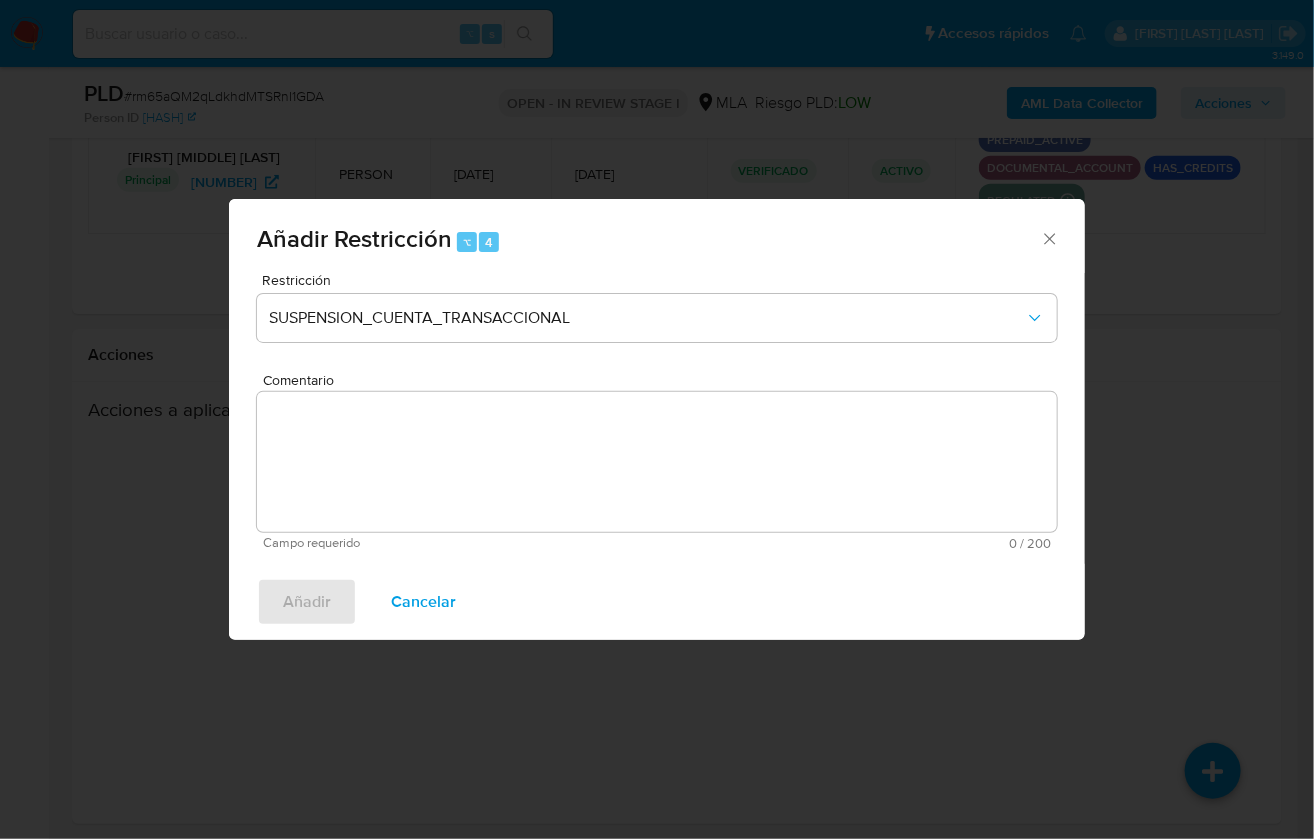 click on "Comentario" at bounding box center [657, 462] 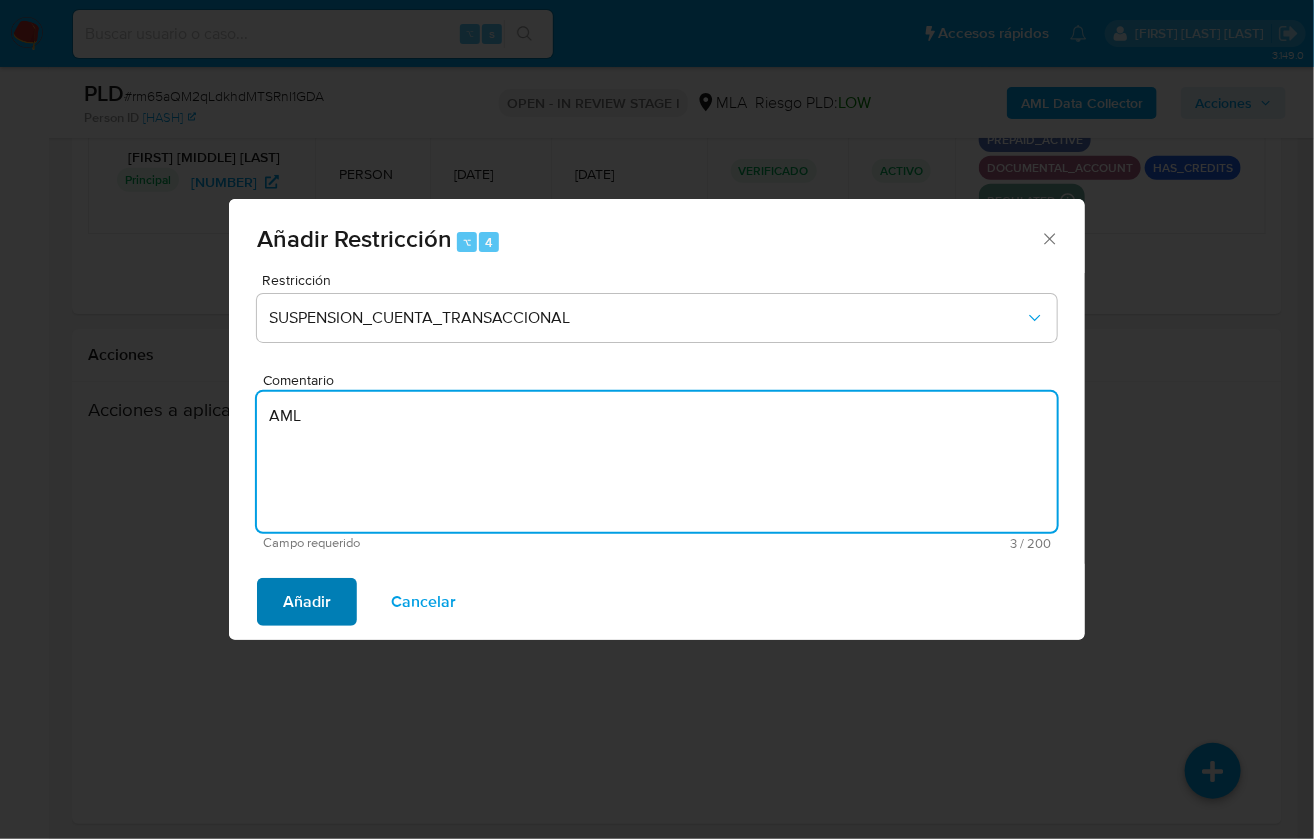 type on "AML" 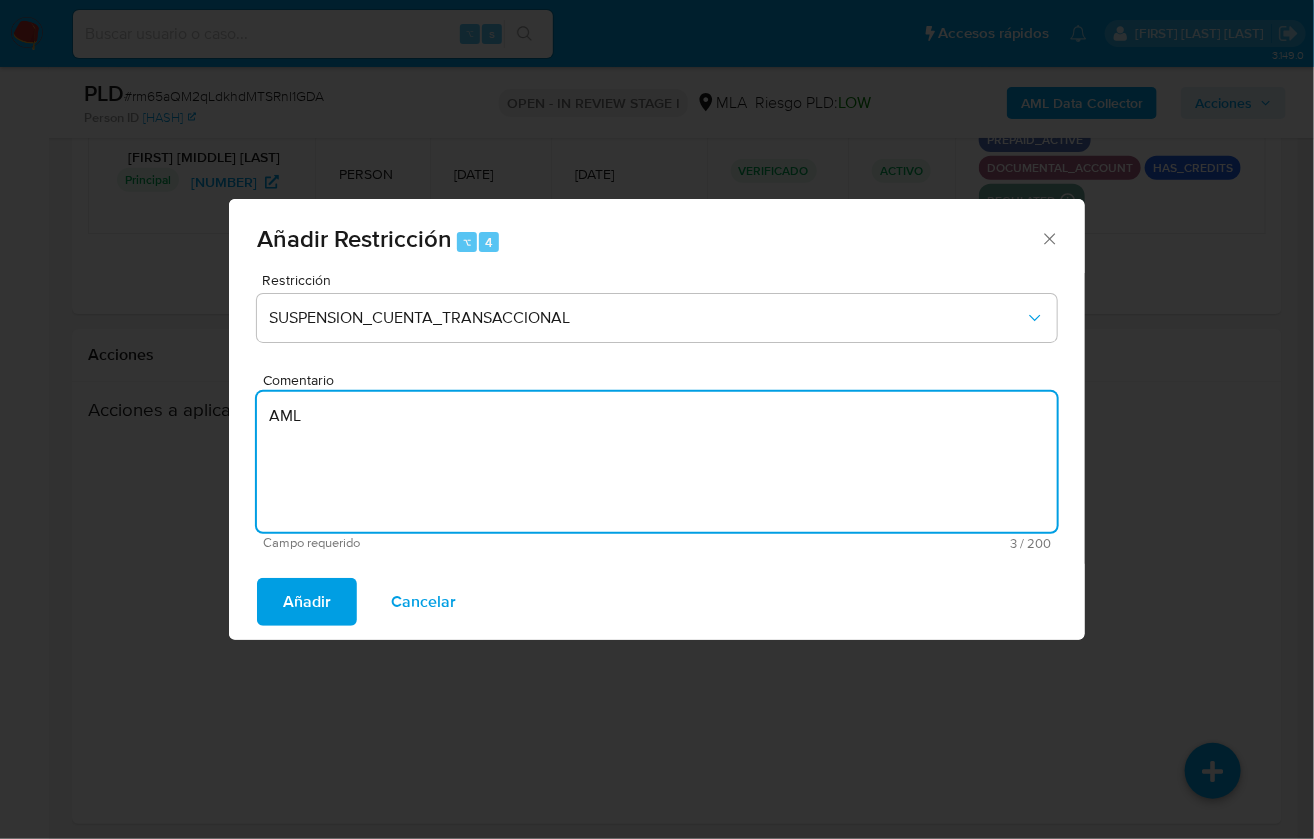 click on "Añadir" at bounding box center (307, 602) 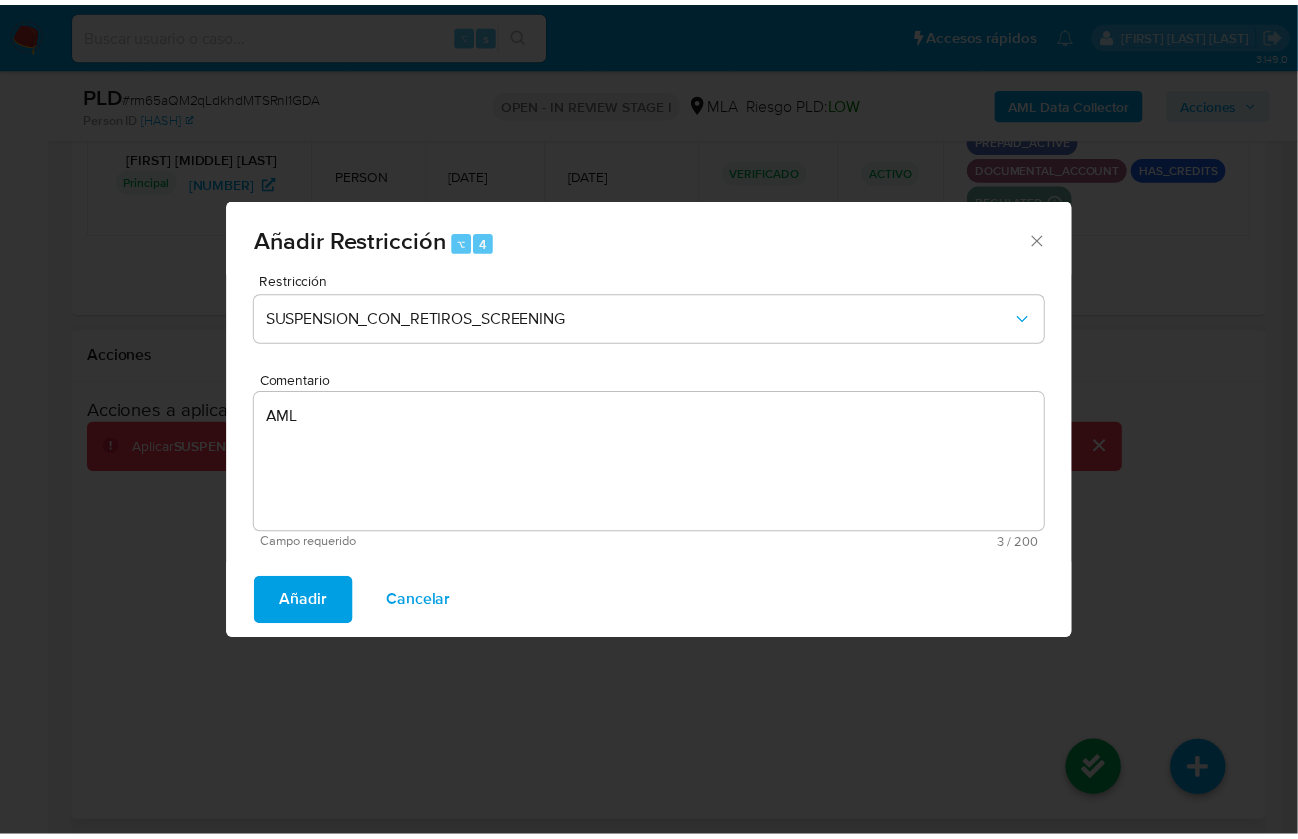 scroll, scrollTop: 3596, scrollLeft: 0, axis: vertical 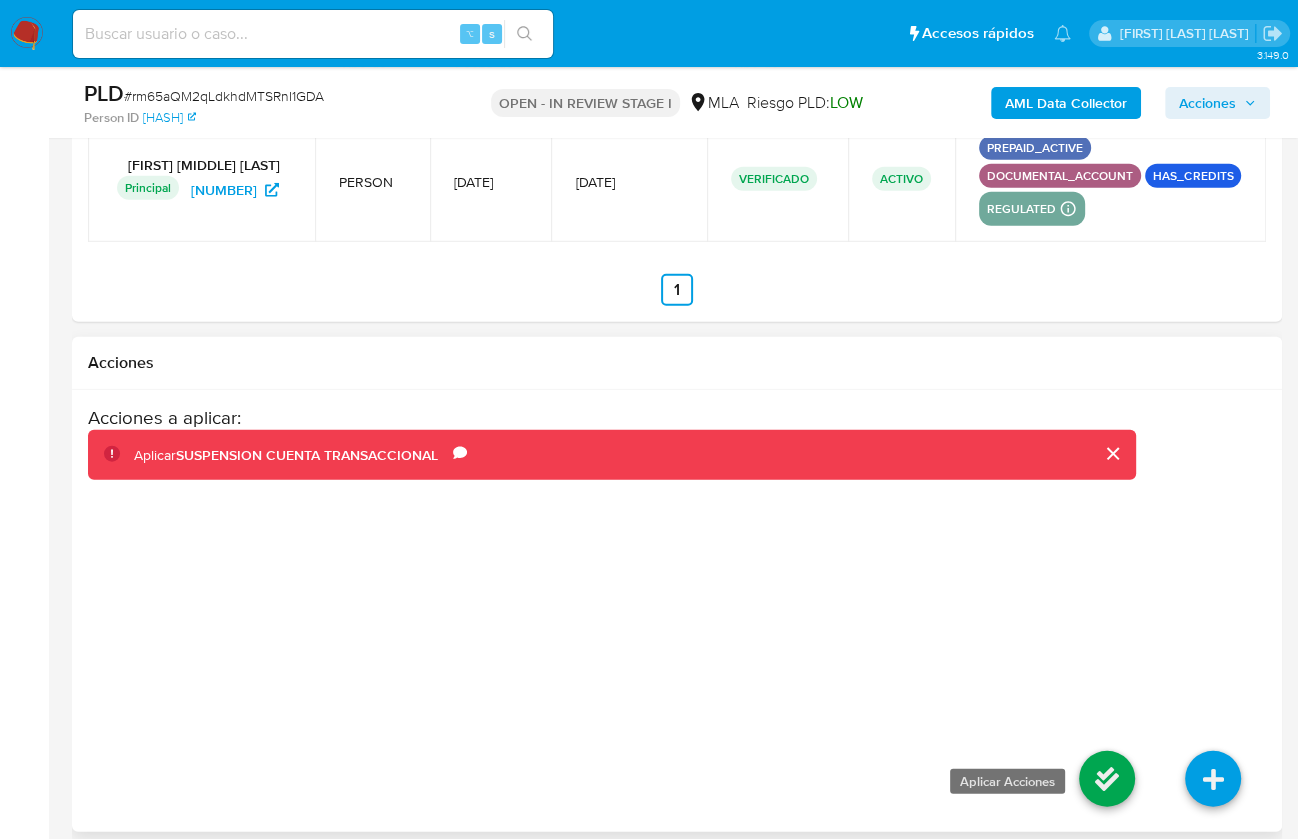 click at bounding box center [1107, 779] 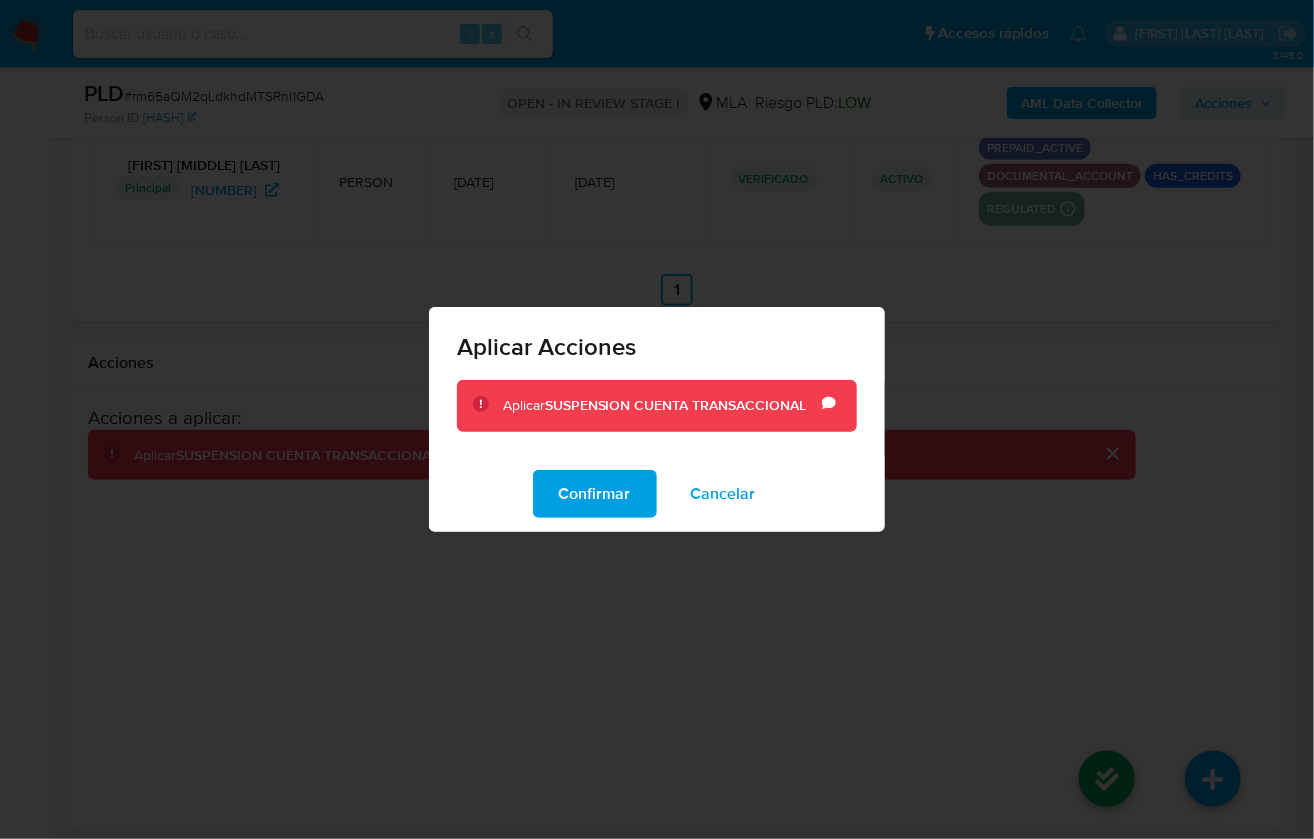 click on "Confirmar" at bounding box center (595, 494) 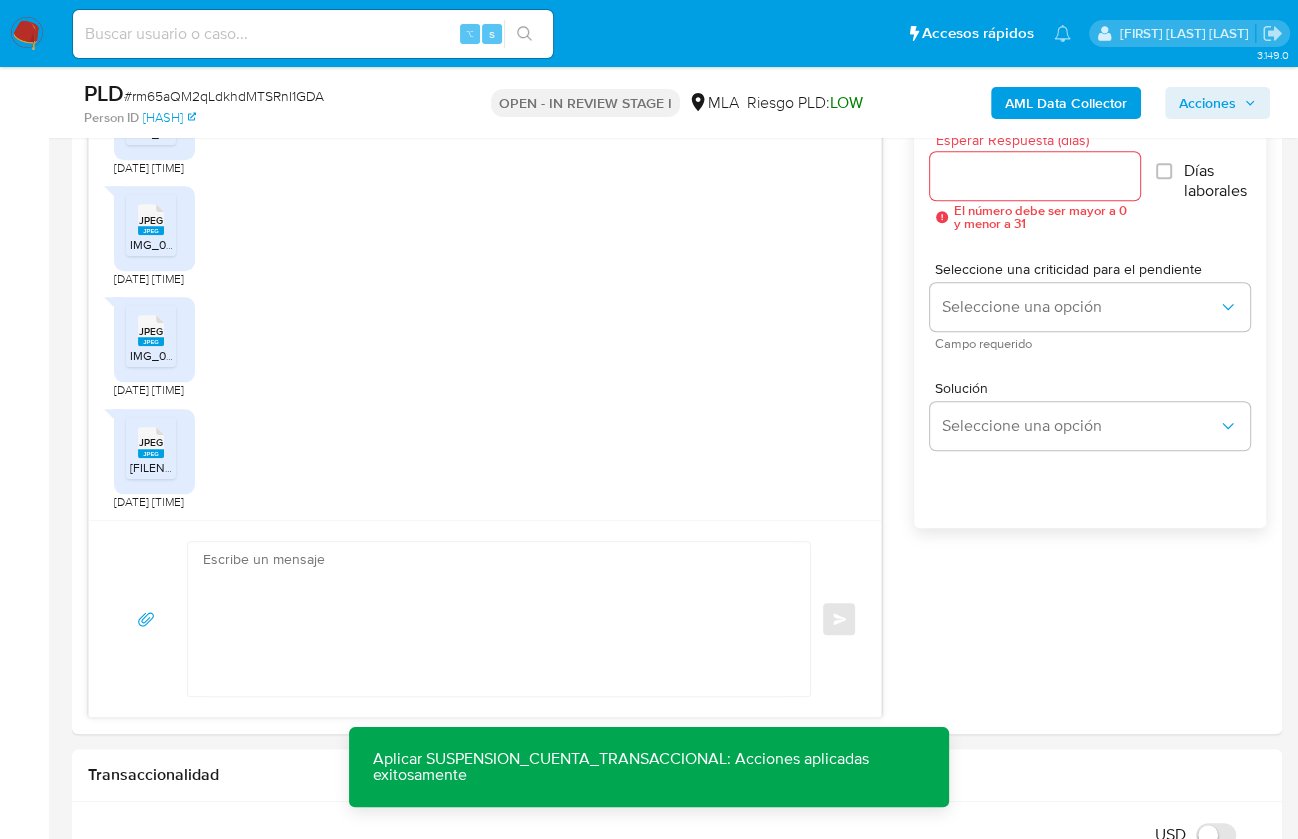 scroll, scrollTop: 1116, scrollLeft: 0, axis: vertical 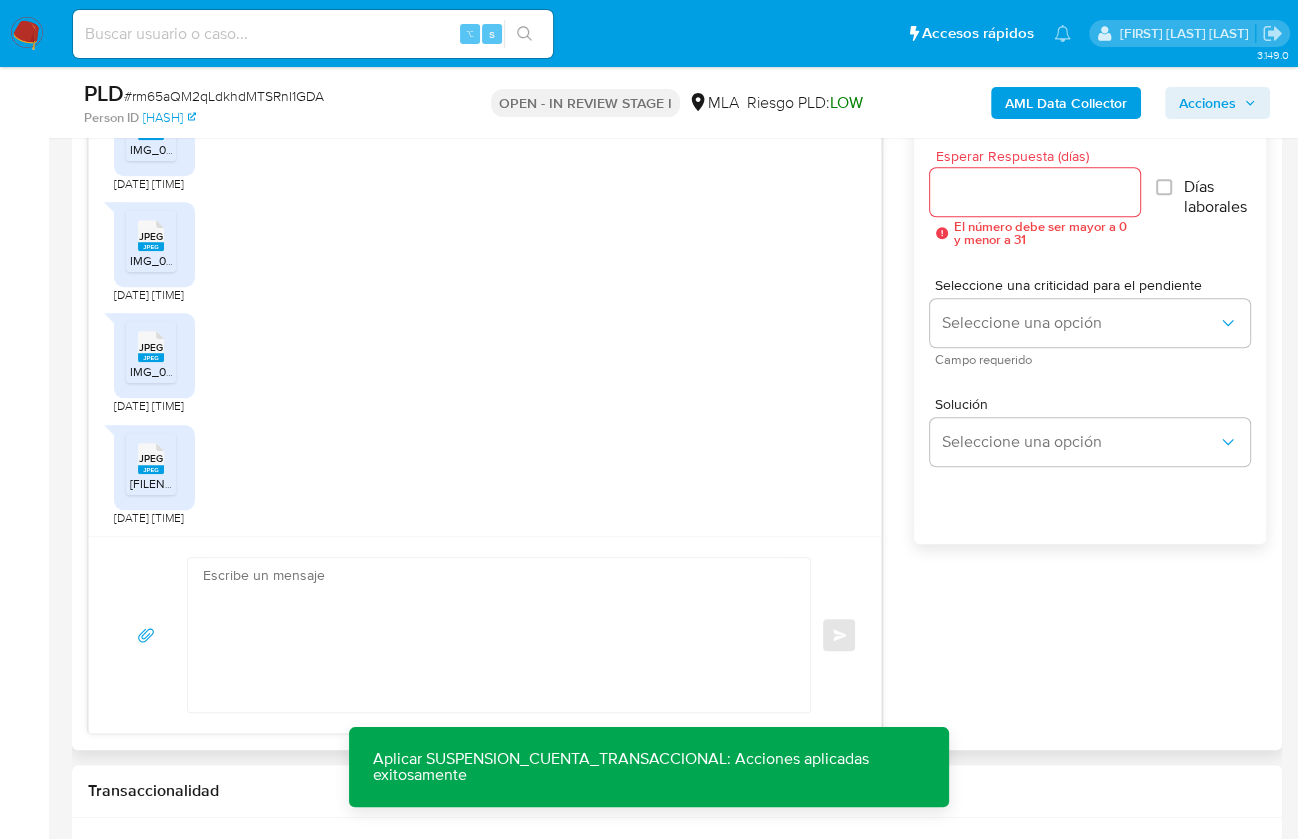 click at bounding box center (494, 635) 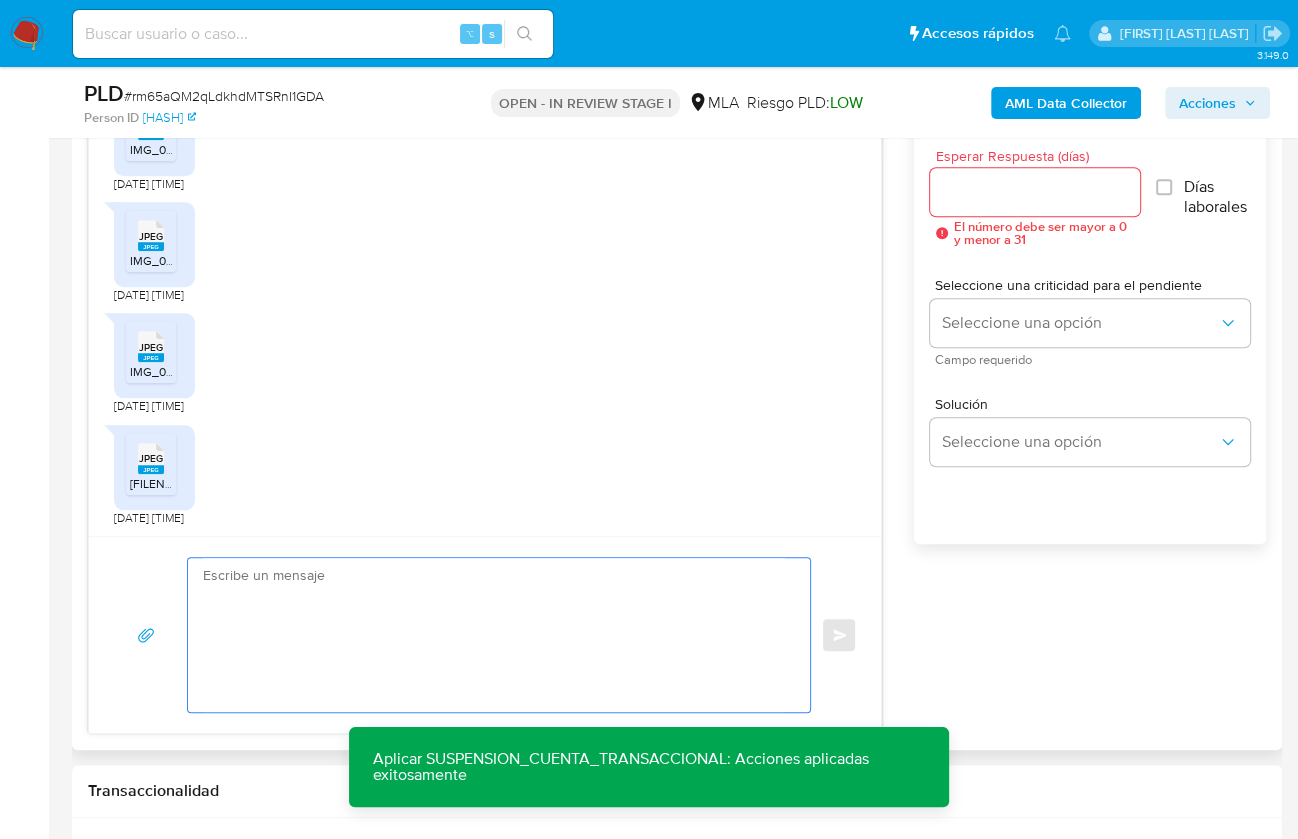 click at bounding box center (494, 635) 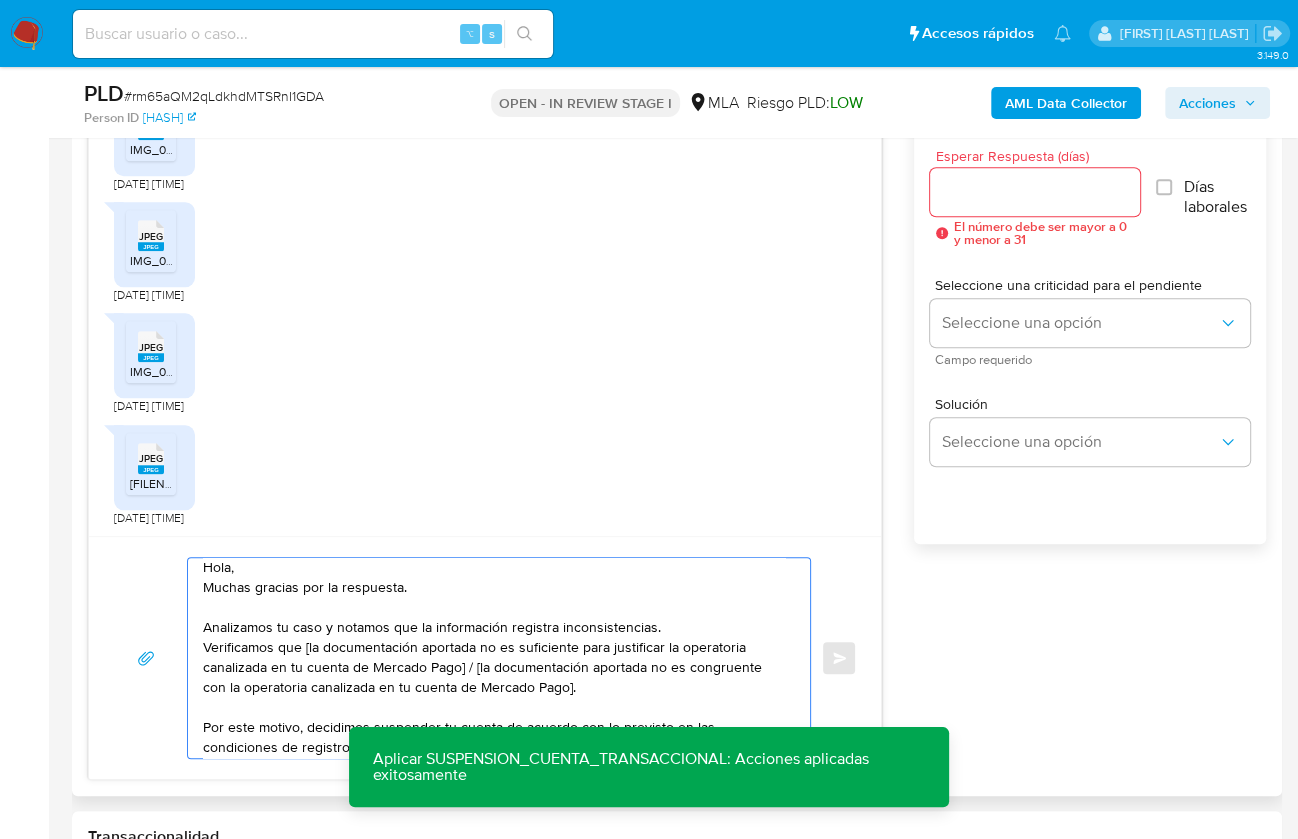 scroll, scrollTop: 0, scrollLeft: 0, axis: both 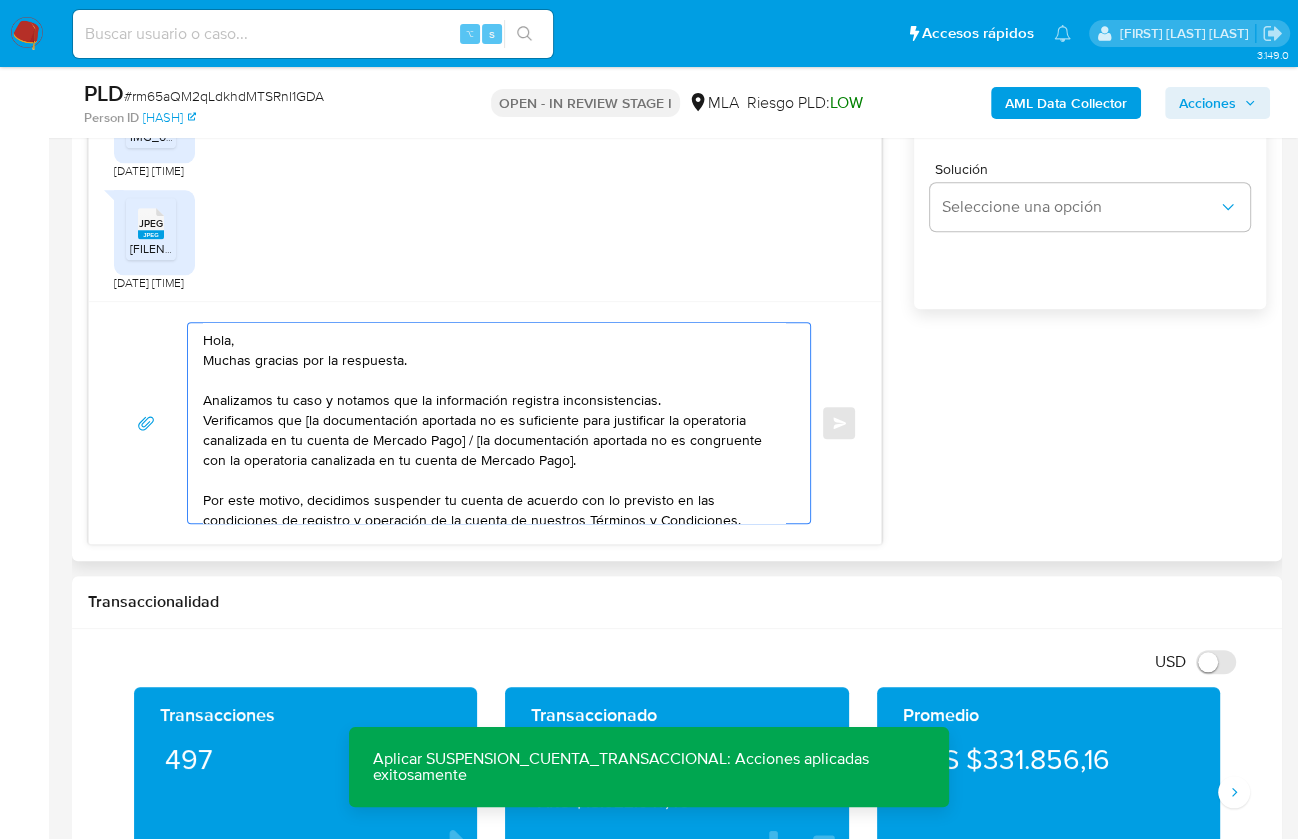 click on "Hola,
Muchas gracias por la respuesta.
Analizamos tu caso y notamos que la información registra inconsistencias.
Verificamos que [la documentación aportada no es suficiente para justificar la operatoria canalizada en tu cuenta de Mercado Pago] / [la documentación aportada no es congruente con la operatoria canalizada en tu cuenta de Mercado Pago].
Por este motivo, decidimos suspender tu cuenta de acuerdo con lo previsto en las condiciones de registro y operación de la cuenta de nuestros Términos y Condiciones.
Recordá que si tenés dinero en Mercado de Pago, podés retirarlo realizando una transferencia a una cuenta de tu preferencia. En caso de regularizar esta situación, podés contactarte a través de nuestro Portal de Ayuda.
Saludos, Equipo de Mercado Pago." at bounding box center [494, 423] 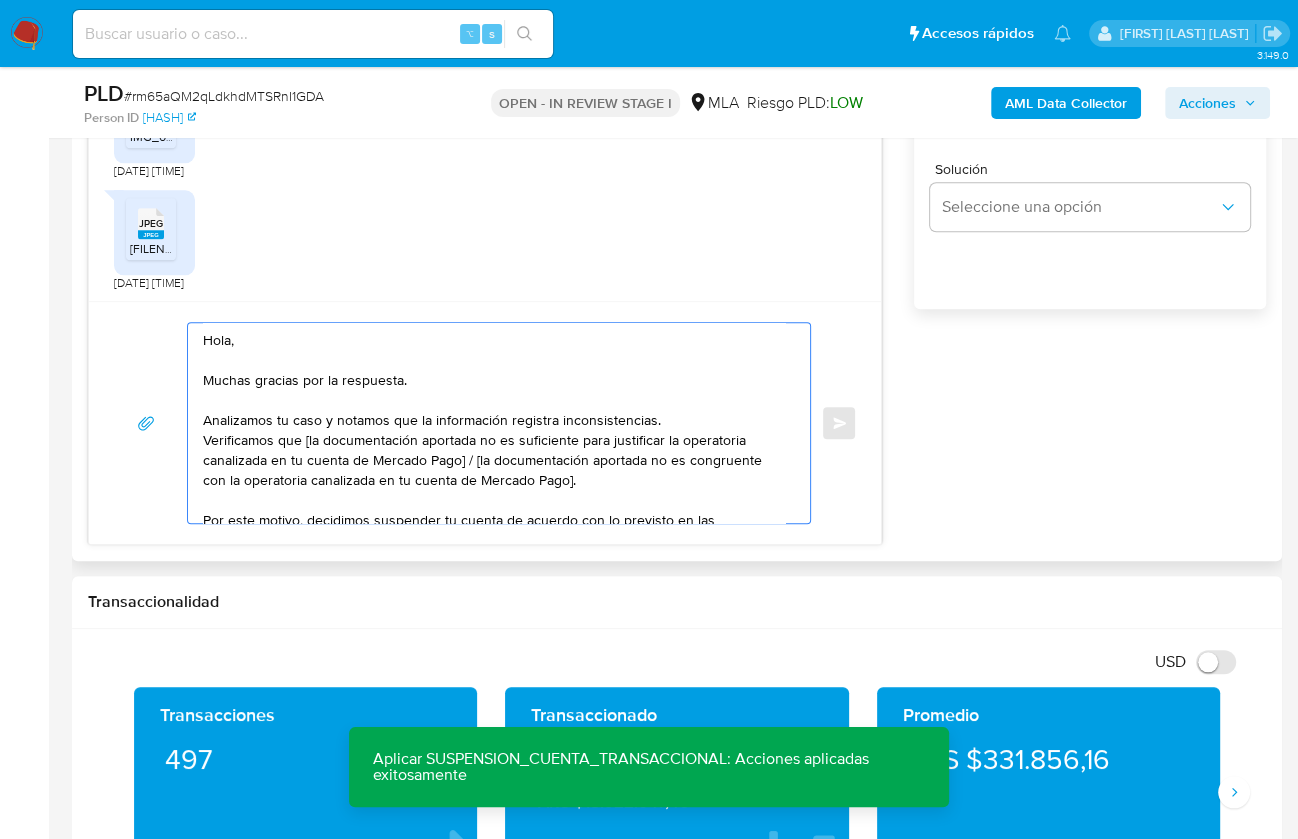 click on "Hola,
Muchas gracias por la respuesta.
Analizamos tu caso y notamos que la información registra inconsistencias.
Verificamos que [la documentación aportada no es suficiente para justificar la operatoria canalizada en tu cuenta de Mercado Pago] / [la documentación aportada no es congruente con la operatoria canalizada en tu cuenta de Mercado Pago].
Por este motivo, decidimos suspender tu cuenta de acuerdo con lo previsto en las condiciones de registro y operación de la cuenta de nuestros Términos y Condiciones.
Recordá que si tenés dinero en Mercado de Pago, podés retirarlo realizando una transferencia a una cuenta de tu preferencia. En caso de regularizar esta situación, podés contactarte a través de nuestro Portal de Ayuda.
Saludos, Equipo de Mercado Pago." at bounding box center [494, 423] 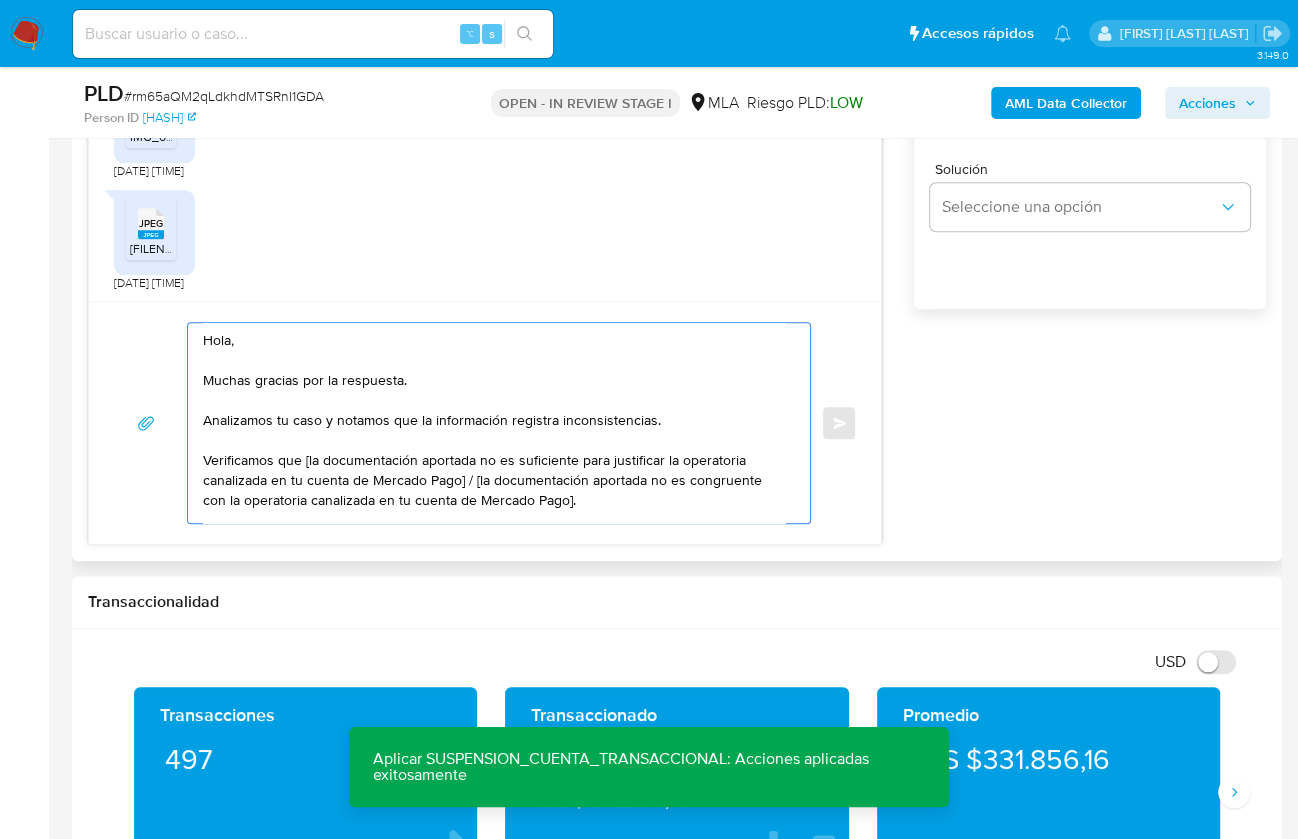 drag, startPoint x: 303, startPoint y: 456, endPoint x: 477, endPoint y: 476, distance: 175.14566 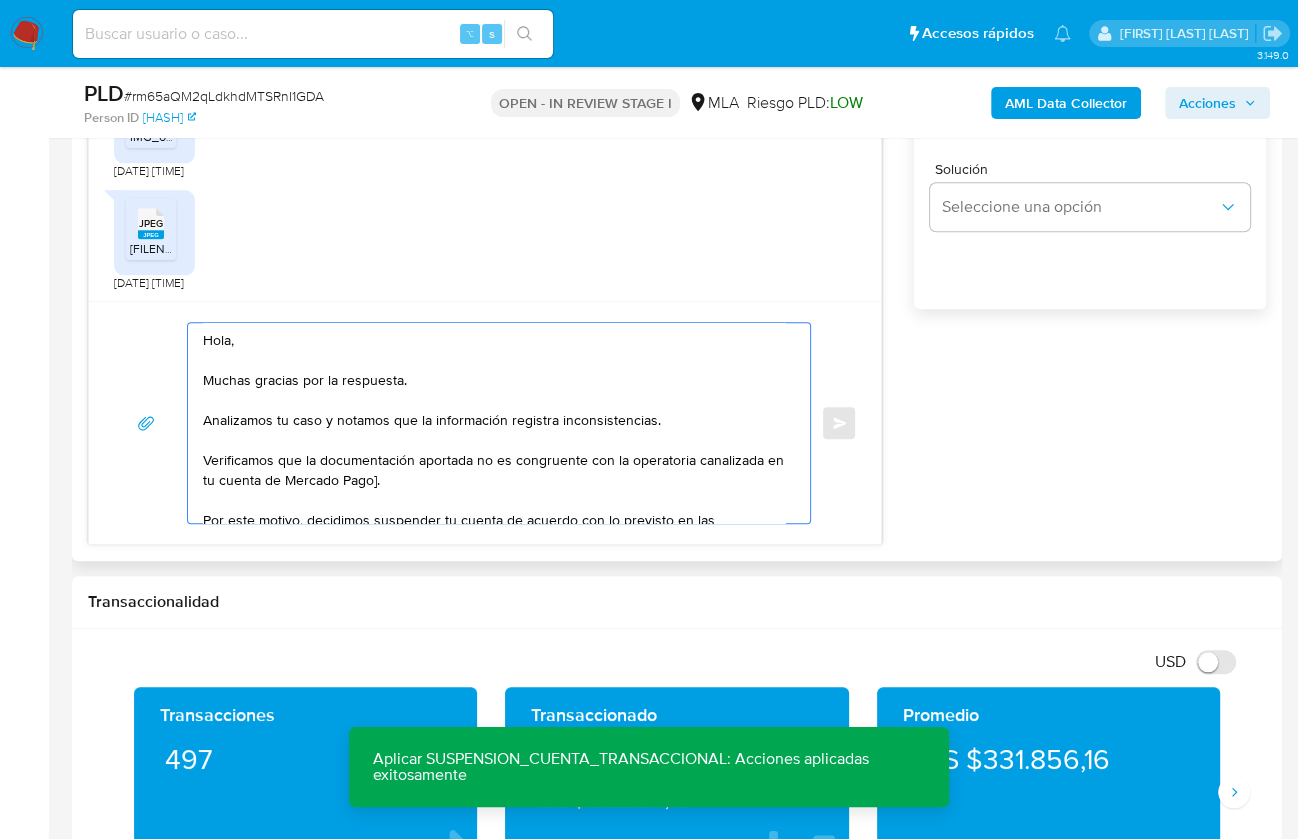 click on "Hola,
Muchas gracias por la respuesta.
Analizamos tu caso y notamos que la información registra inconsistencias.
Verificamos que la documentación aportada no es congruente con la operatoria canalizada en tu cuenta de Mercado Pago].
Por este motivo, decidimos suspender tu cuenta de acuerdo con lo previsto en las condiciones de registro y operación de la cuenta de nuestros Términos y Condiciones.
Recordá que si tenés dinero en Mercado de Pago, podés retirarlo realizando una transferencia a una cuenta de tu preferencia. En caso de regularizar esta situación, podés contactarte a través de nuestro Portal de Ayuda.
Saludos, Equipo de Mercado Pago." at bounding box center (494, 423) 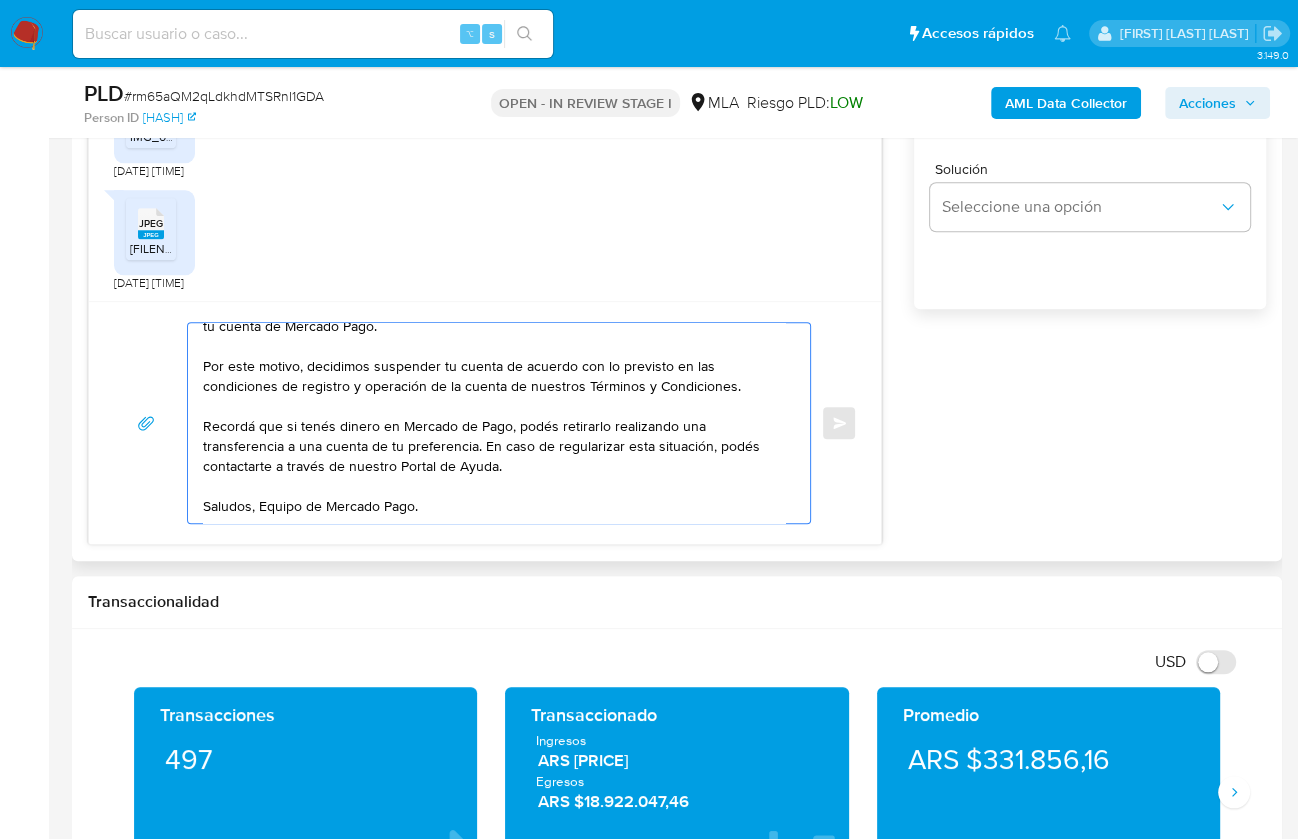 scroll, scrollTop: 173, scrollLeft: 0, axis: vertical 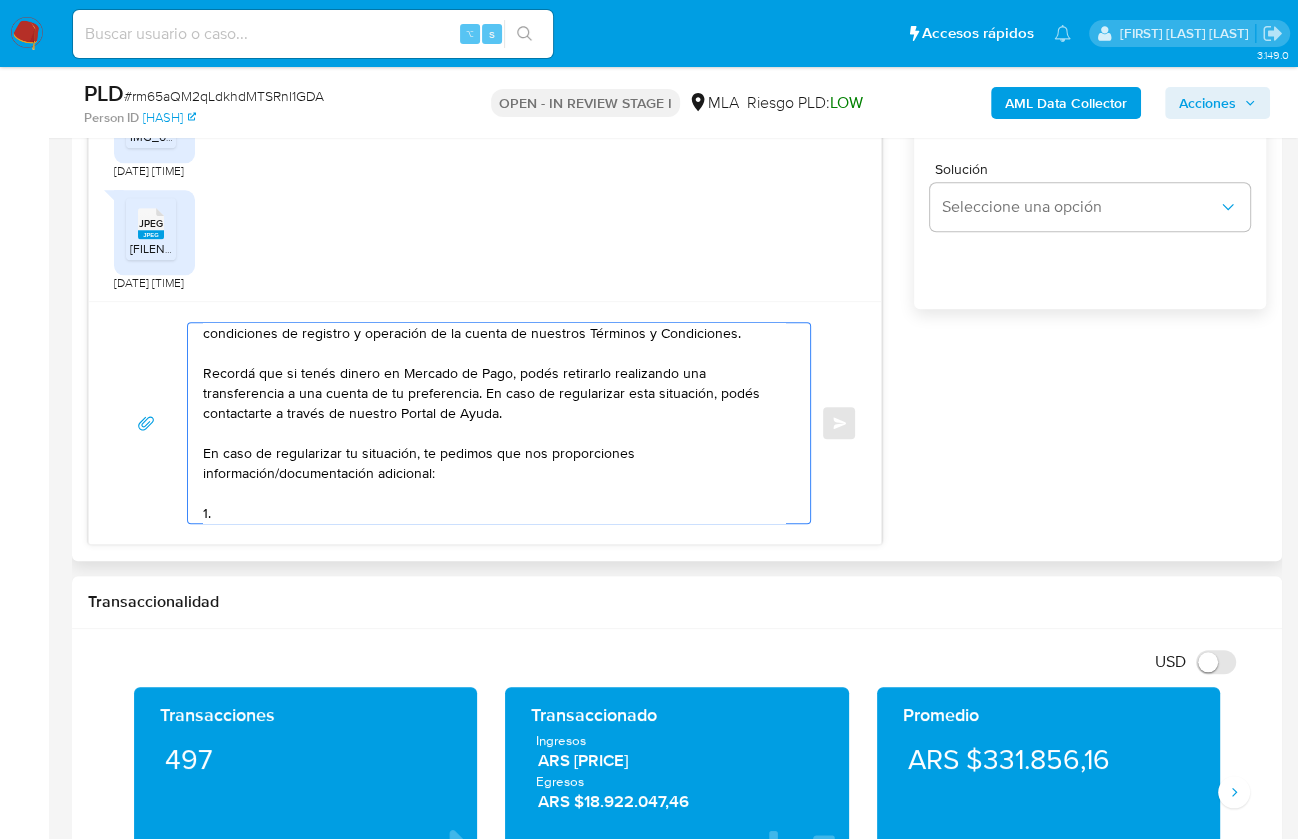 paste on "3. Proporciona el vínculo con las siguientes contrapartes con las que operaste, el motivo de las transacciones y documentación de respaldo:
- Nombre Contraparte CUIT XXX
- Nombre Contraparte CUIT XXX
4. Origen del dinero ingresado en efectivo:
- Explica el origen del dinero ingresado en efectivo y proporciona documentación que respalde esta operatoria.
Es importante que sepas que, en caso de no responder a lo solicitado o si lo presentado resulta insuficiente, tu cuenta podría ser inhabilitada de acuerdo a los términos y condiciones de uso de Mercado Pago.
Formatos admitidos: PDF, JPG, JPEG, TXT, DOC, DOCX, XLS, PNG, XLSX, con un tamaño máximo de 25MB por archivo.
Quedamos aguardando por la información solicitada dentro de los próximos XX días.
Muchas gracias.
Saludos,
Equipo de Mercado Pago." 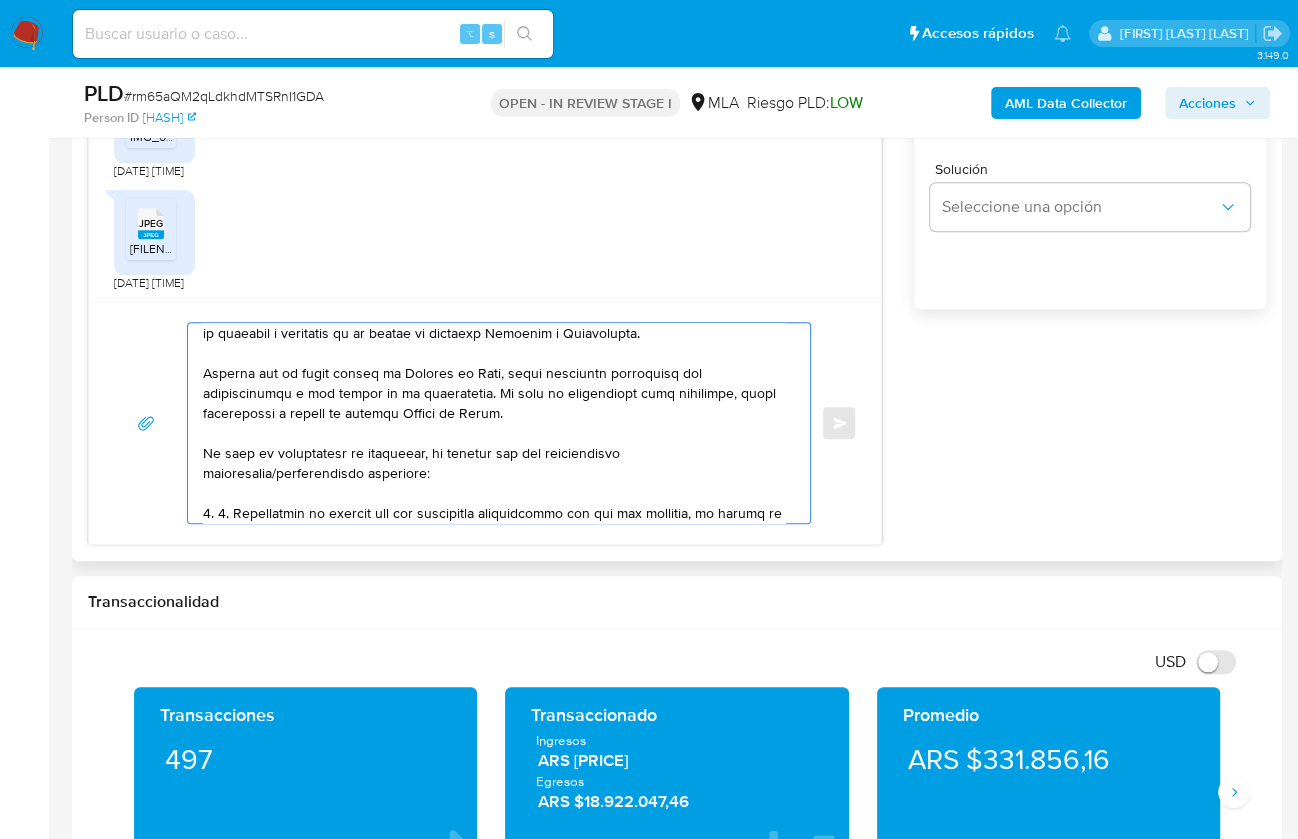 scroll, scrollTop: 847, scrollLeft: 0, axis: vertical 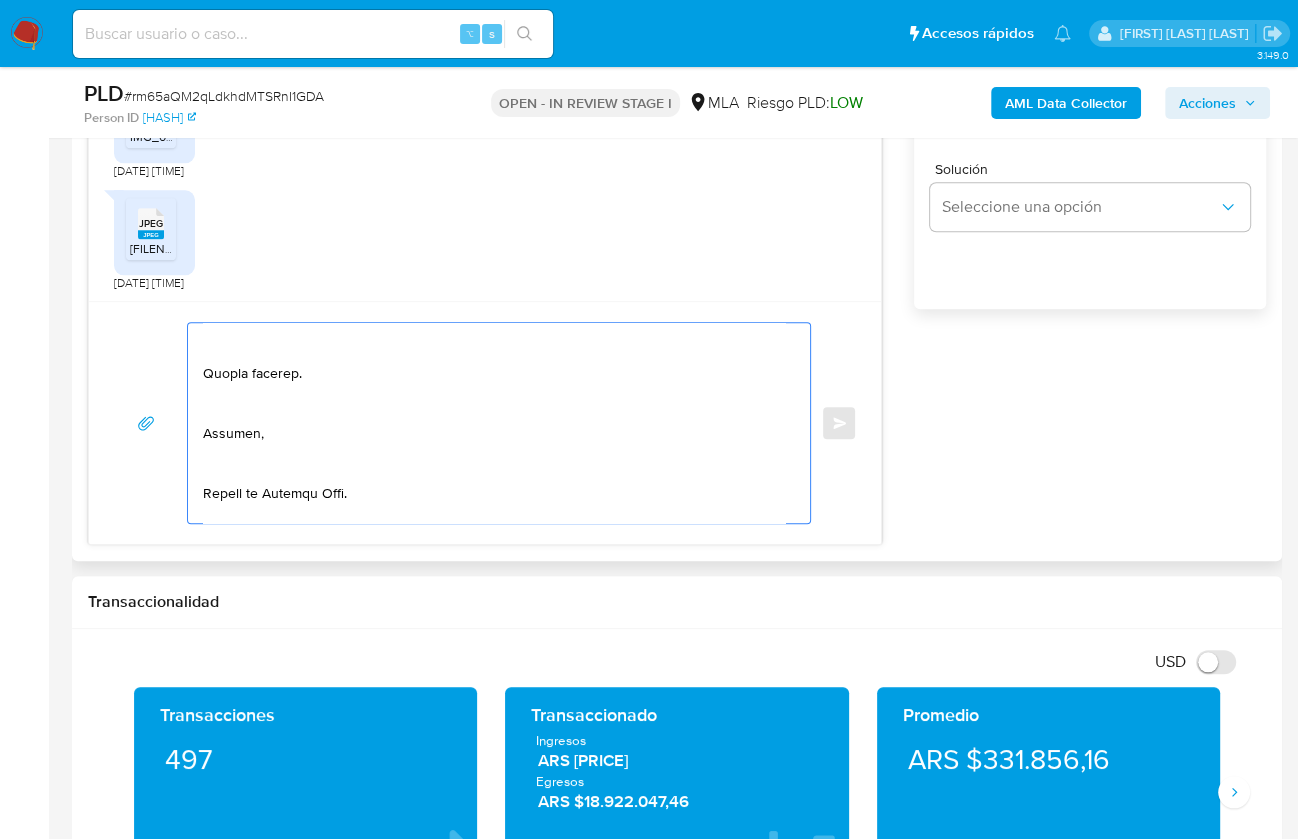 click at bounding box center (494, 423) 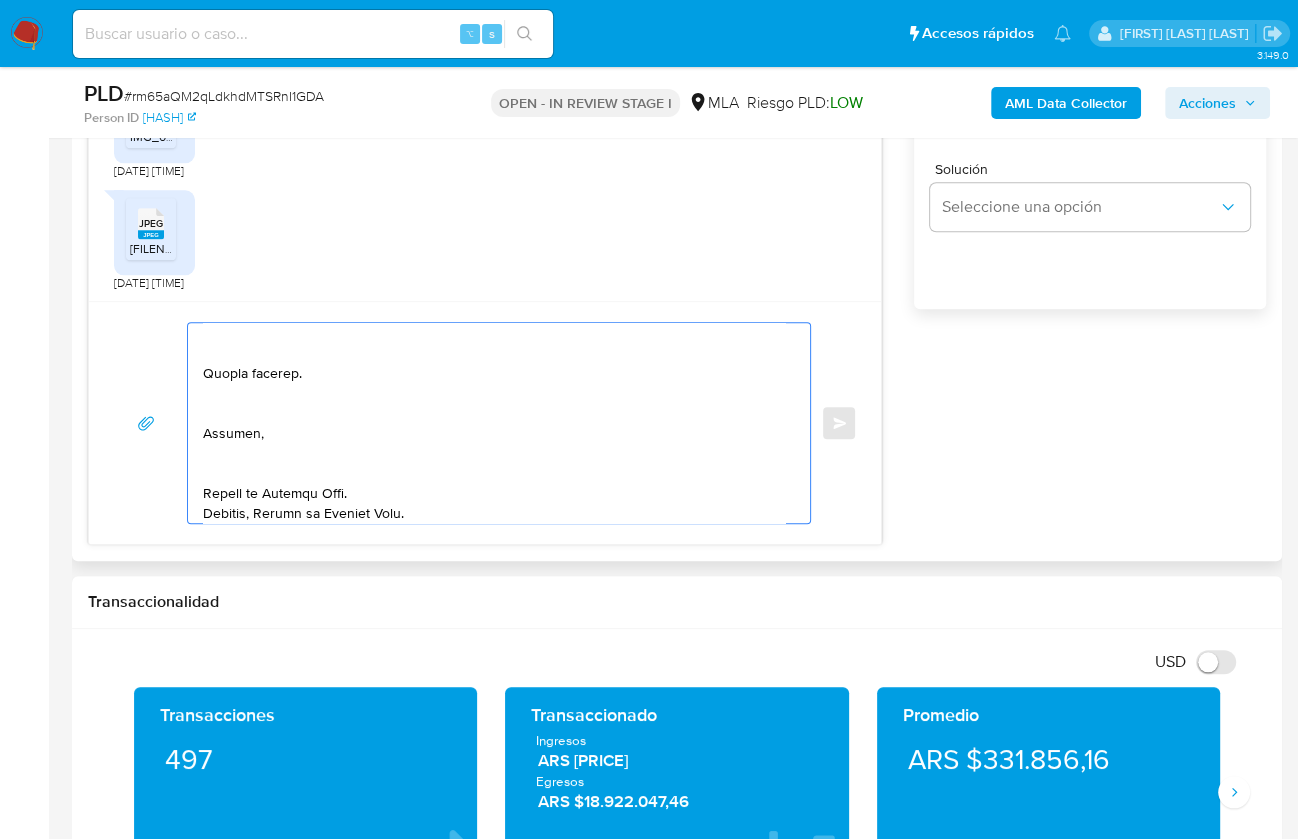 click at bounding box center (494, 423) 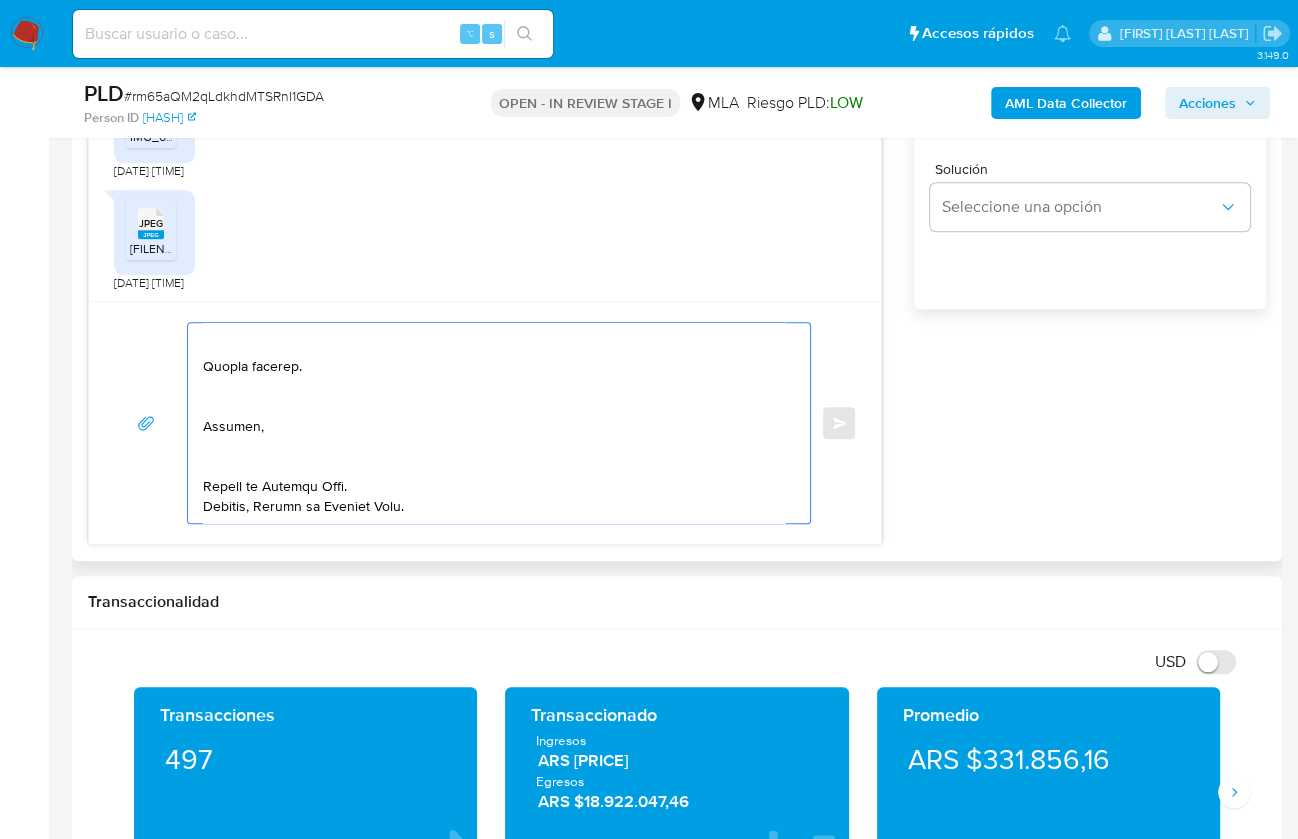 drag, startPoint x: 428, startPoint y: 505, endPoint x: 184, endPoint y: 488, distance: 244.59149 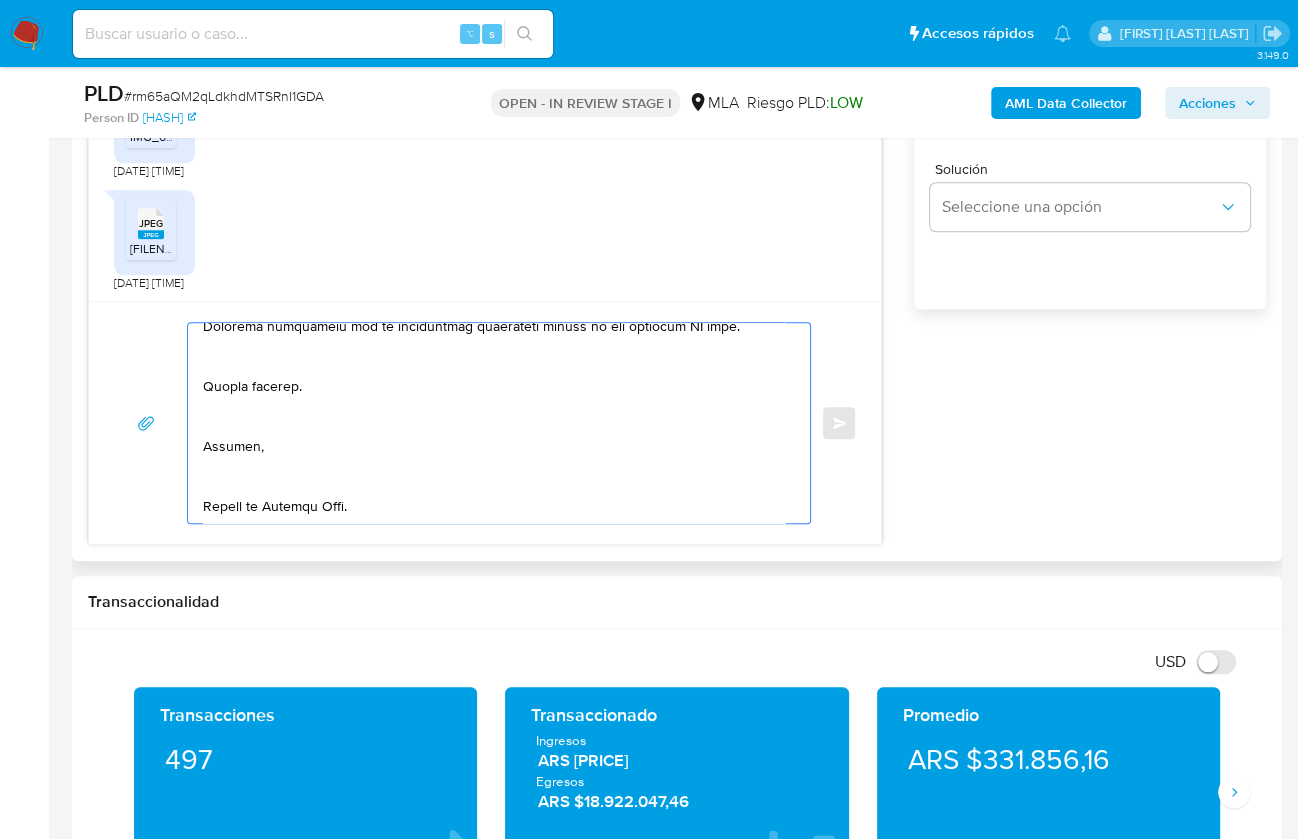 click at bounding box center (494, 423) 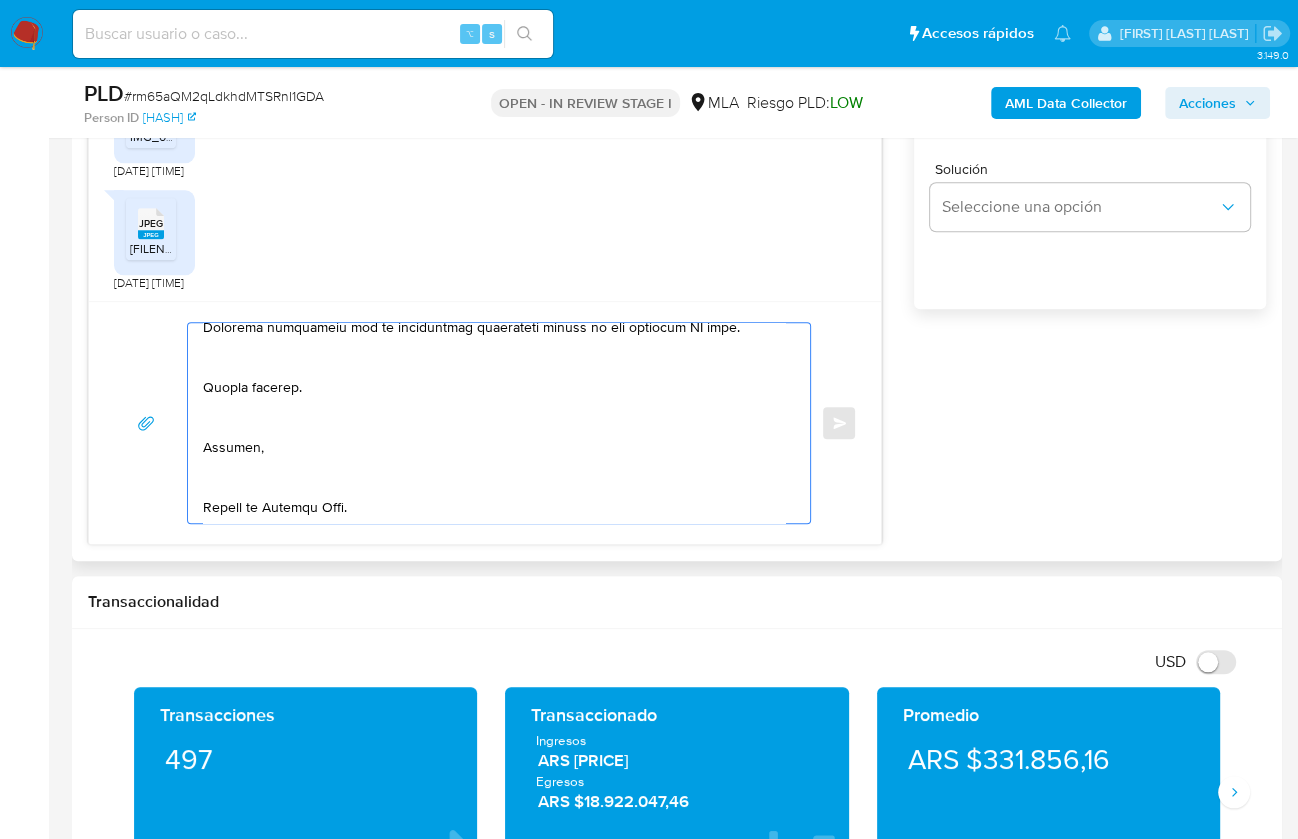 click at bounding box center (494, 423) 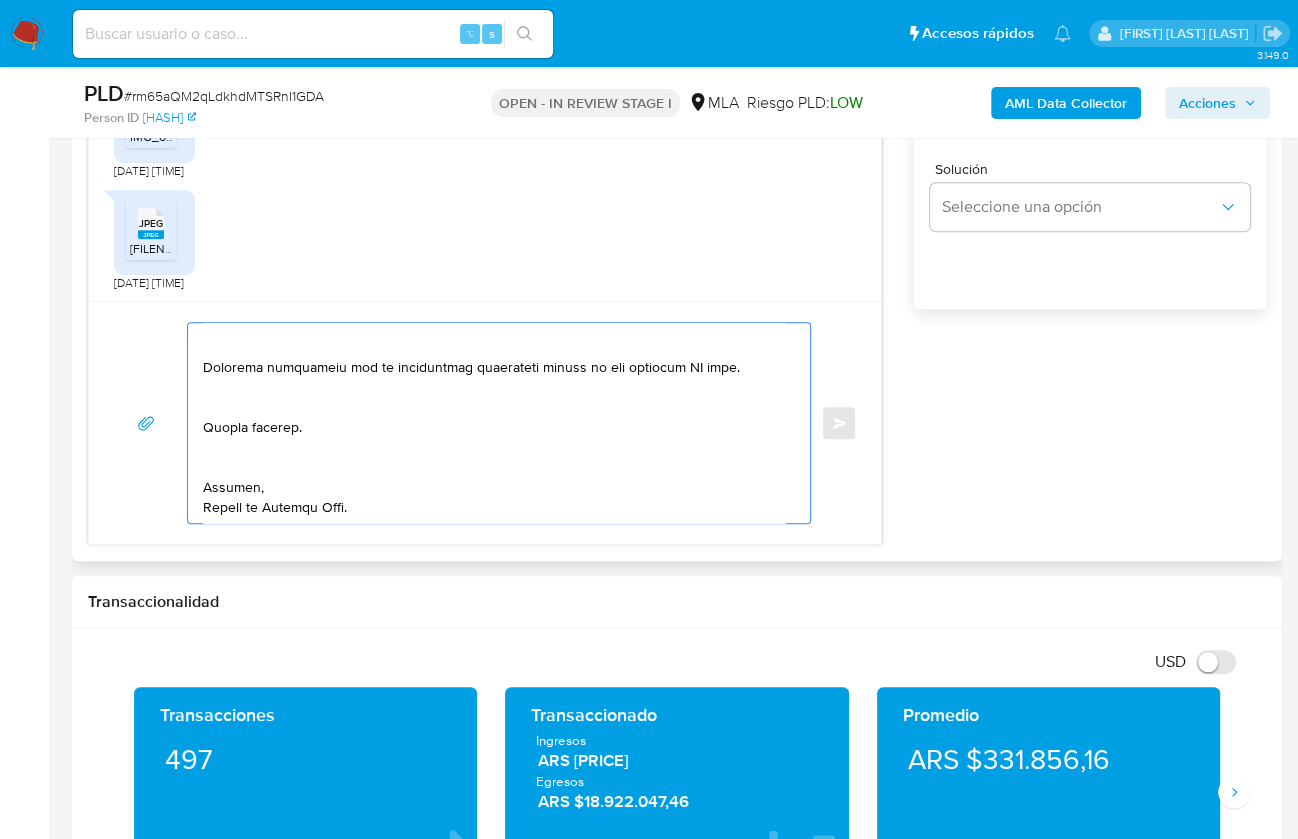 click at bounding box center (494, 423) 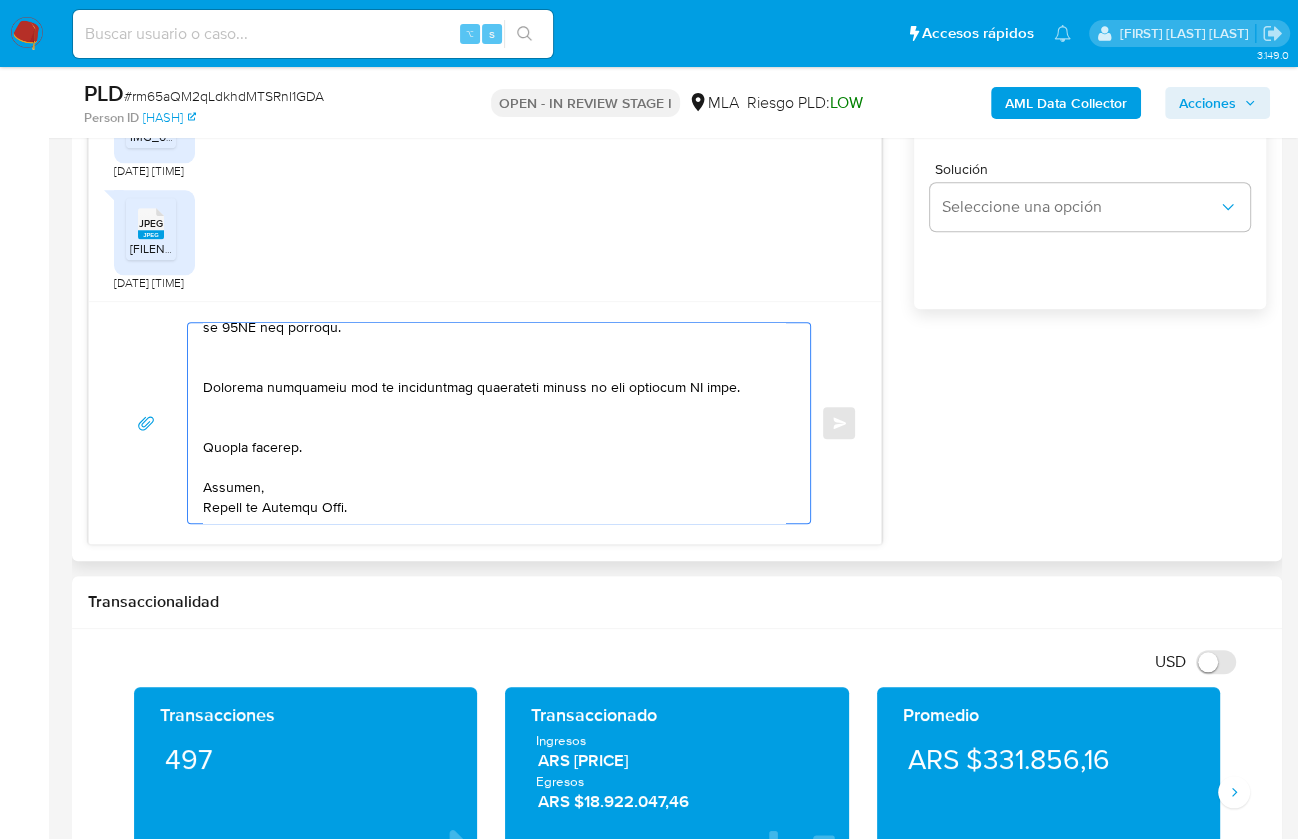 click at bounding box center [494, 423] 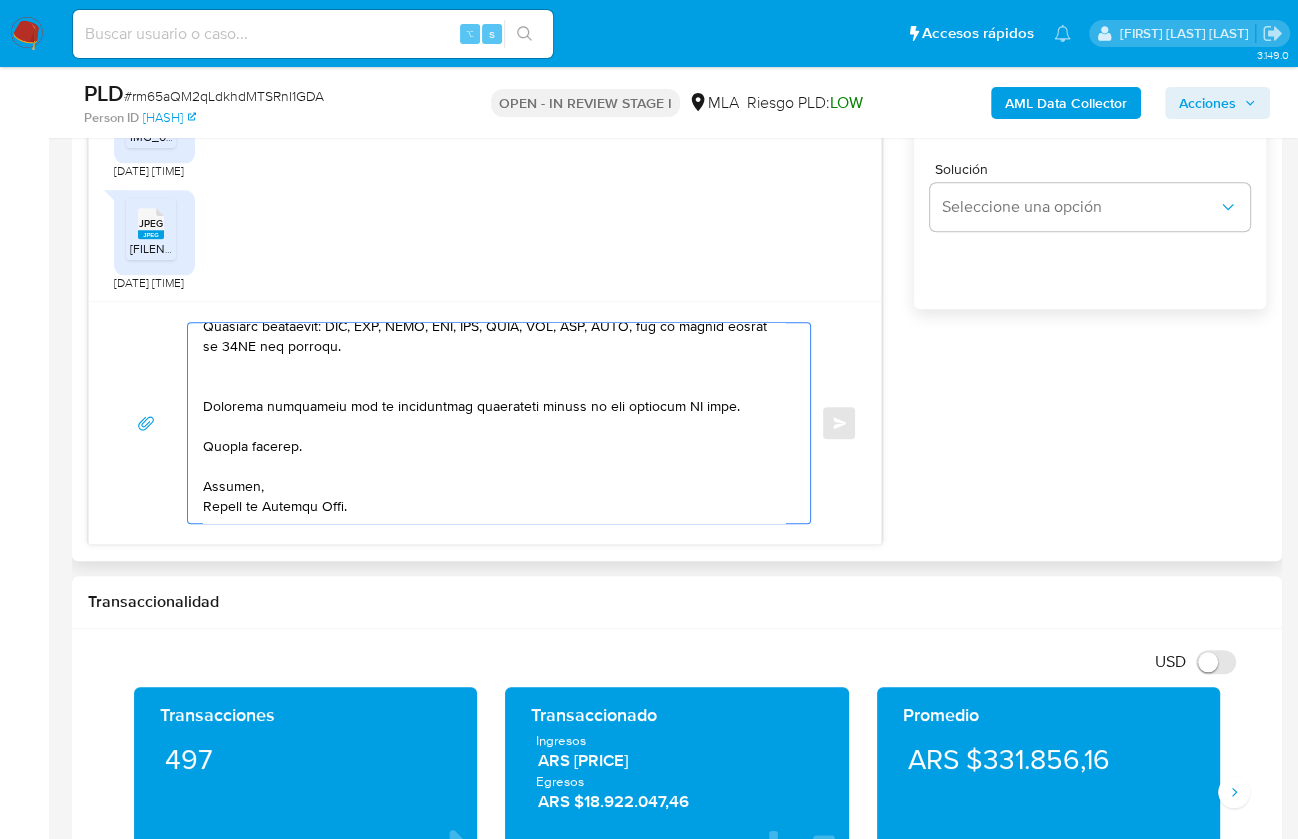 scroll, scrollTop: 753, scrollLeft: 0, axis: vertical 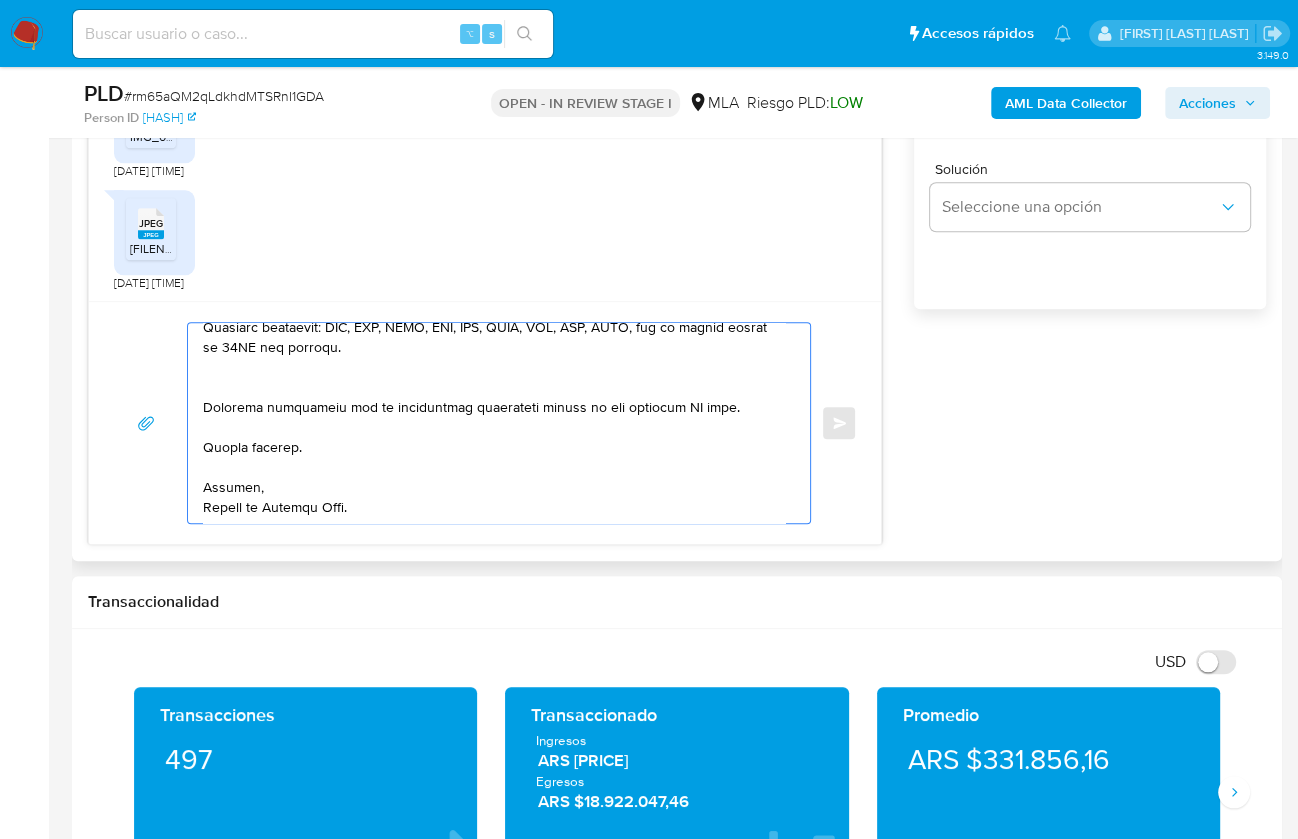 drag, startPoint x: 694, startPoint y: 404, endPoint x: 604, endPoint y: 397, distance: 90.27181 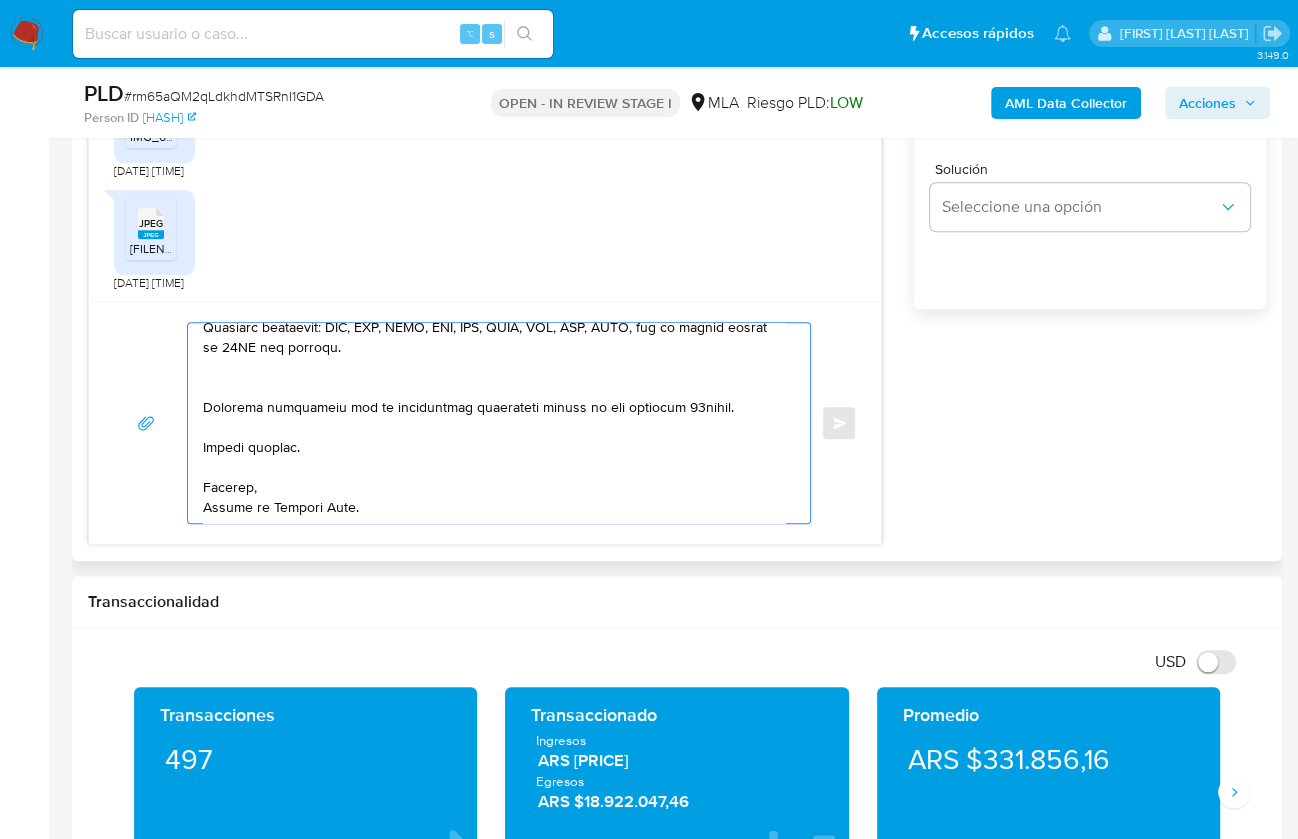 click at bounding box center (494, 423) 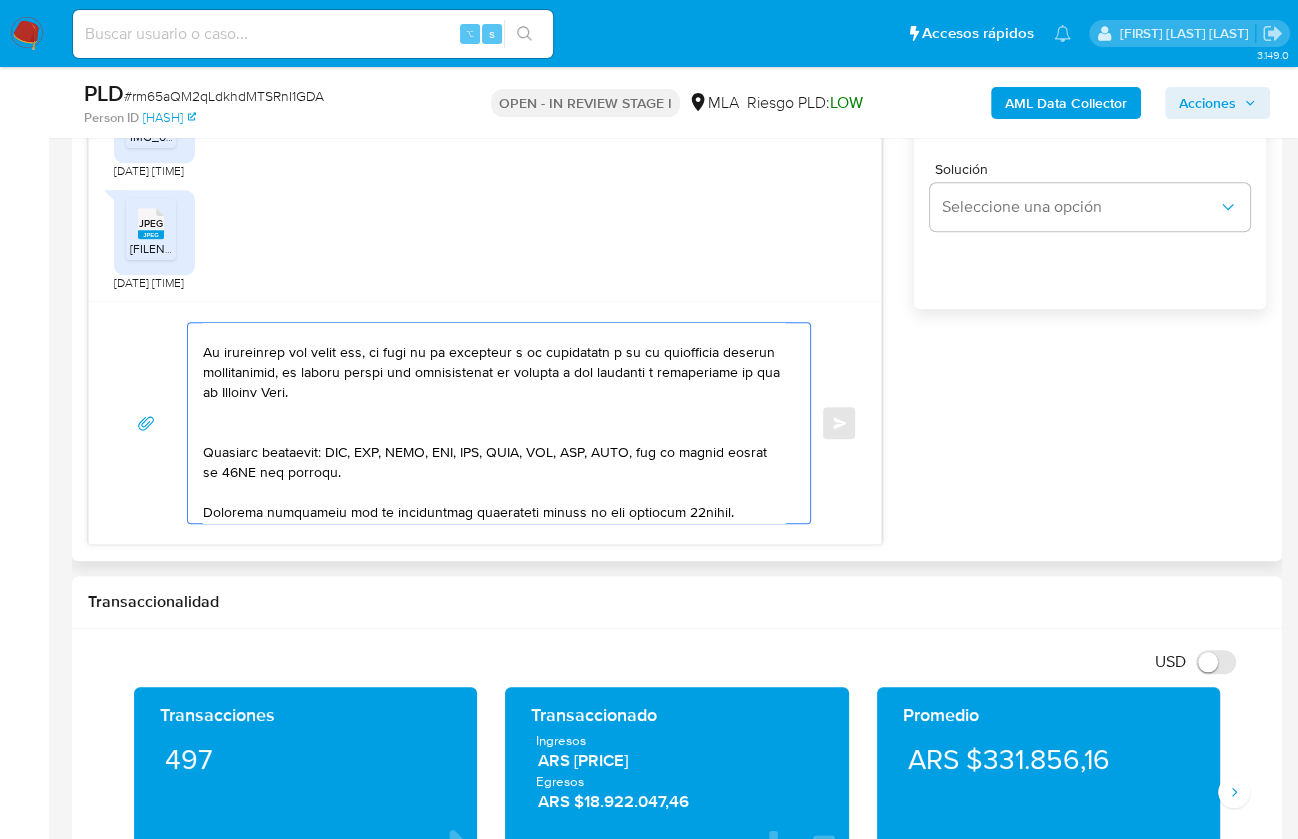 scroll, scrollTop: 600, scrollLeft: 0, axis: vertical 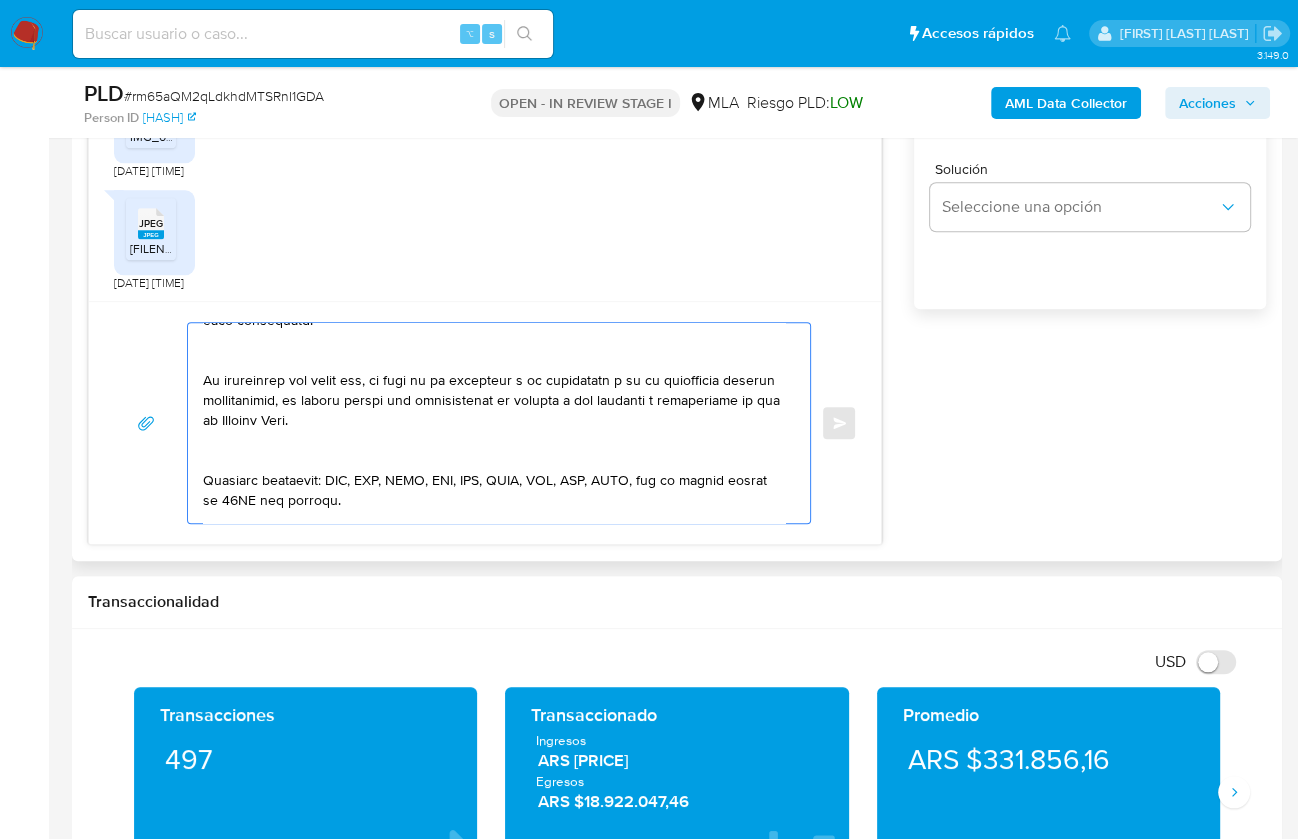 click at bounding box center [494, 423] 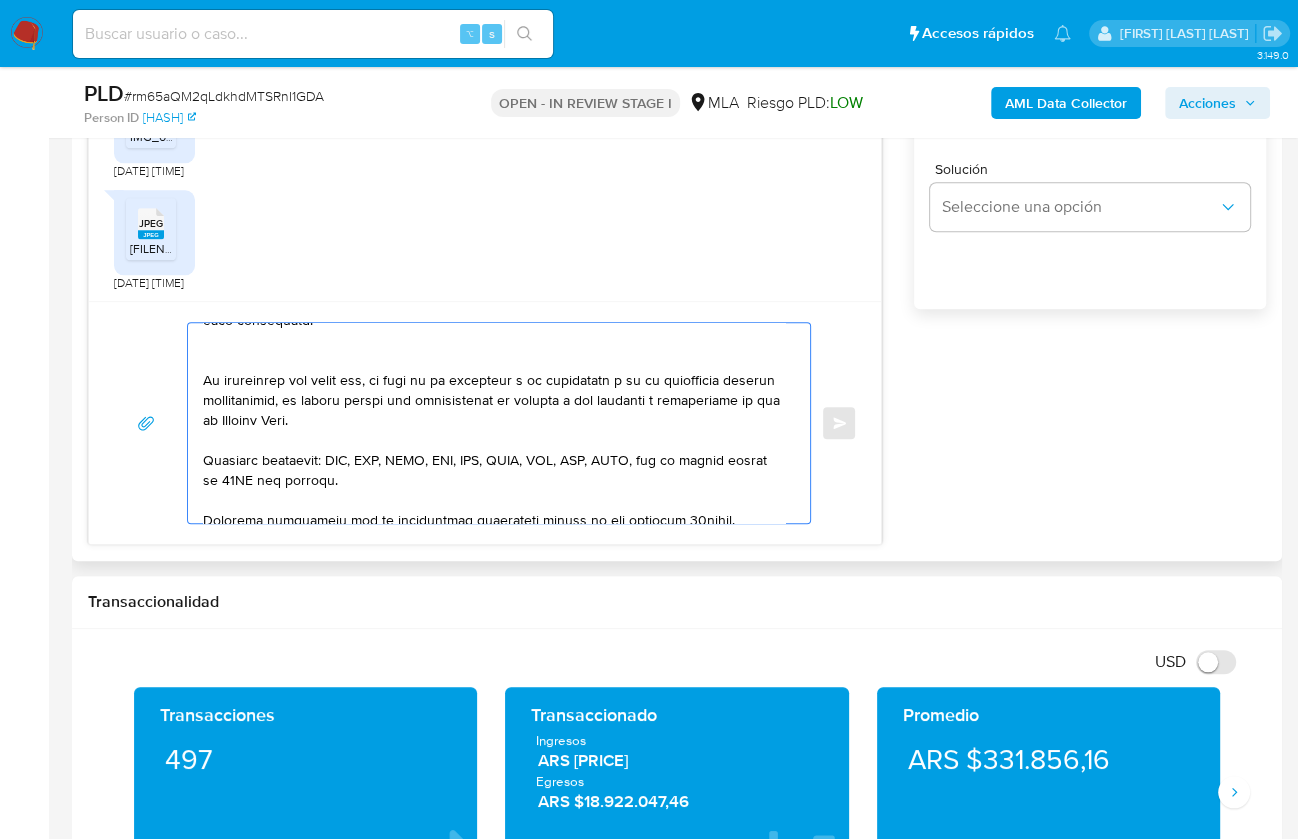 click at bounding box center (494, 423) 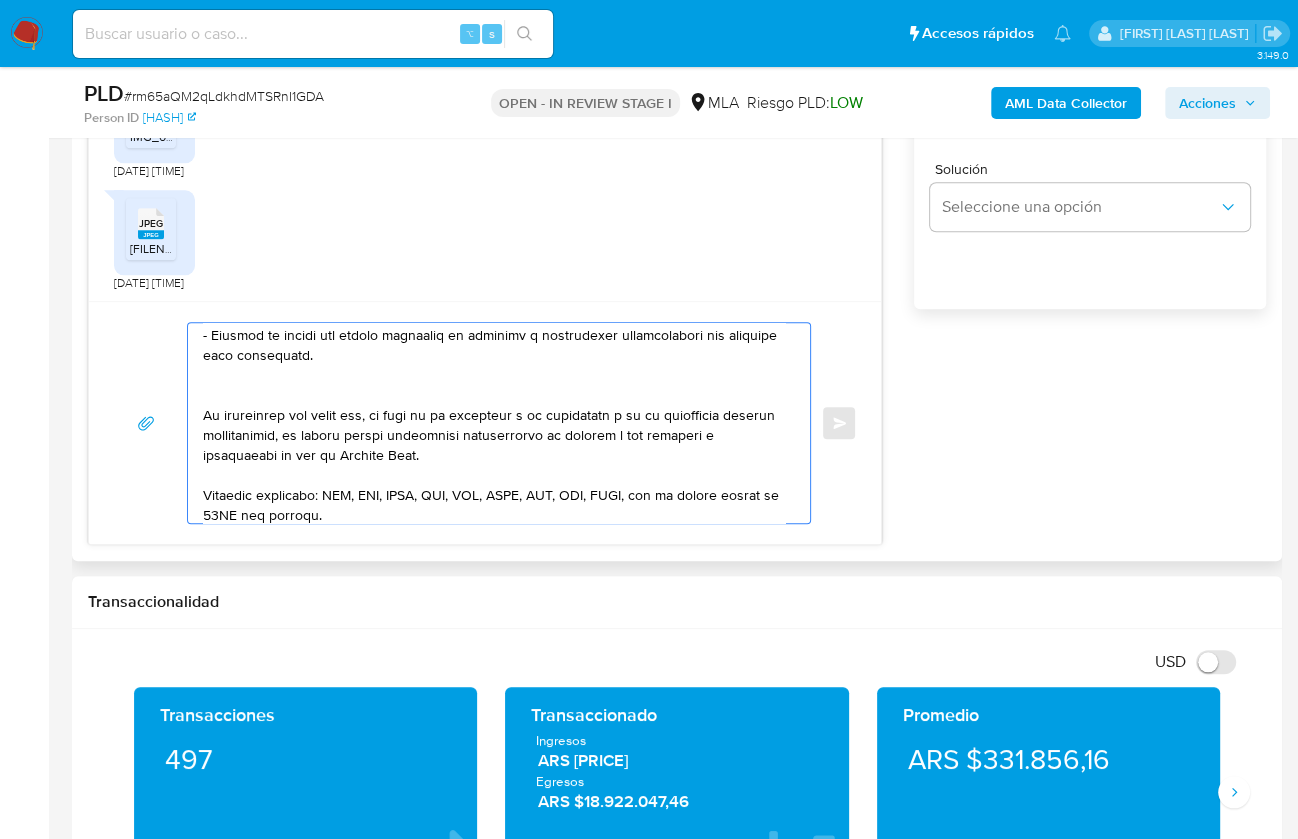 click at bounding box center [494, 423] 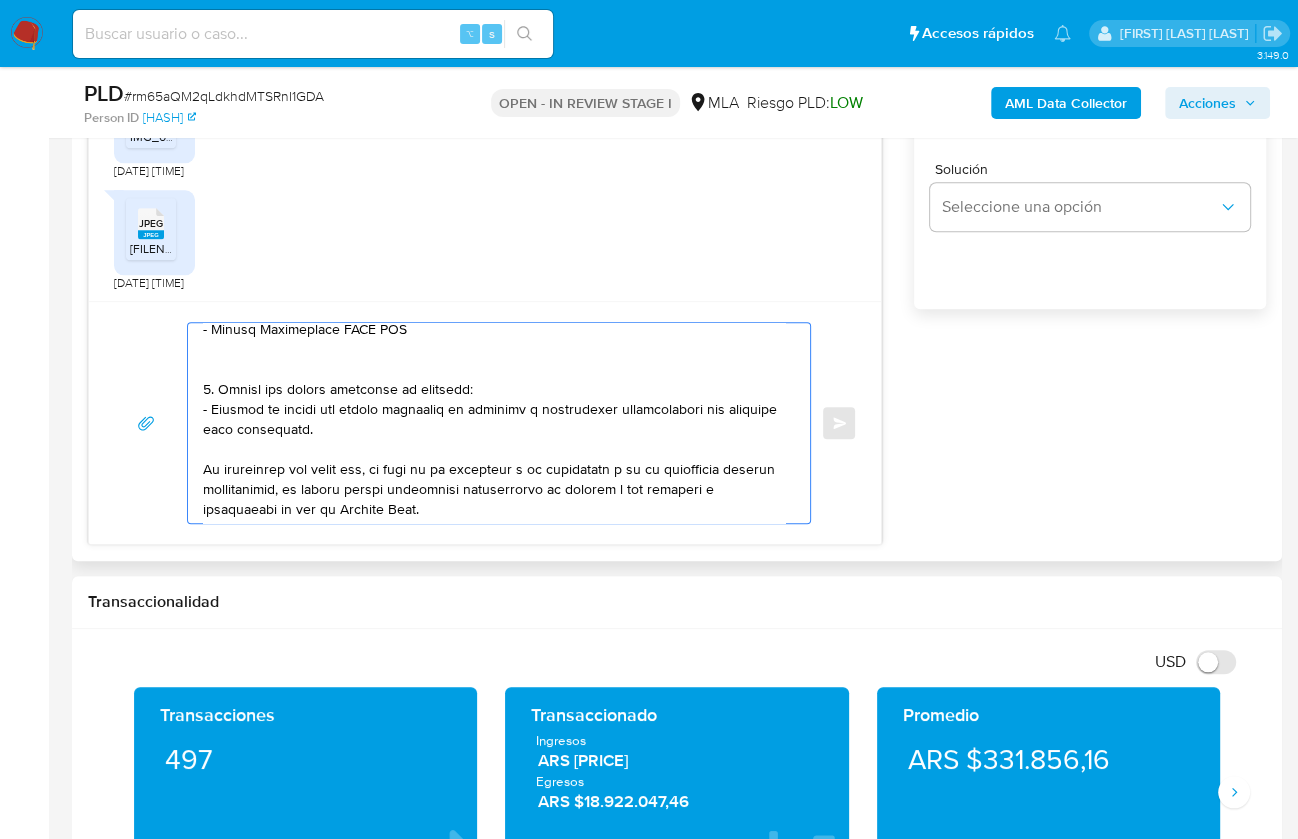 scroll, scrollTop: 490, scrollLeft: 0, axis: vertical 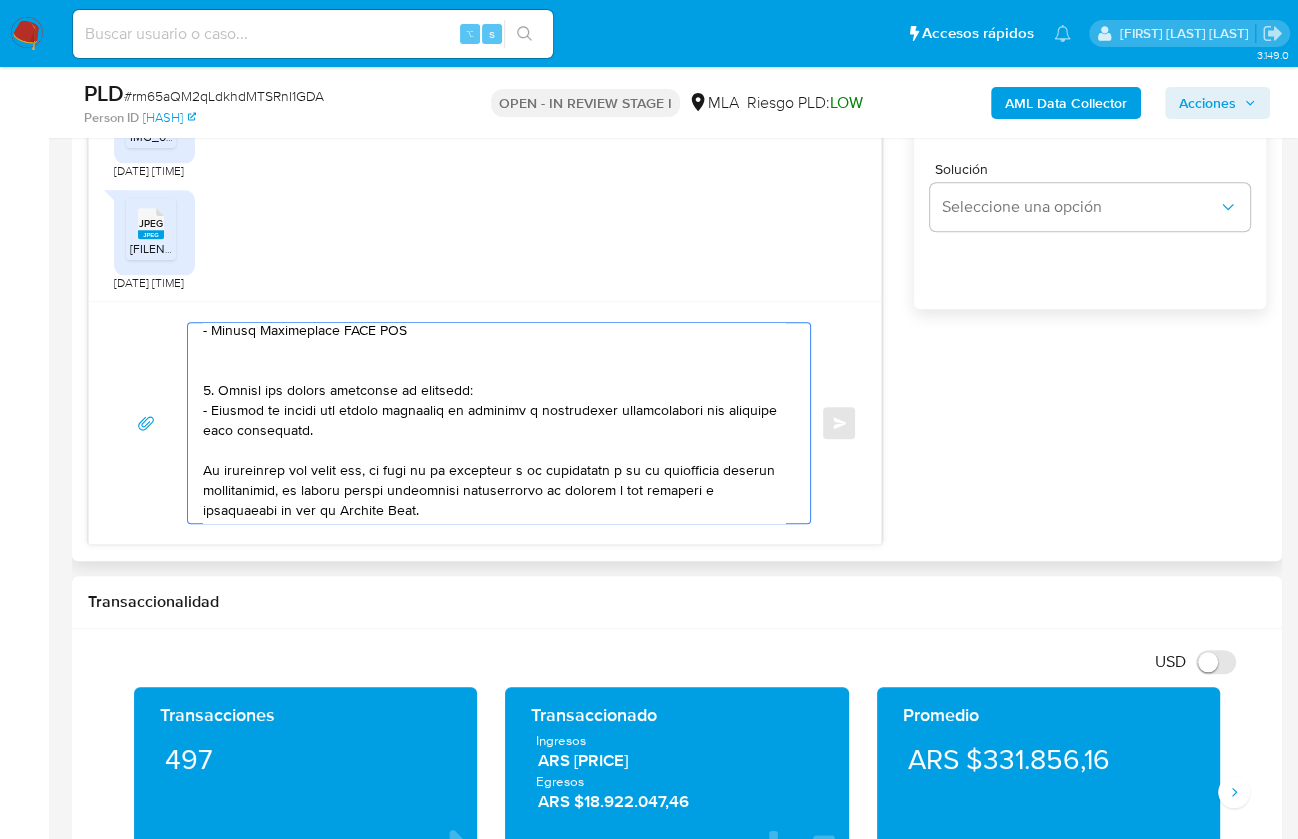 click at bounding box center [494, 423] 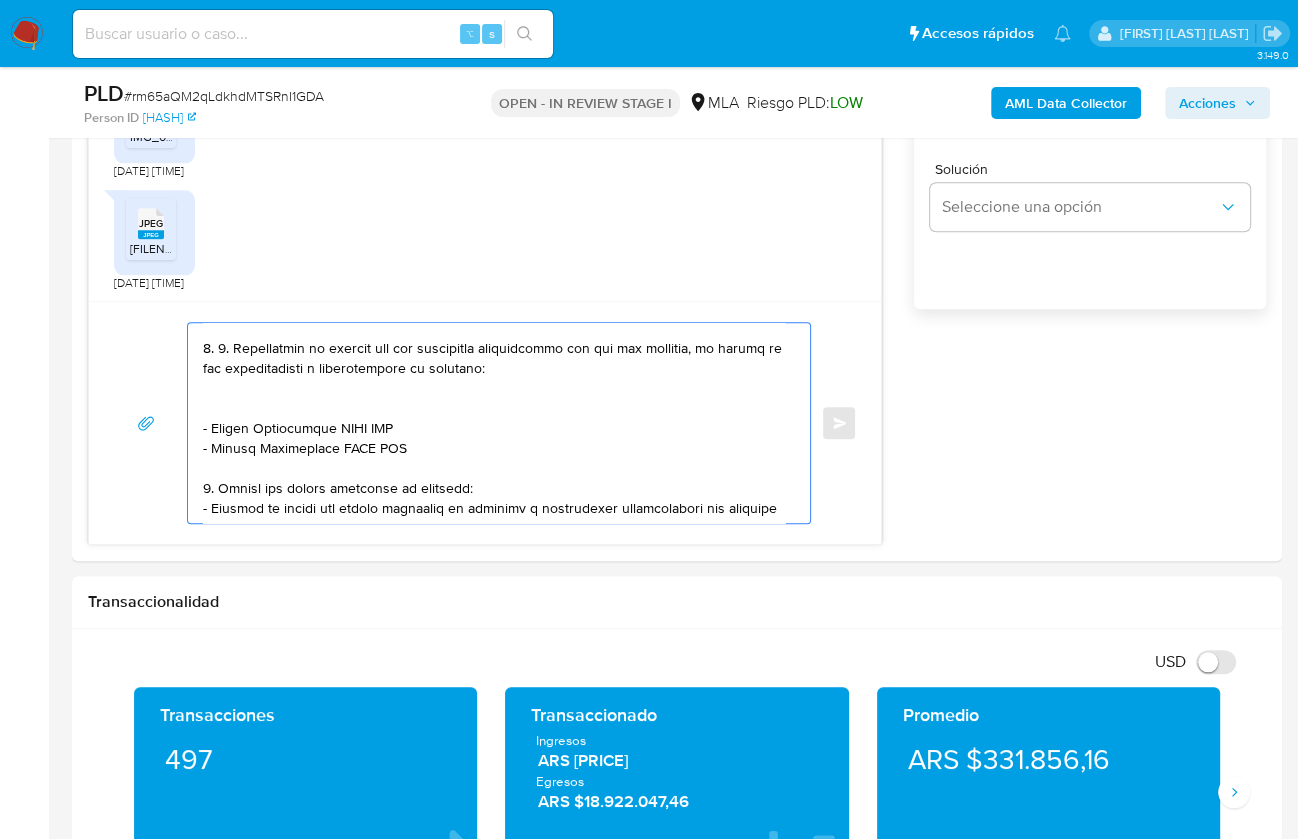 scroll, scrollTop: 327, scrollLeft: 0, axis: vertical 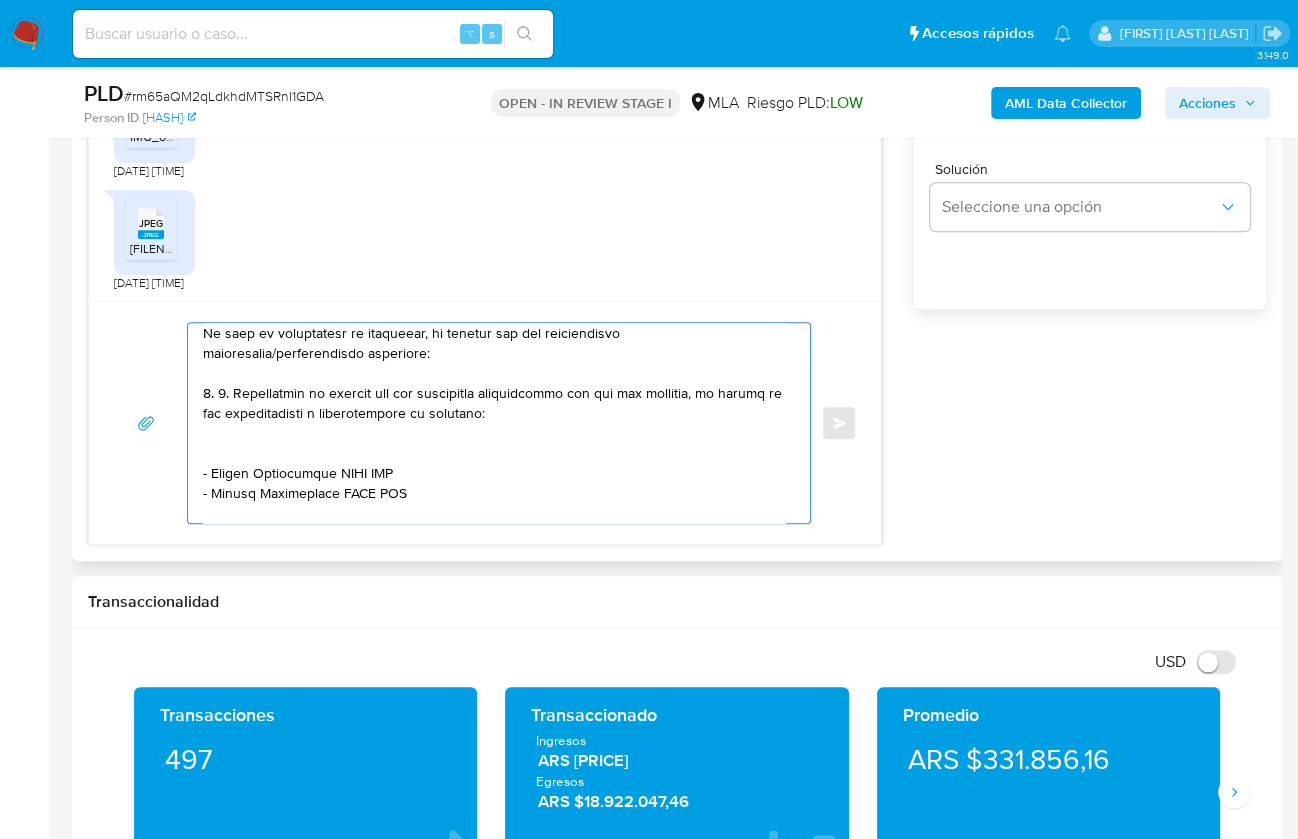 click at bounding box center [494, 423] 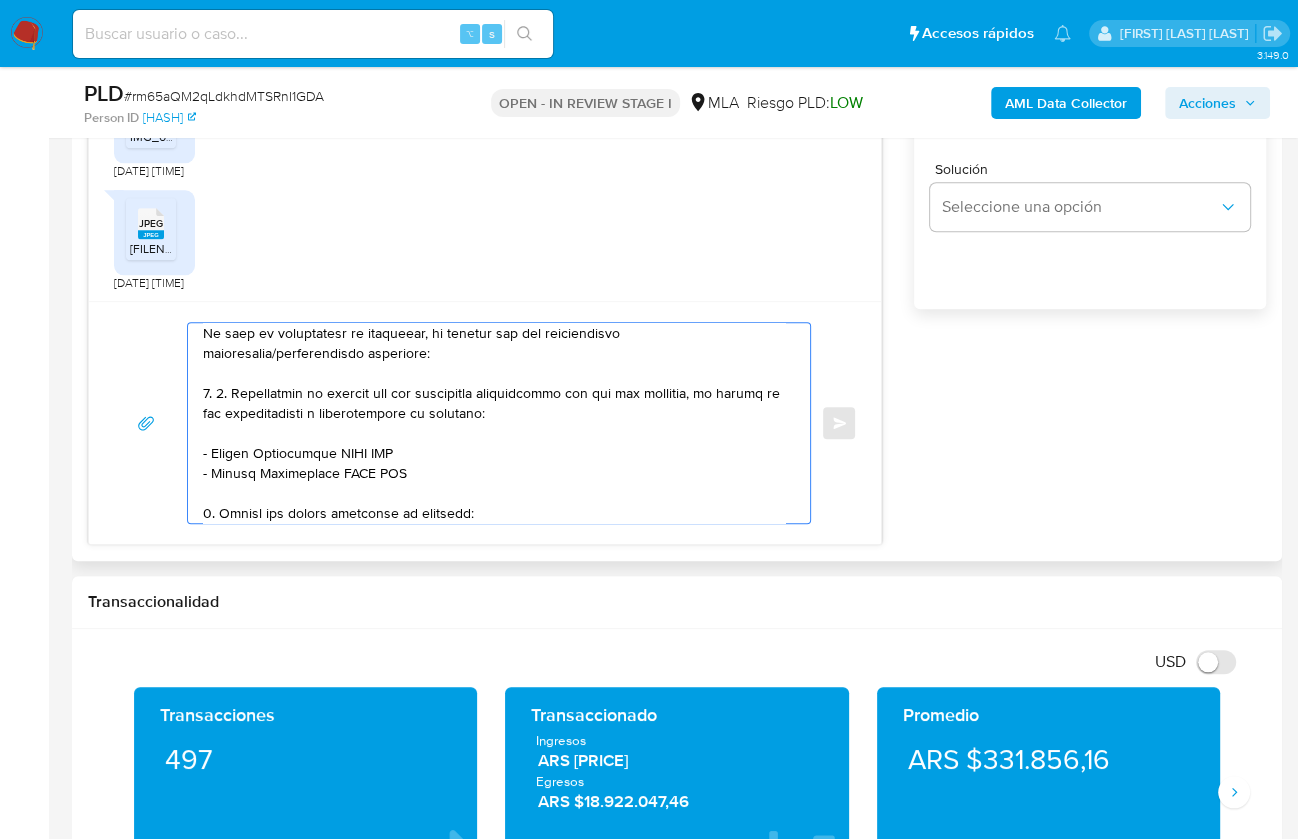 click at bounding box center (494, 423) 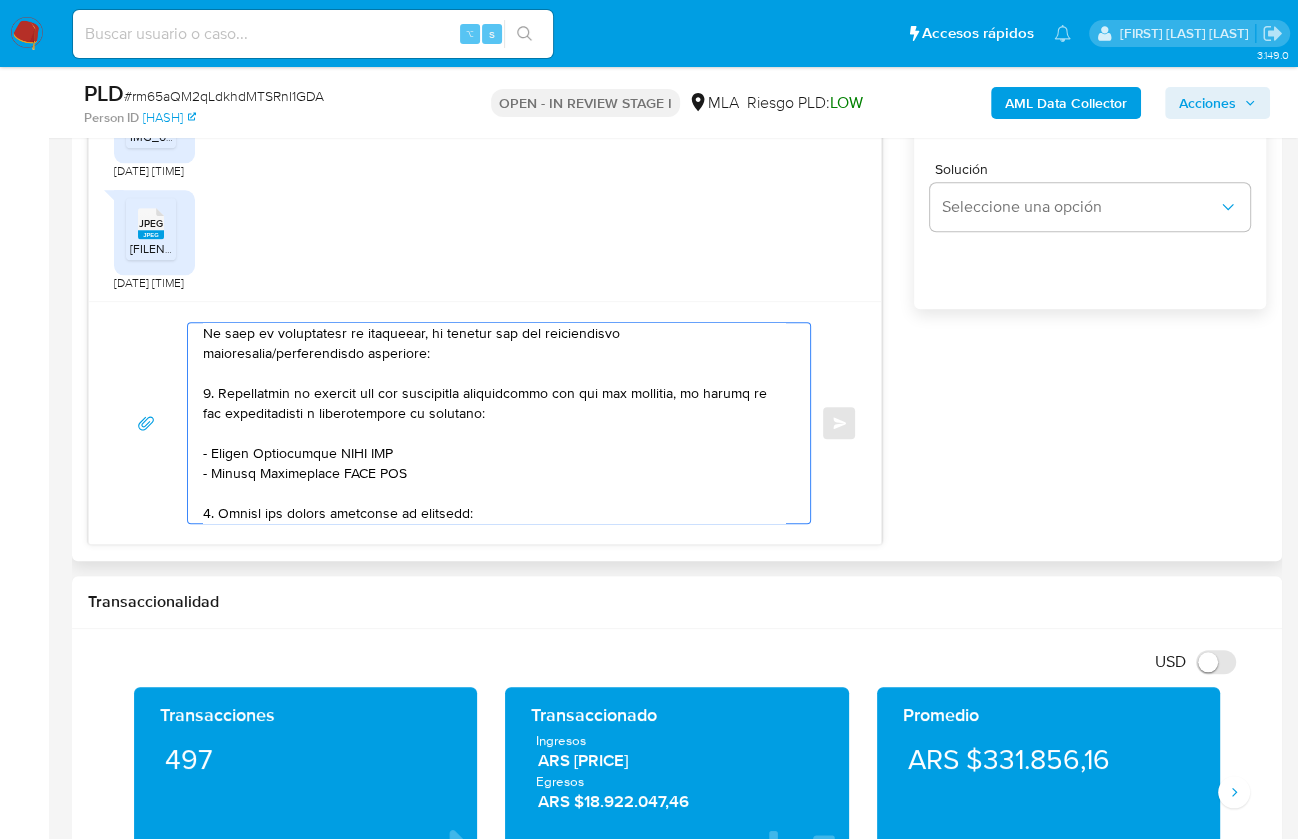 drag, startPoint x: 213, startPoint y: 448, endPoint x: 334, endPoint y: 451, distance: 121.037186 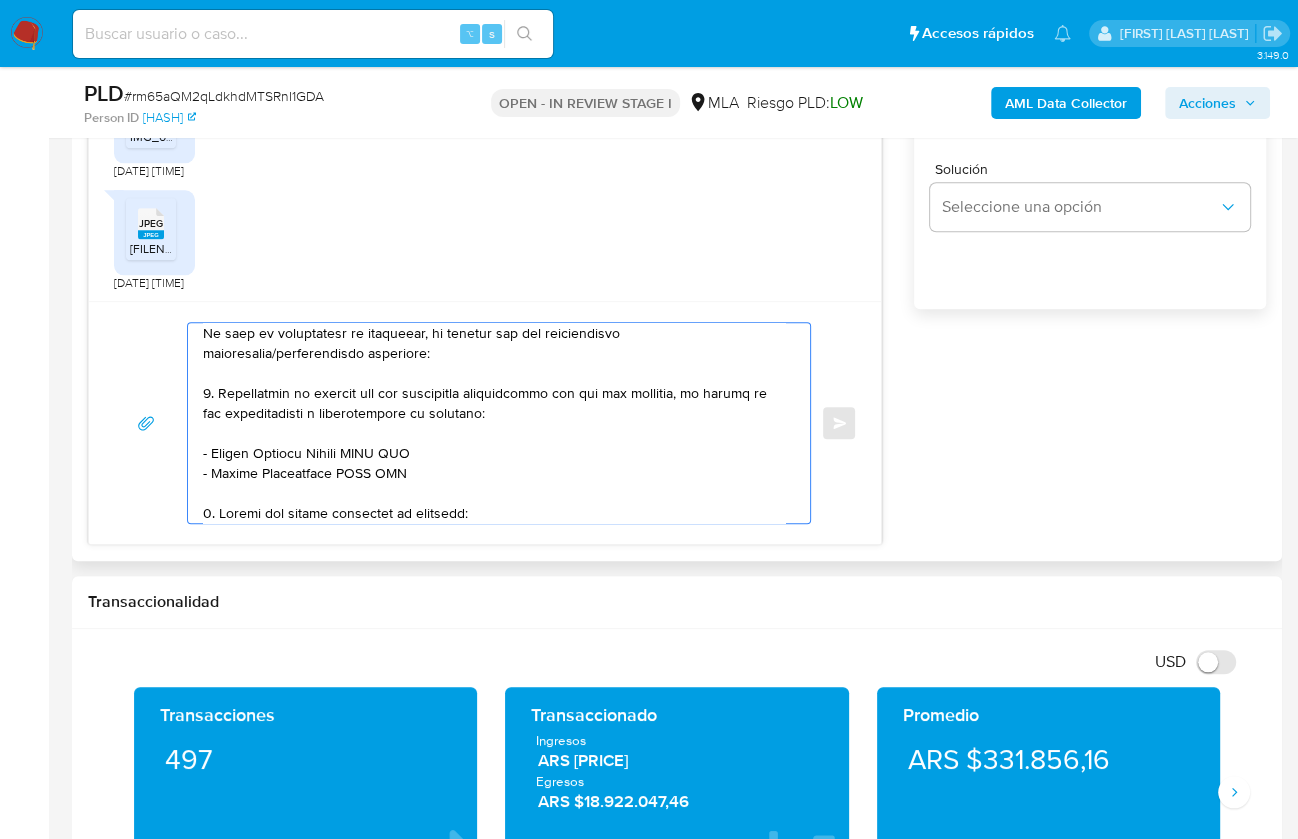 click at bounding box center [494, 423] 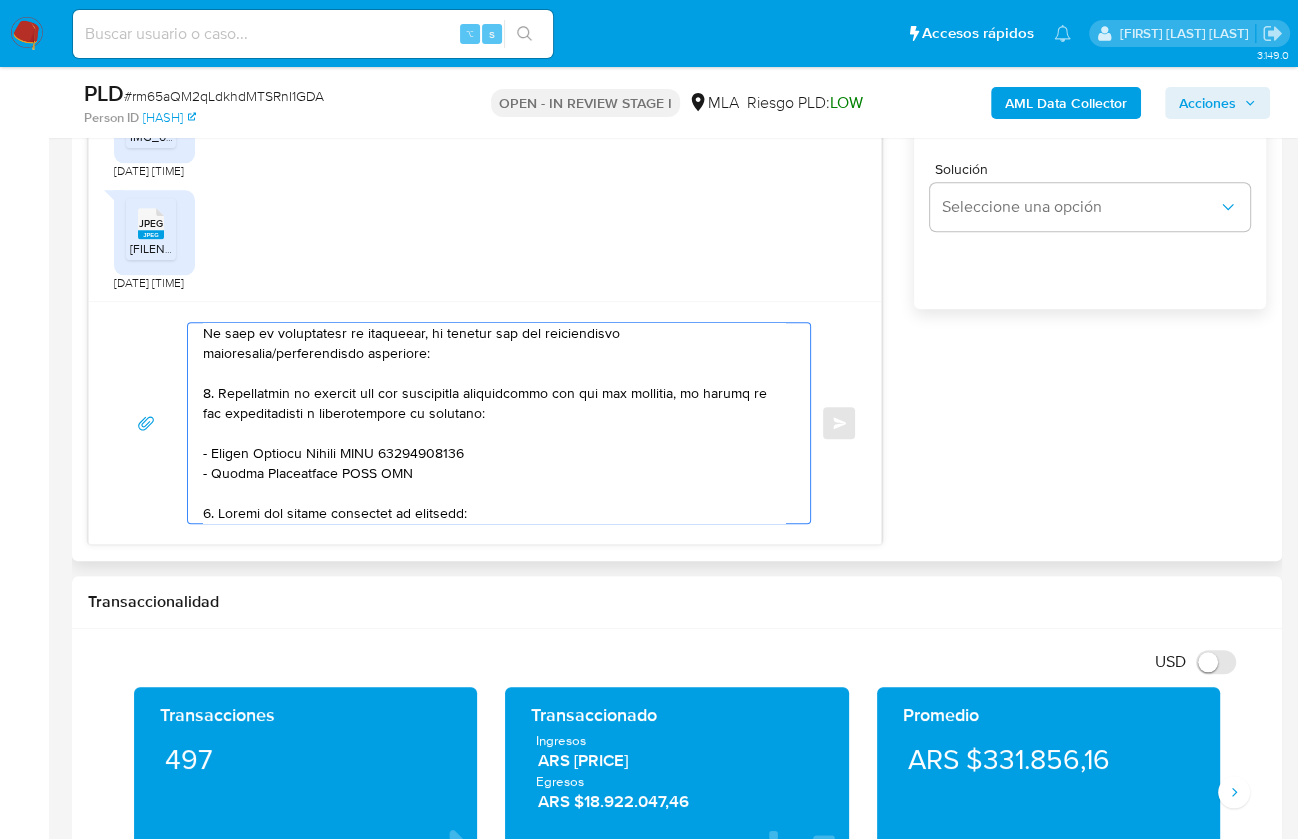 drag, startPoint x: 212, startPoint y: 469, endPoint x: 205, endPoint y: 444, distance: 25.96151 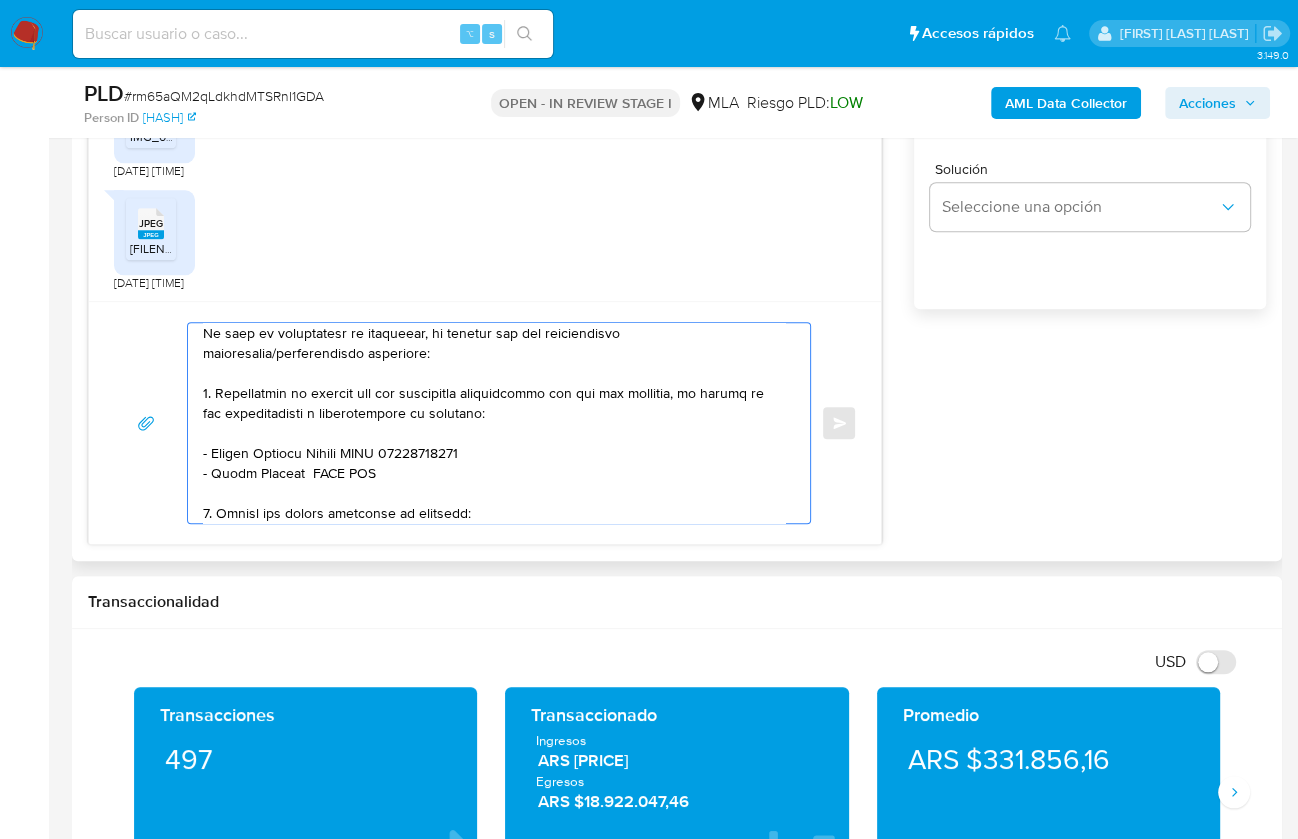 click at bounding box center [494, 423] 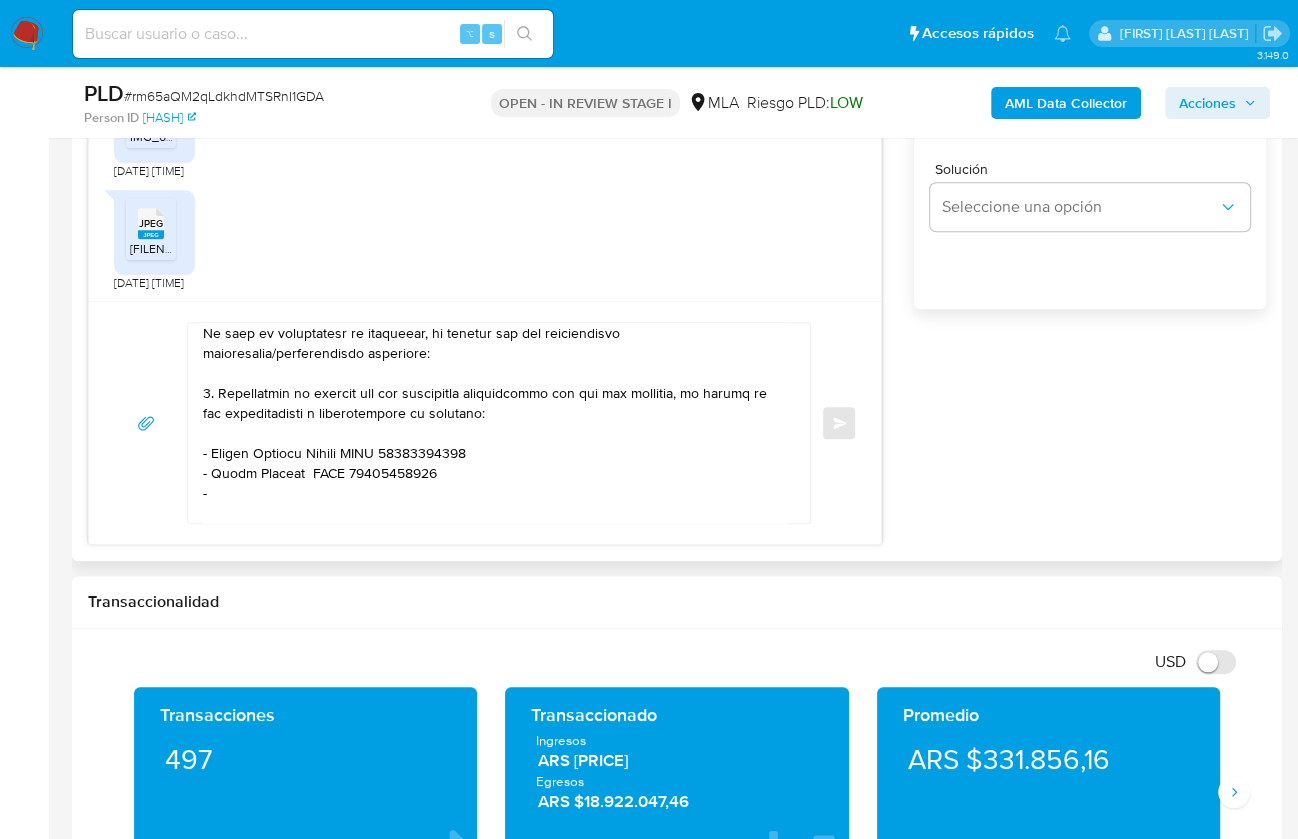 paste on "Passerino Lorena Beatriz" 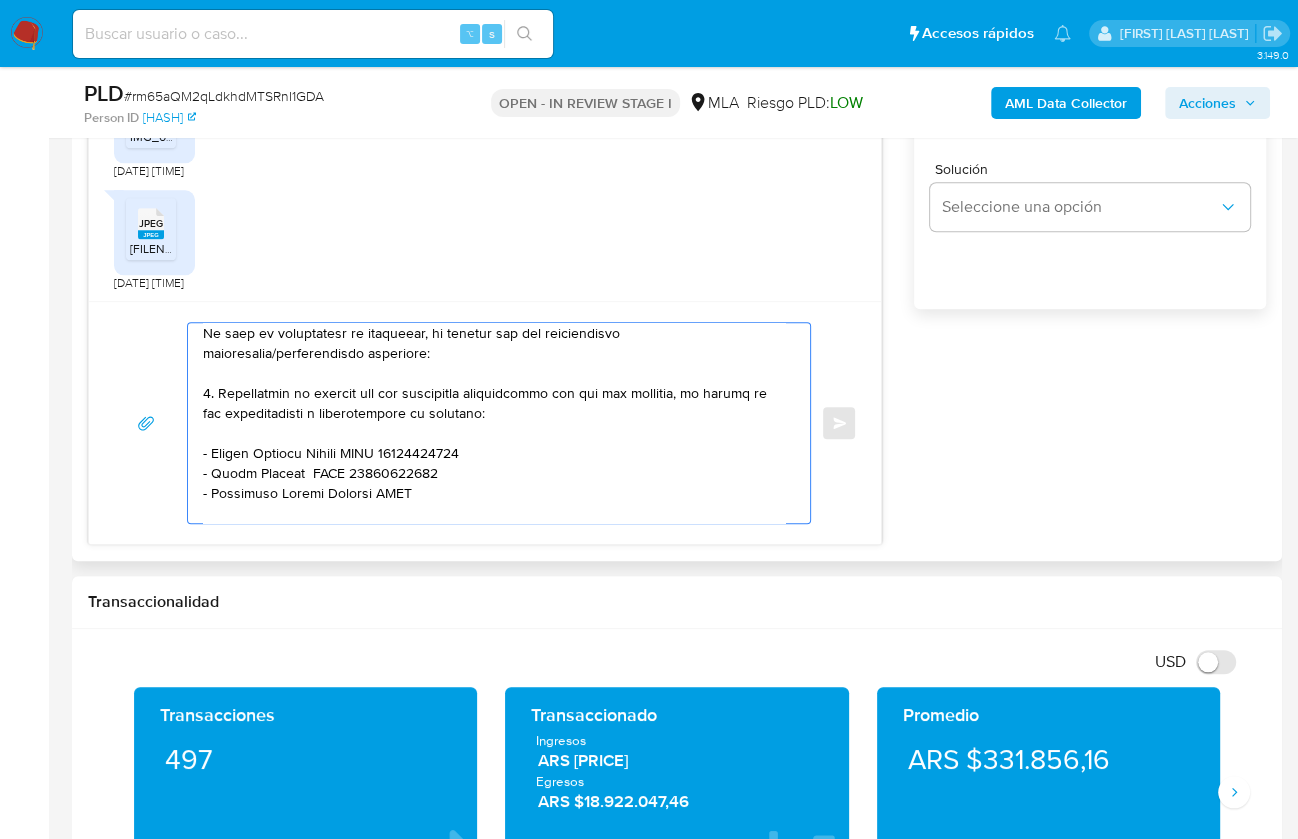 paste on "23254500984" 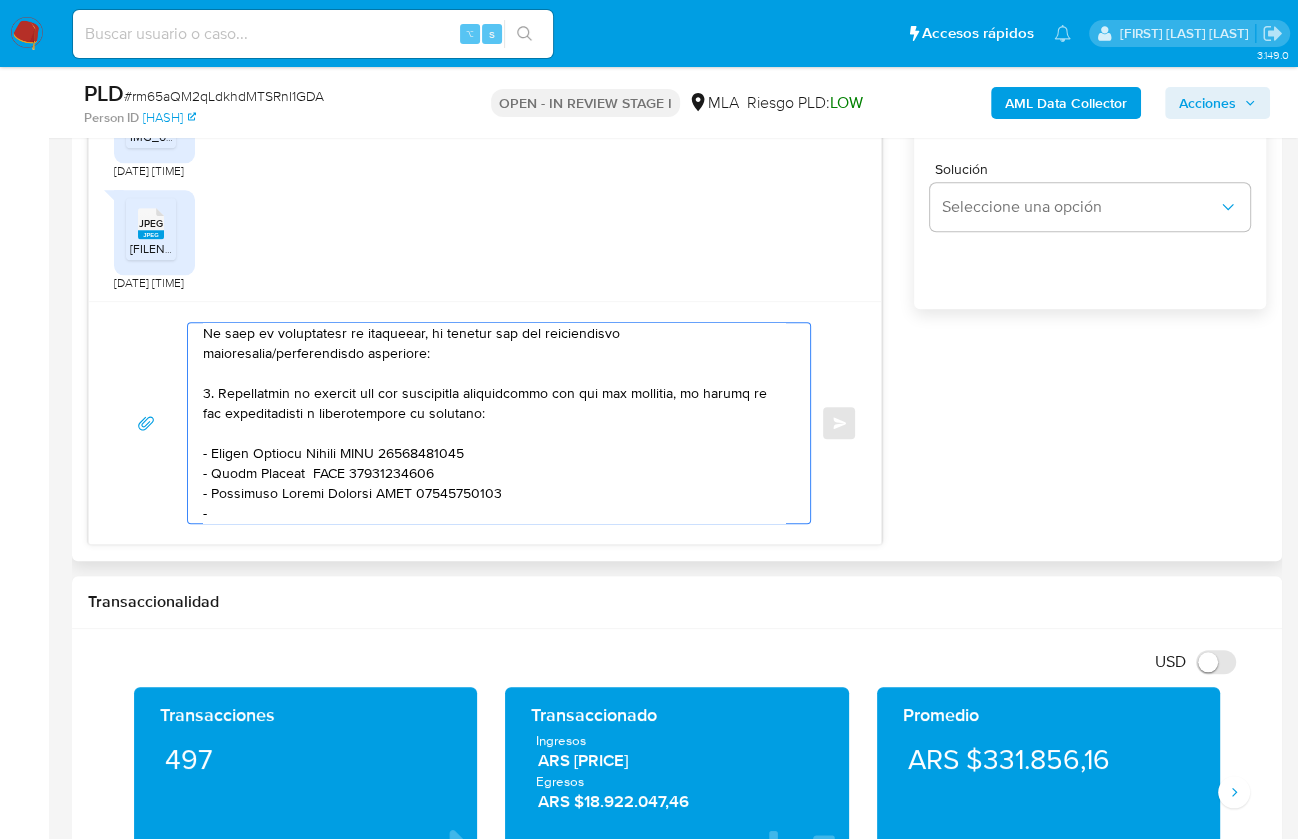 paste on "Nicolás de la Mata" 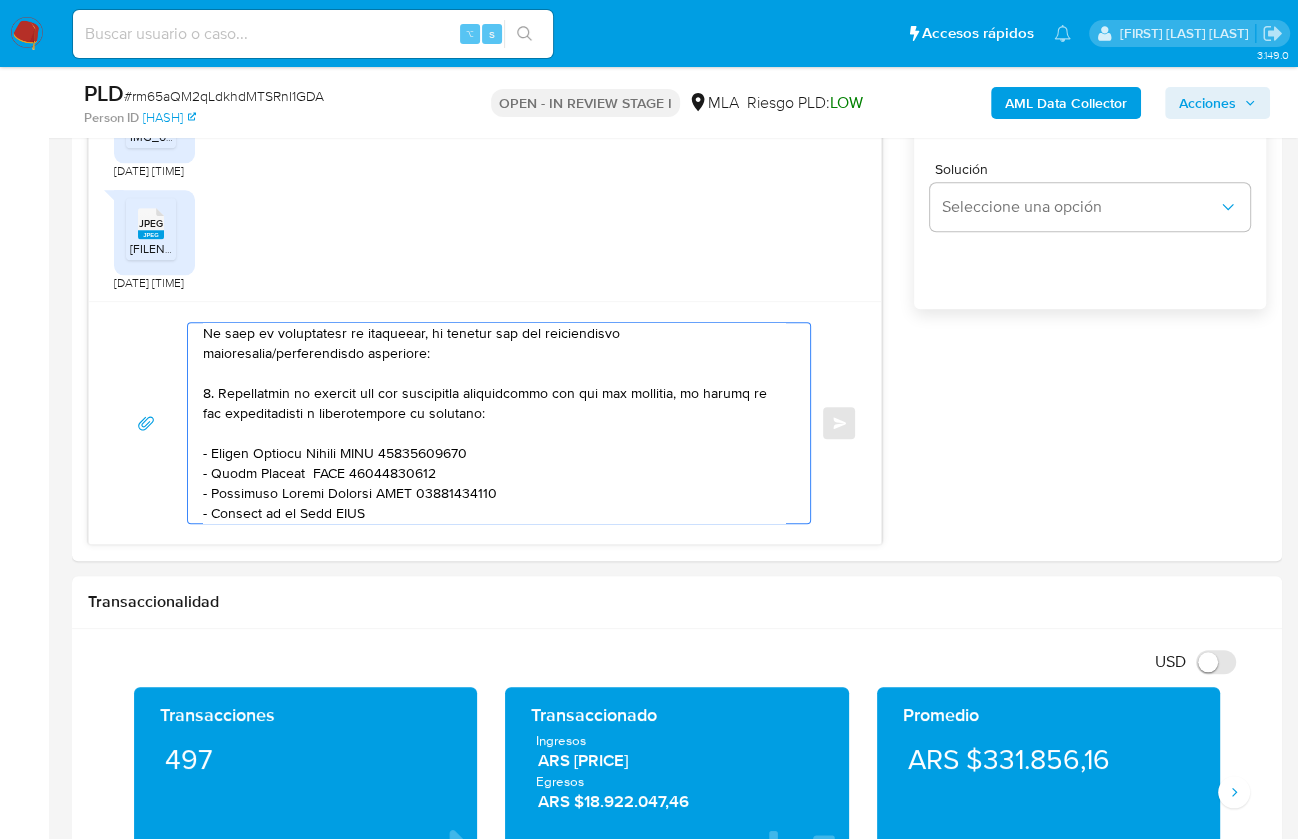 paste on "20421625647" 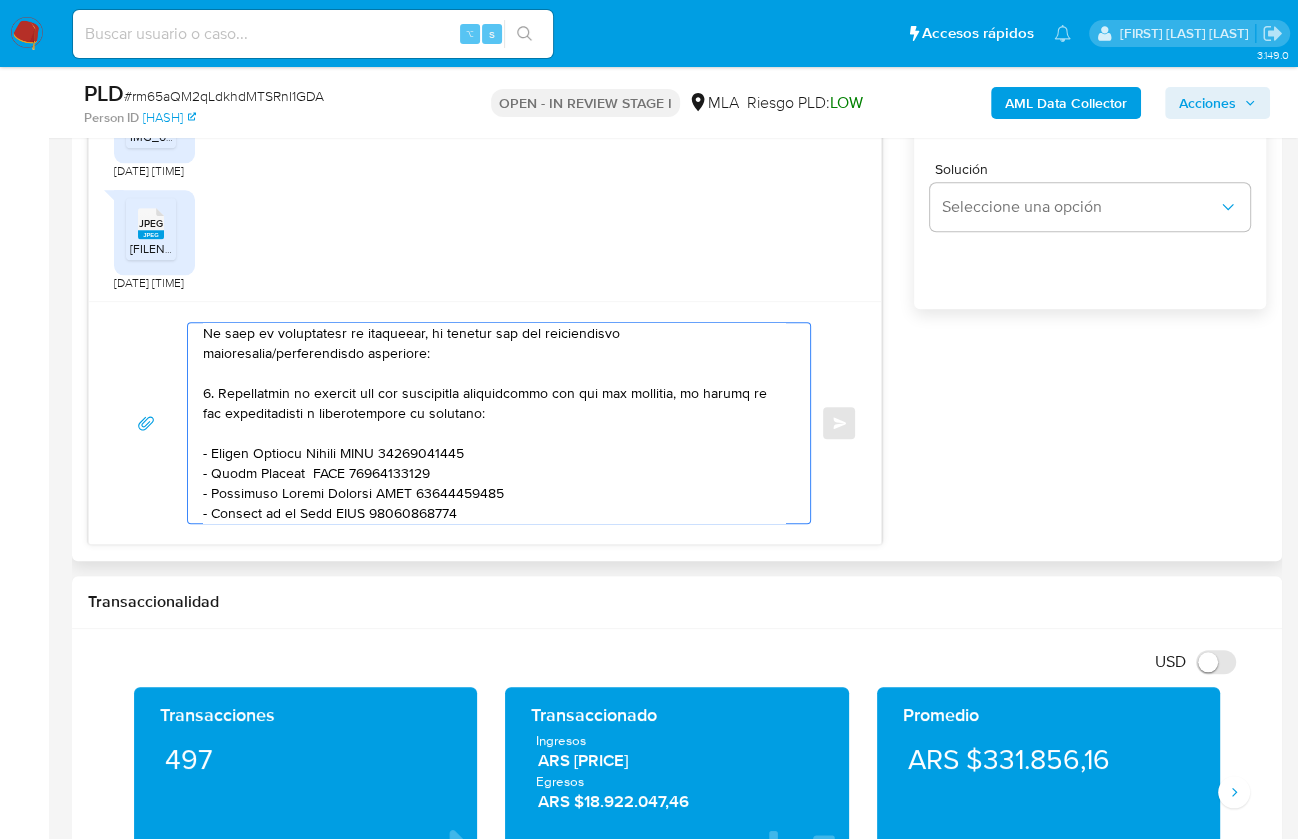 scroll, scrollTop: 347, scrollLeft: 0, axis: vertical 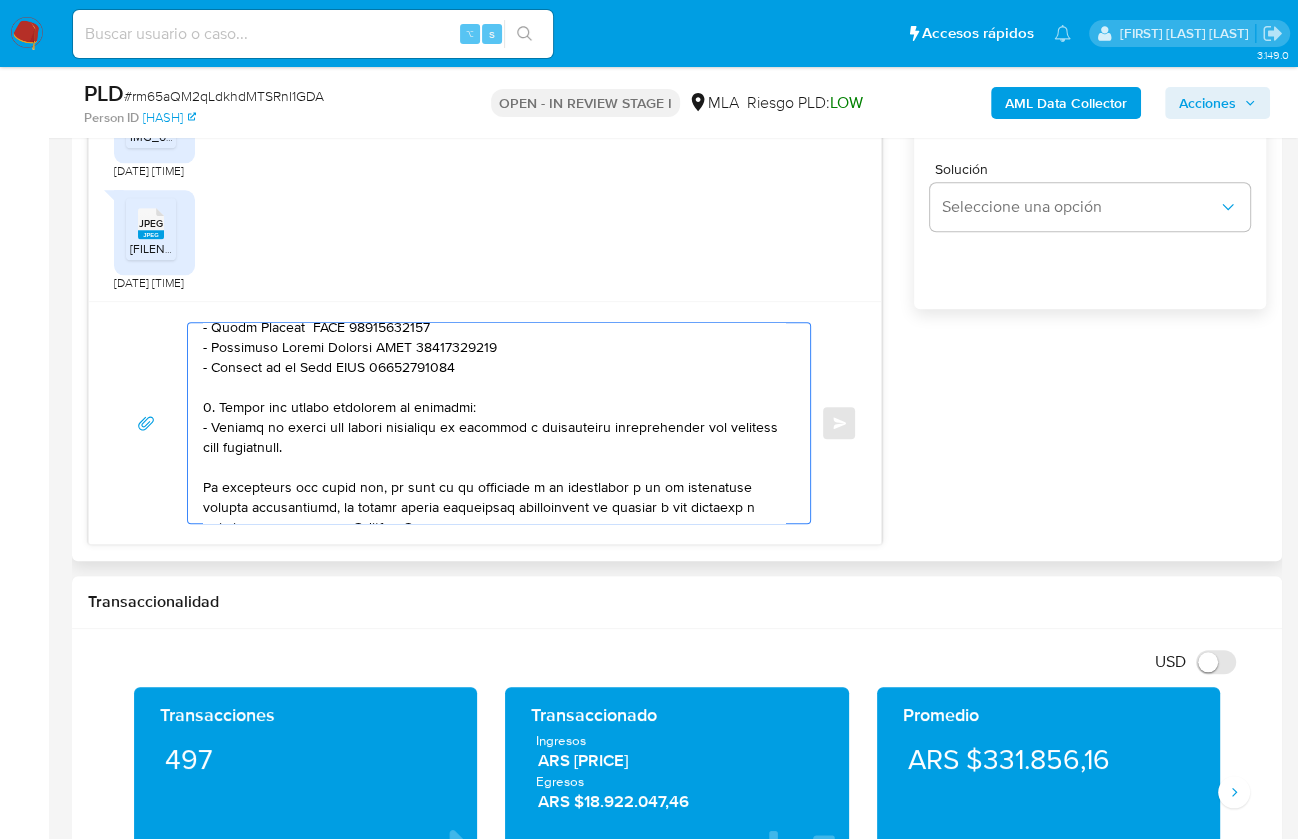 drag, startPoint x: 416, startPoint y: 442, endPoint x: 195, endPoint y: 407, distance: 223.75433 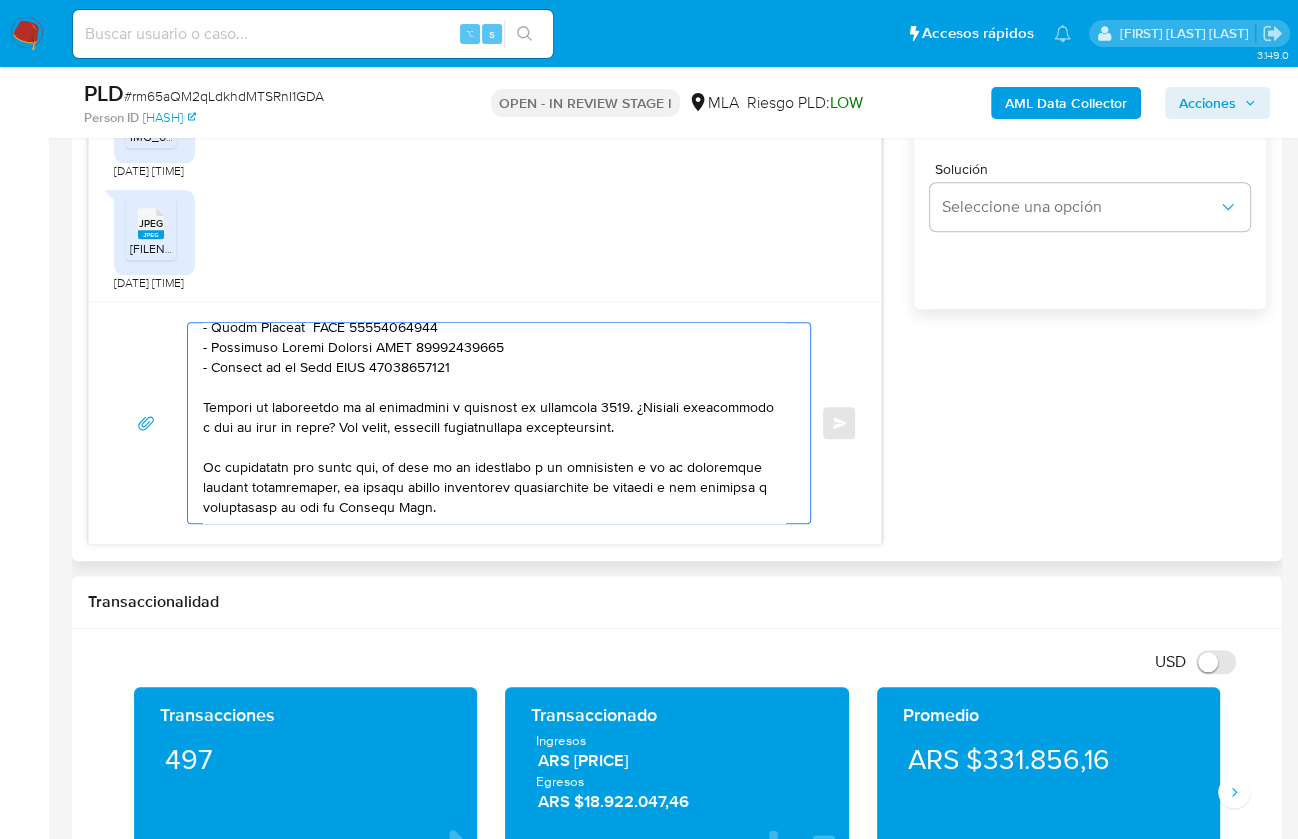 click at bounding box center (494, 423) 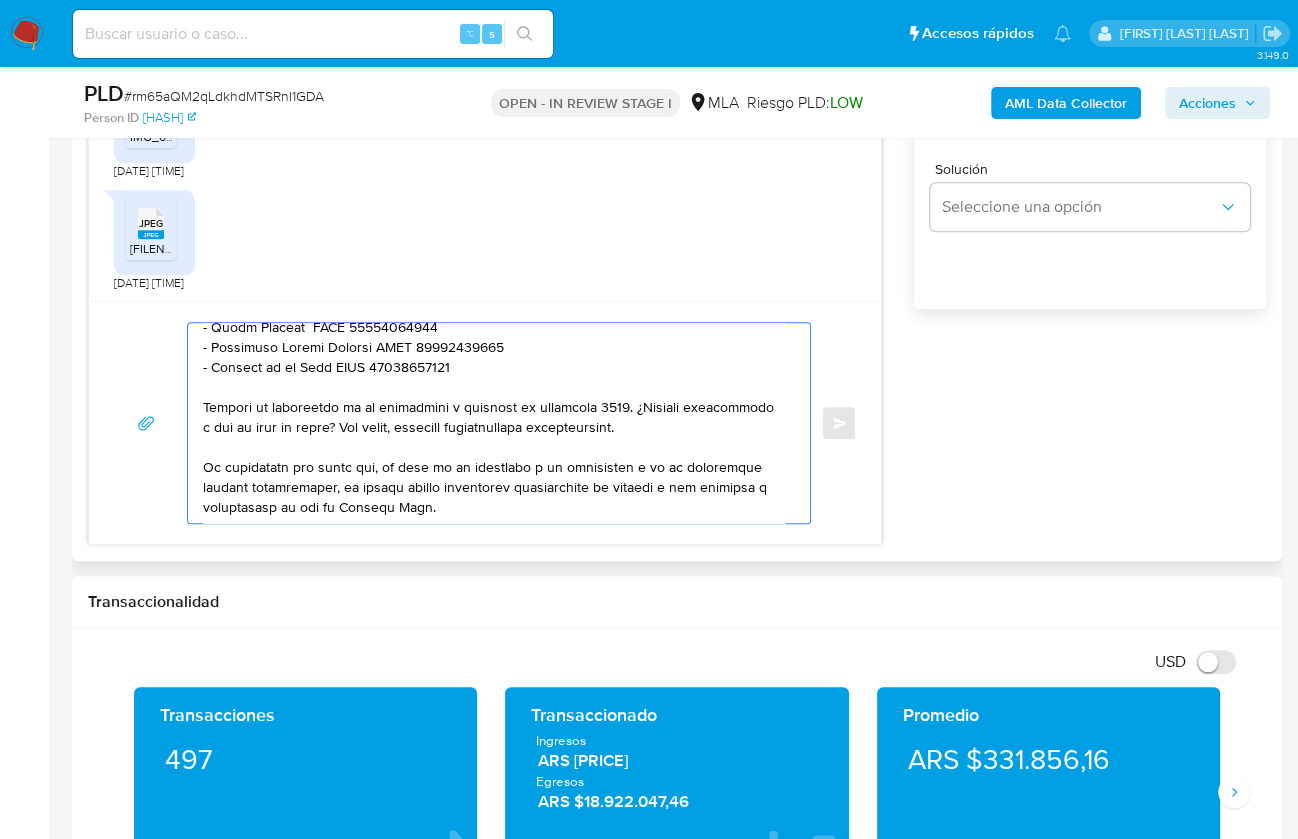 click at bounding box center [494, 423] 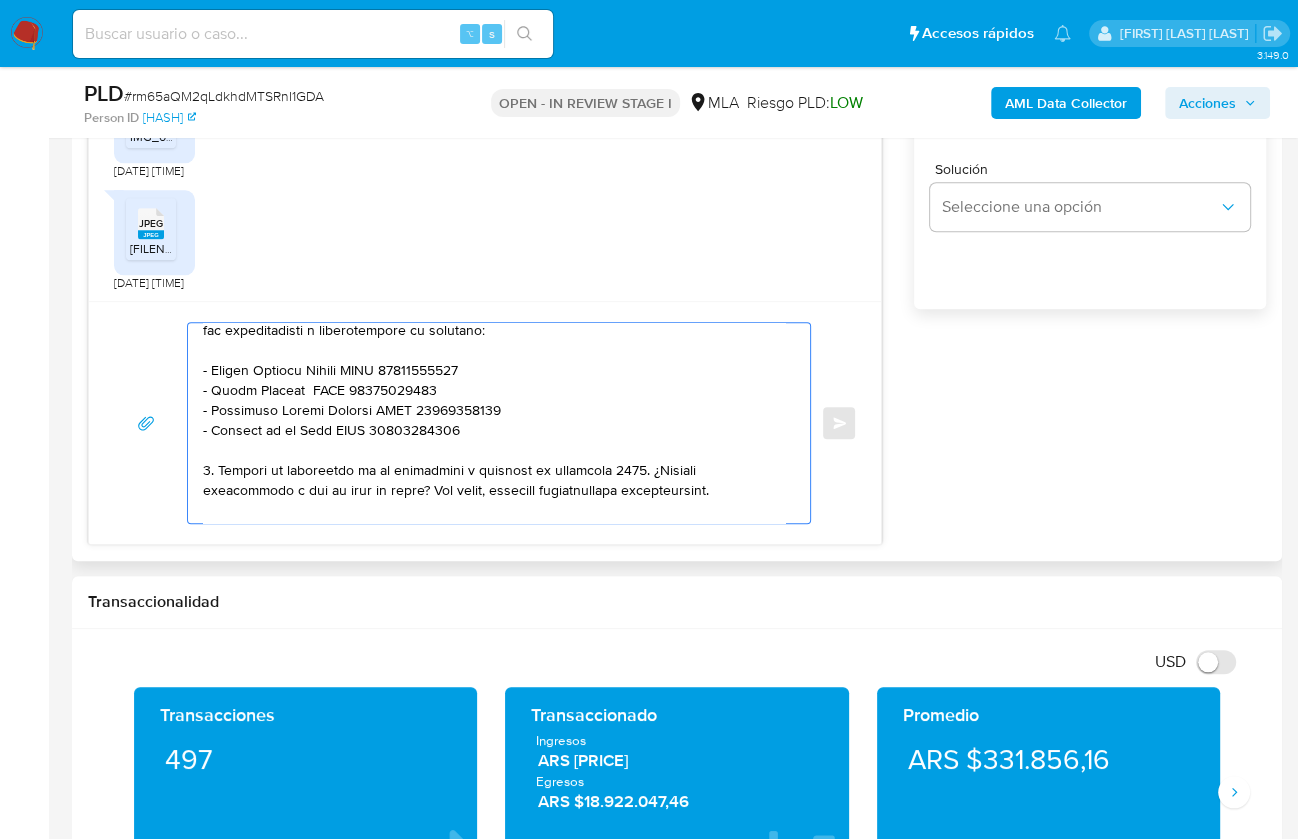 scroll, scrollTop: 400, scrollLeft: 0, axis: vertical 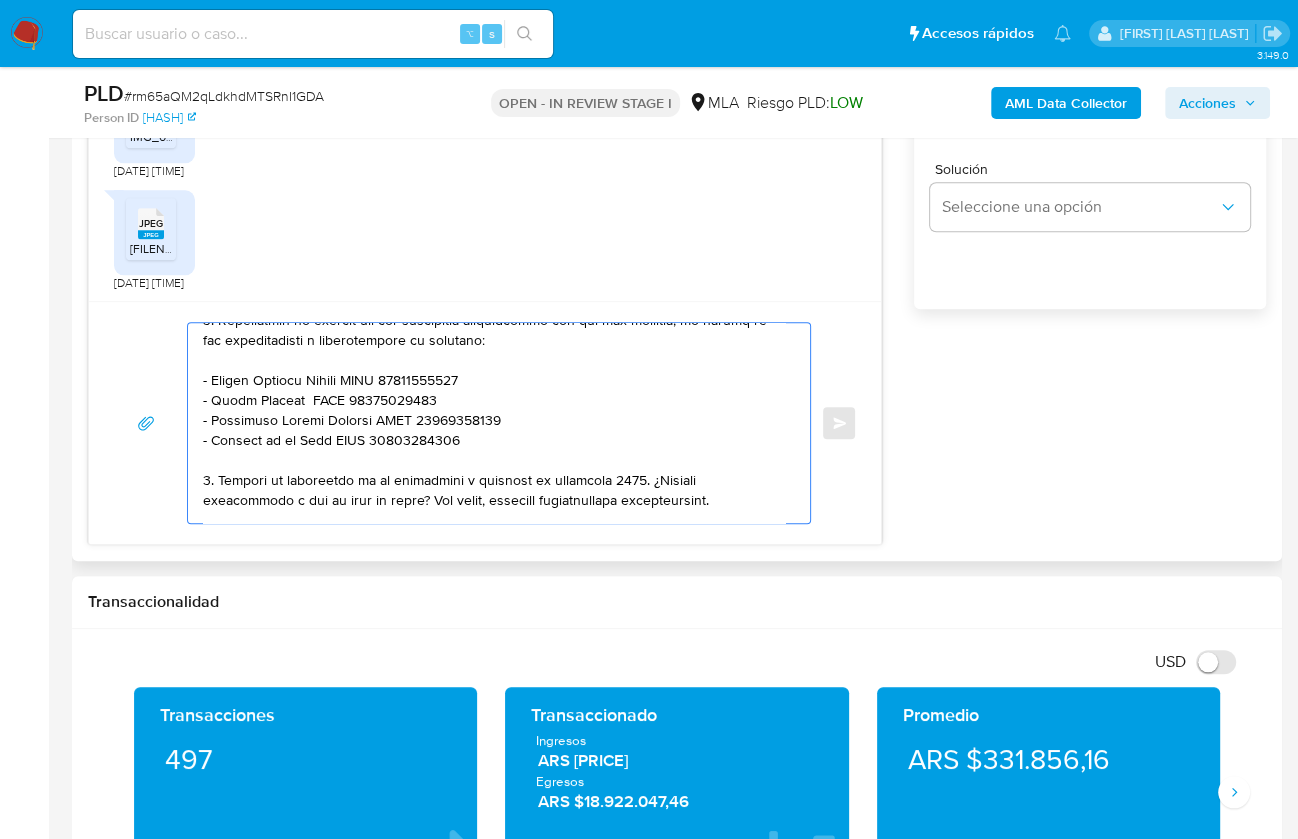 click at bounding box center (494, 423) 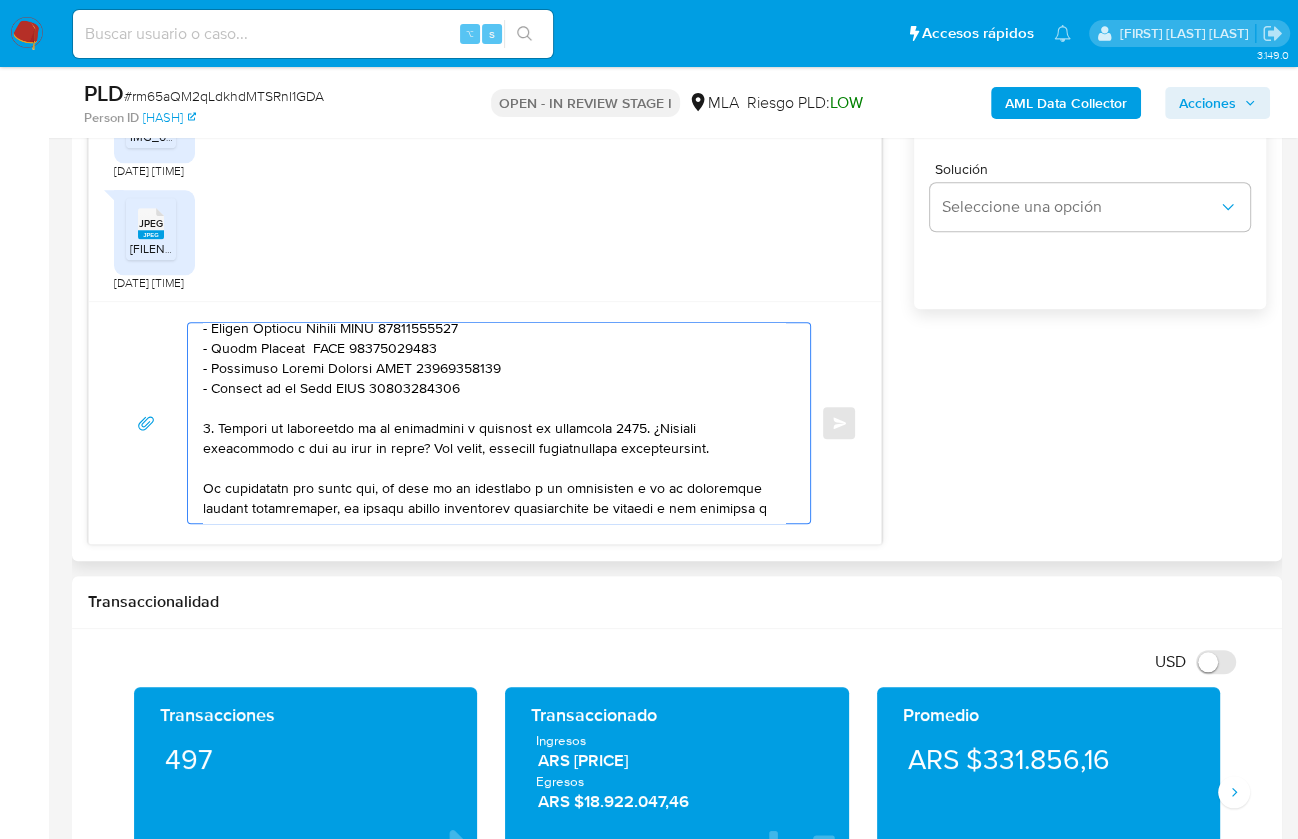scroll, scrollTop: 463, scrollLeft: 0, axis: vertical 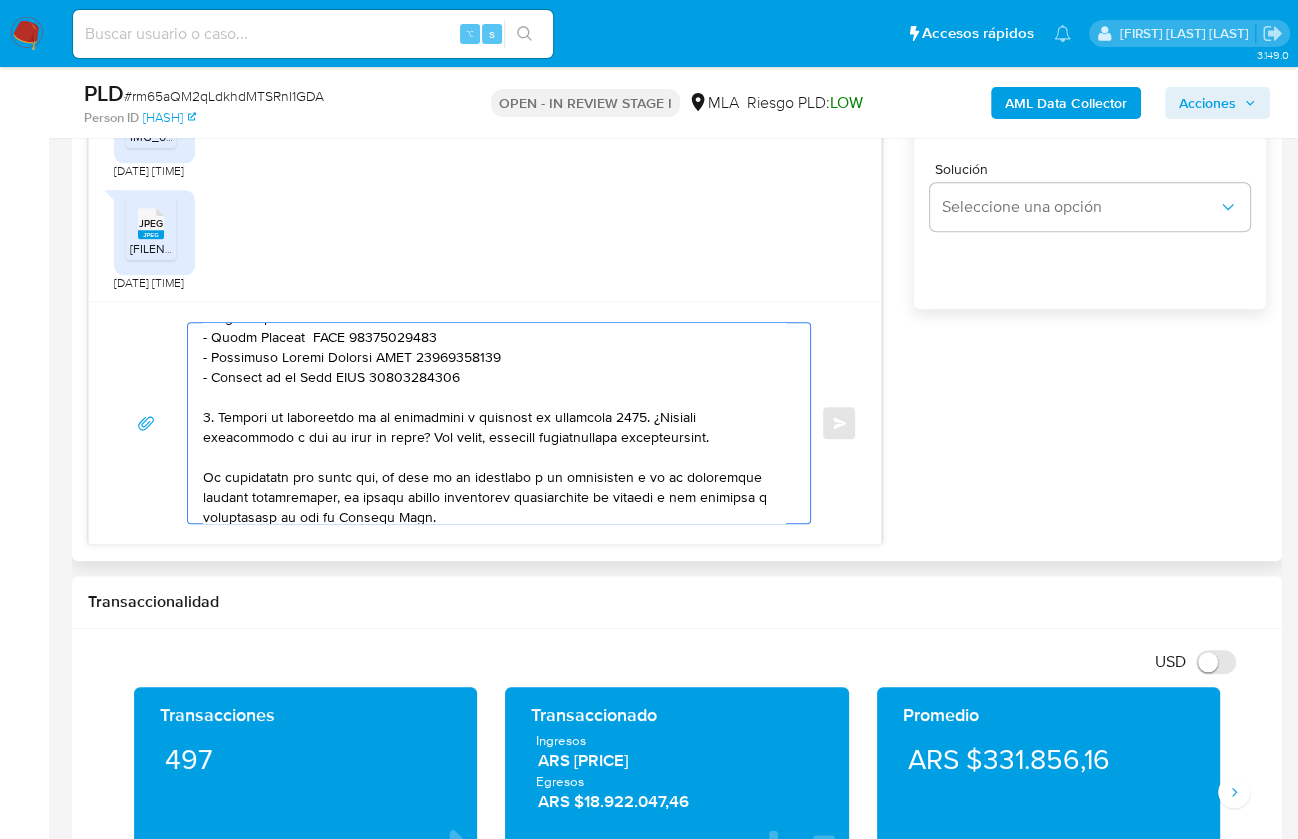 click at bounding box center [494, 423] 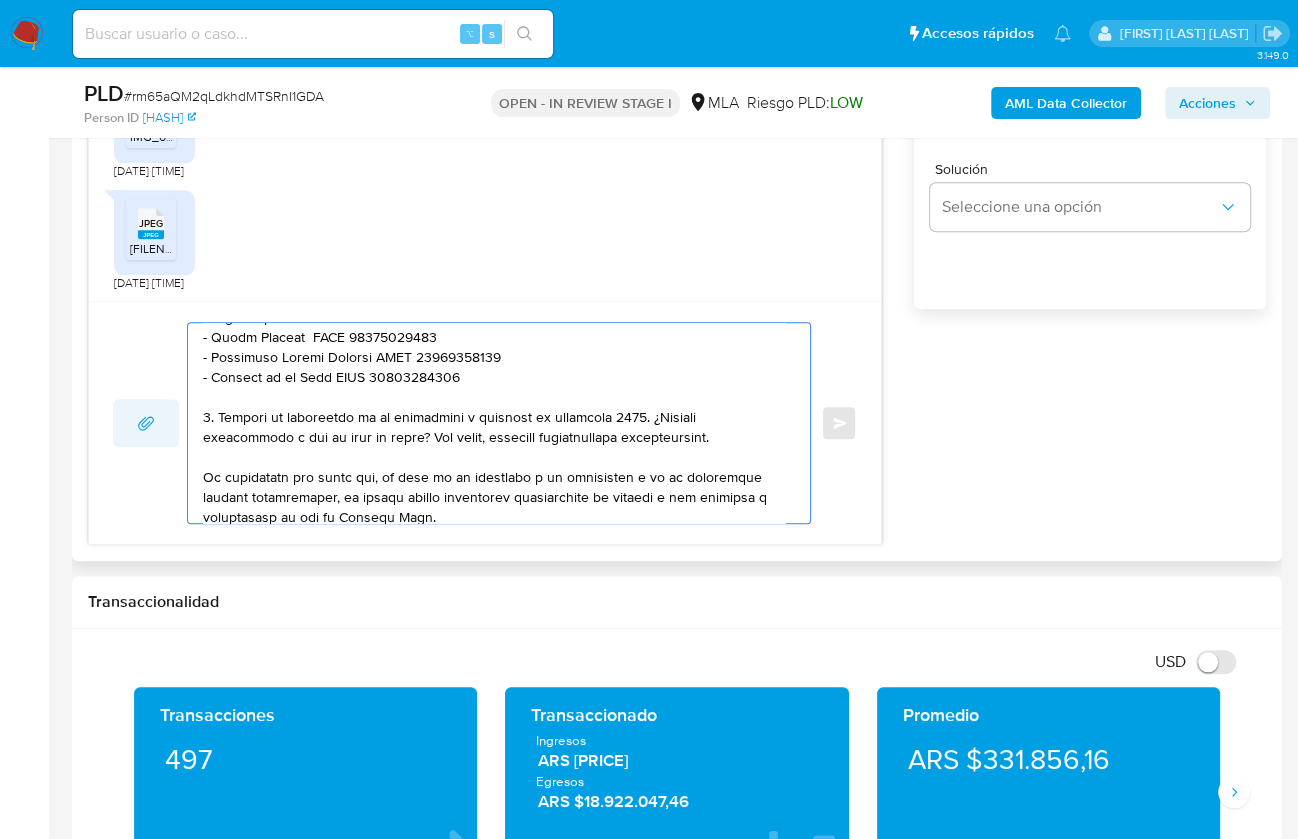 drag, startPoint x: 732, startPoint y: 432, endPoint x: 176, endPoint y: 410, distance: 556.43506 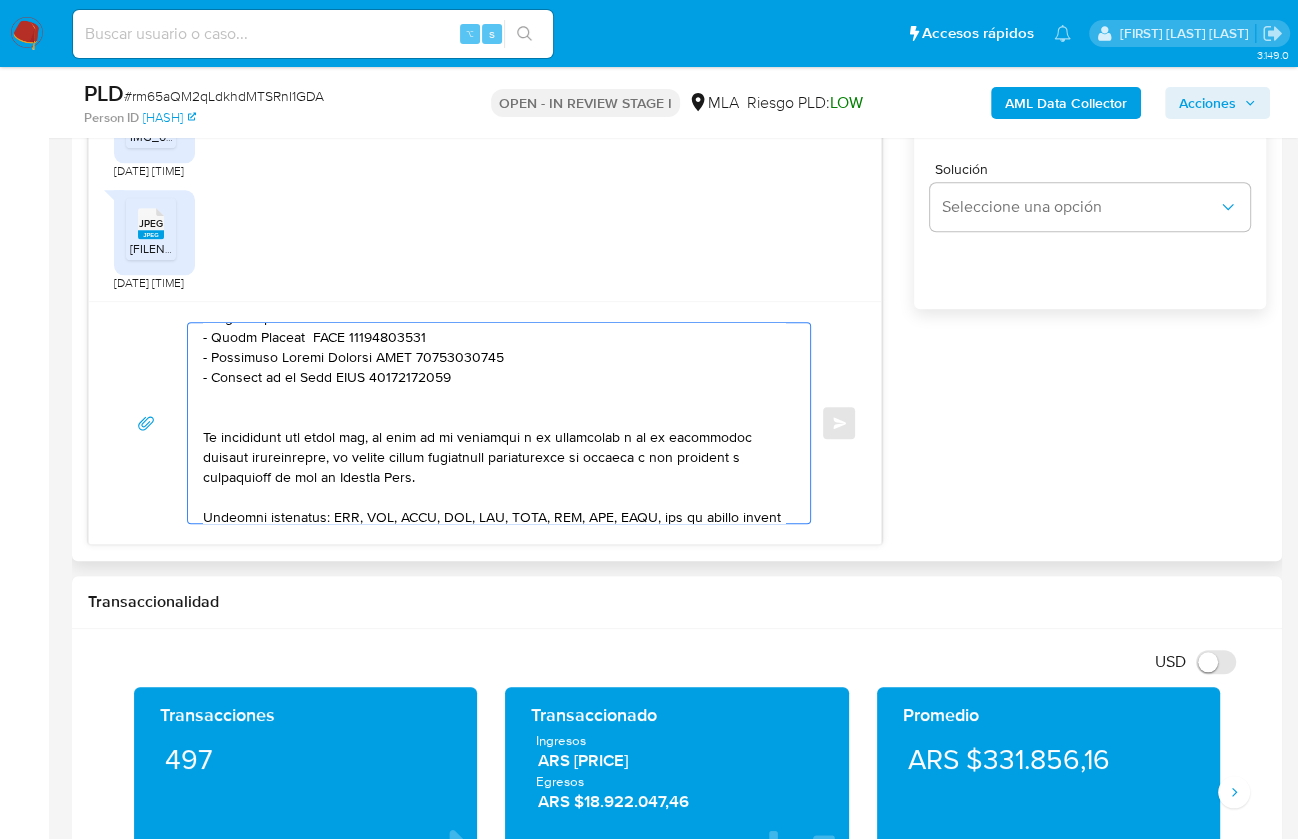 click at bounding box center [494, 423] 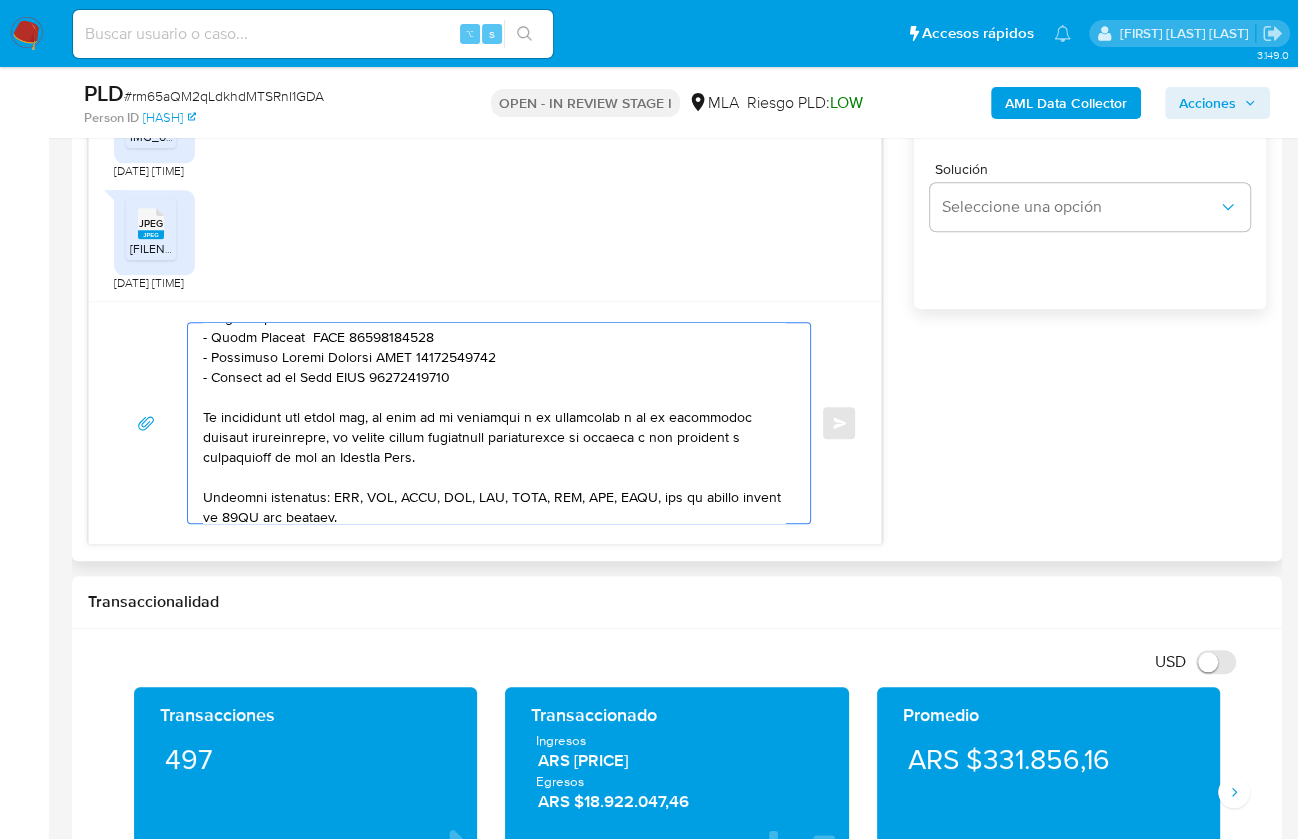 click at bounding box center [494, 423] 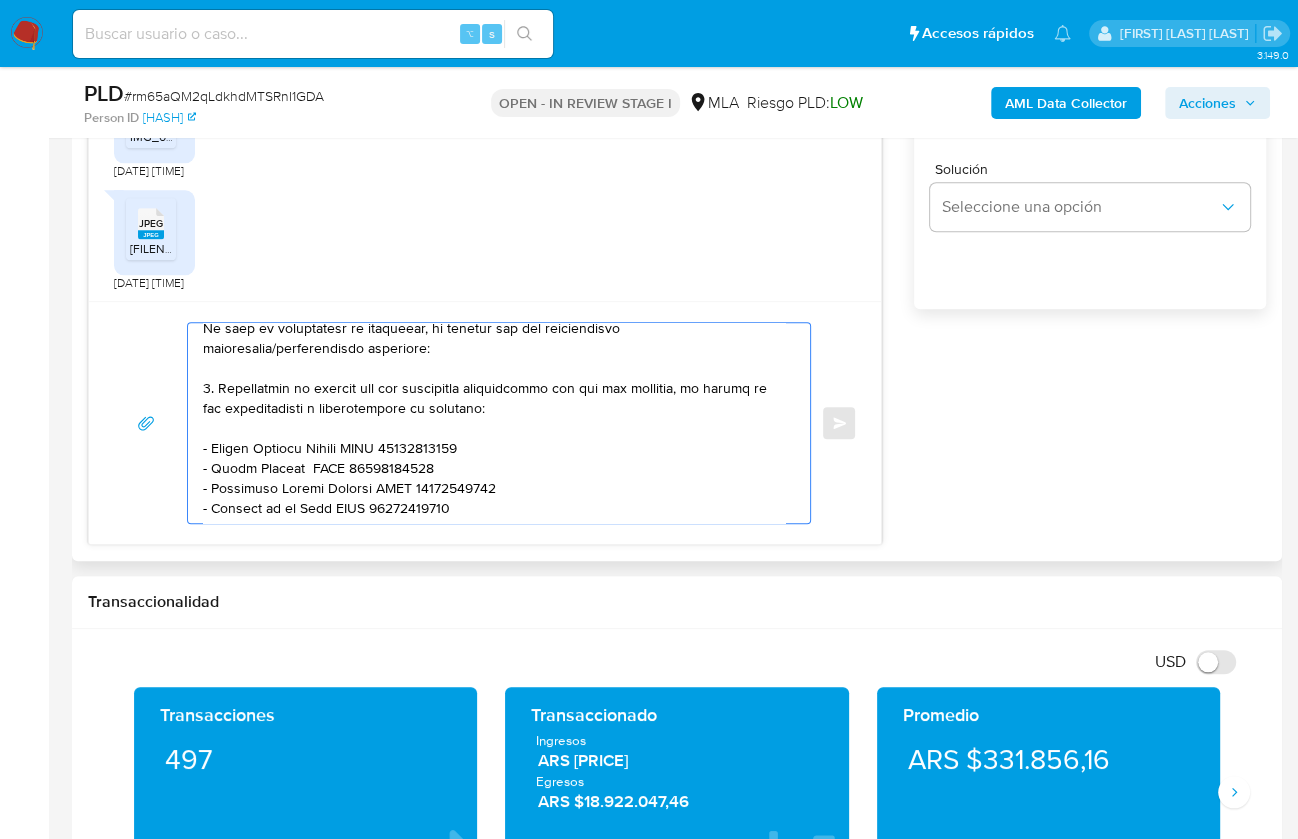 scroll, scrollTop: 328, scrollLeft: 0, axis: vertical 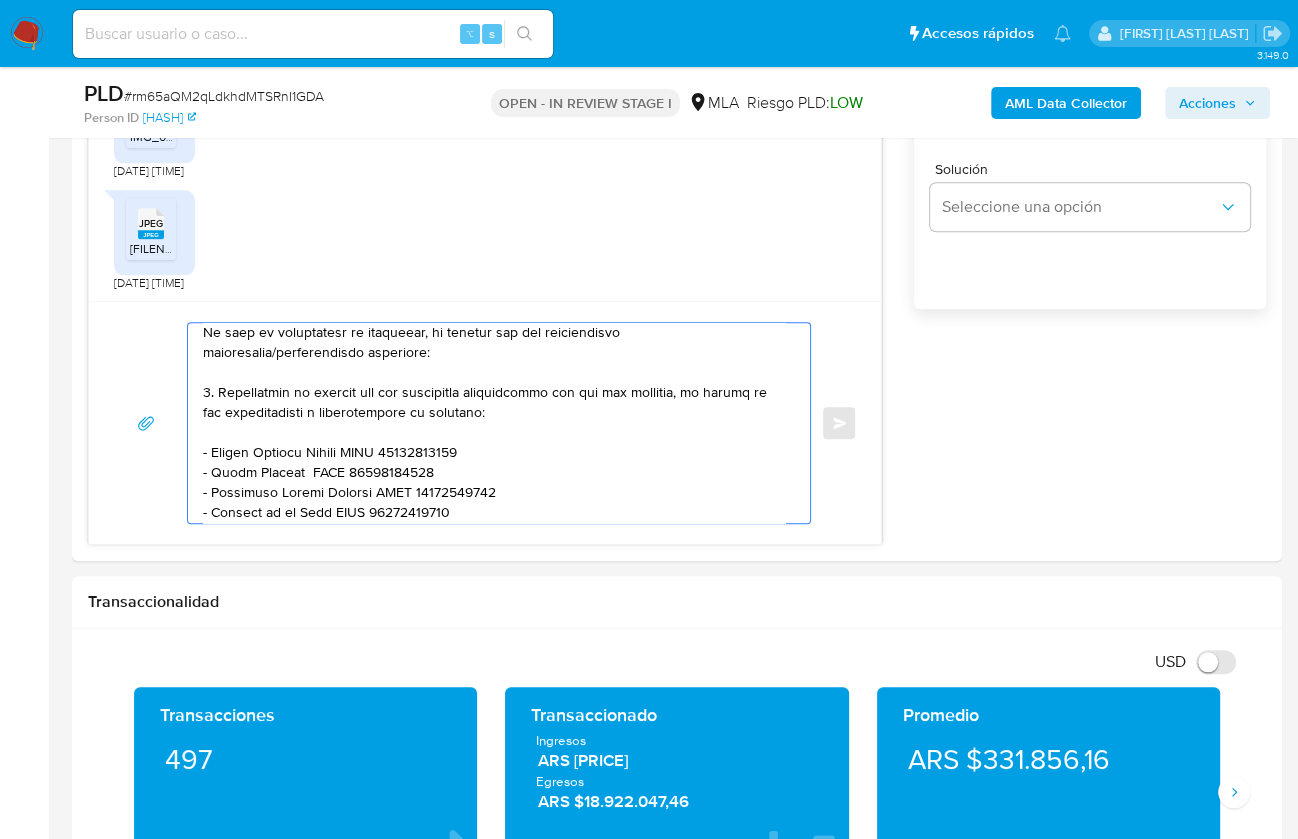 type on "Hola,
Muchas gracias por la respuesta.
Analizamos tu caso y notamos que la información registra inconsistencias.
Verificamos que la documentación aportada no es congruente con la operatoria canalizada en tu cuenta de Mercado Pago.
Por este motivo, decidimos suspender tu cuenta de acuerdo con lo previsto en las condiciones de registro y operación de la cuenta de nuestros Términos y Condiciones.
Recordá que si tenés dinero en Mercado de Pago, podés retirarlo realizando una transferencia a una cuenta de tu preferencia. En caso de regularizar esta situación, podés contactarte a través de nuestro Portal de Ayuda.
En caso de regularizar tu situación, te pedimos que nos proporciones información/documentación adicional:
1. Proporciona el vínculo con las siguientes contrapartes con las que operaste, el motivo de las transacciones y documentación de respaldo:
- Malena Celeste Moyano CUIT 27436929280
- Pedro Aniceto  CUIT 20436037504
- Passerino Lorena Beatriz CUIT 23254500984
- Nicolás de la Mata CUIT 204..." 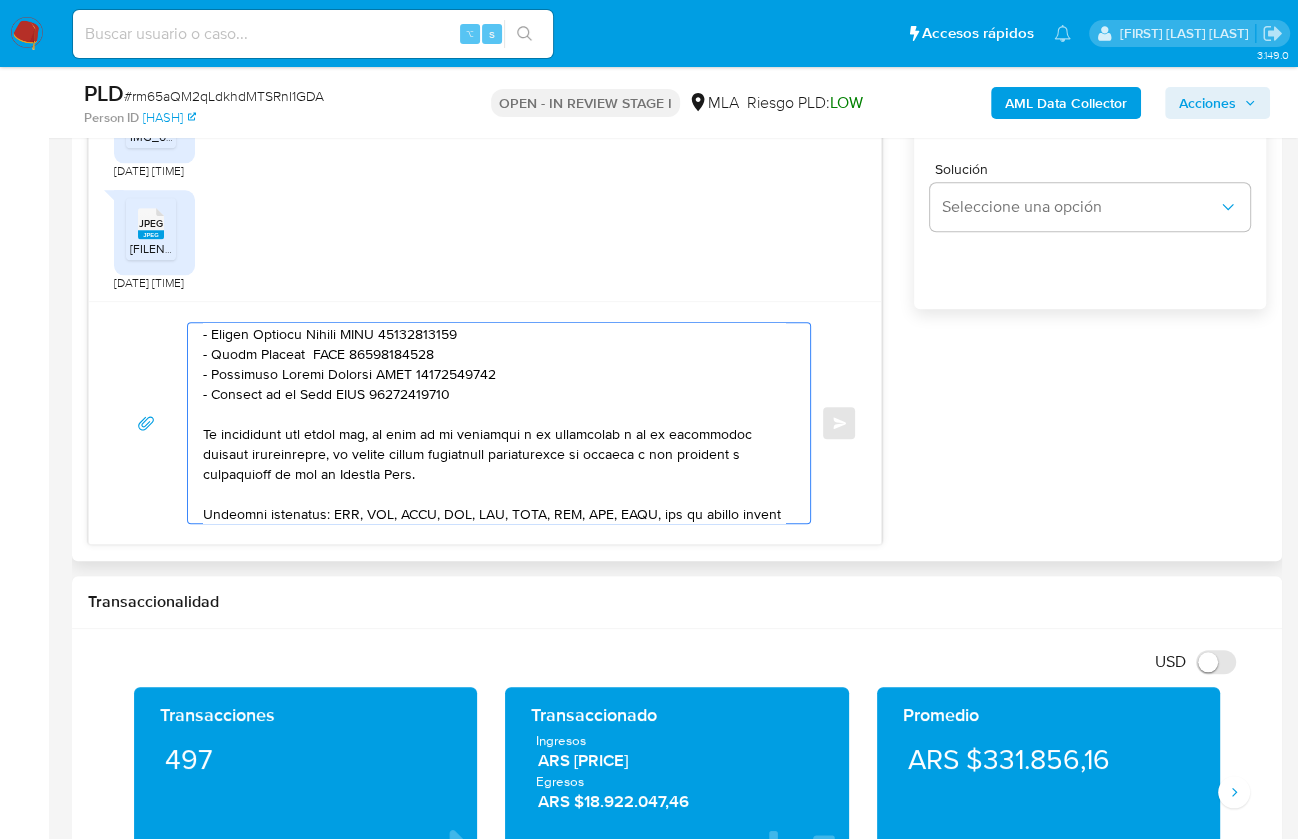 scroll, scrollTop: 613, scrollLeft: 0, axis: vertical 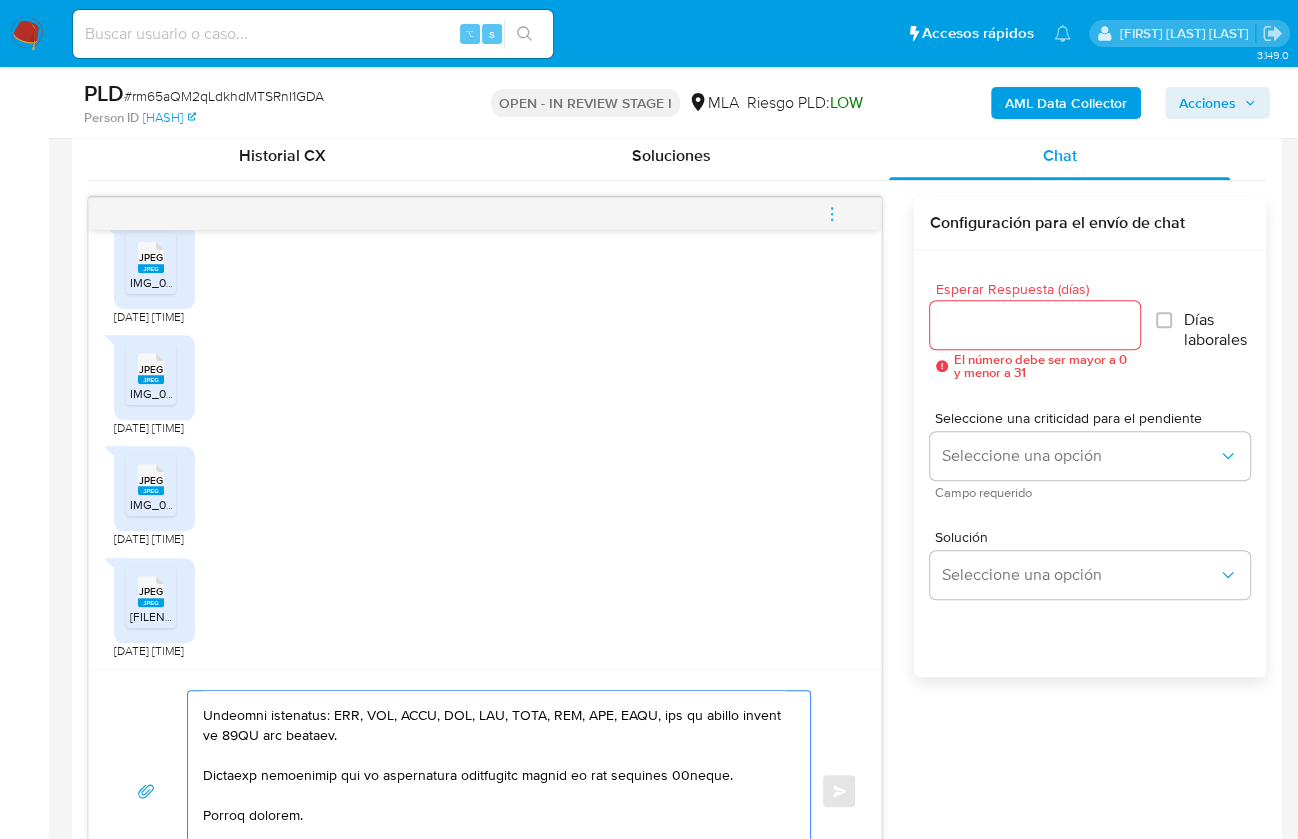 click at bounding box center [1035, 325] 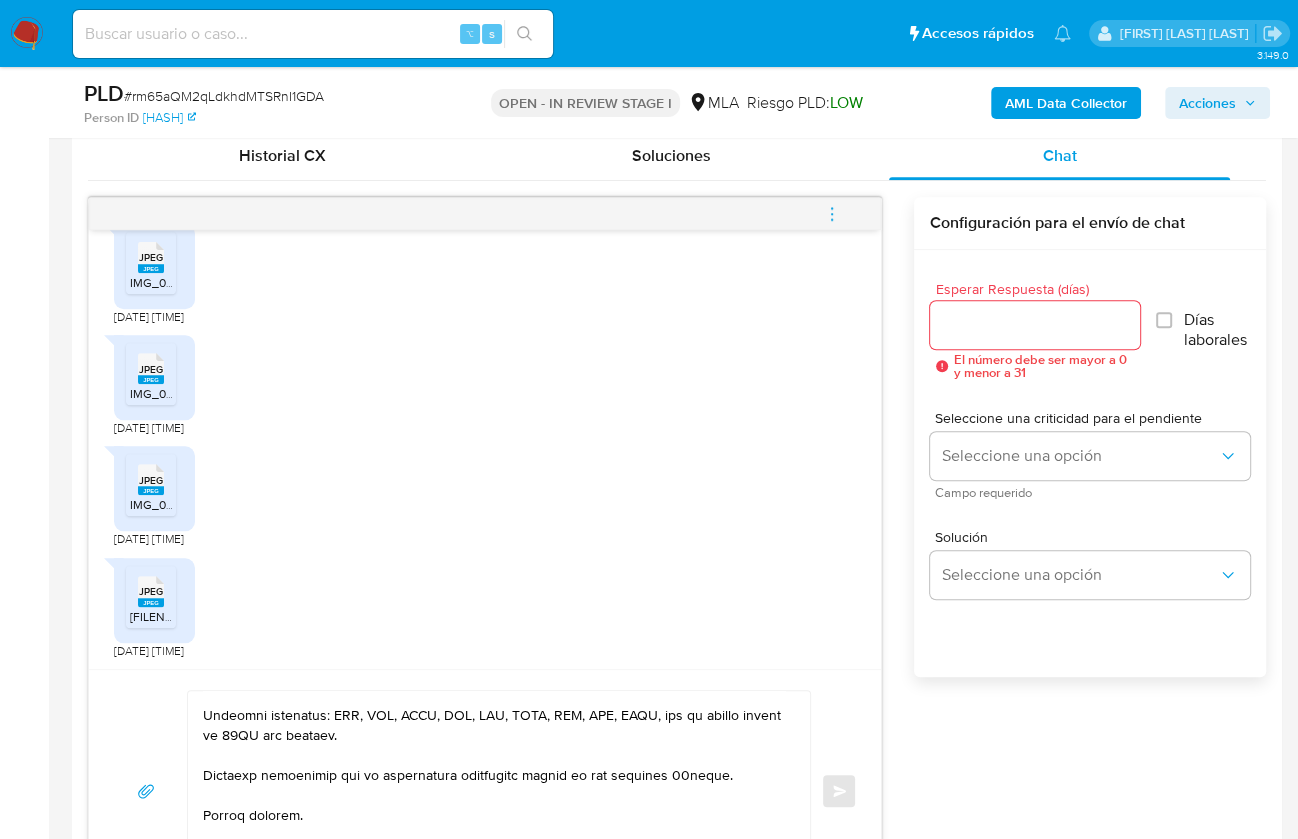 click on "Esperar Respuesta (días) El número debe ser mayor a 0 y menor a 31 Días laborales" at bounding box center [1090, 330] 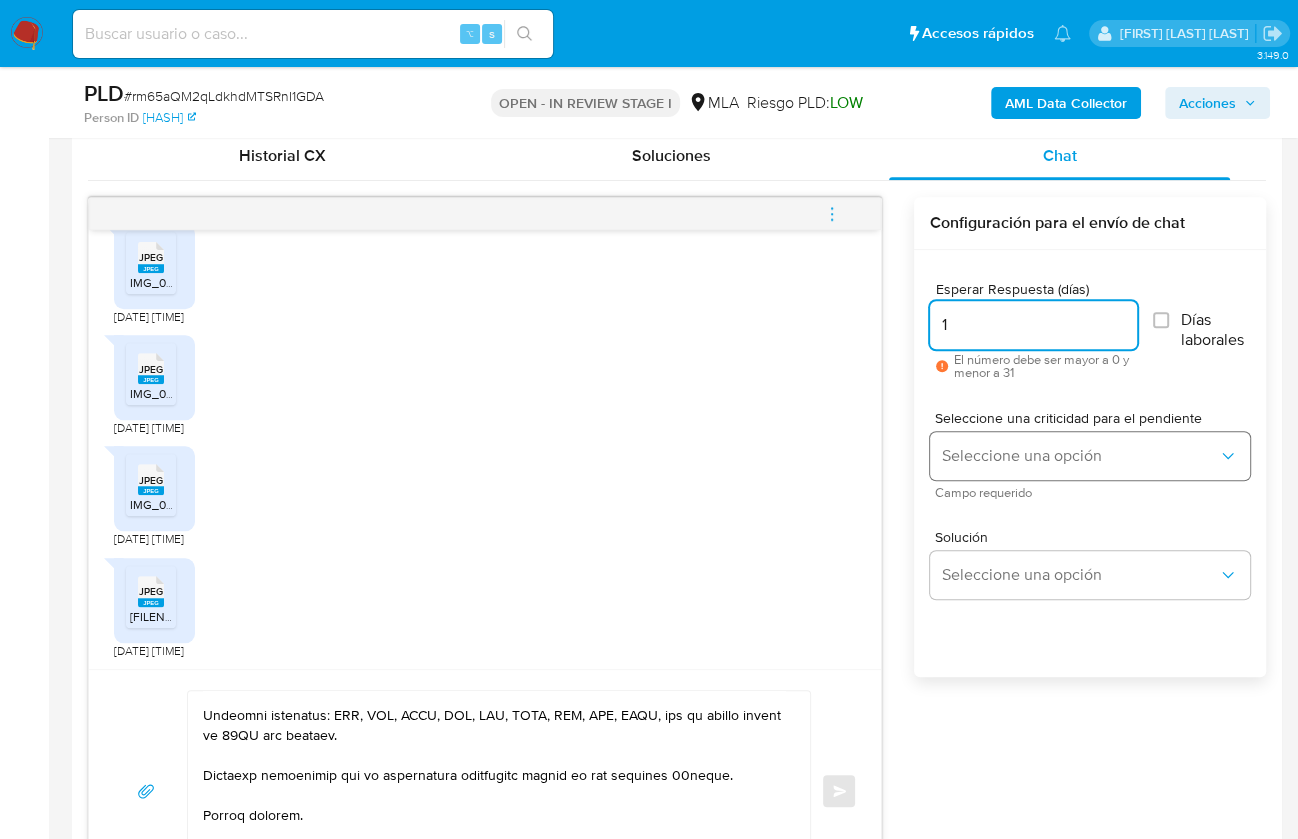 type on "1" 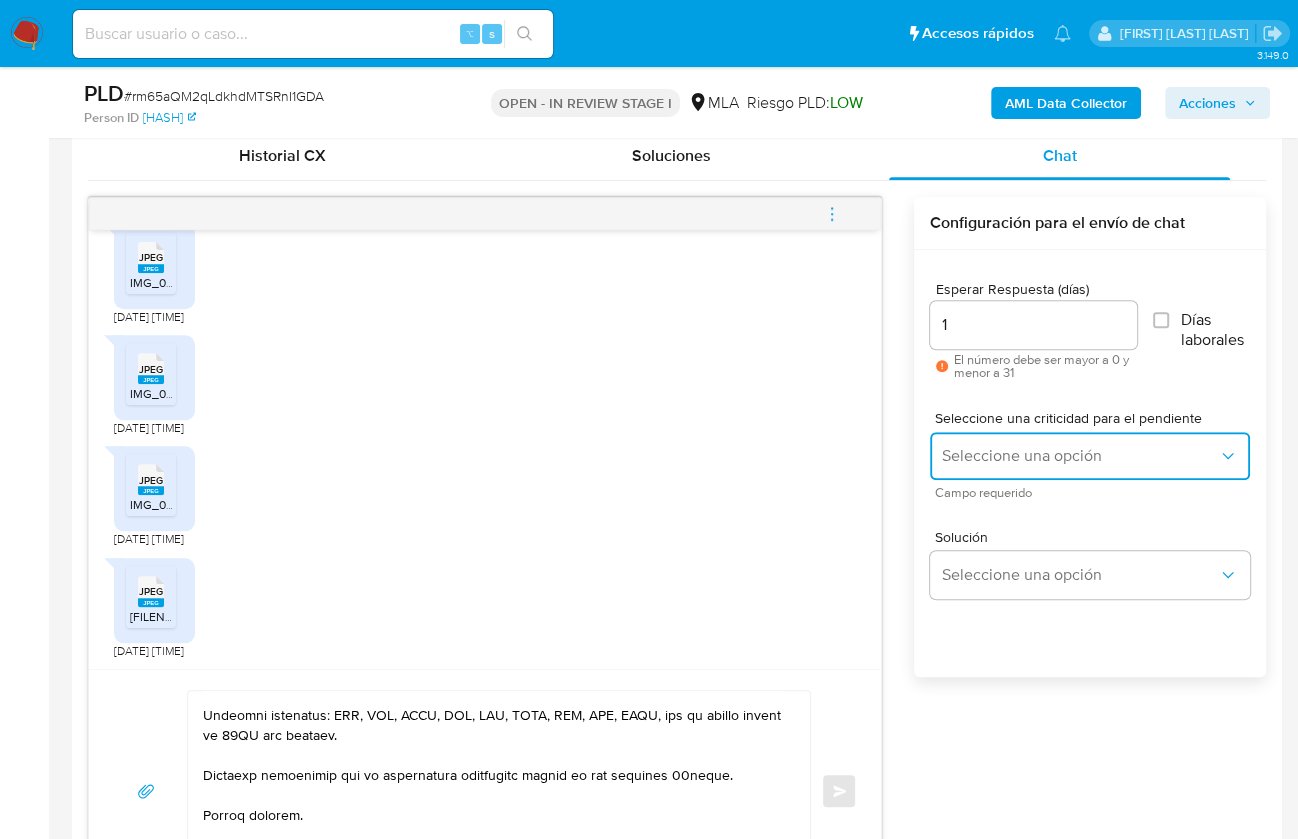 click on "Seleccione una opción" at bounding box center (1090, 456) 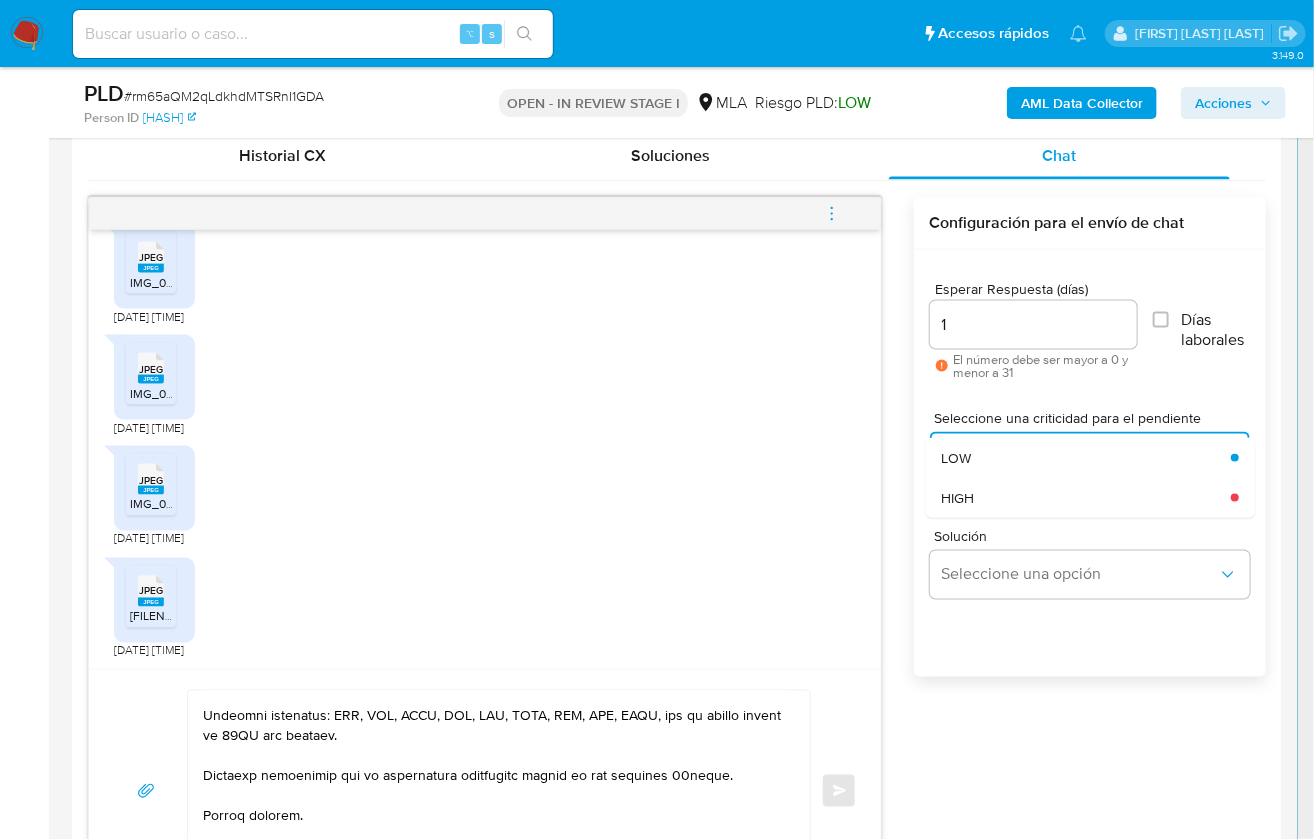 click on "HIGH" at bounding box center [1080, 498] 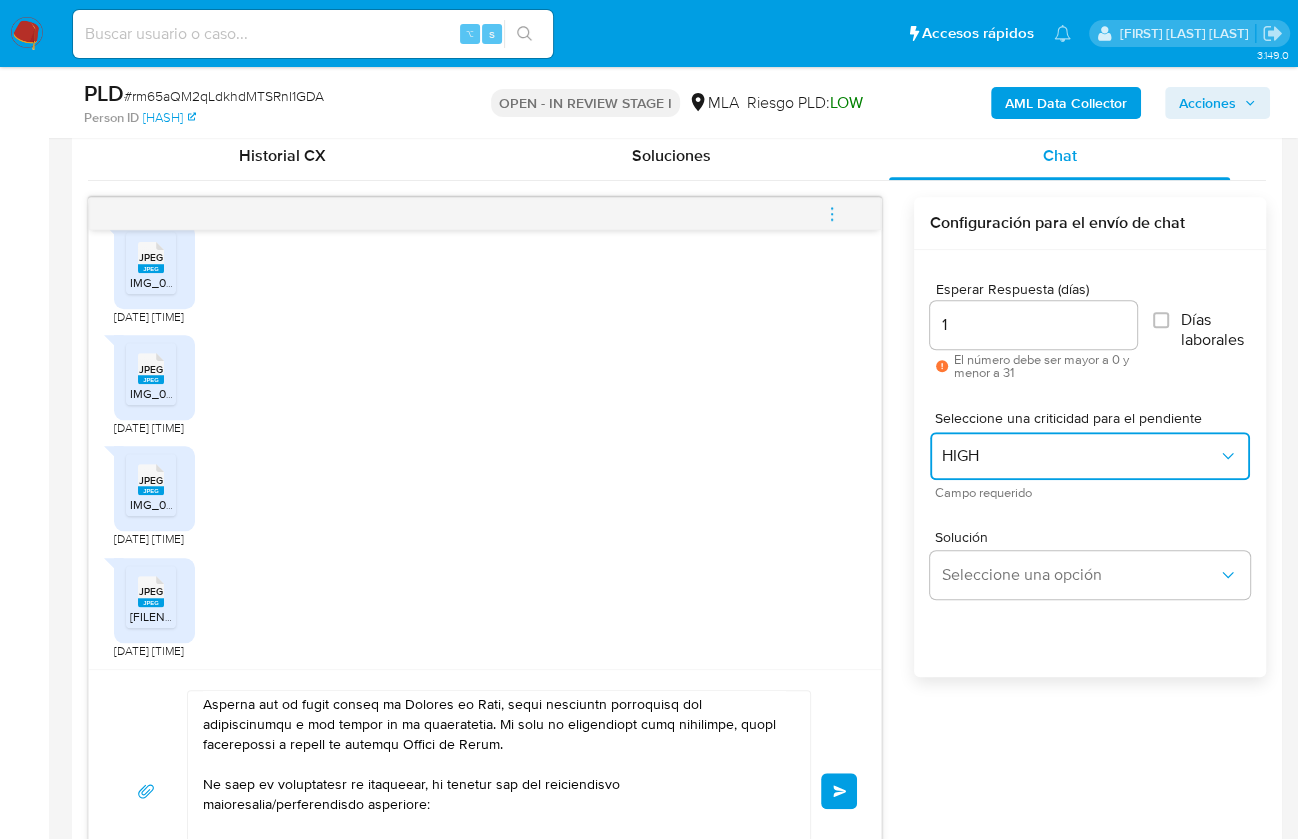 scroll, scrollTop: 243, scrollLeft: 0, axis: vertical 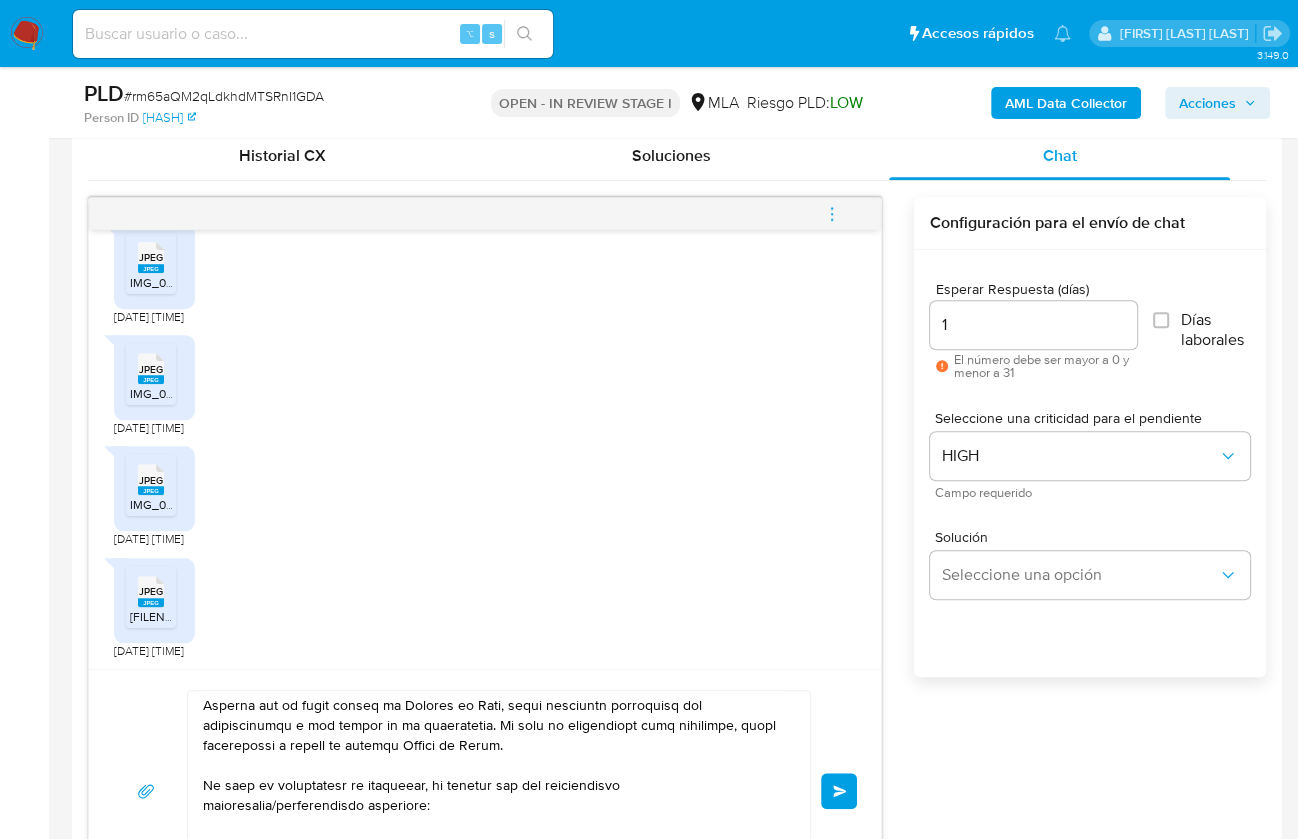 click on "Enviar" at bounding box center (839, 791) 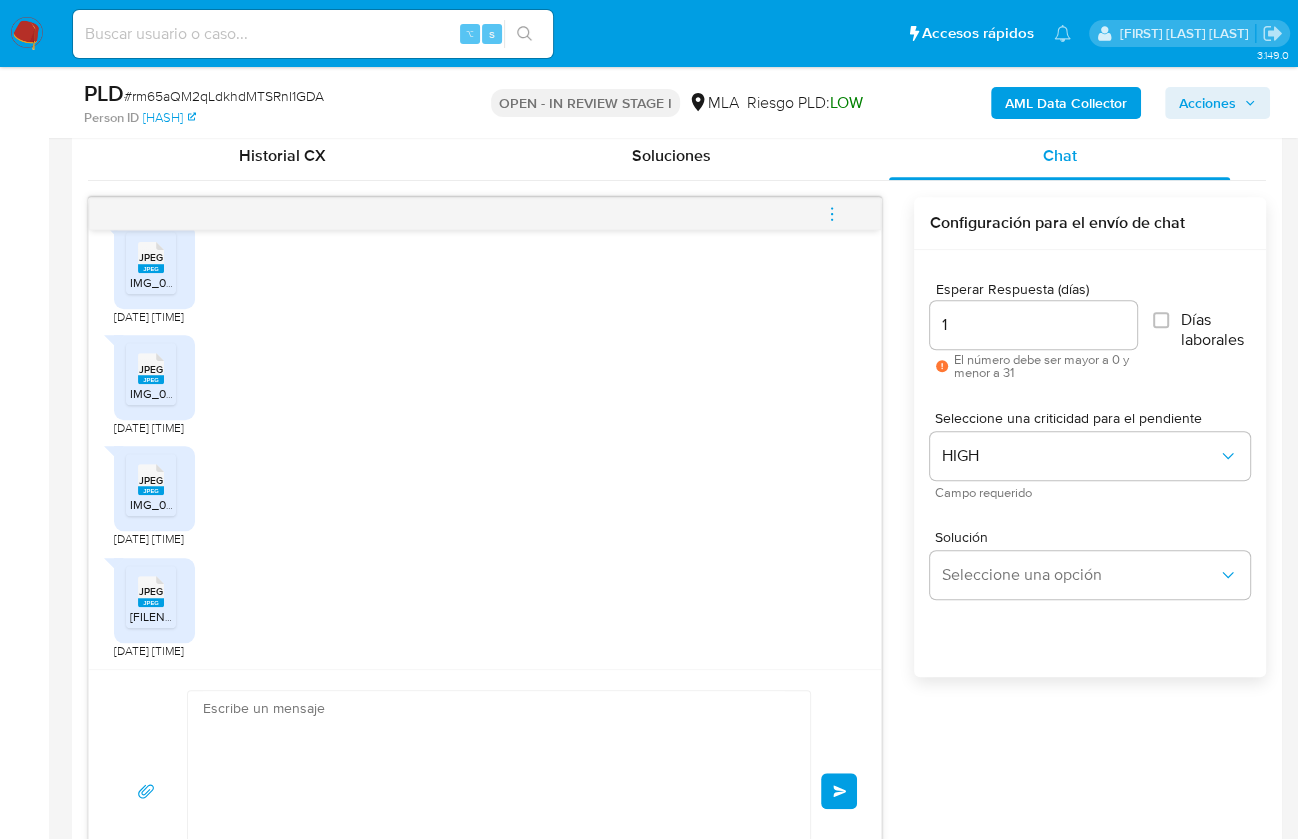 scroll, scrollTop: 0, scrollLeft: 0, axis: both 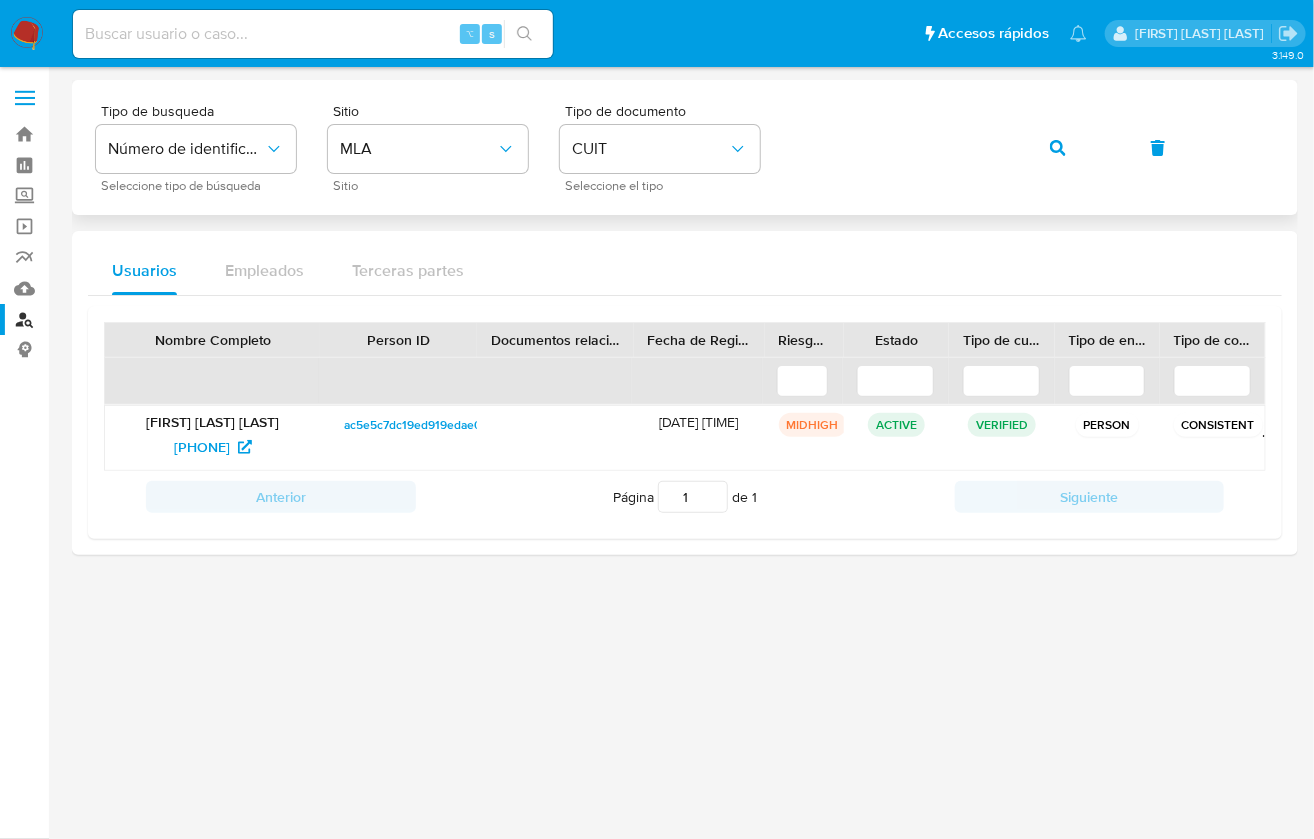 click on "Tipo de busqueda Número de identificación Seleccione tipo de búsqueda Sitio MLA Sitio Tipo de documento CUIT Seleccione el tipo" at bounding box center [685, 147] 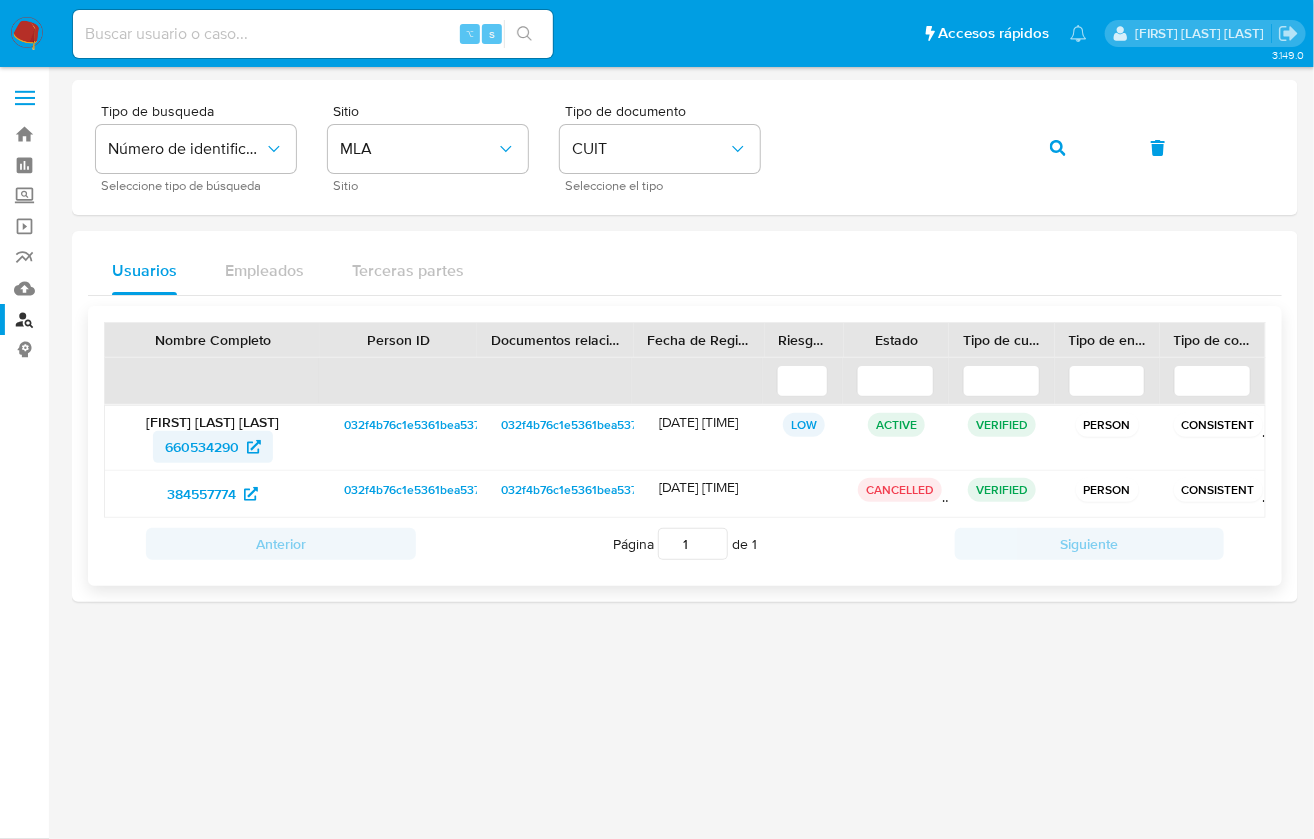 click on "660534290" at bounding box center (202, 447) 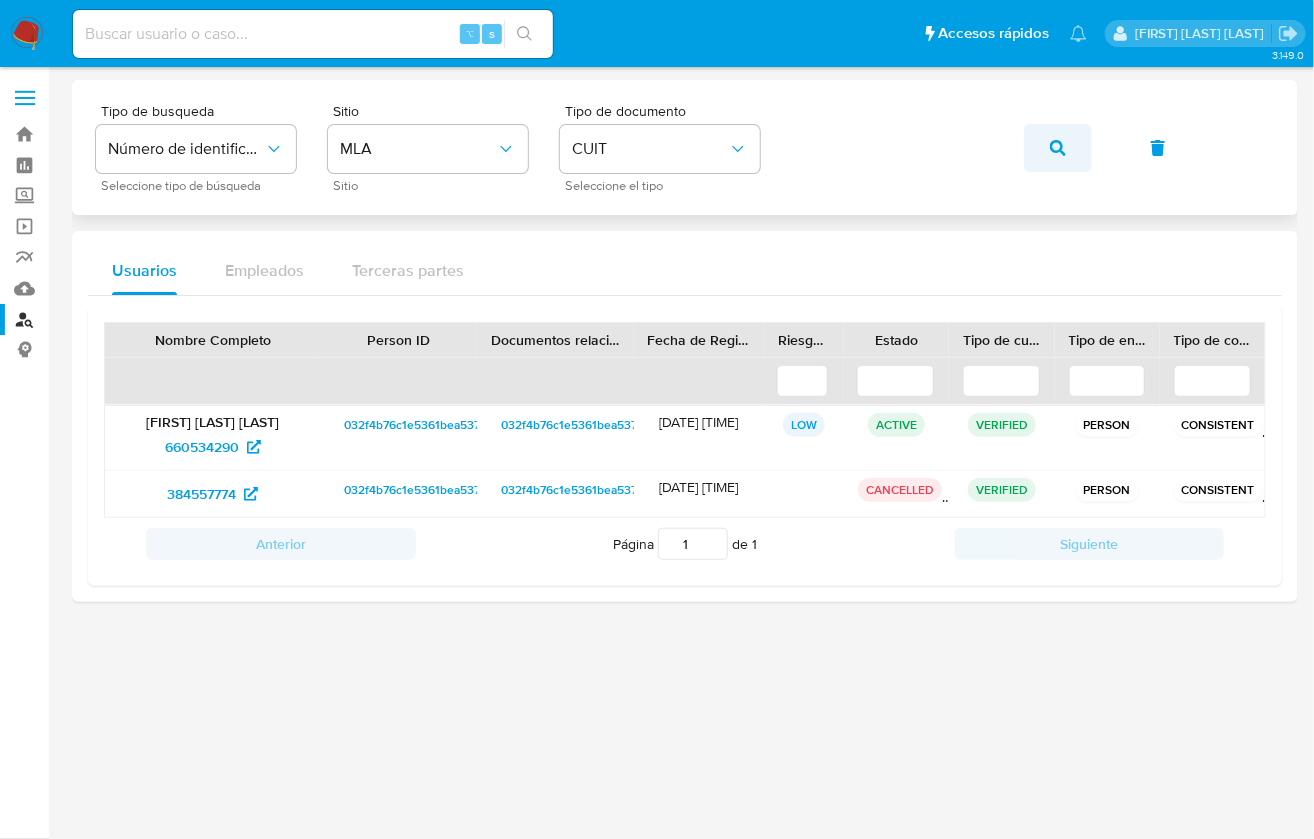 click at bounding box center (1058, 148) 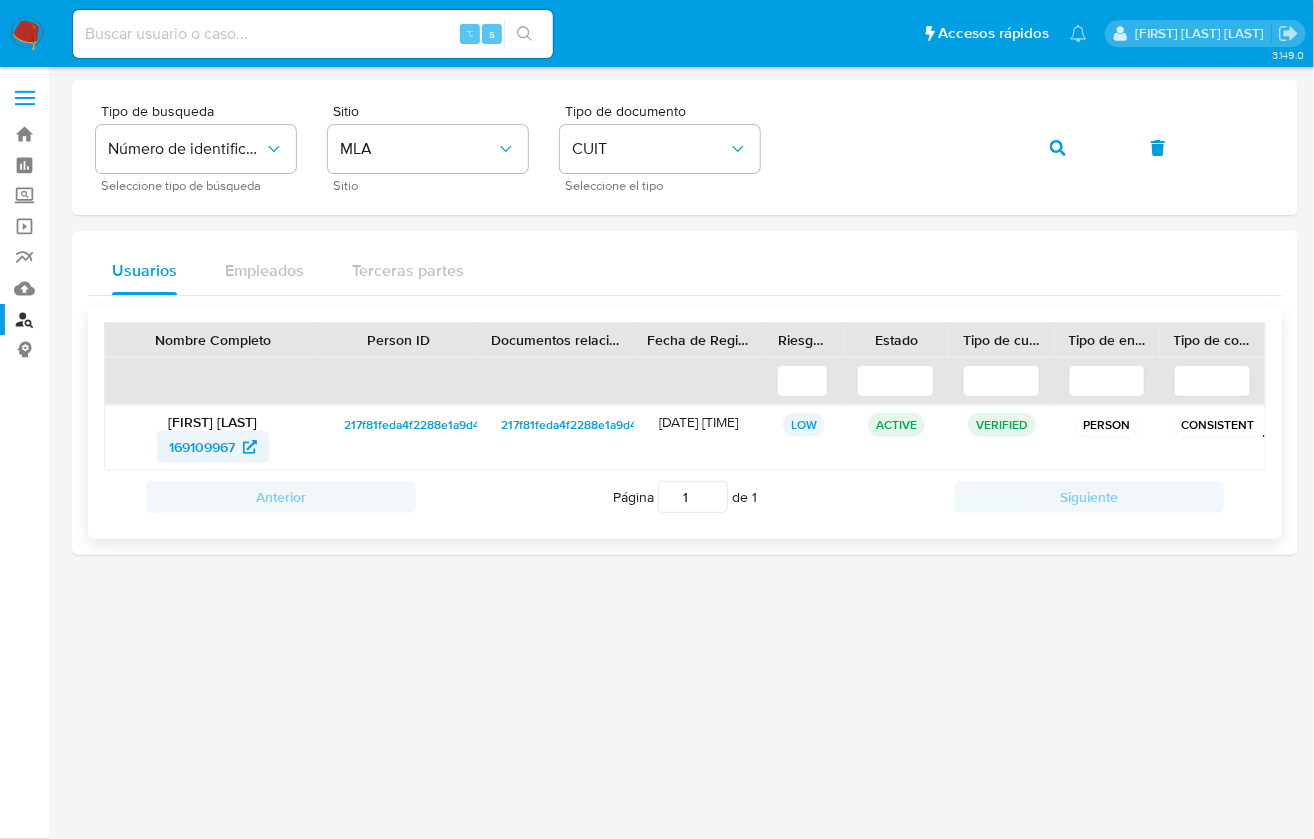 click on "169109967" at bounding box center [202, 447] 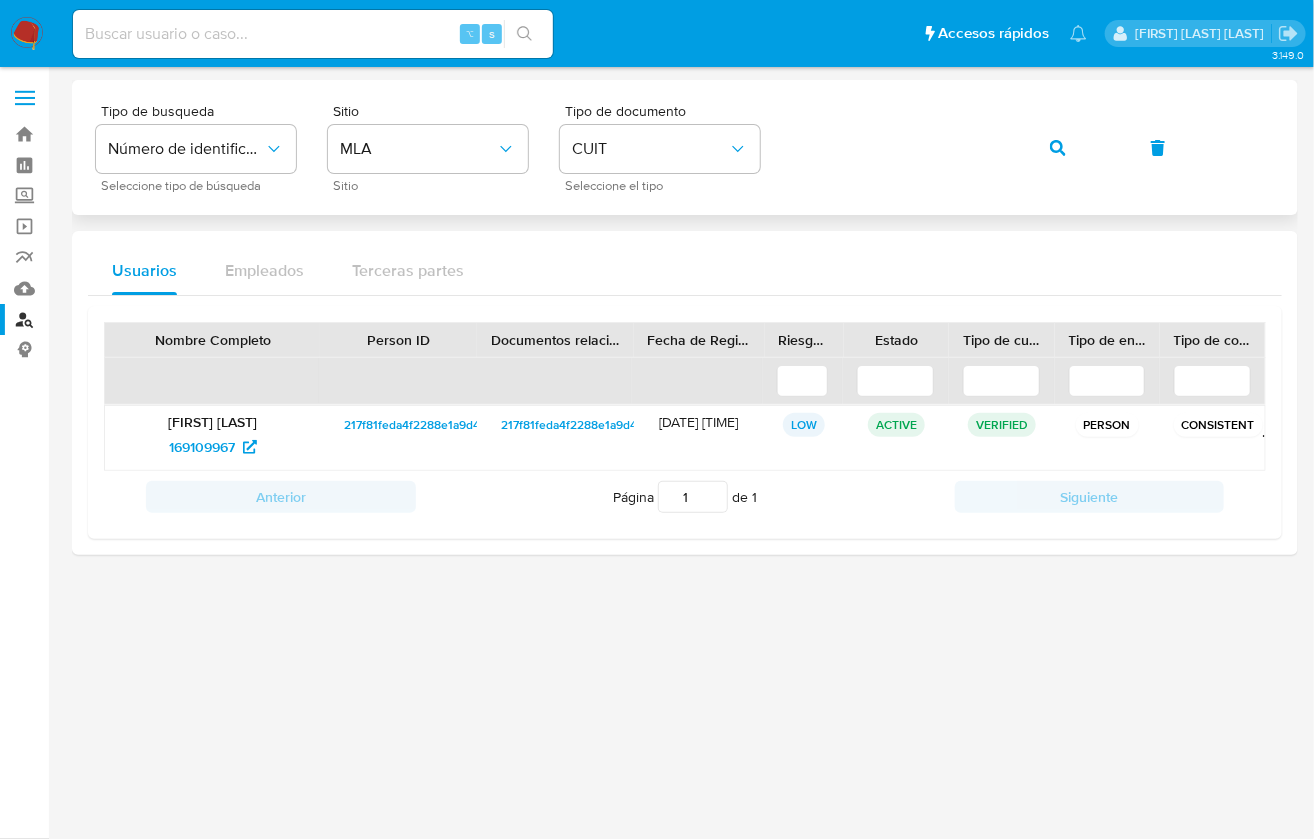 click on "Tipo de busqueda Número de identificación Seleccione tipo de búsqueda Sitio MLA Sitio Tipo de documento CUIT Seleccione el tipo" at bounding box center [685, 147] 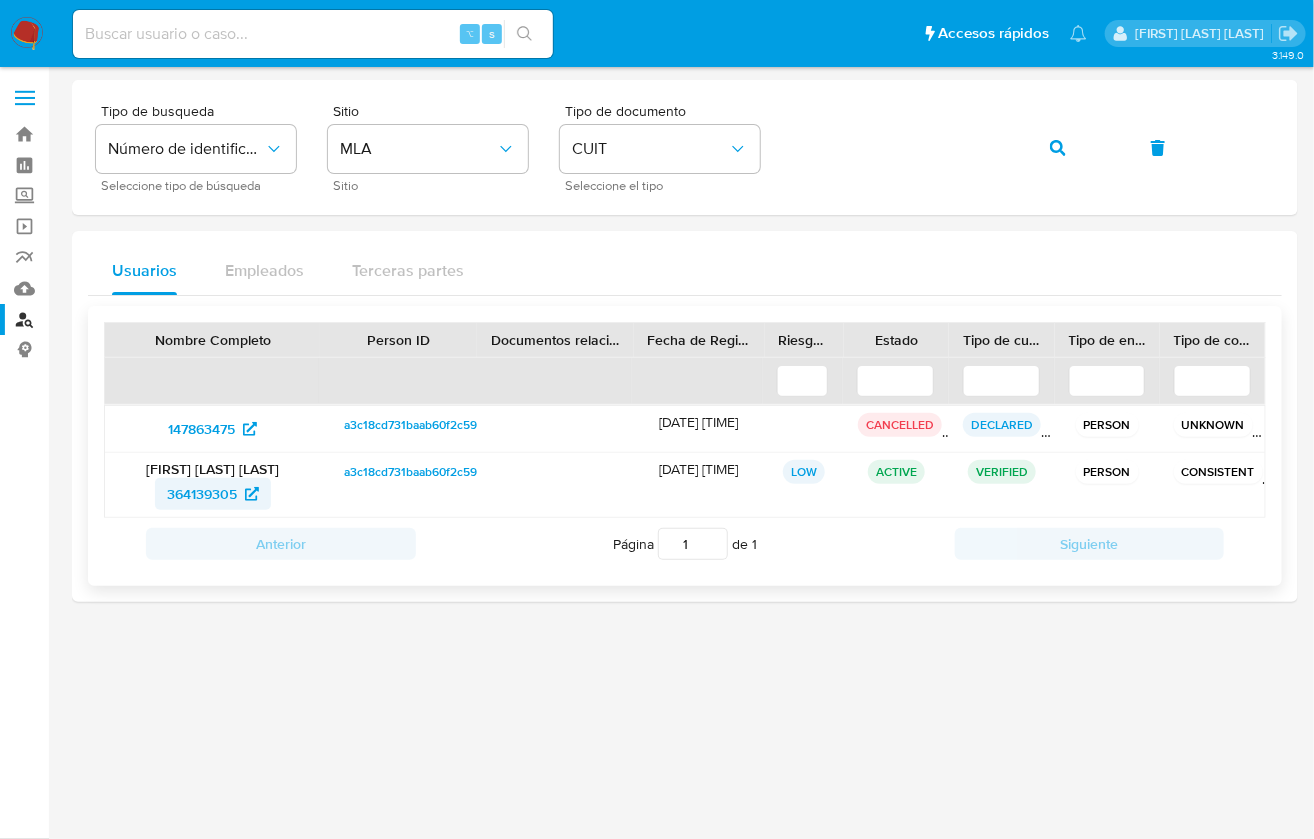 click on "364139305" at bounding box center (202, 494) 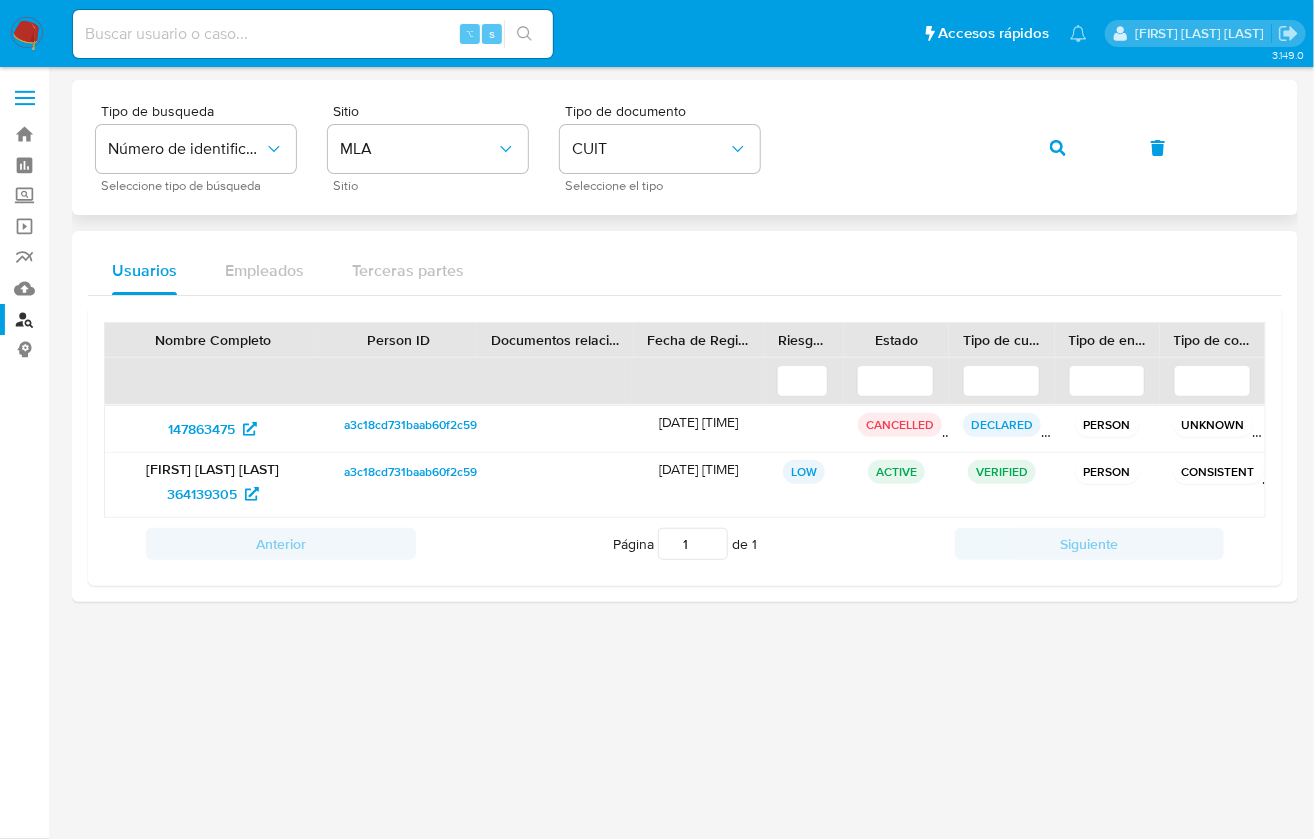 click on "Tipo de busqueda Número de identificación Seleccione tipo de búsqueda Sitio MLA Sitio Tipo de documento CUIT Seleccione el tipo" at bounding box center [685, 147] 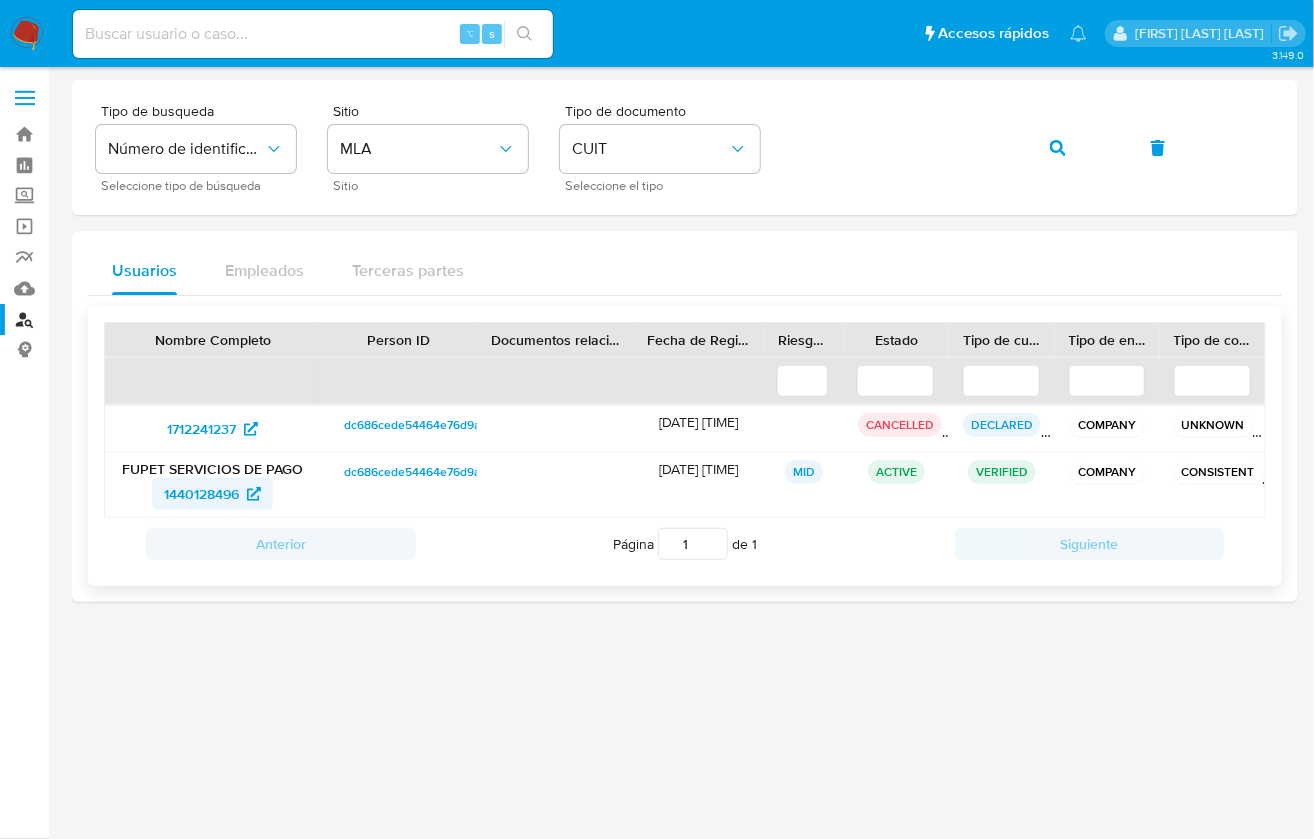 click on "1440128496" at bounding box center (201, 494) 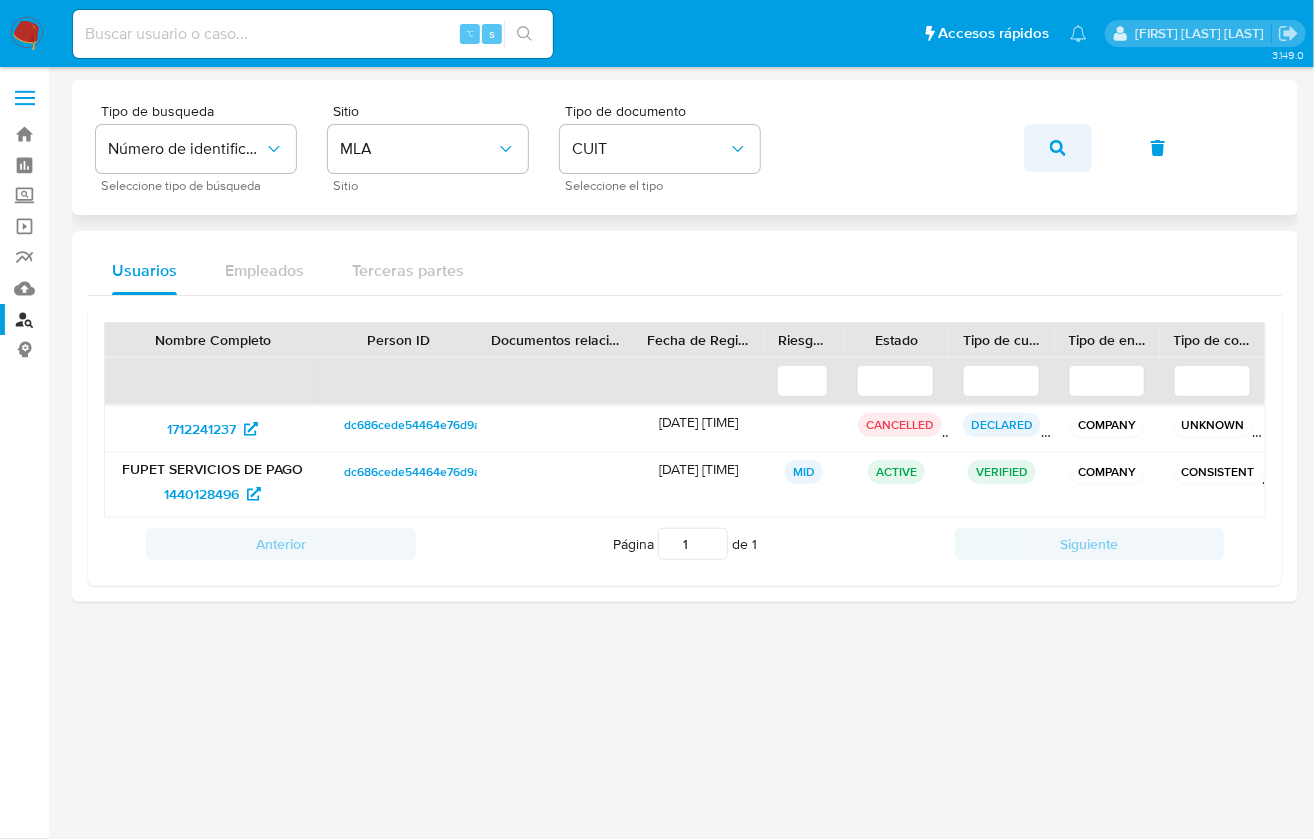 click at bounding box center (1058, 148) 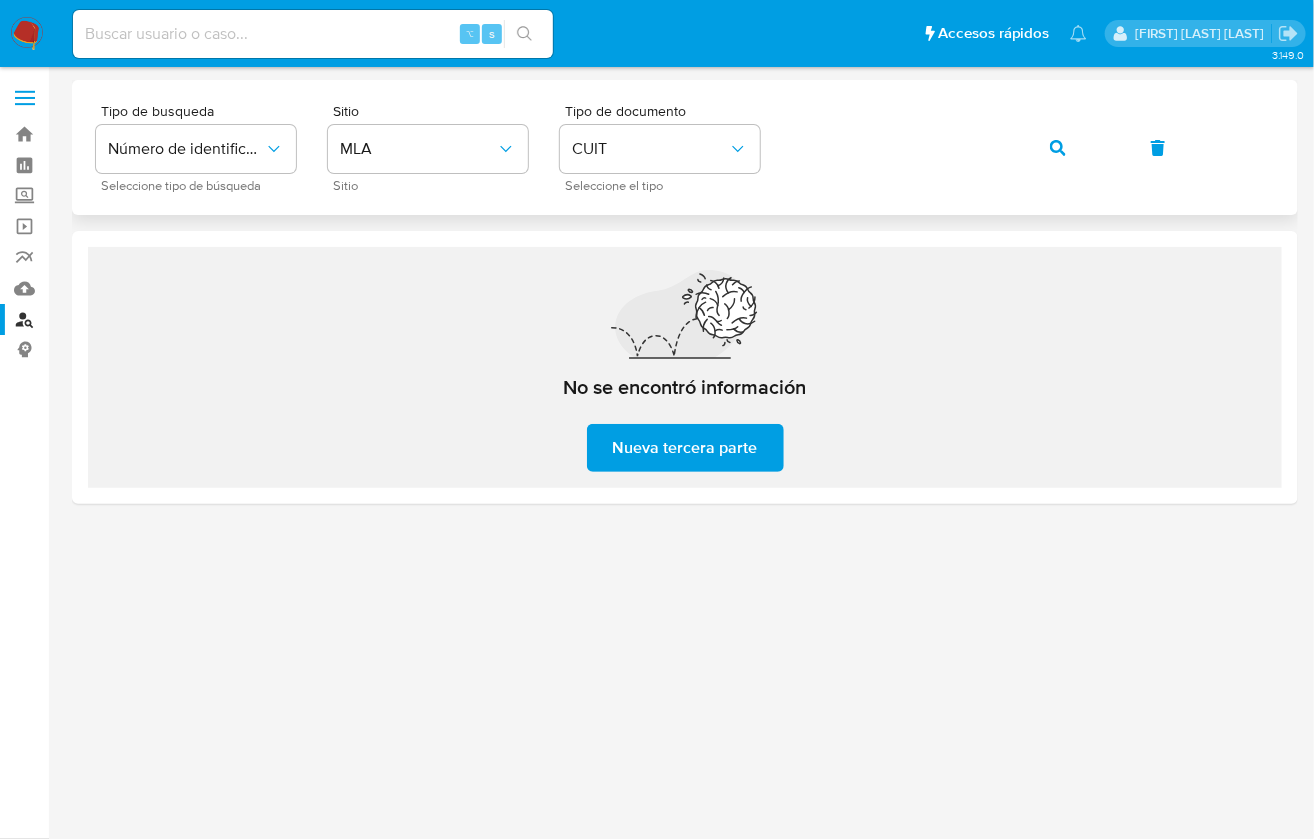 click on "Tipo de busqueda Número de identificación Seleccione tipo de búsqueda Sitio MLA Sitio Tipo de documento CUIT Seleccione el tipo" at bounding box center (685, 147) 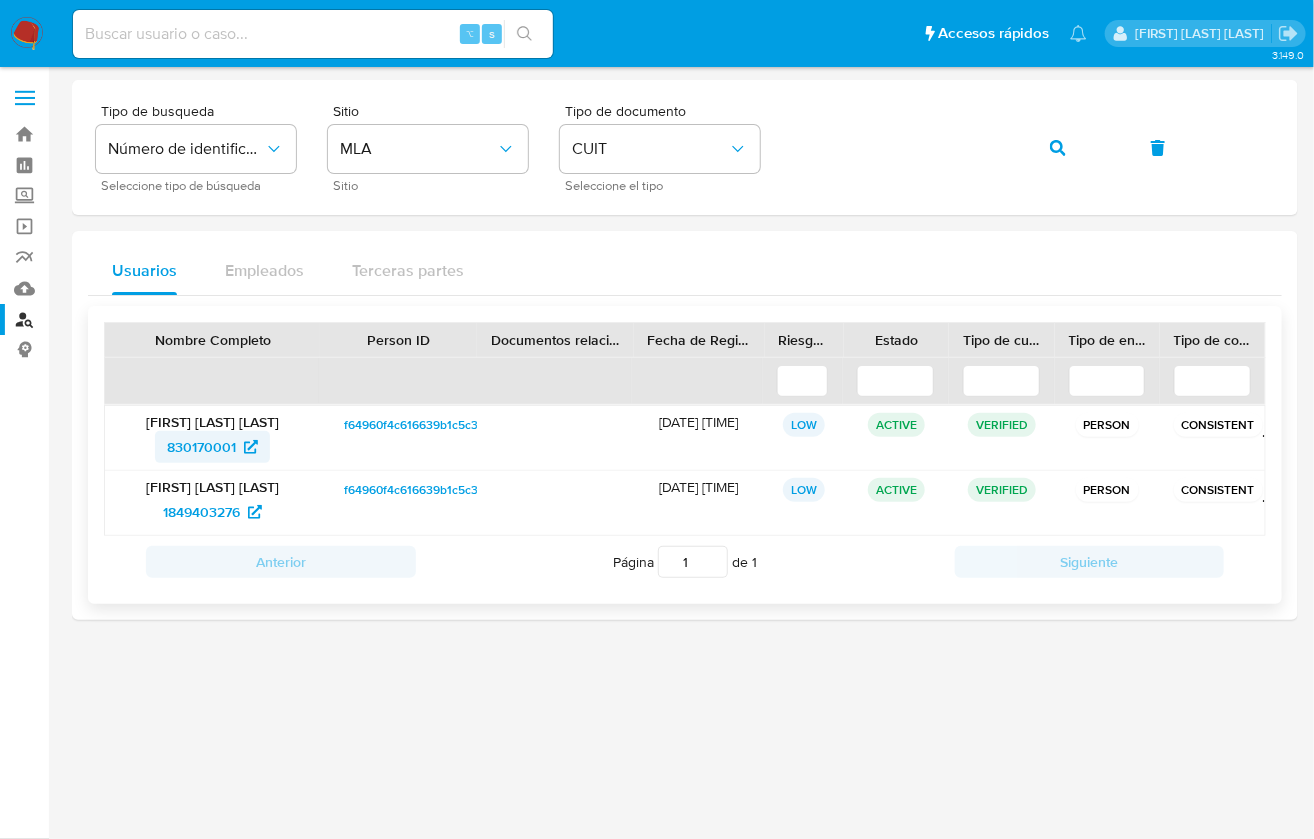 click on "830170001" at bounding box center (201, 447) 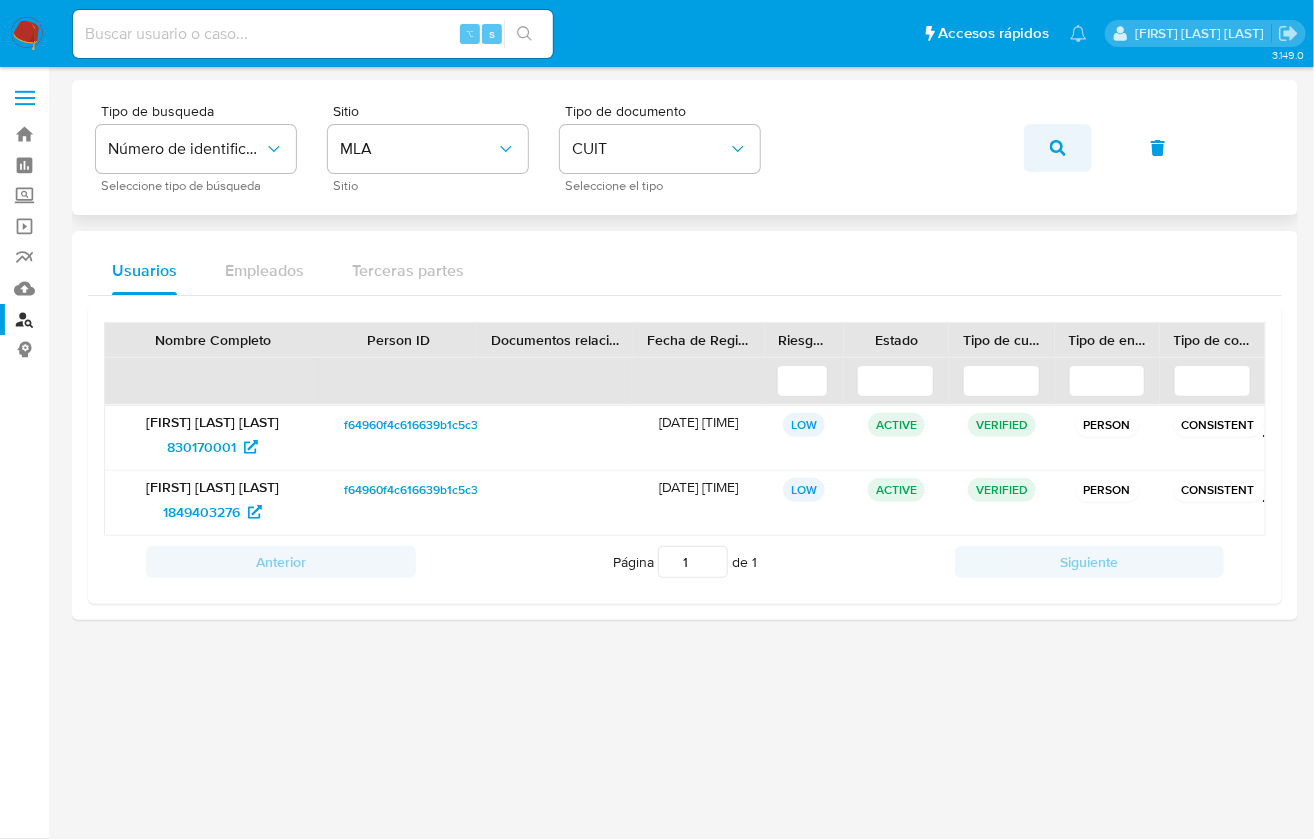 click at bounding box center (1058, 148) 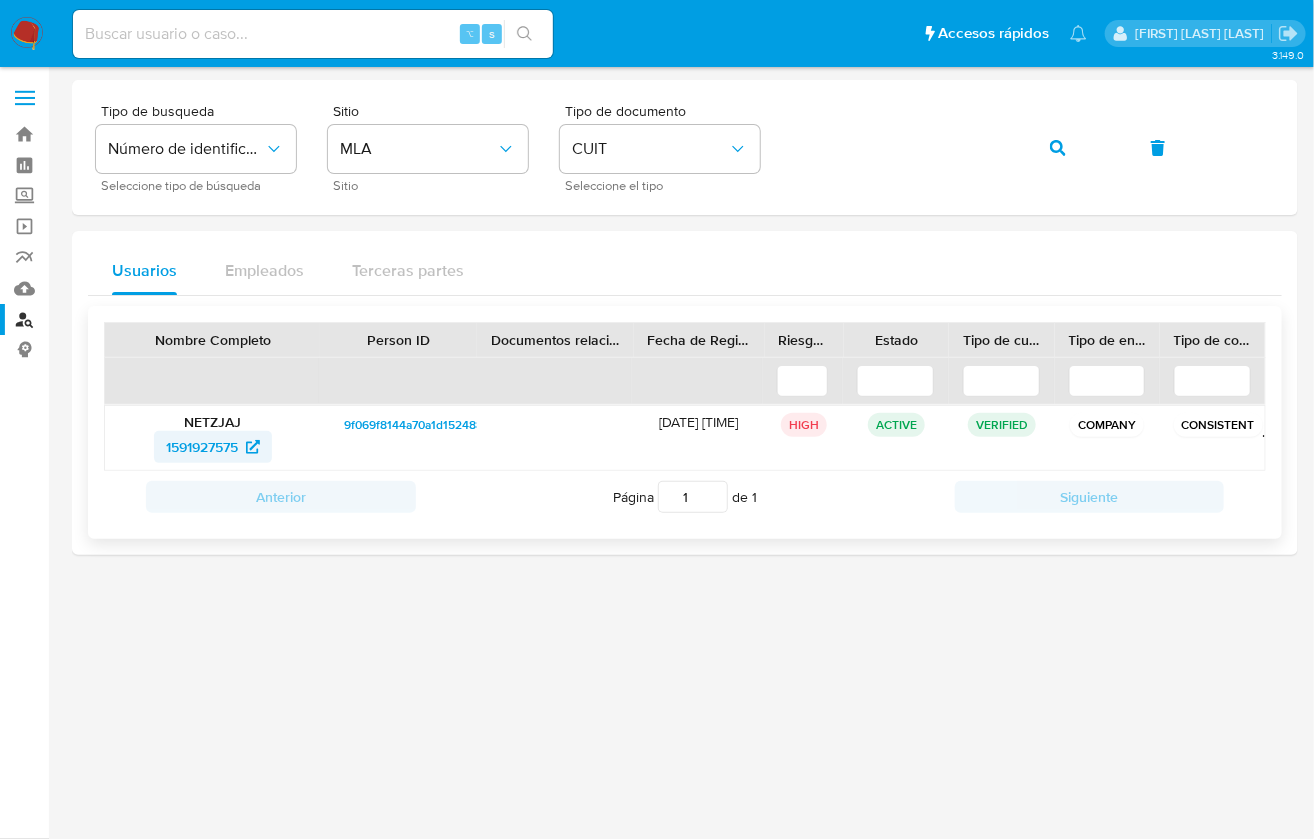 click on "1591927575" at bounding box center [202, 447] 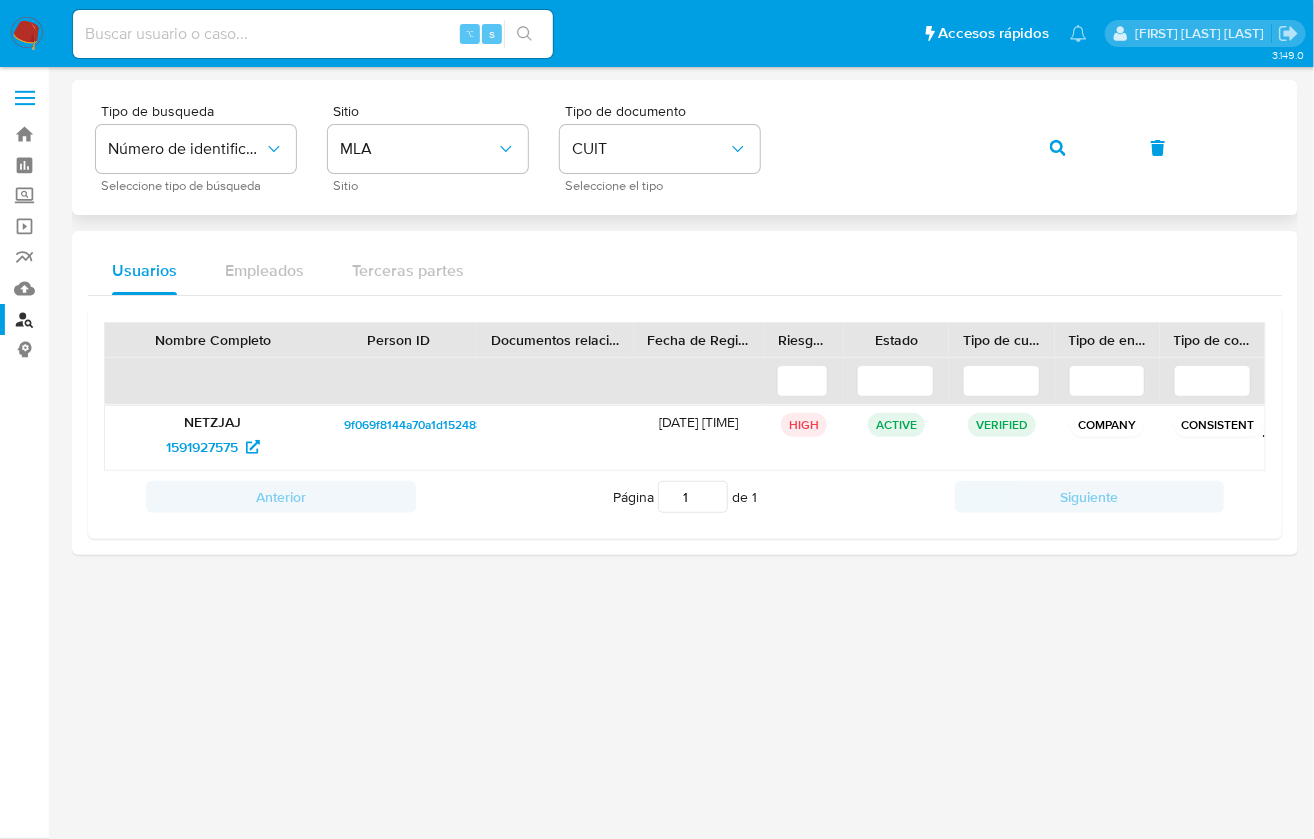 click on "Tipo de busqueda Número de identificación Seleccione tipo de búsqueda Sitio MLA Sitio Tipo de documento CUIT Seleccione el tipo" at bounding box center (685, 147) 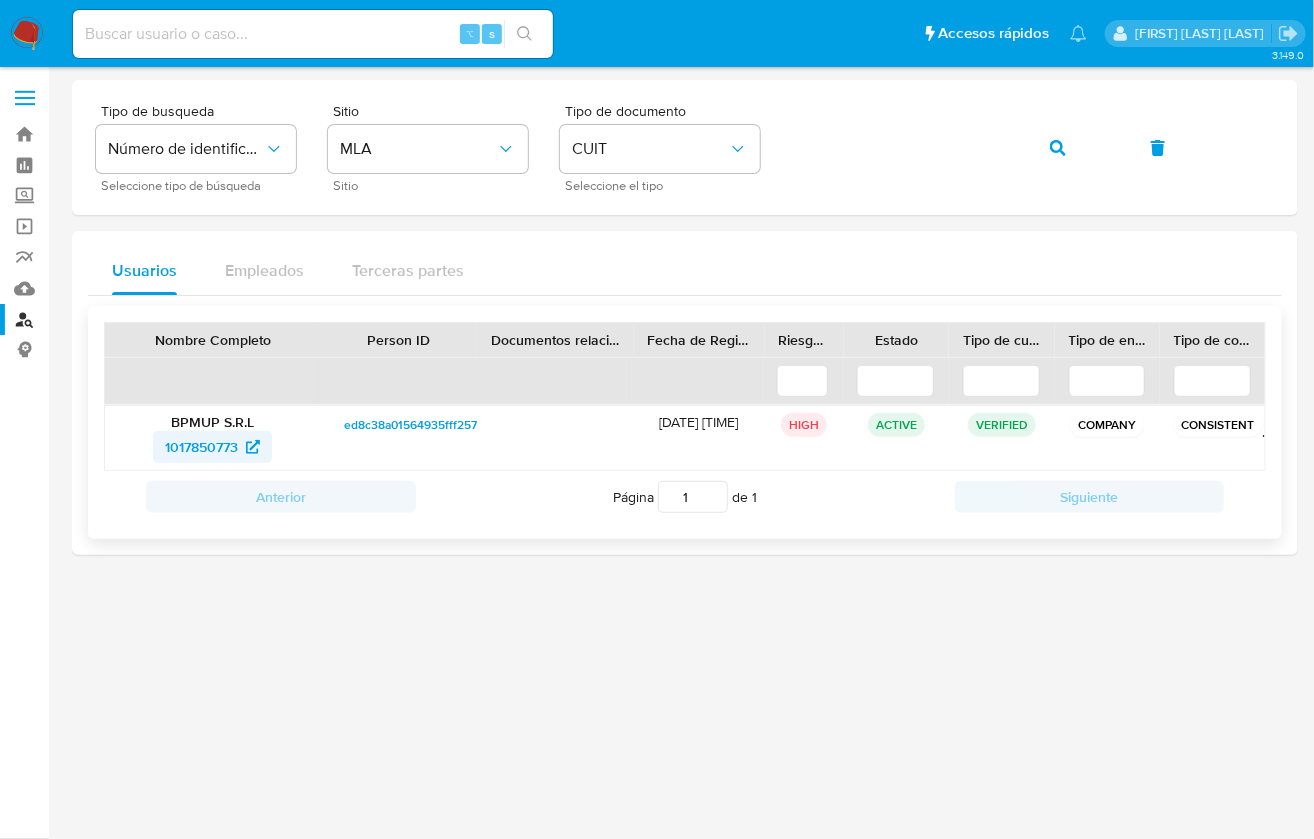 click on "1017850773" at bounding box center (201, 447) 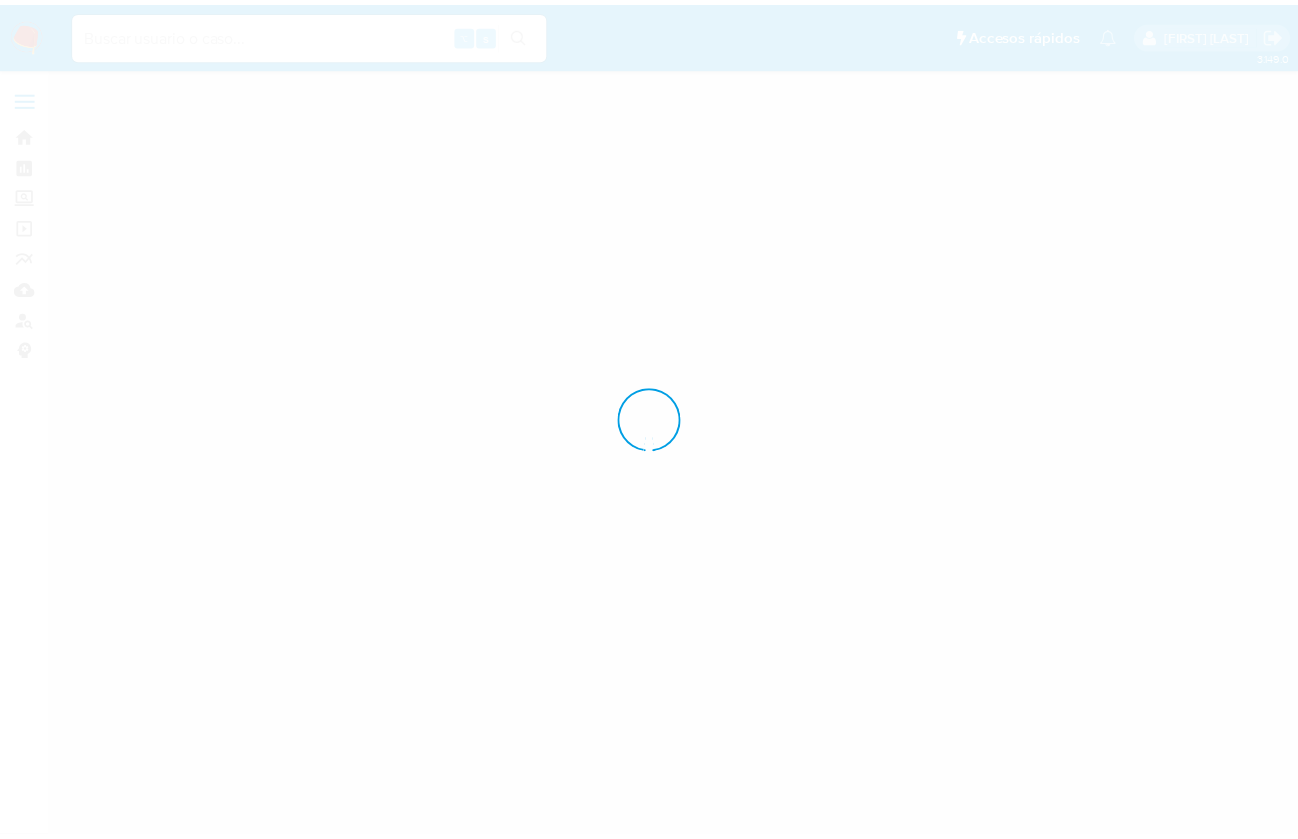 scroll, scrollTop: 0, scrollLeft: 0, axis: both 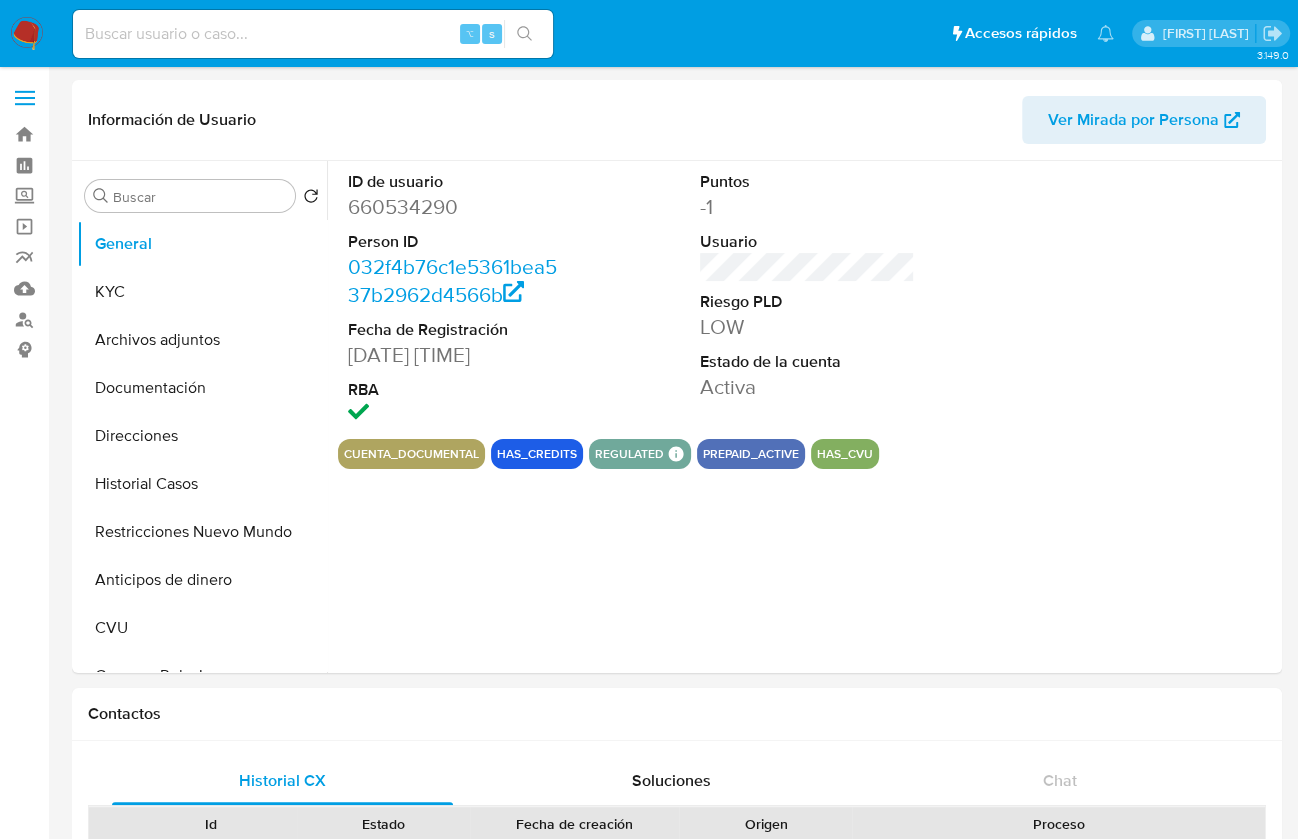 select on "10" 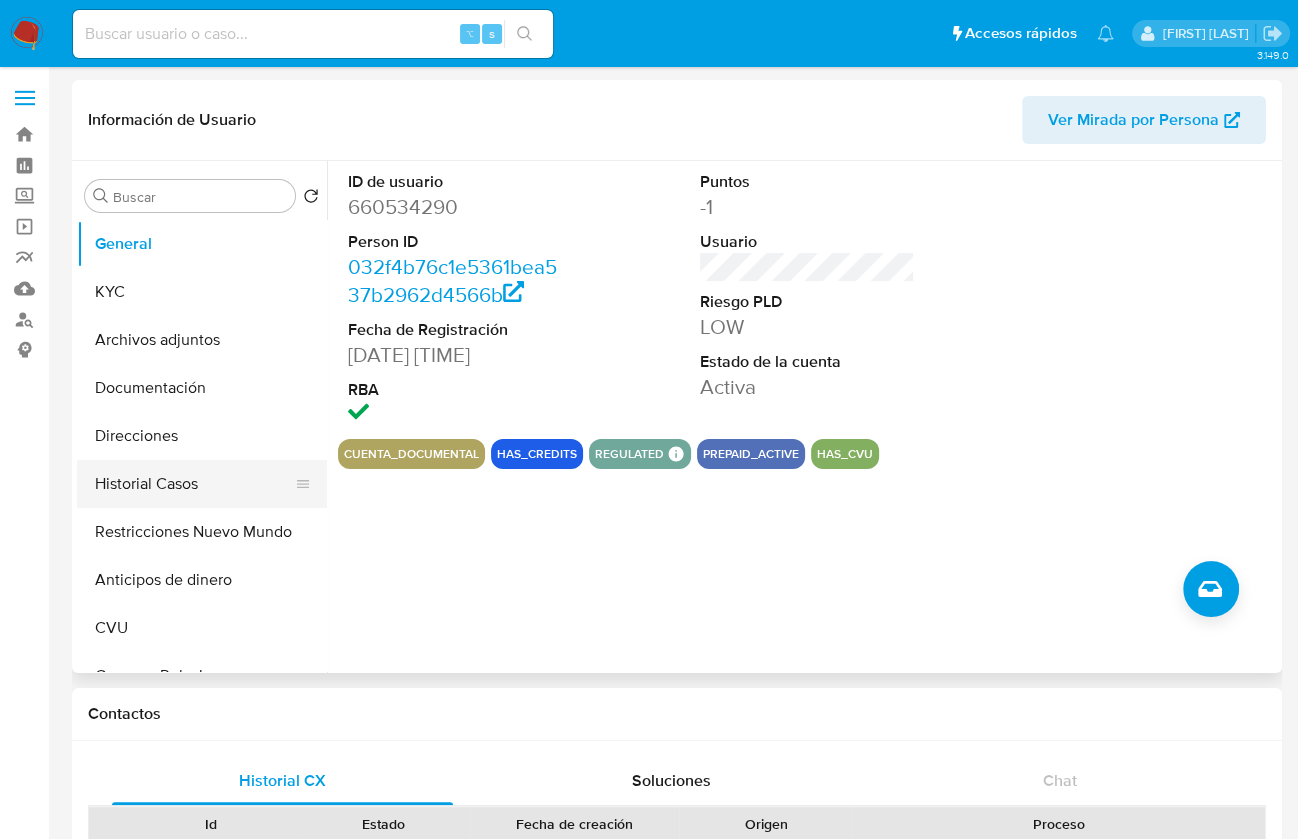 click on "Historial Casos" at bounding box center (194, 484) 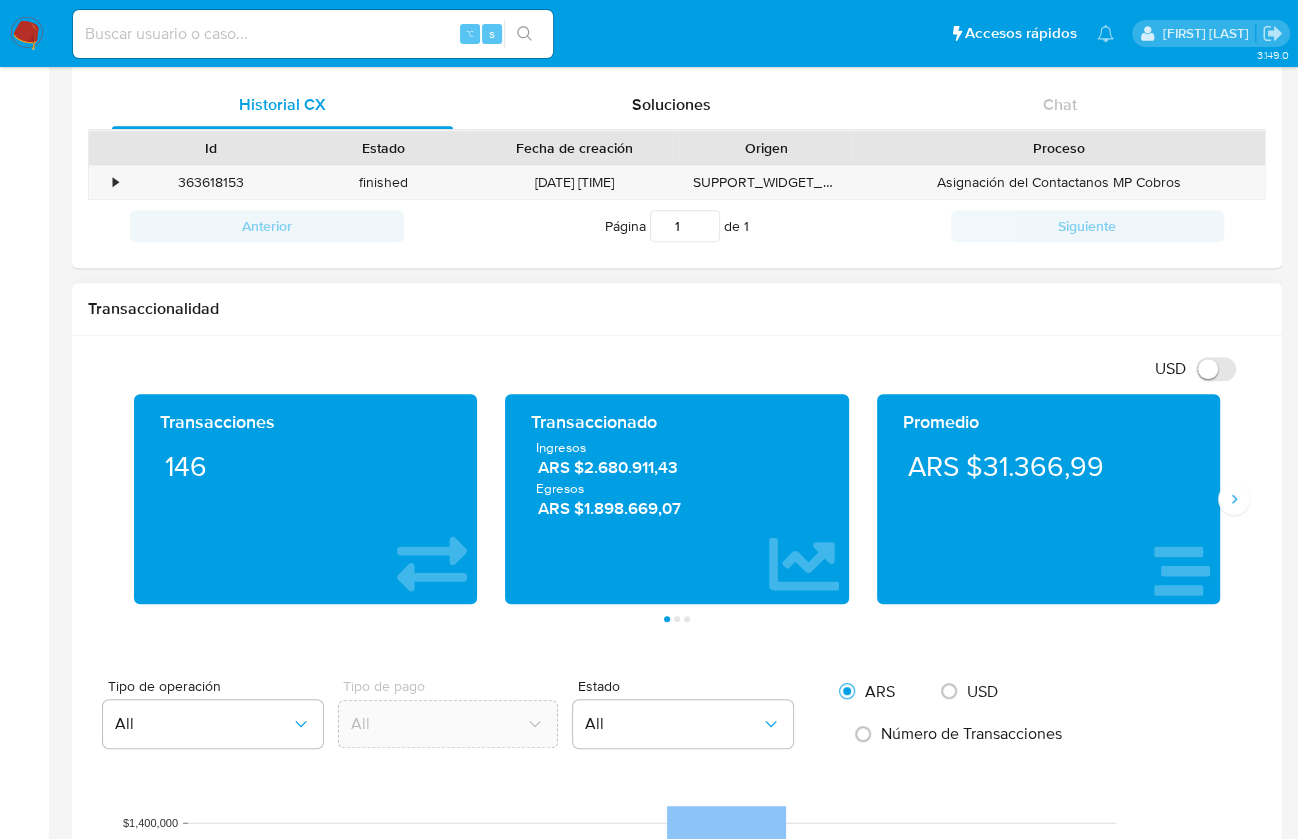 scroll, scrollTop: 0, scrollLeft: 0, axis: both 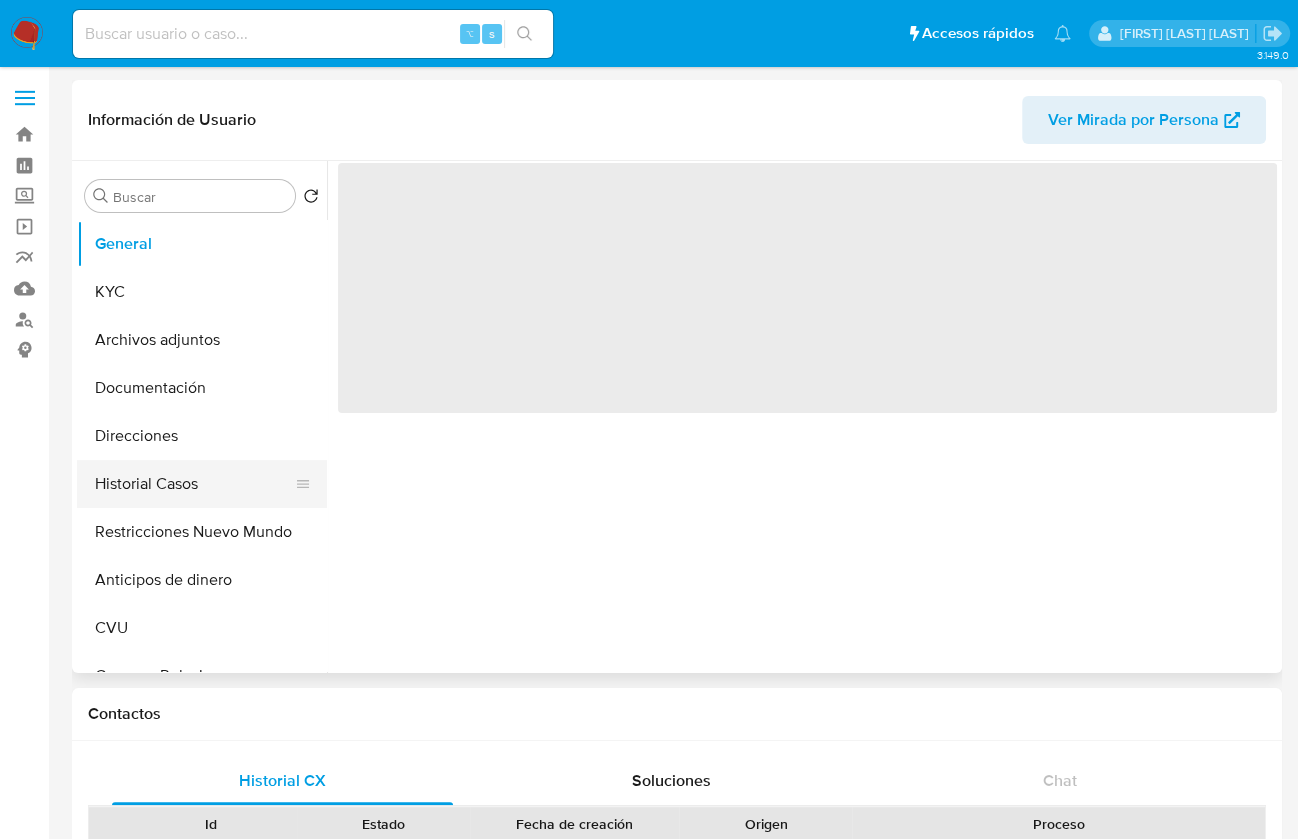 click on "Historial Casos" at bounding box center [194, 484] 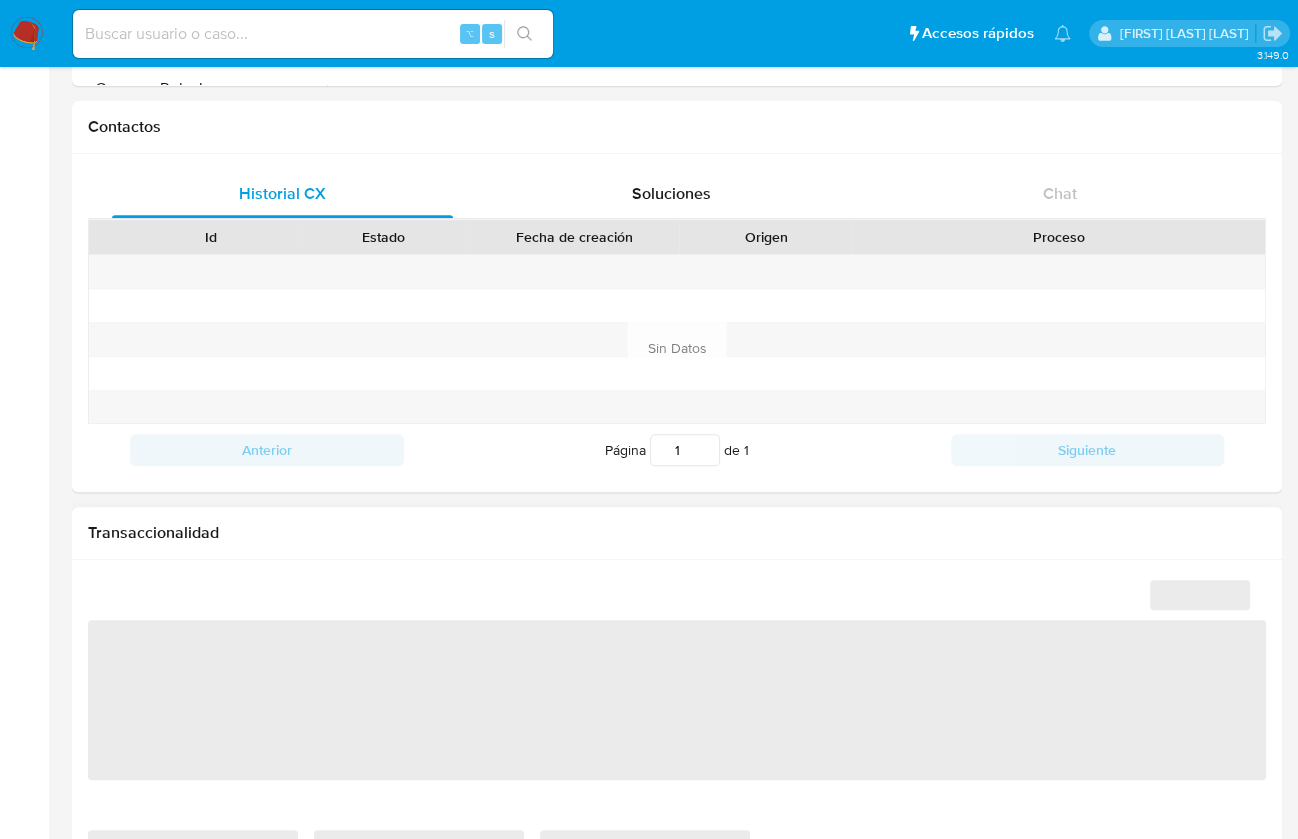select on "10" 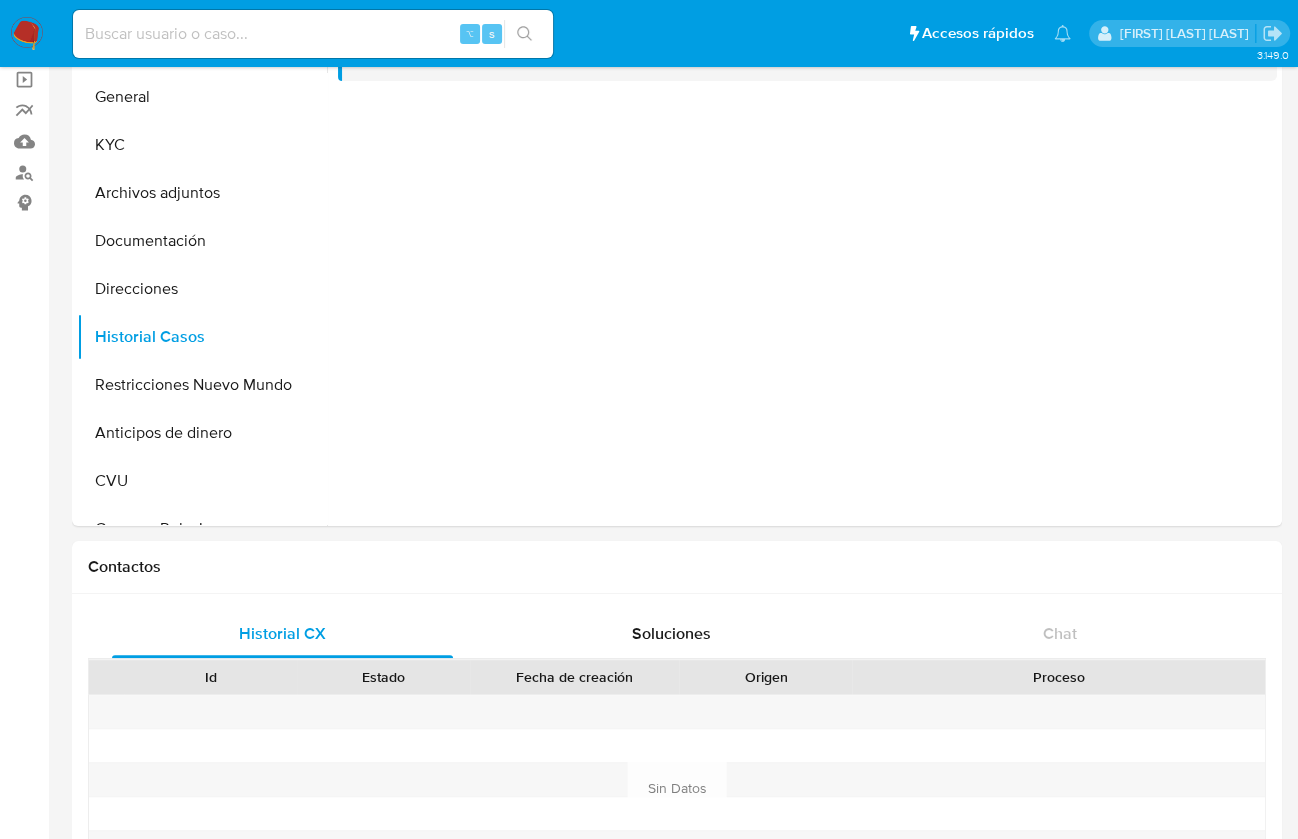 scroll, scrollTop: 0, scrollLeft: 0, axis: both 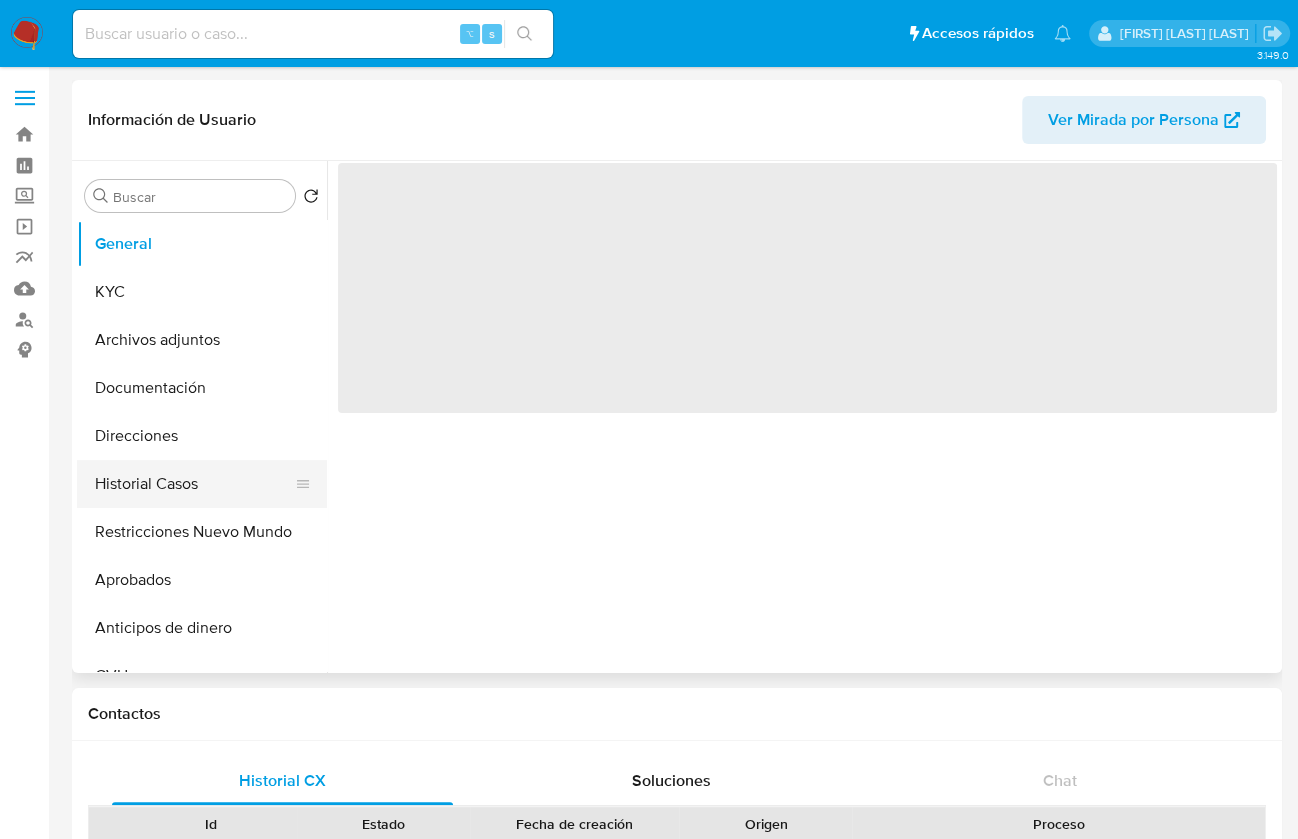 click on "Historial Casos" at bounding box center (194, 484) 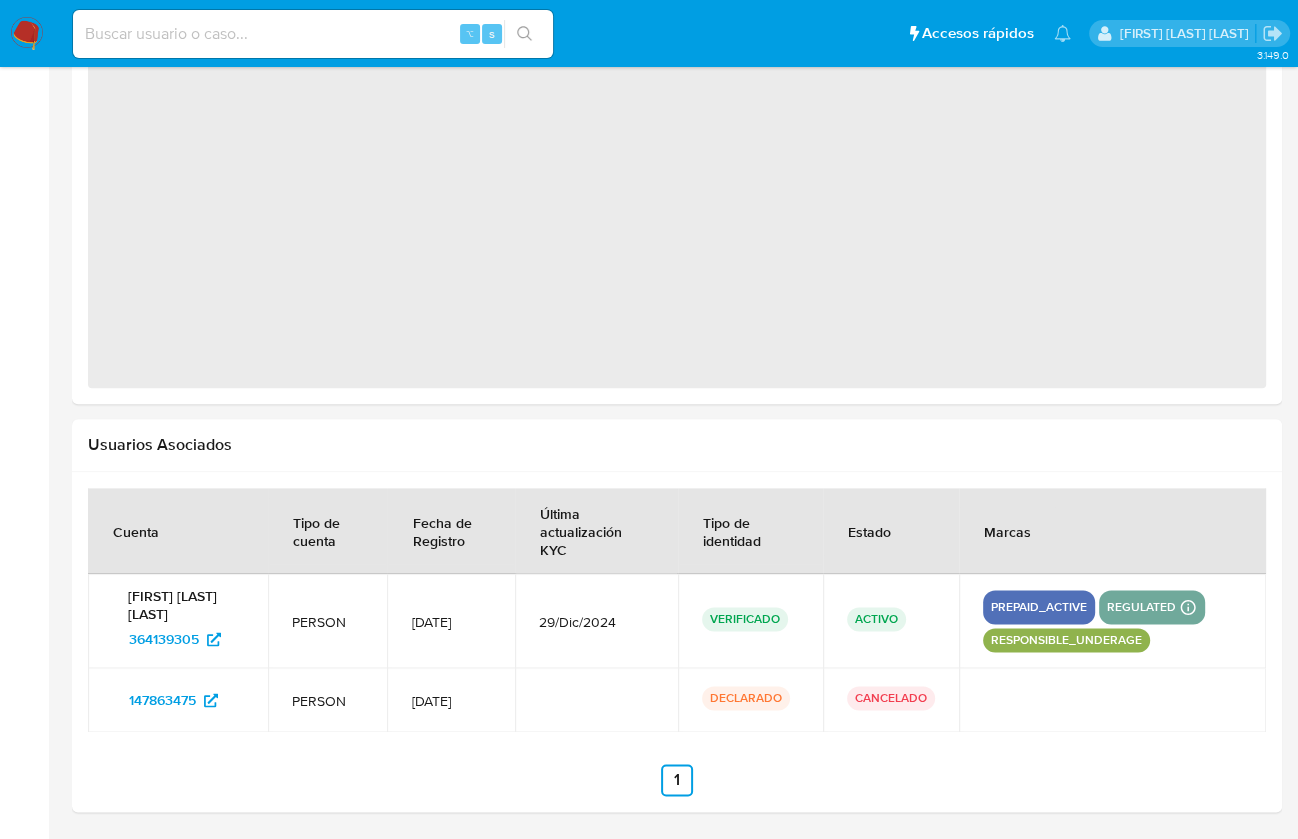 select on "10" 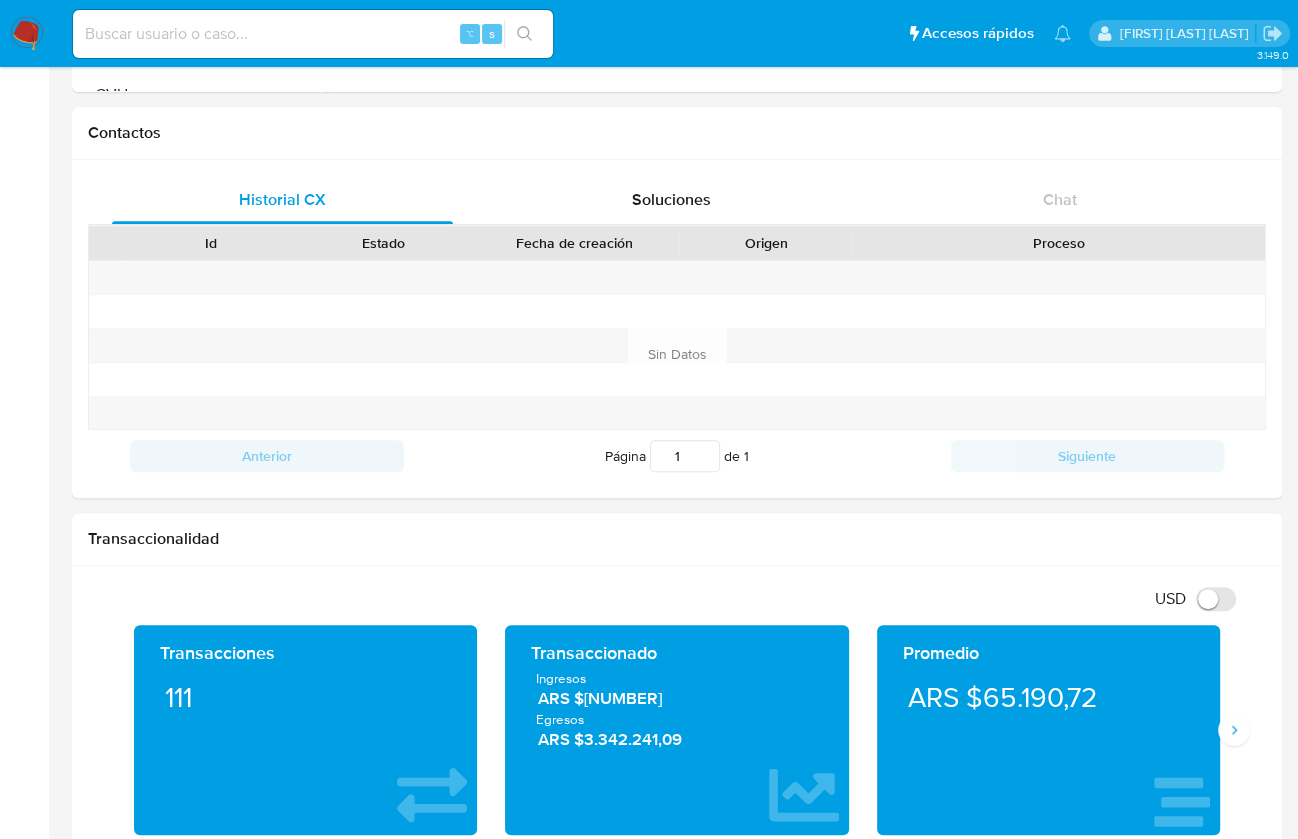 scroll, scrollTop: 0, scrollLeft: 0, axis: both 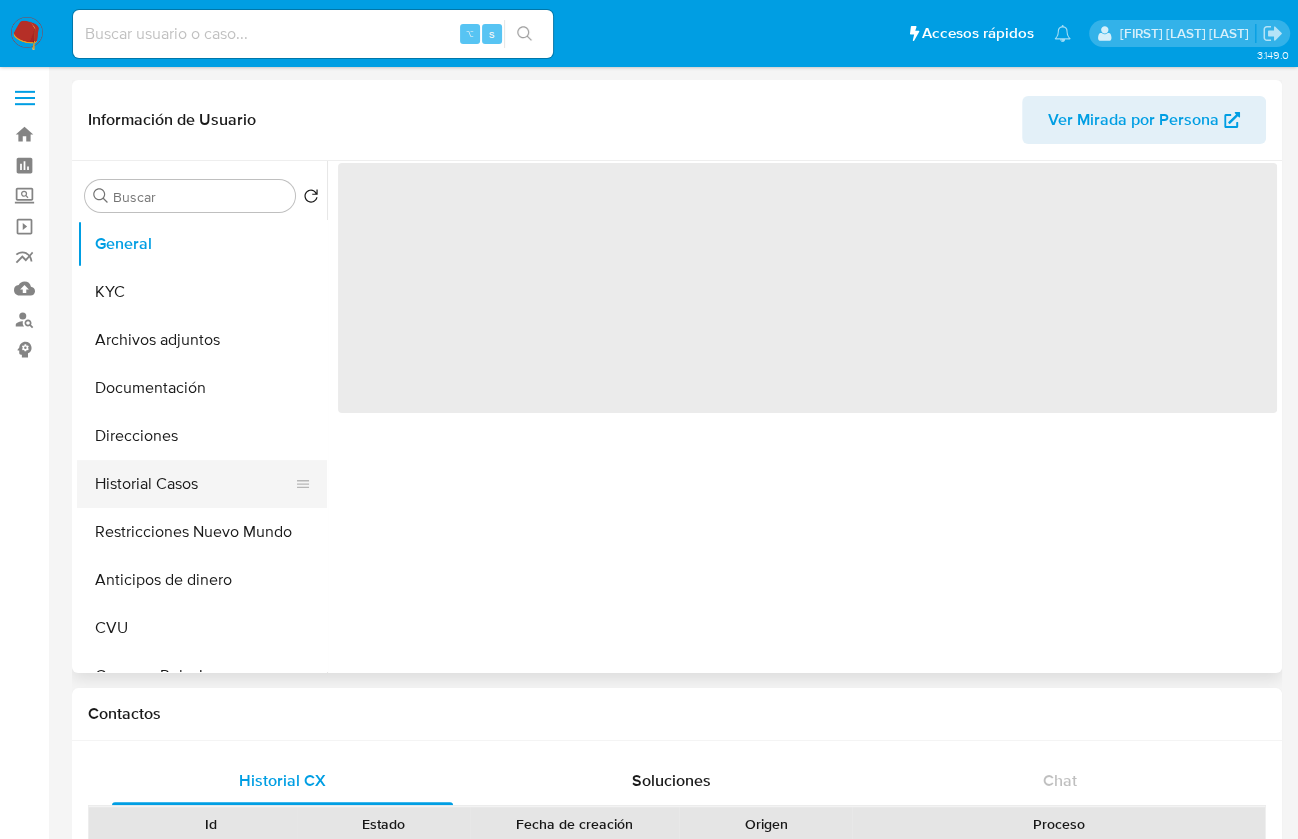click on "Historial Casos" at bounding box center [194, 484] 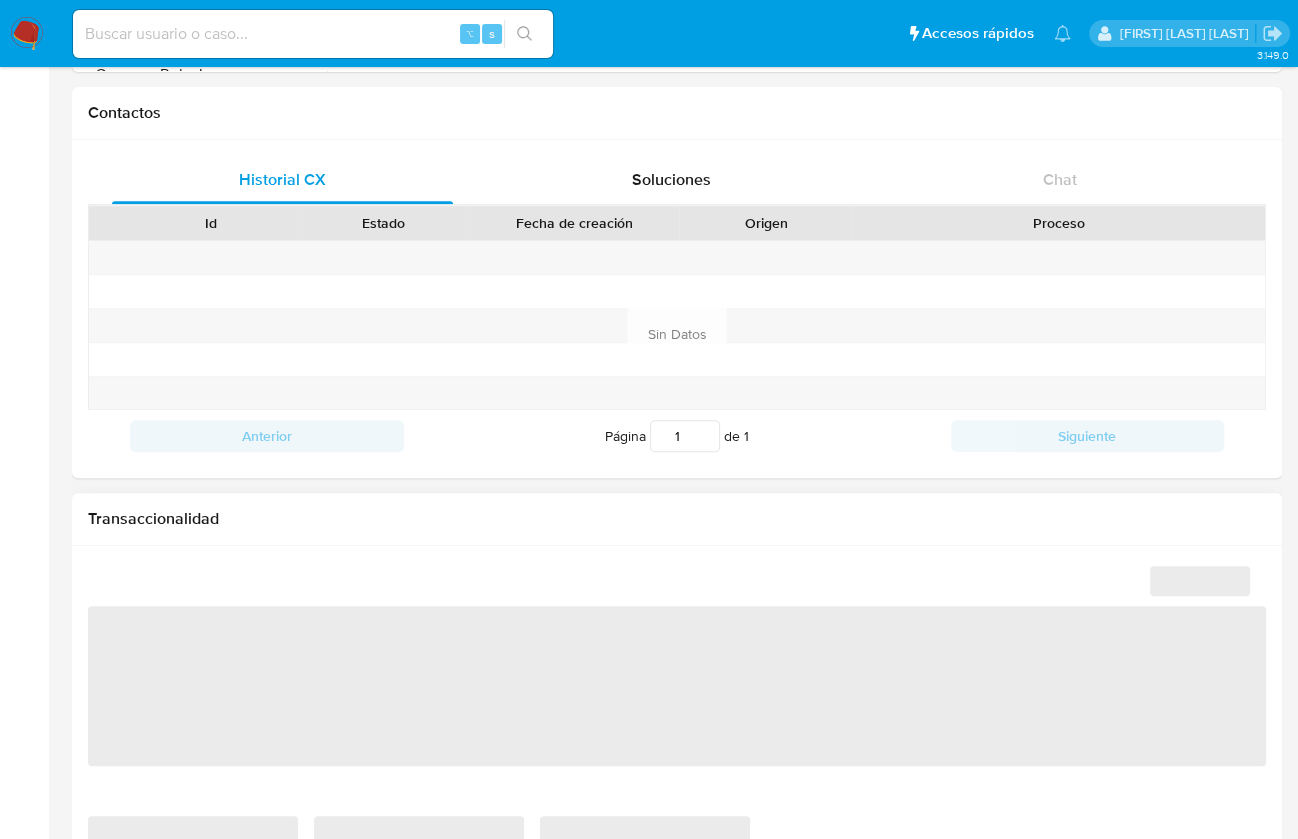 select on "10" 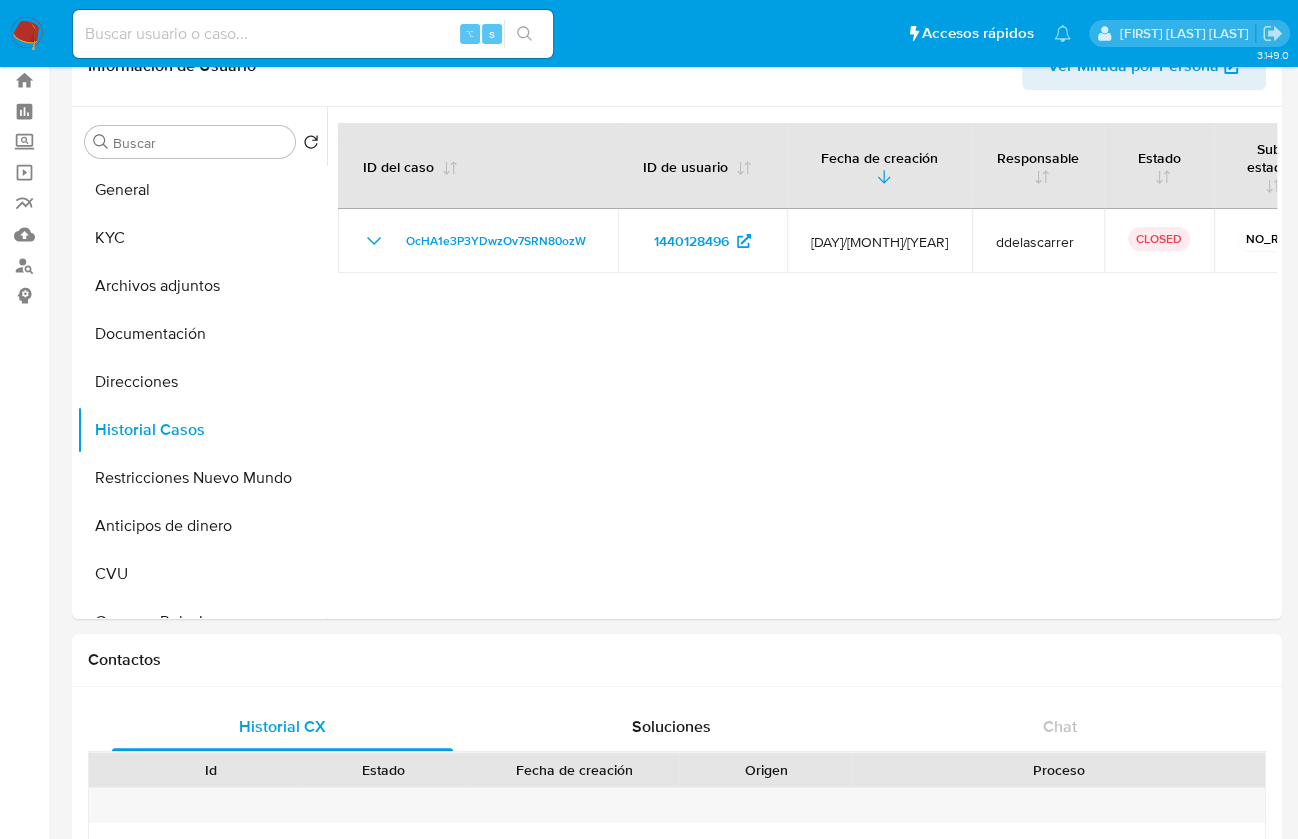 scroll, scrollTop: 0, scrollLeft: 0, axis: both 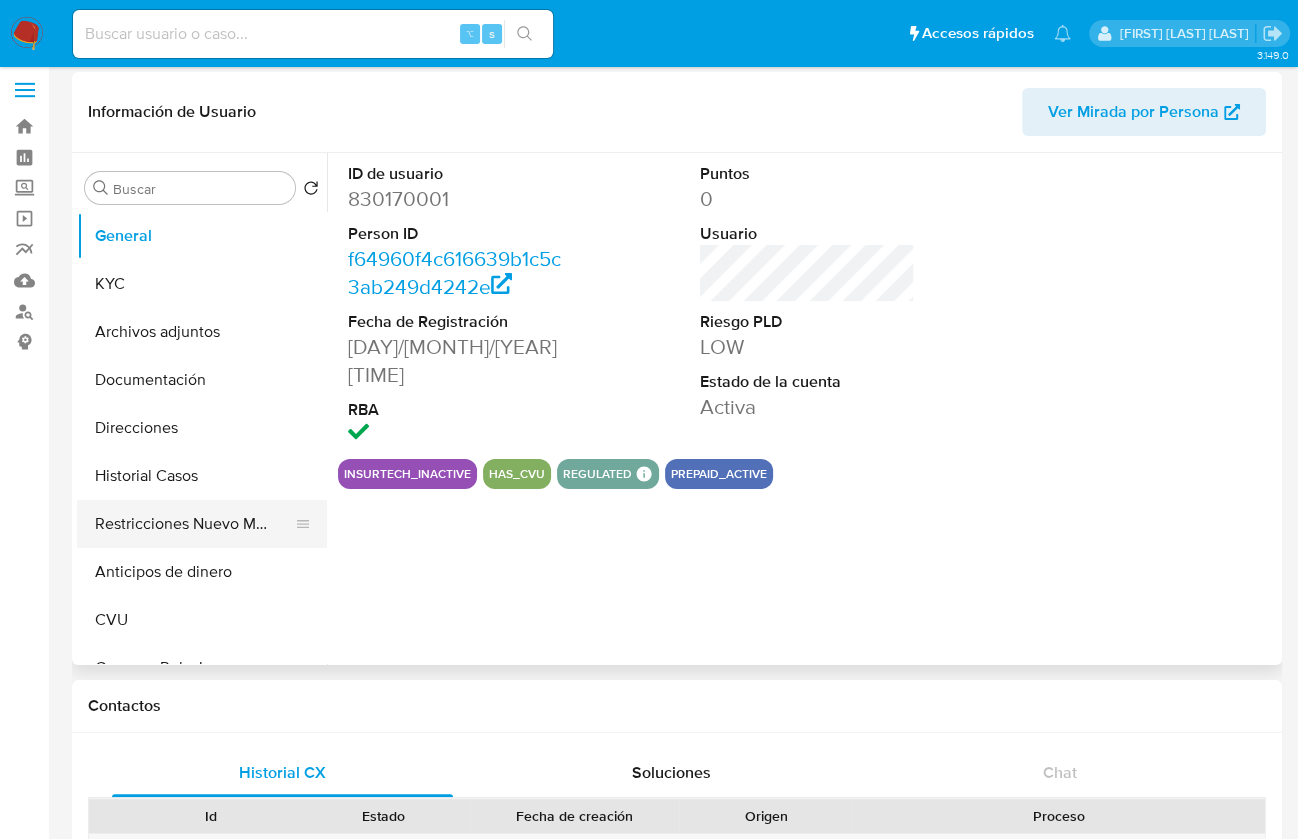 select on "10" 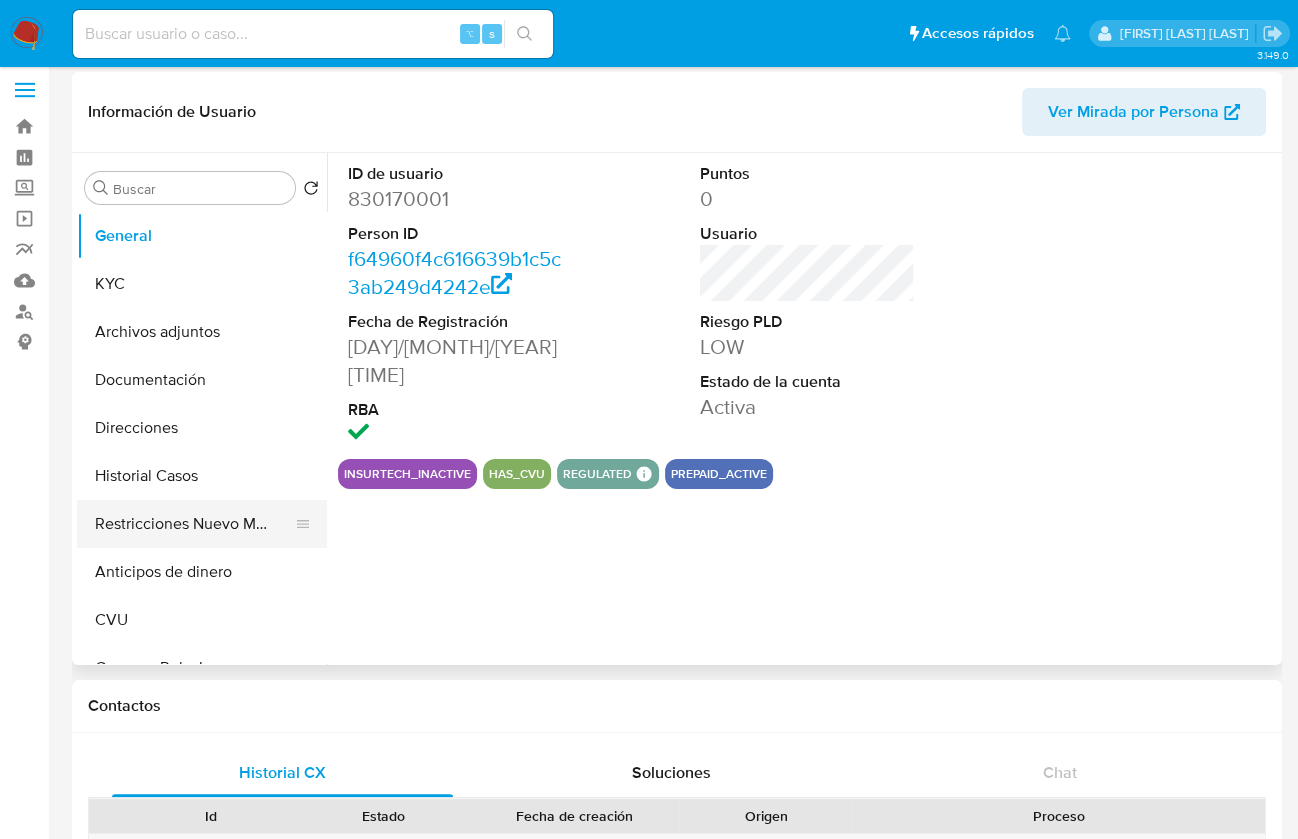 click on "Restricciones Nuevo Mundo" at bounding box center (194, 524) 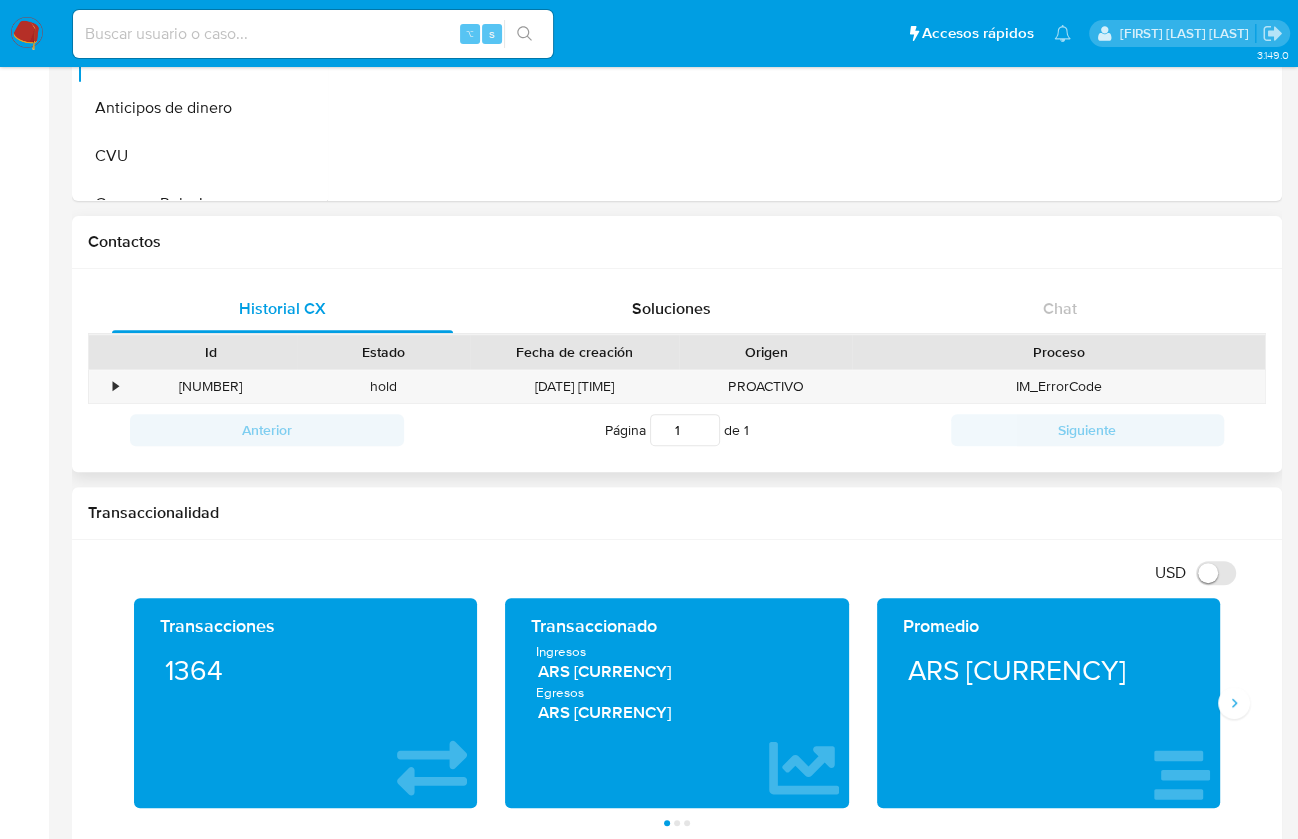 scroll, scrollTop: 195, scrollLeft: 0, axis: vertical 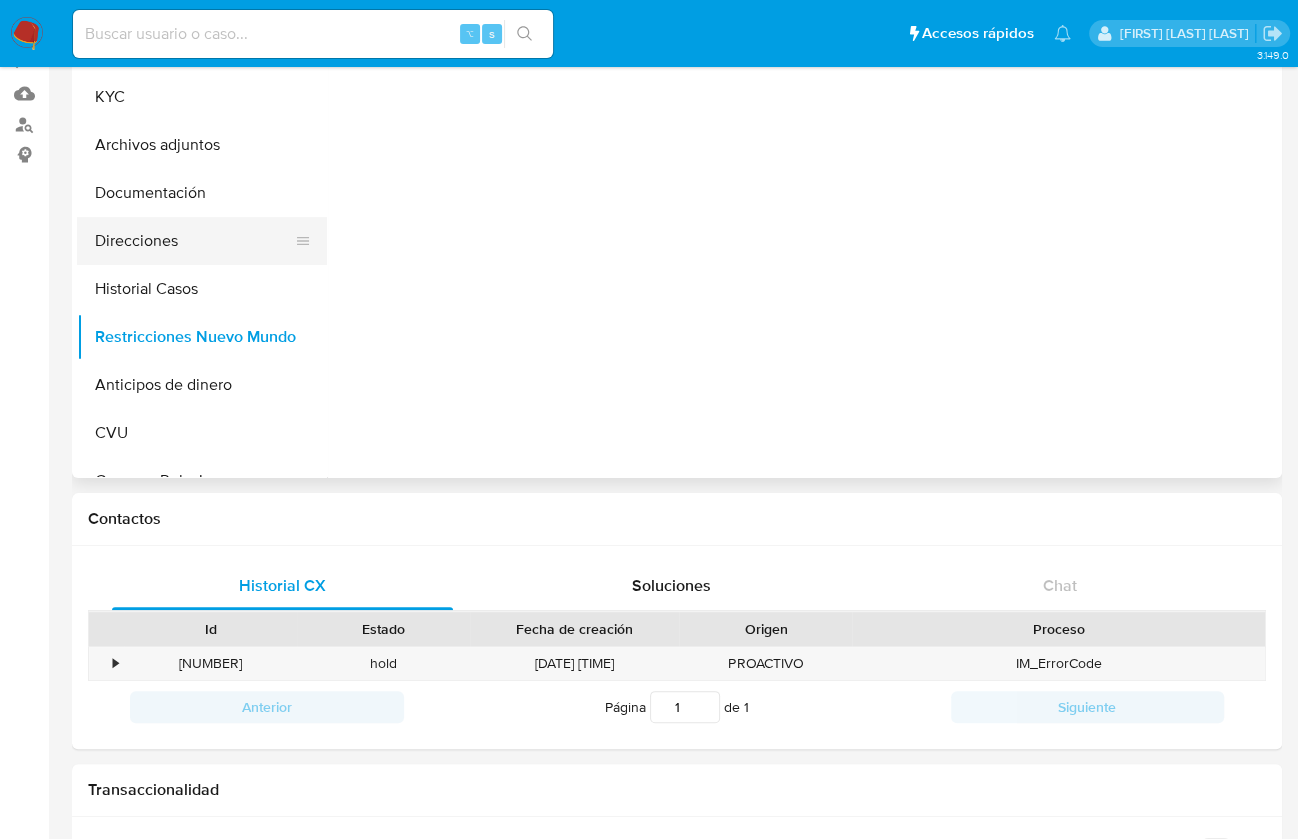 click on "Direcciones" at bounding box center (194, 241) 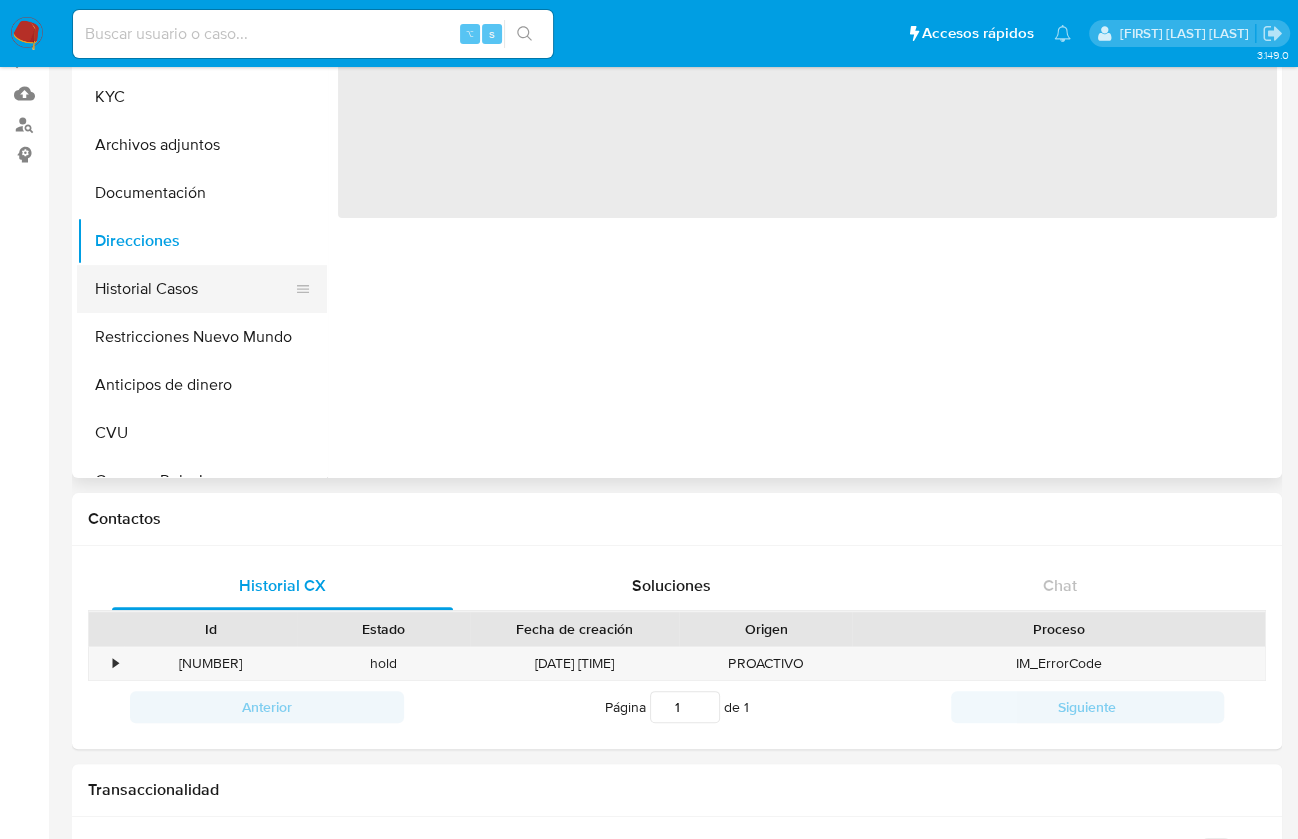 click on "Historial Casos" at bounding box center (194, 289) 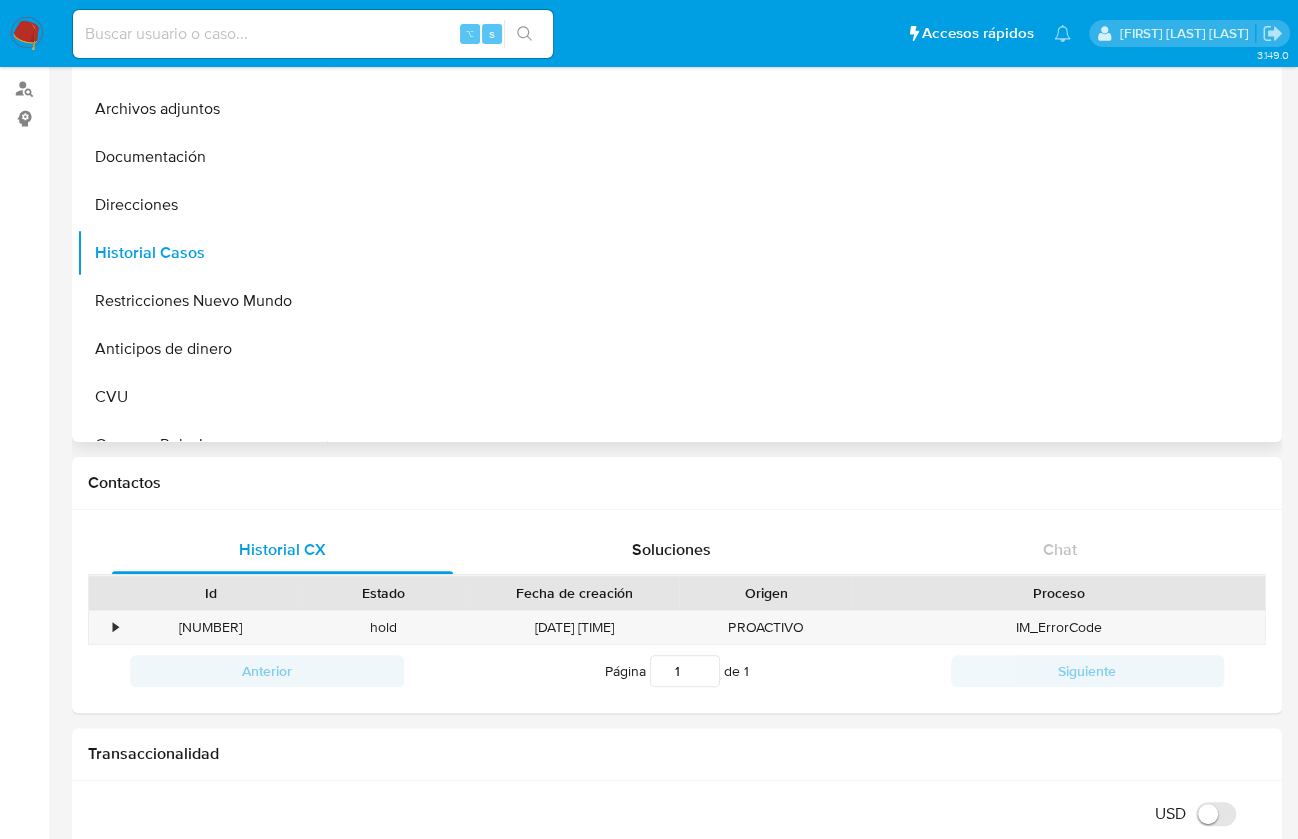 scroll, scrollTop: 0, scrollLeft: 0, axis: both 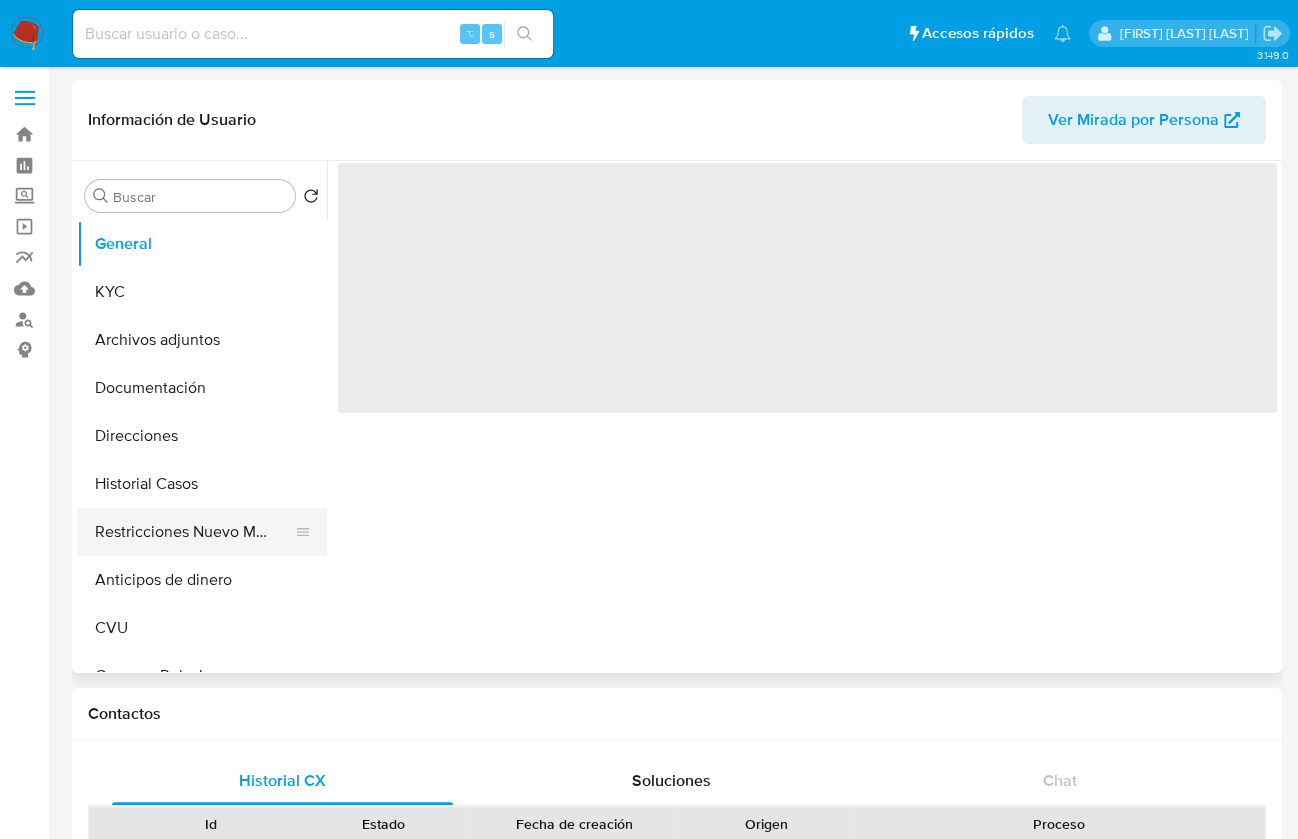 click on "Restricciones Nuevo Mundo" at bounding box center (194, 532) 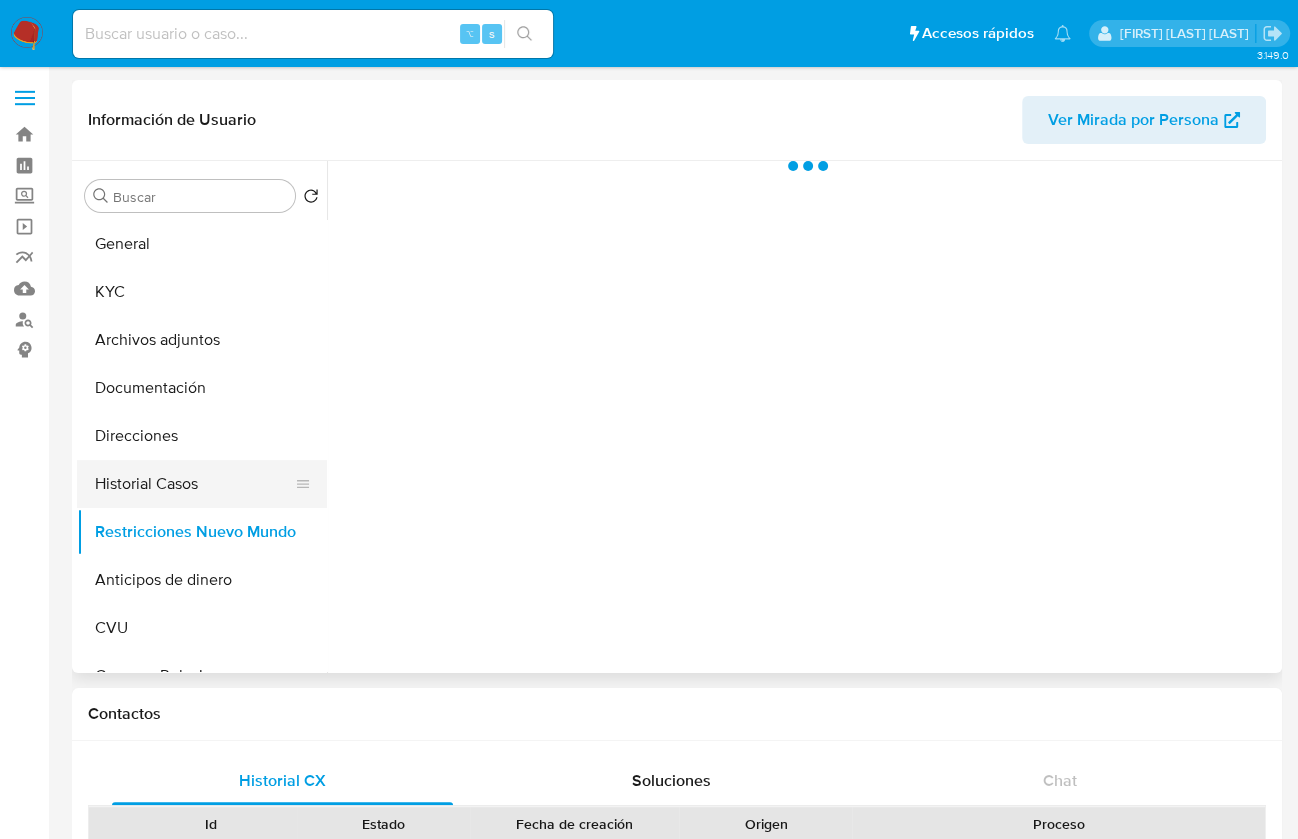 click on "Historial Casos" at bounding box center [194, 484] 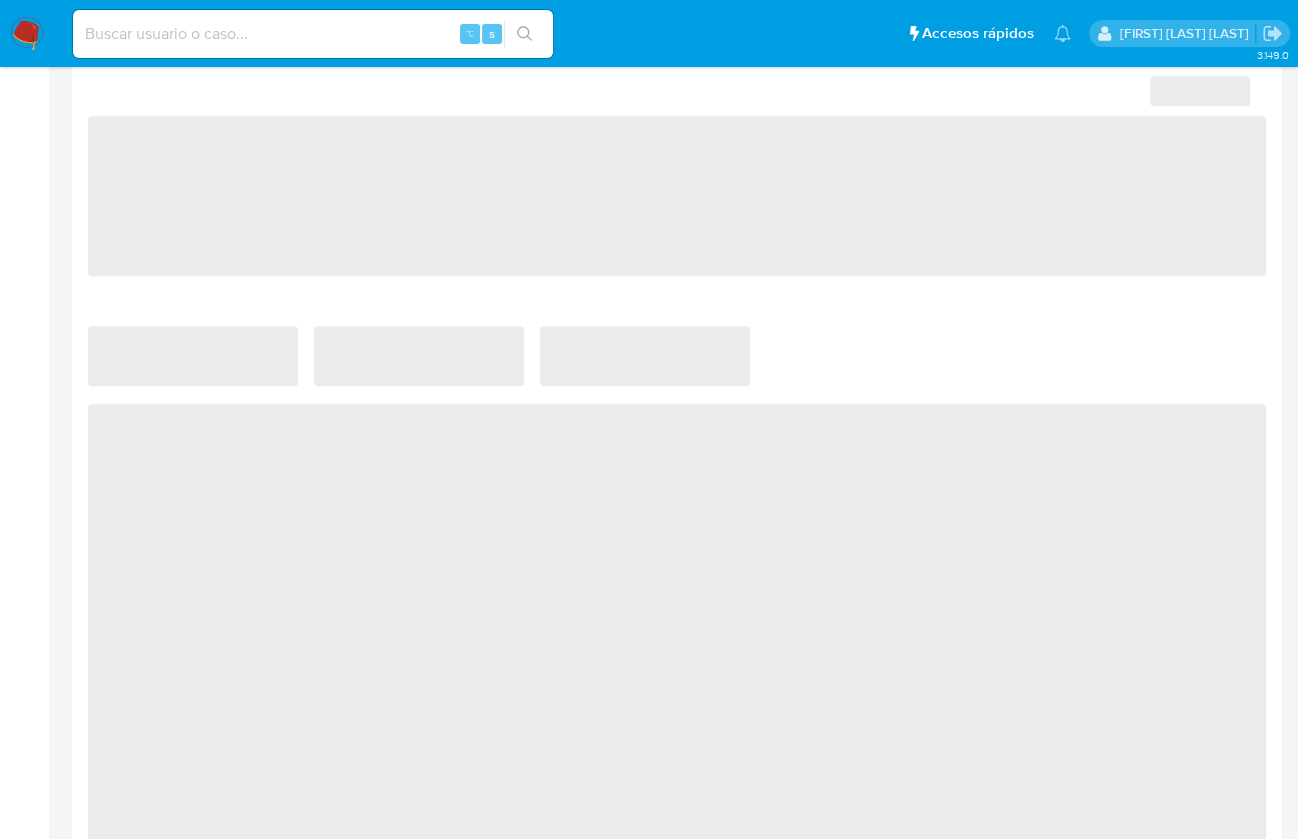 select on "10" 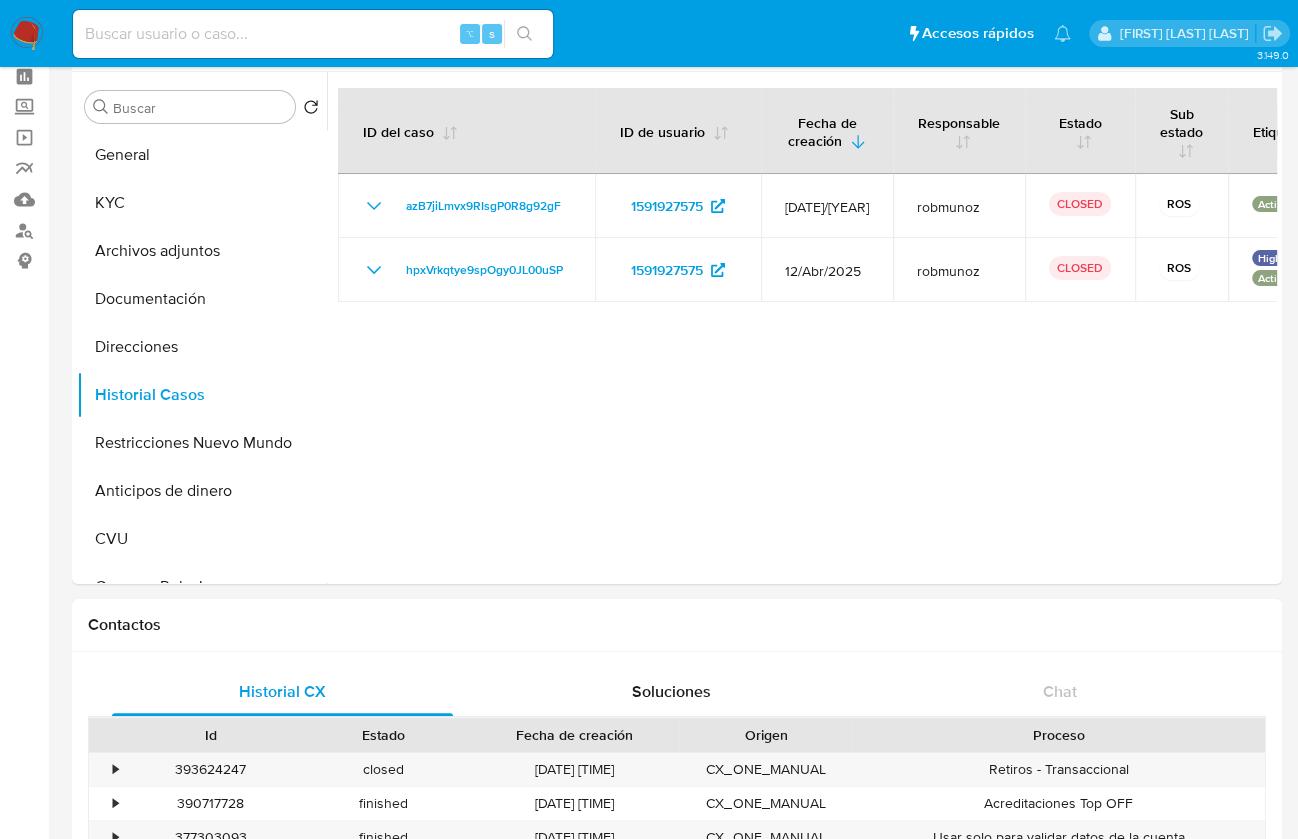 scroll, scrollTop: 0, scrollLeft: 0, axis: both 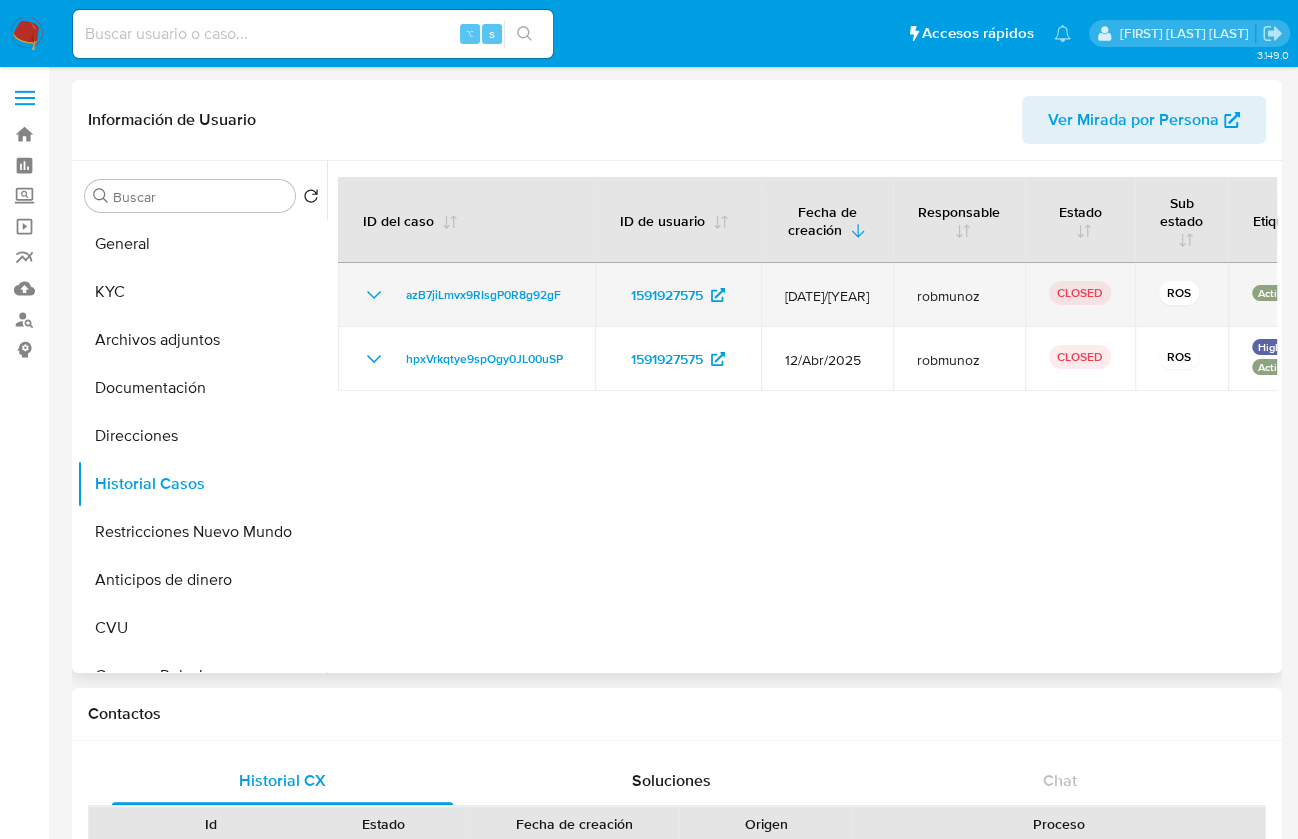 click 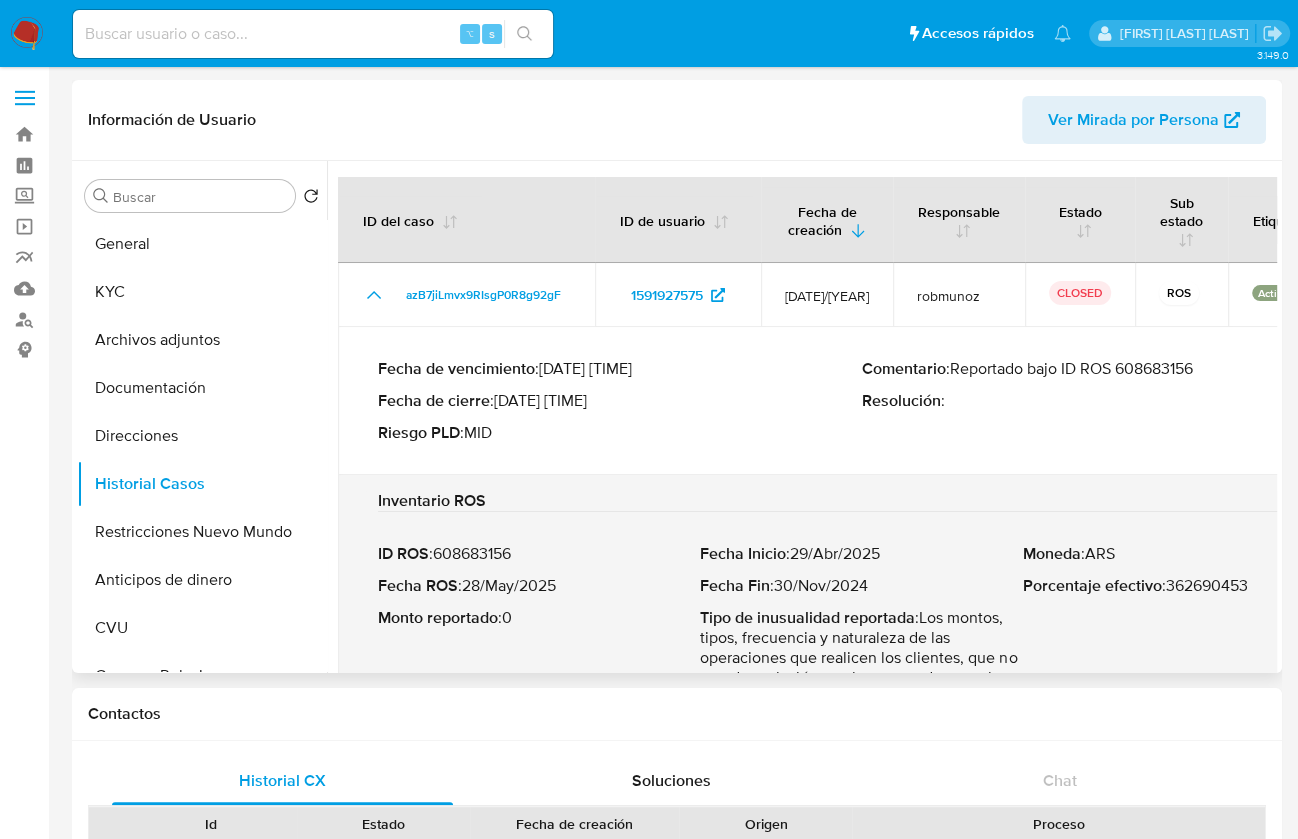 drag, startPoint x: 1212, startPoint y: 369, endPoint x: 953, endPoint y: 374, distance: 259.04825 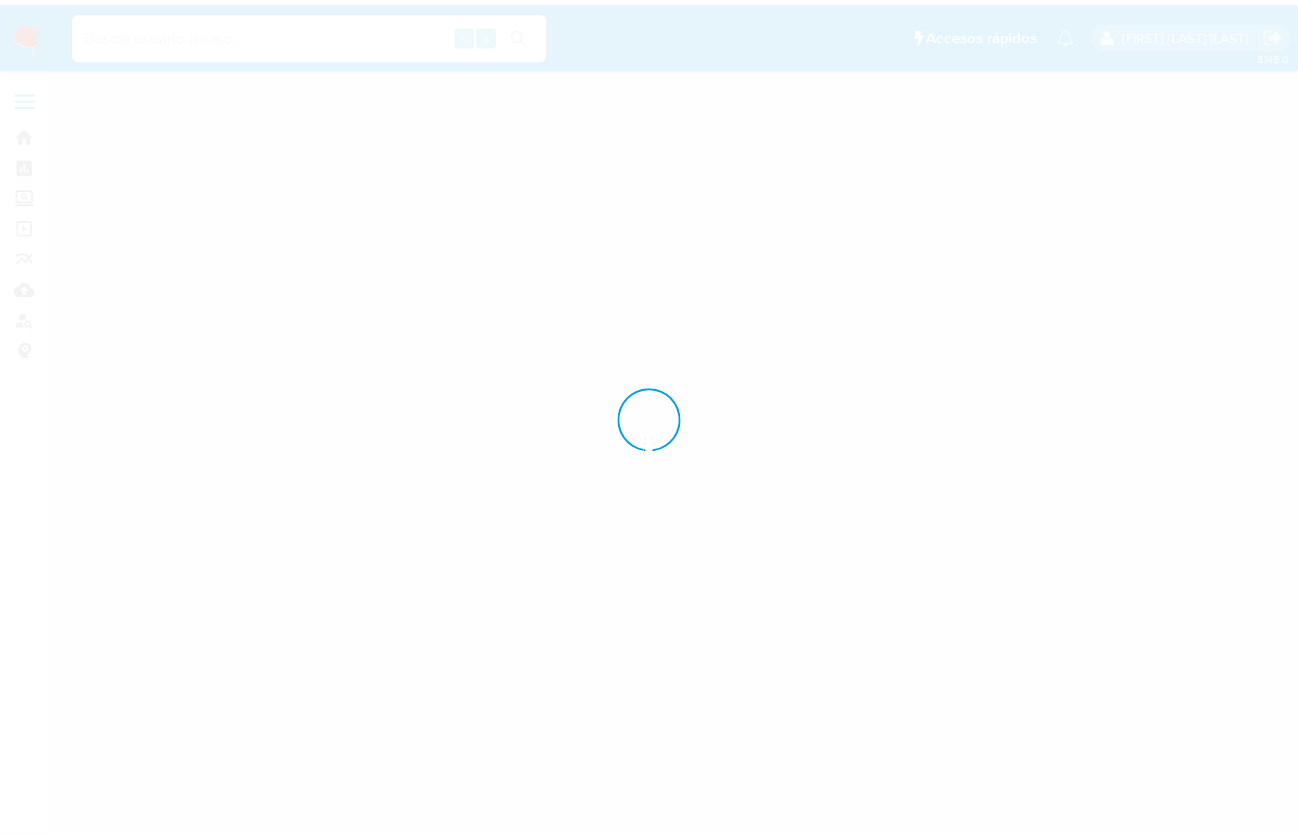 scroll, scrollTop: 0, scrollLeft: 0, axis: both 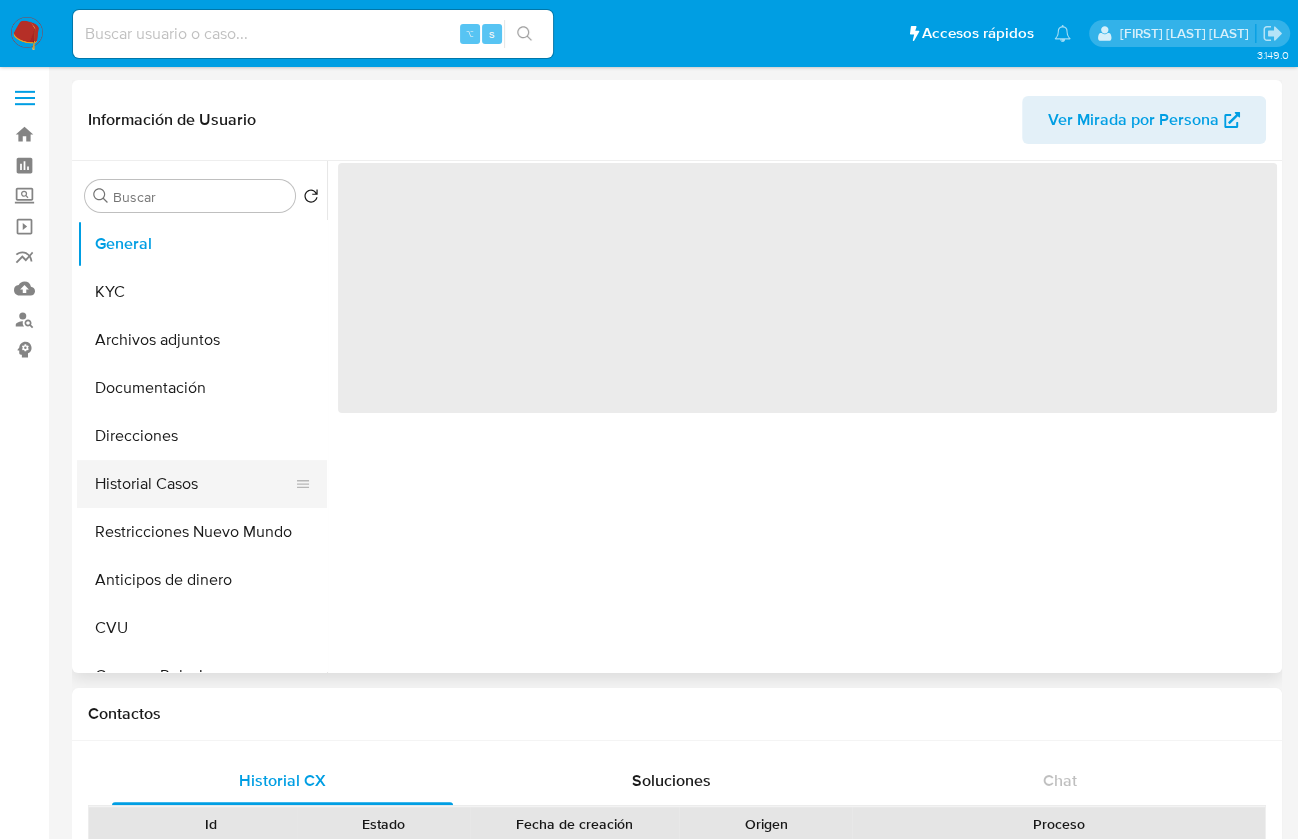 click on "Historial Casos" at bounding box center [194, 484] 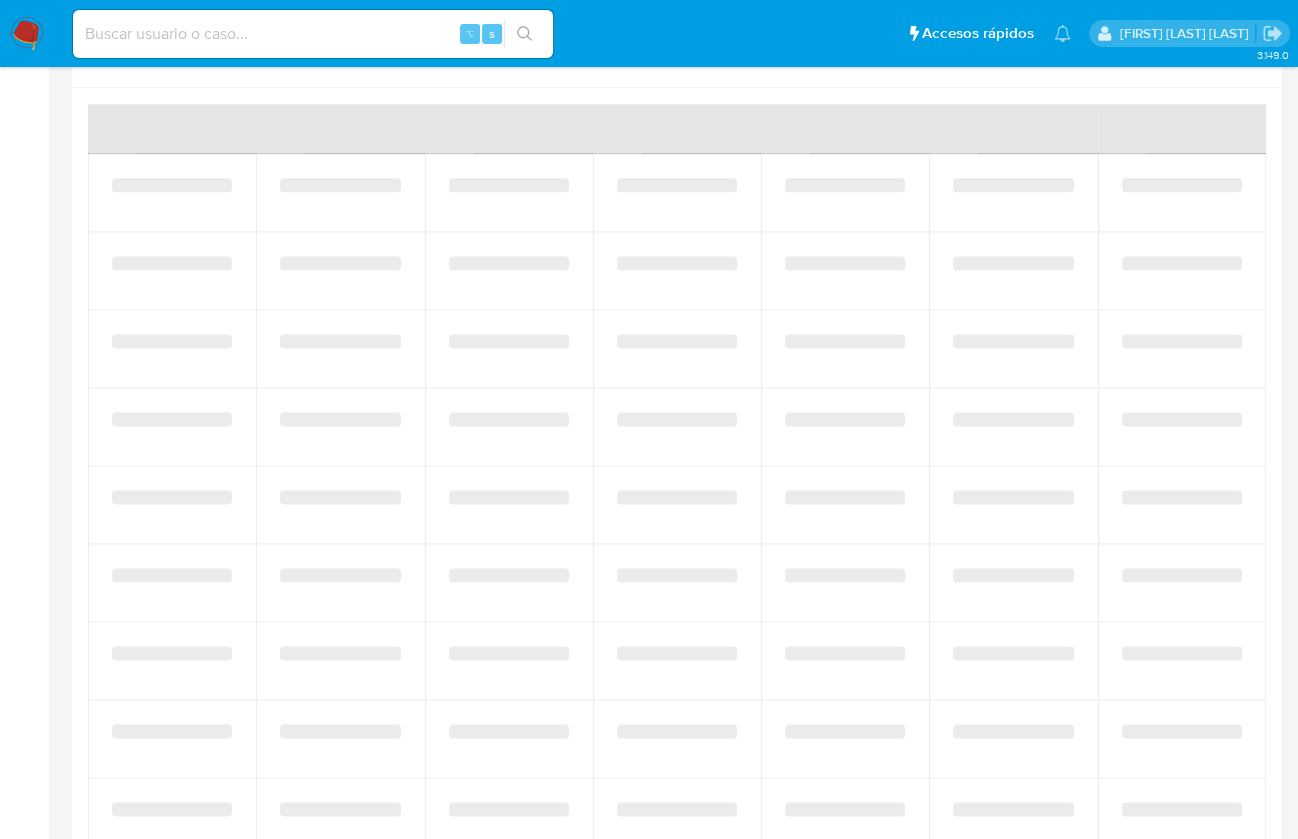 select on "10" 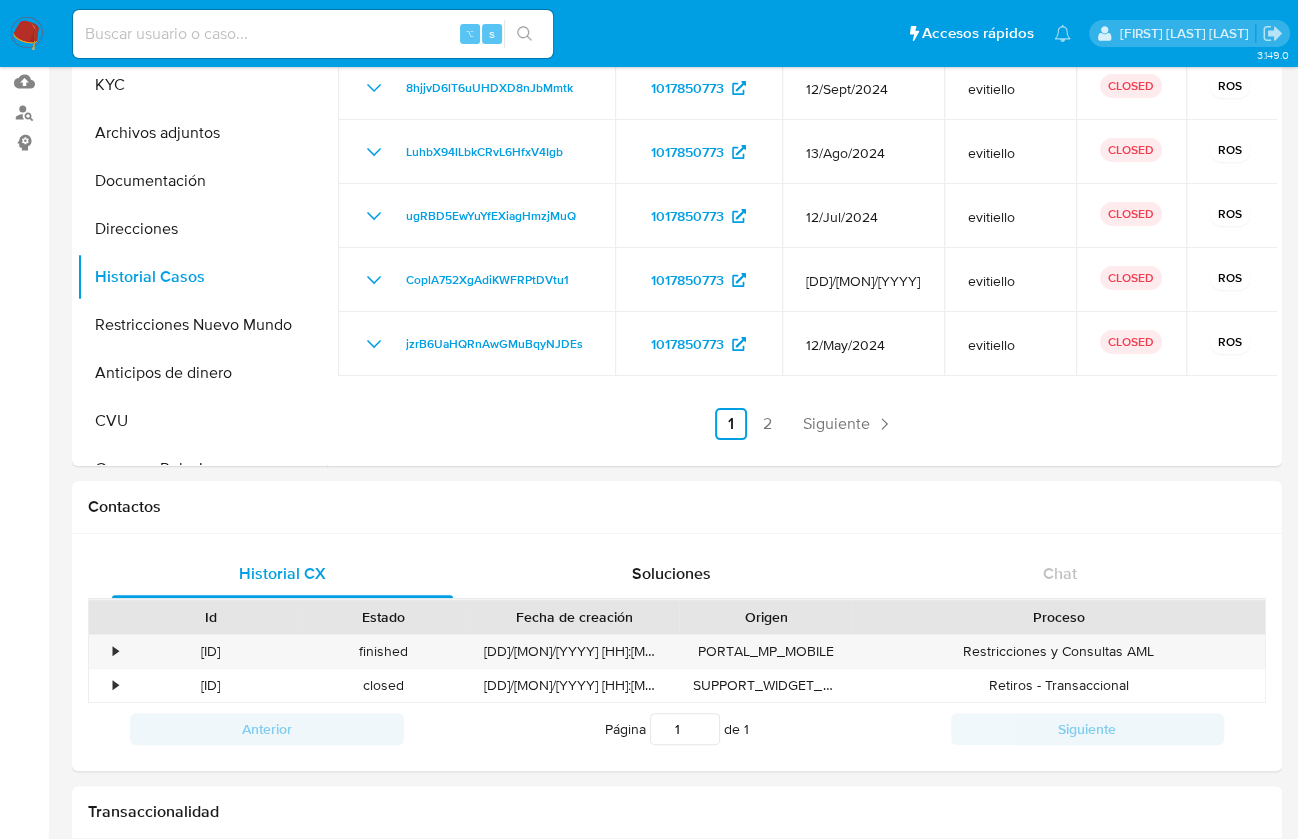 scroll, scrollTop: 0, scrollLeft: 0, axis: both 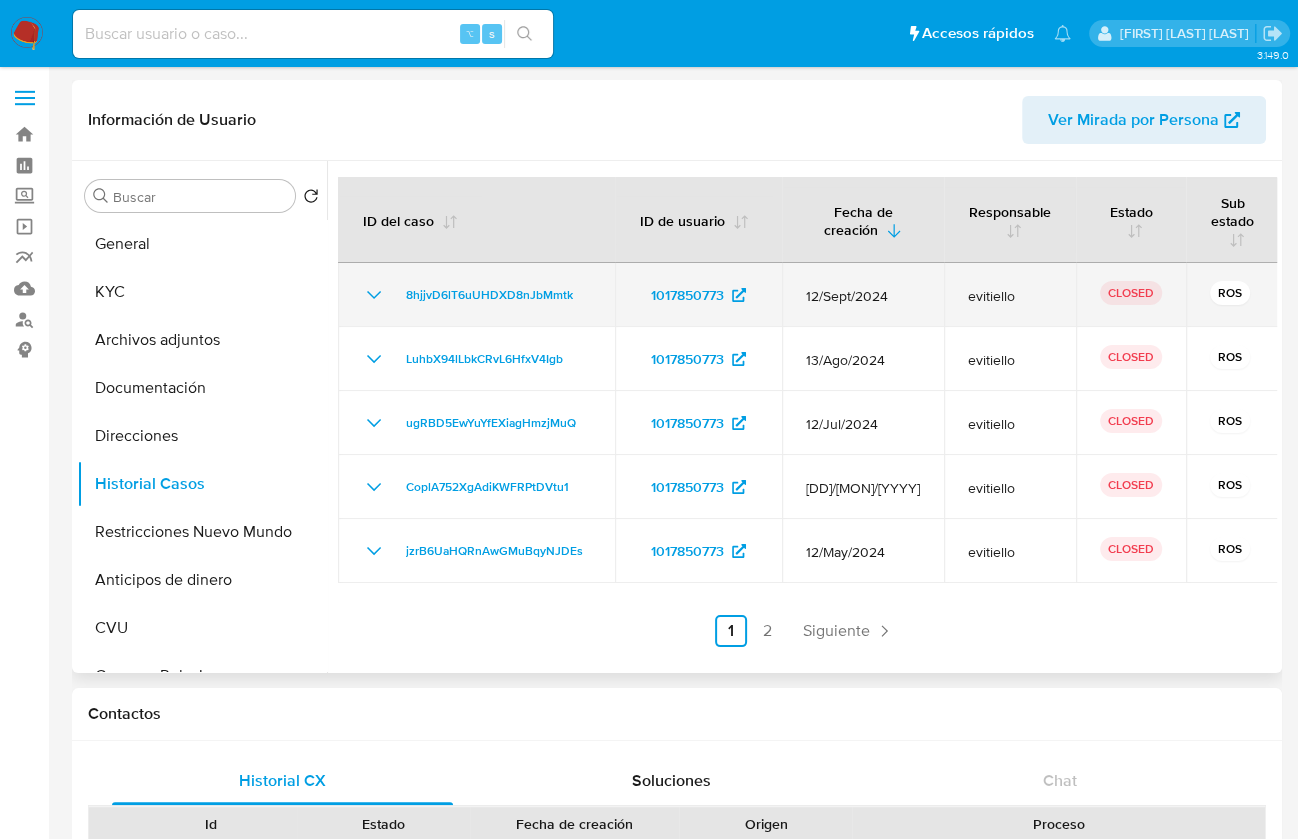 click 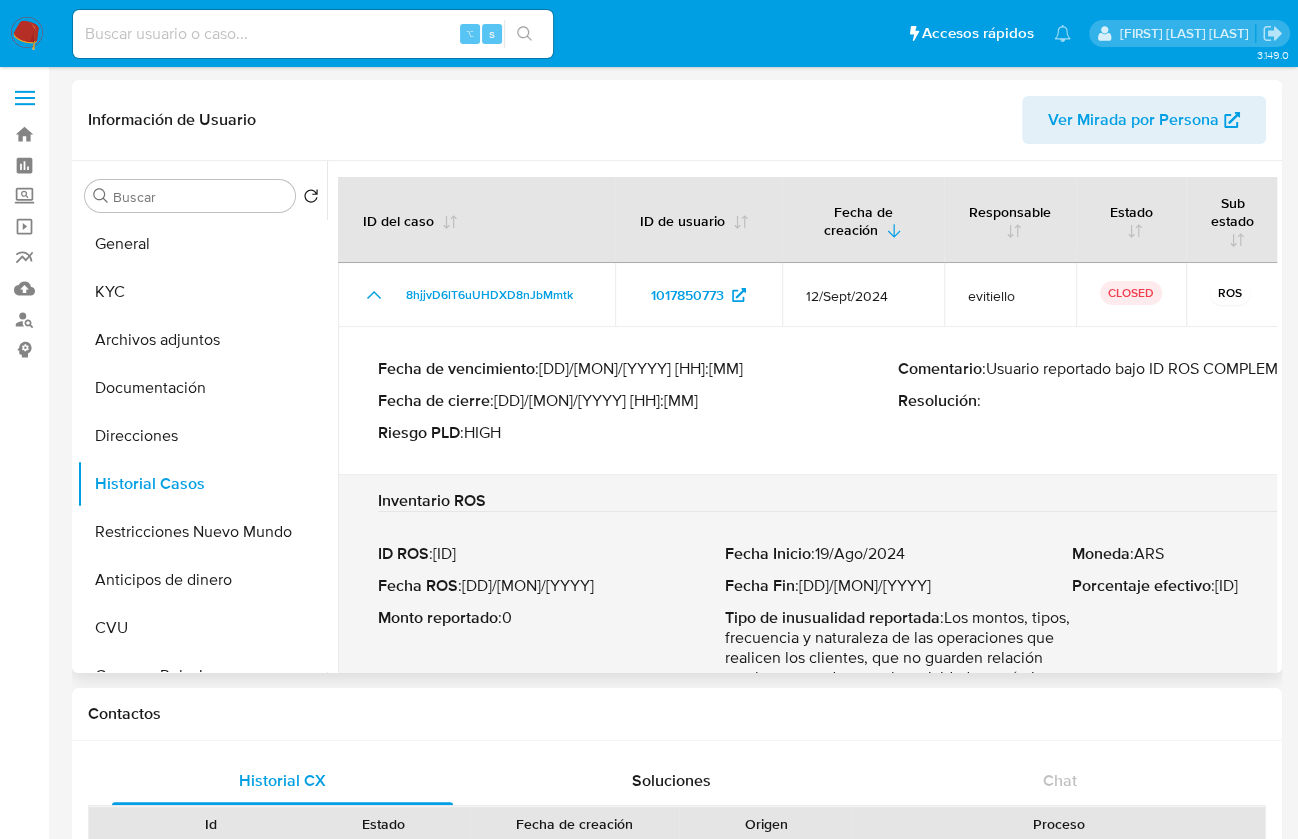 drag, startPoint x: 1036, startPoint y: 367, endPoint x: 1200, endPoint y: 367, distance: 164 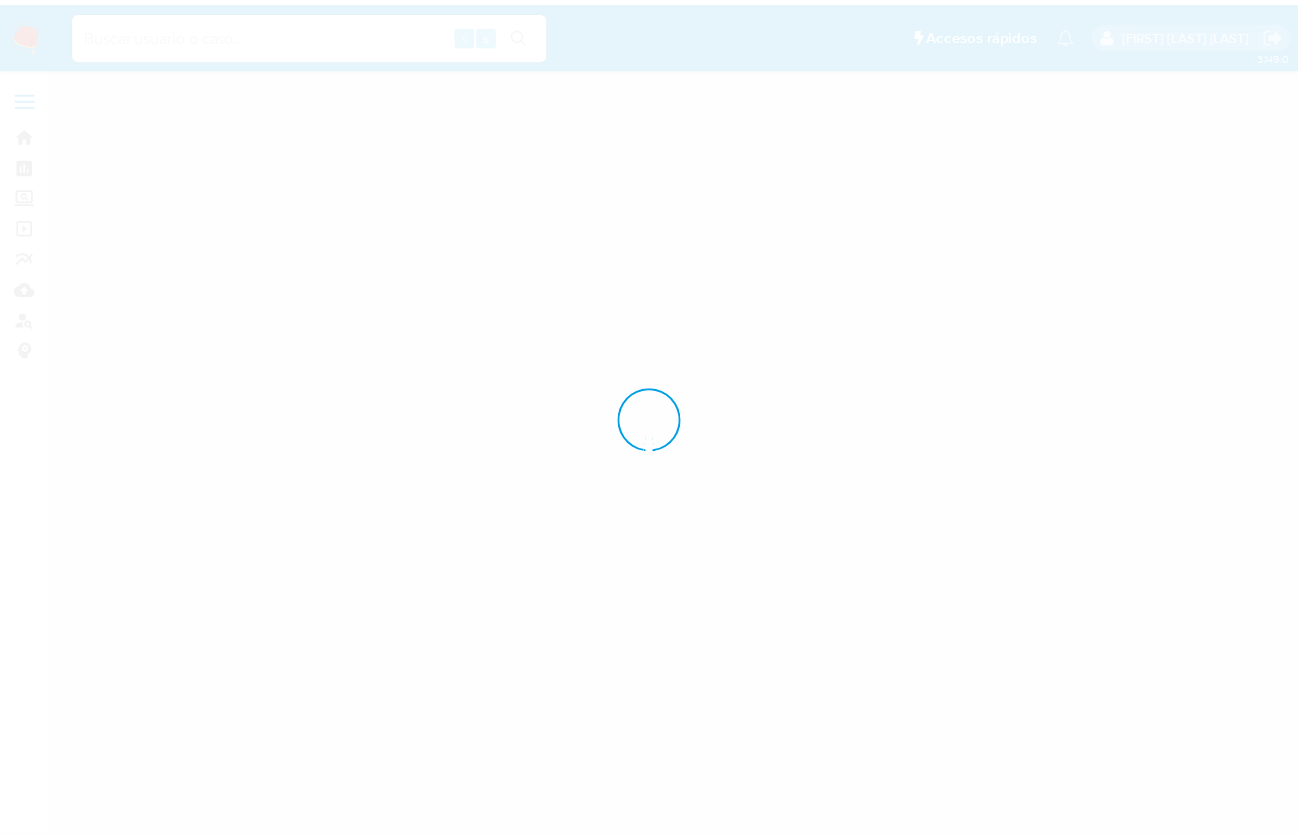 scroll, scrollTop: 0, scrollLeft: 0, axis: both 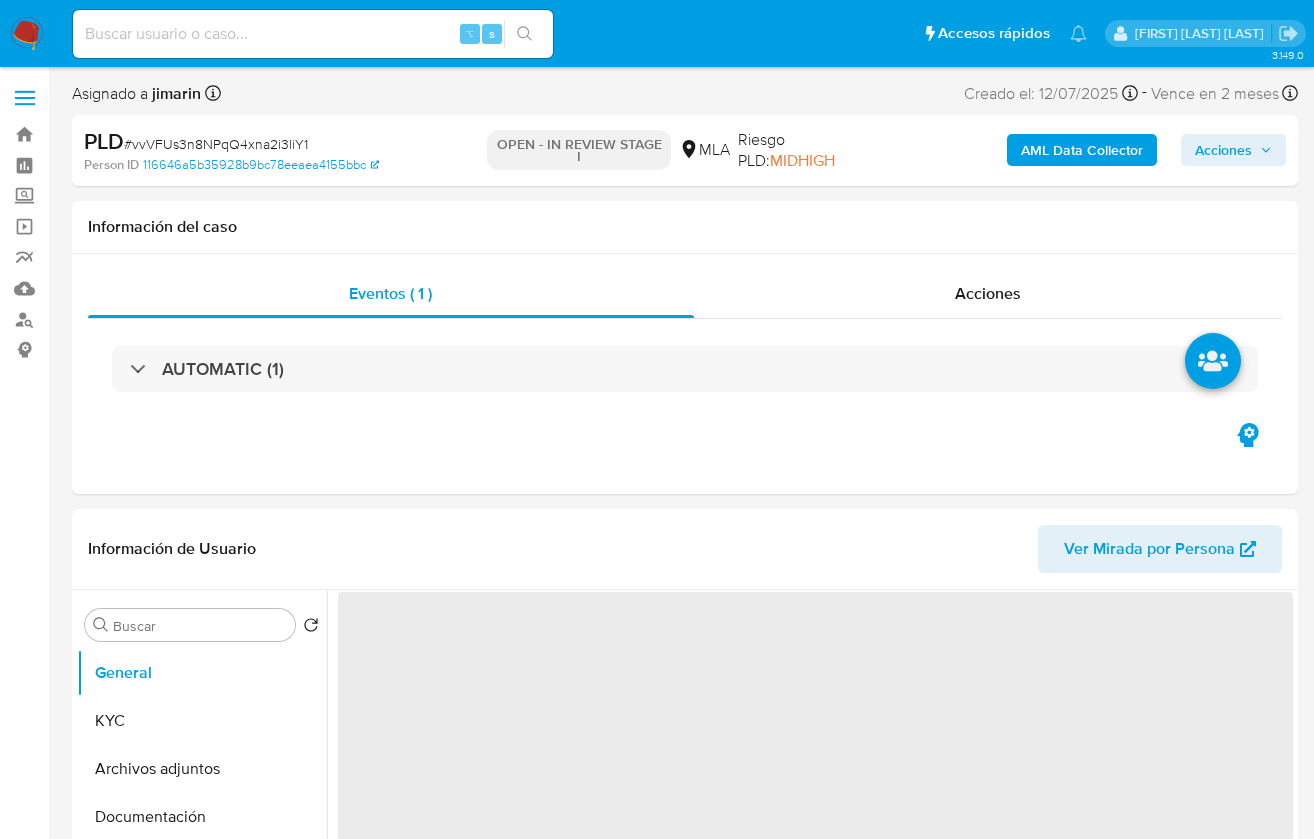 select on "10" 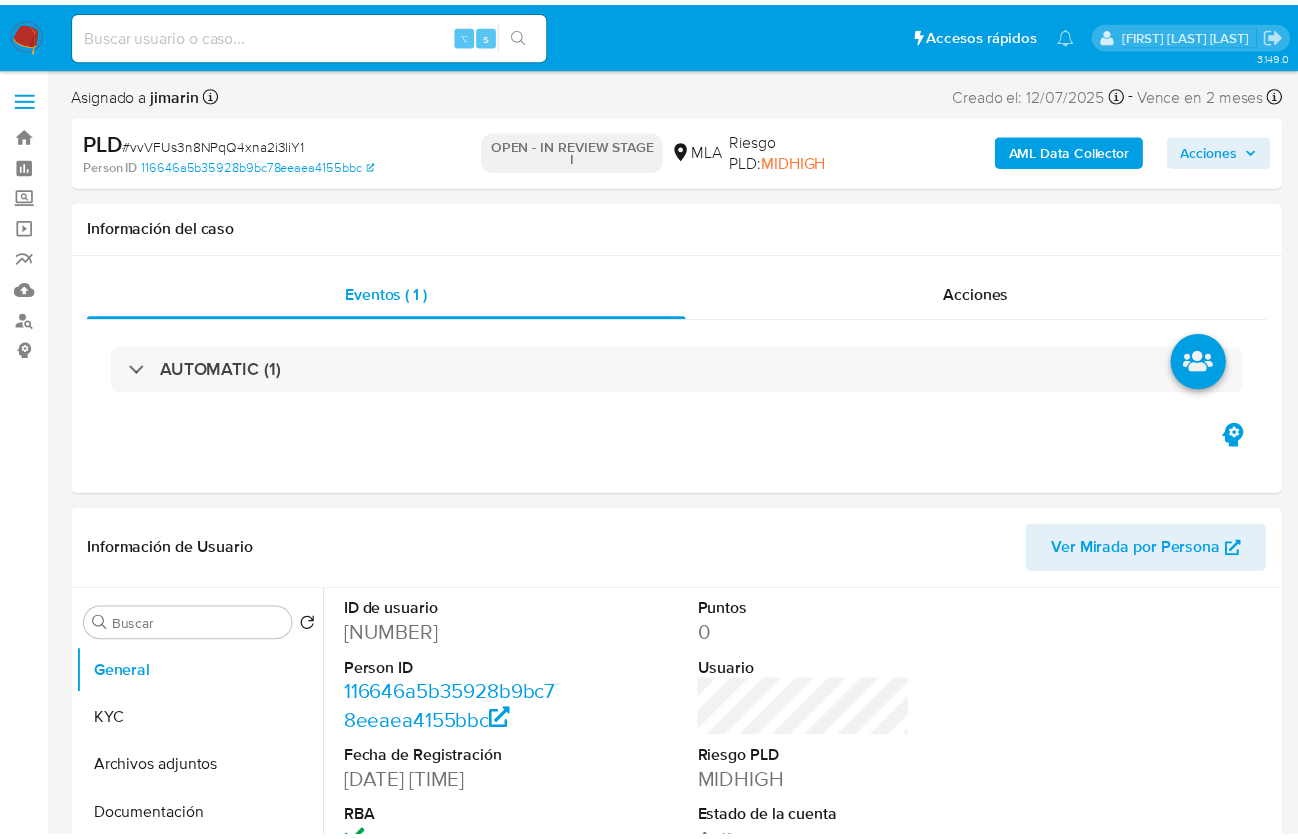 scroll, scrollTop: 0, scrollLeft: 0, axis: both 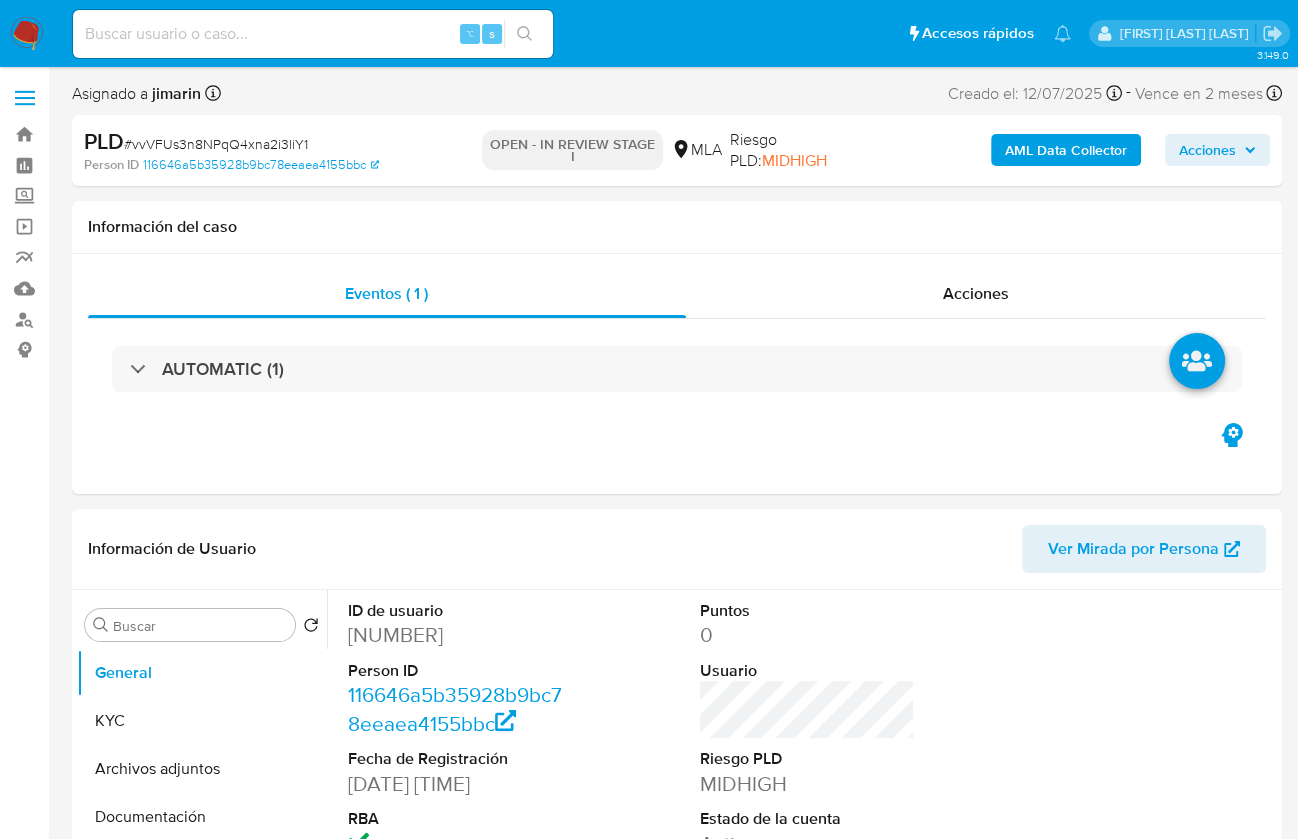 click on "#[ALPHANUMERIC]" at bounding box center (216, 144) 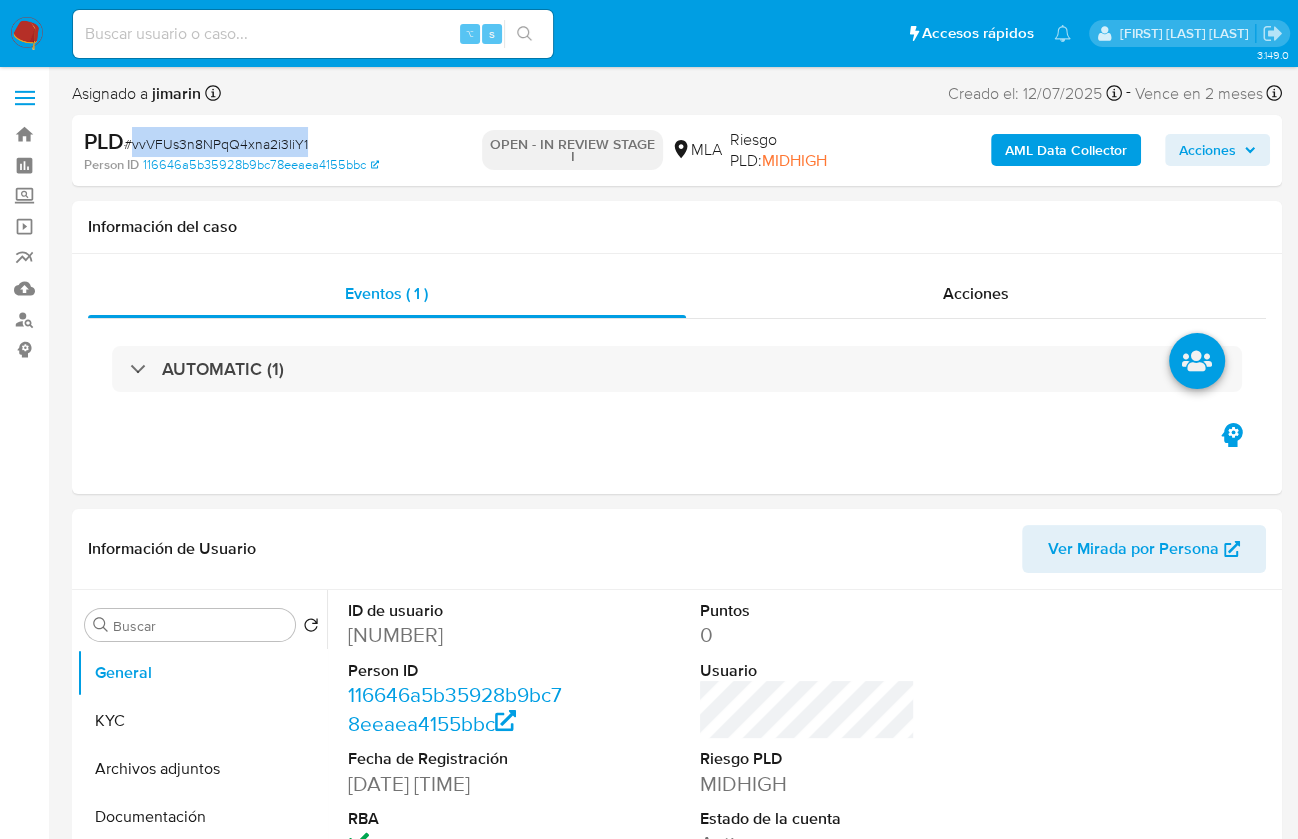 click on "#[ALPHANUMERIC]" at bounding box center [216, 144] 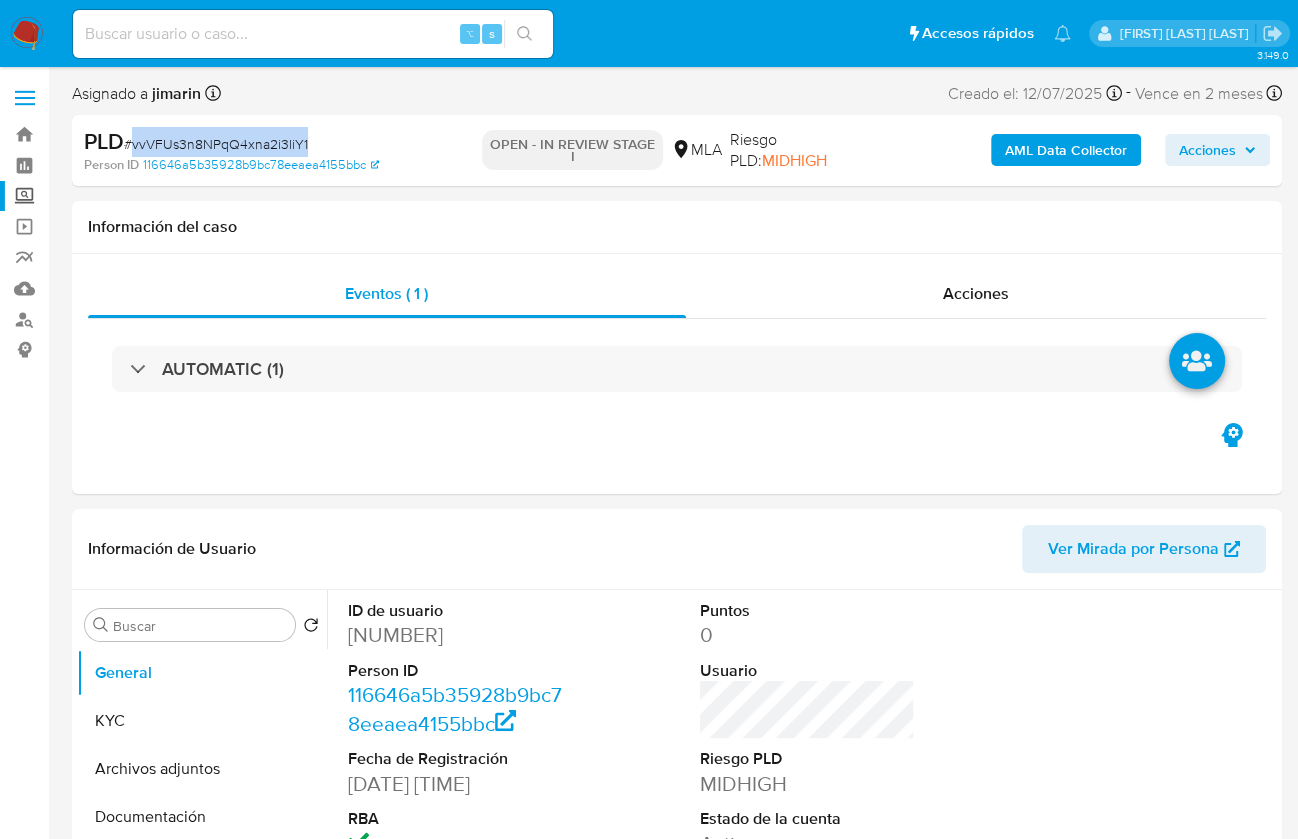 copy on "vvVFUs3n8NPqQ4xna2i3liY1" 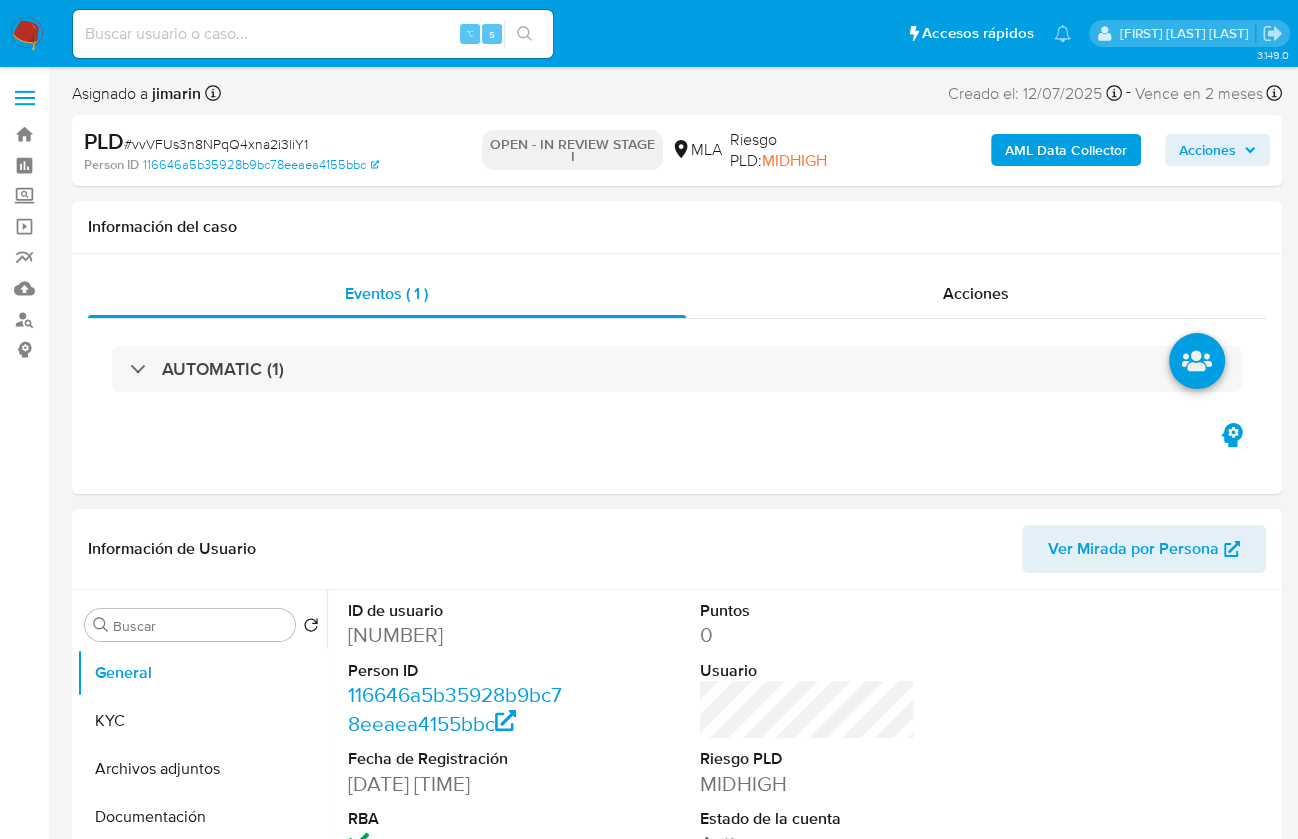 click on "[NUMBER]" at bounding box center [455, 635] 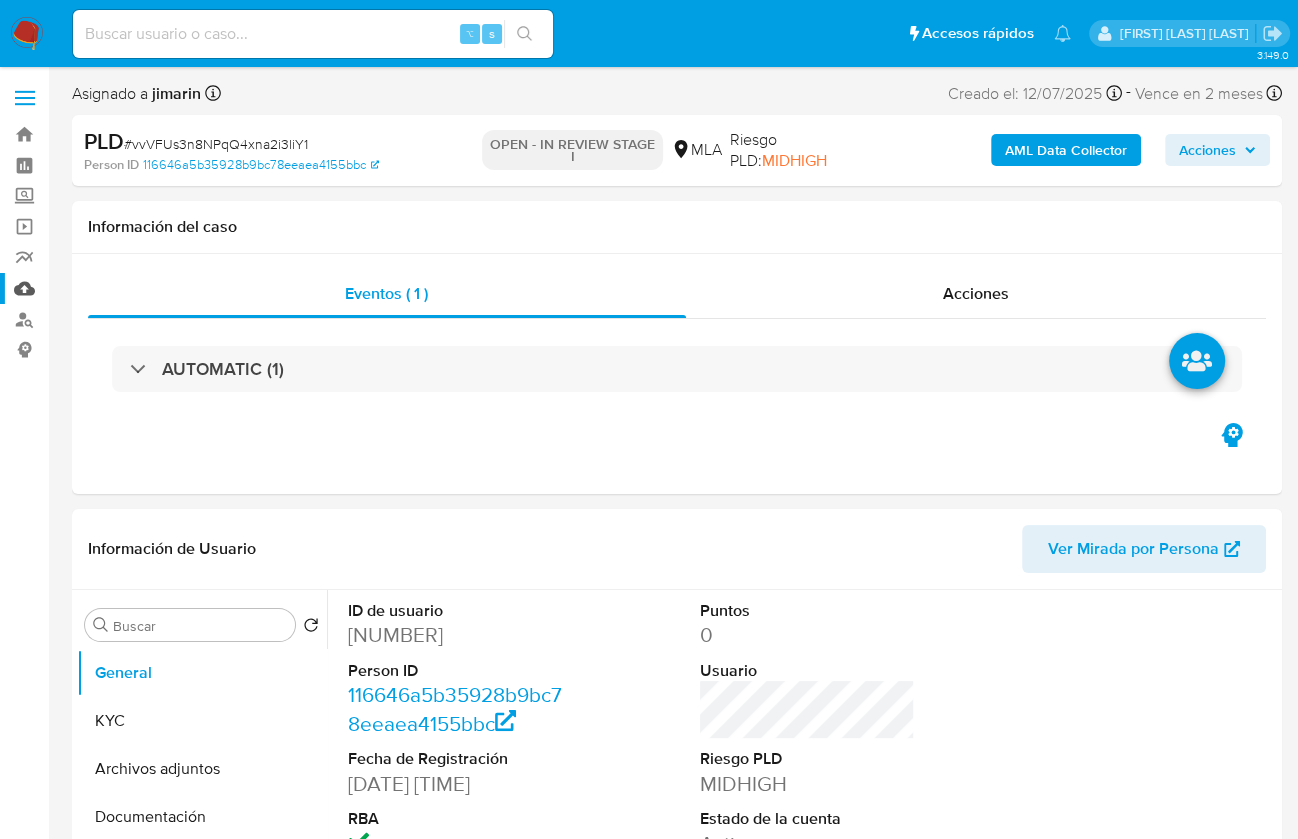 copy on "[NUMBER]" 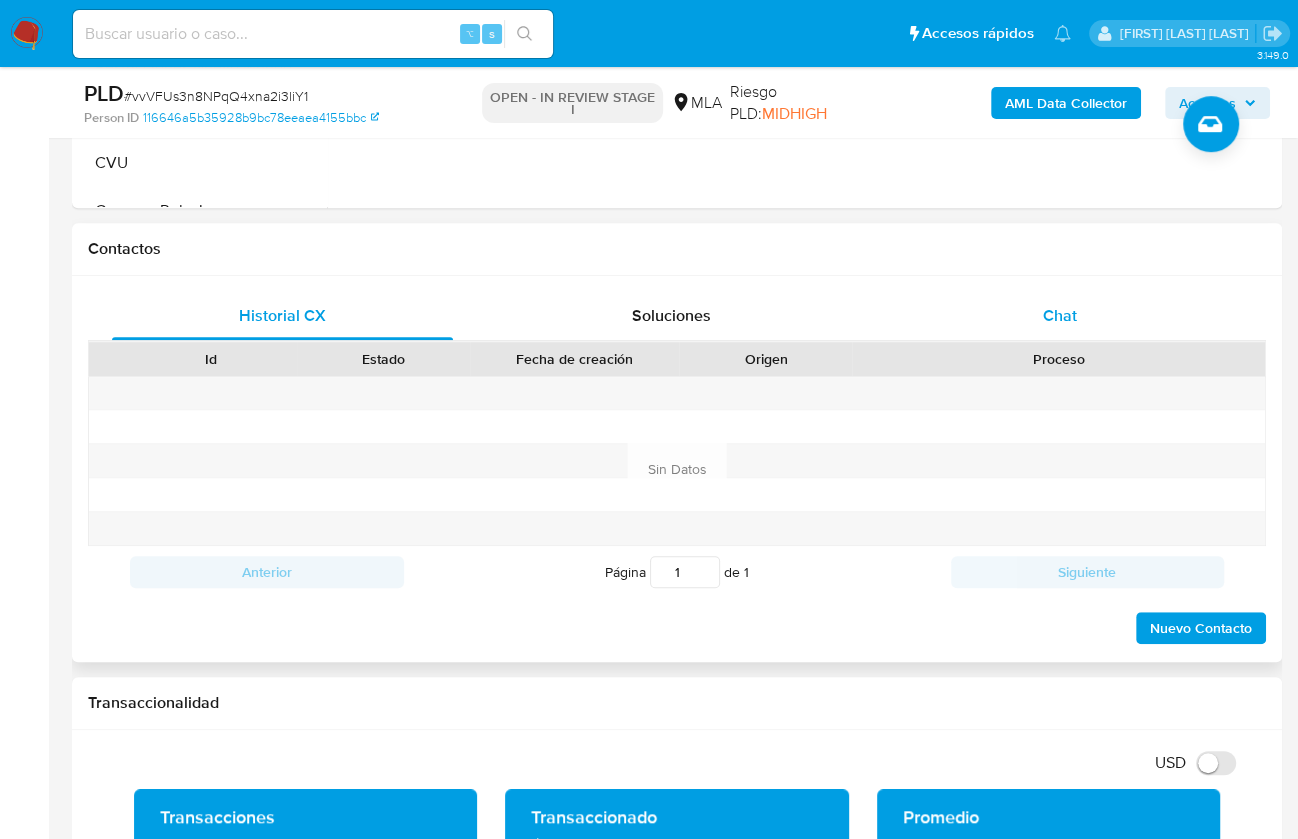 click on "Chat" at bounding box center [1059, 316] 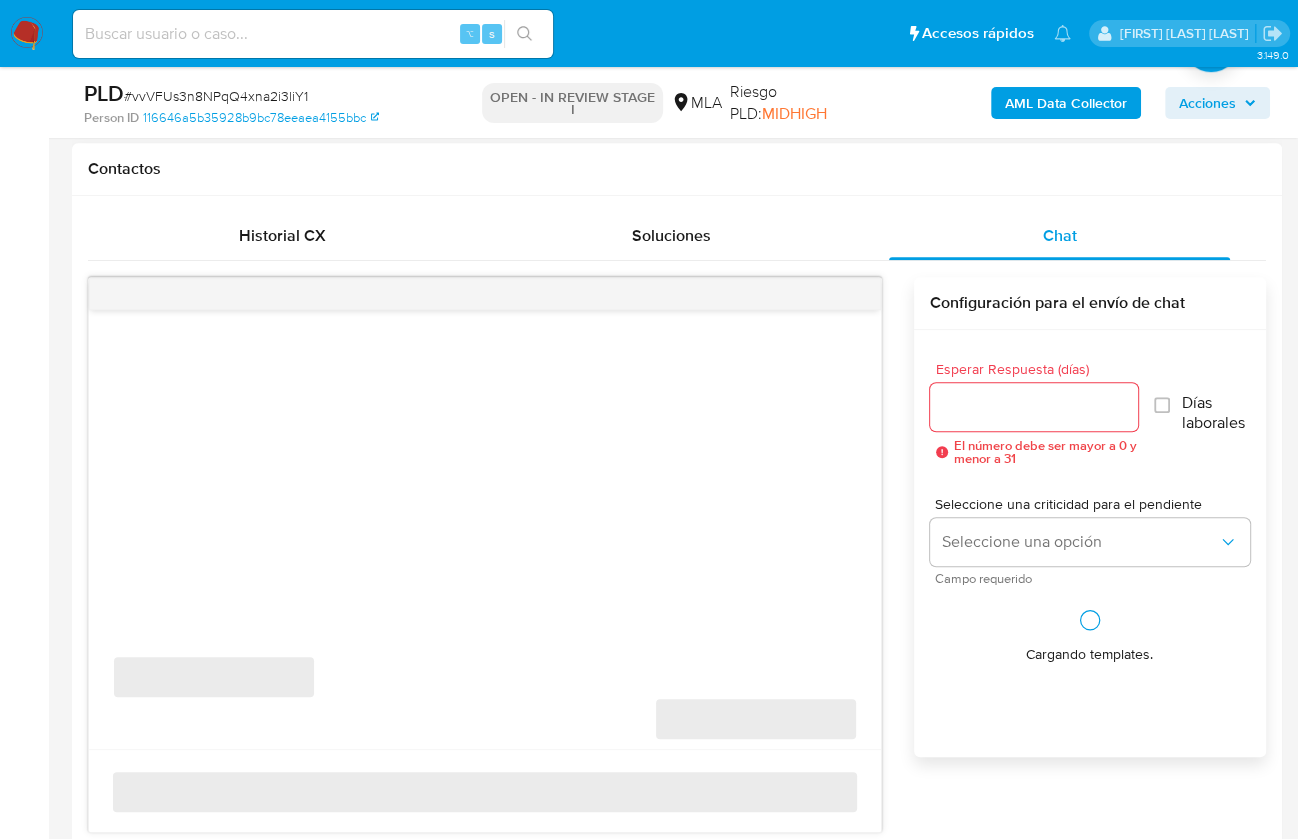 scroll, scrollTop: 1175, scrollLeft: 0, axis: vertical 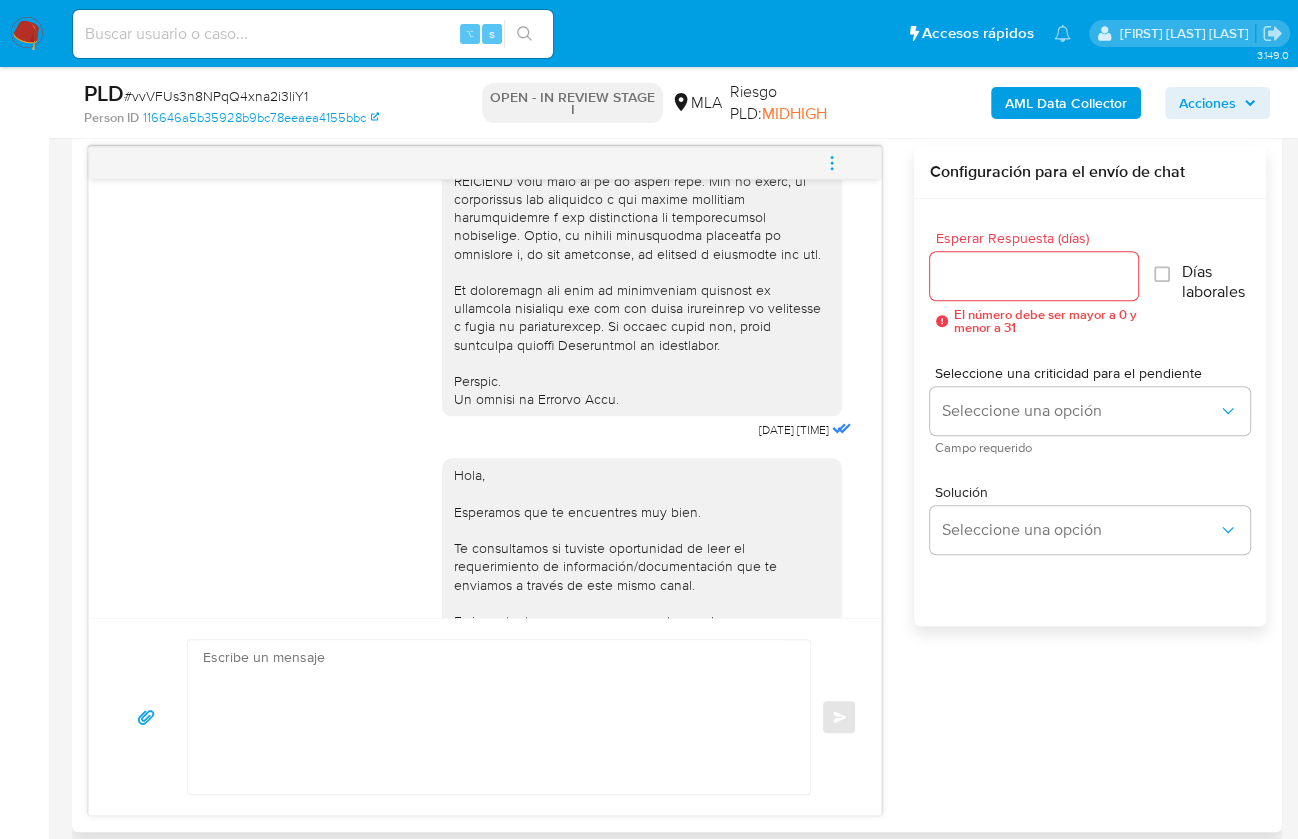 click 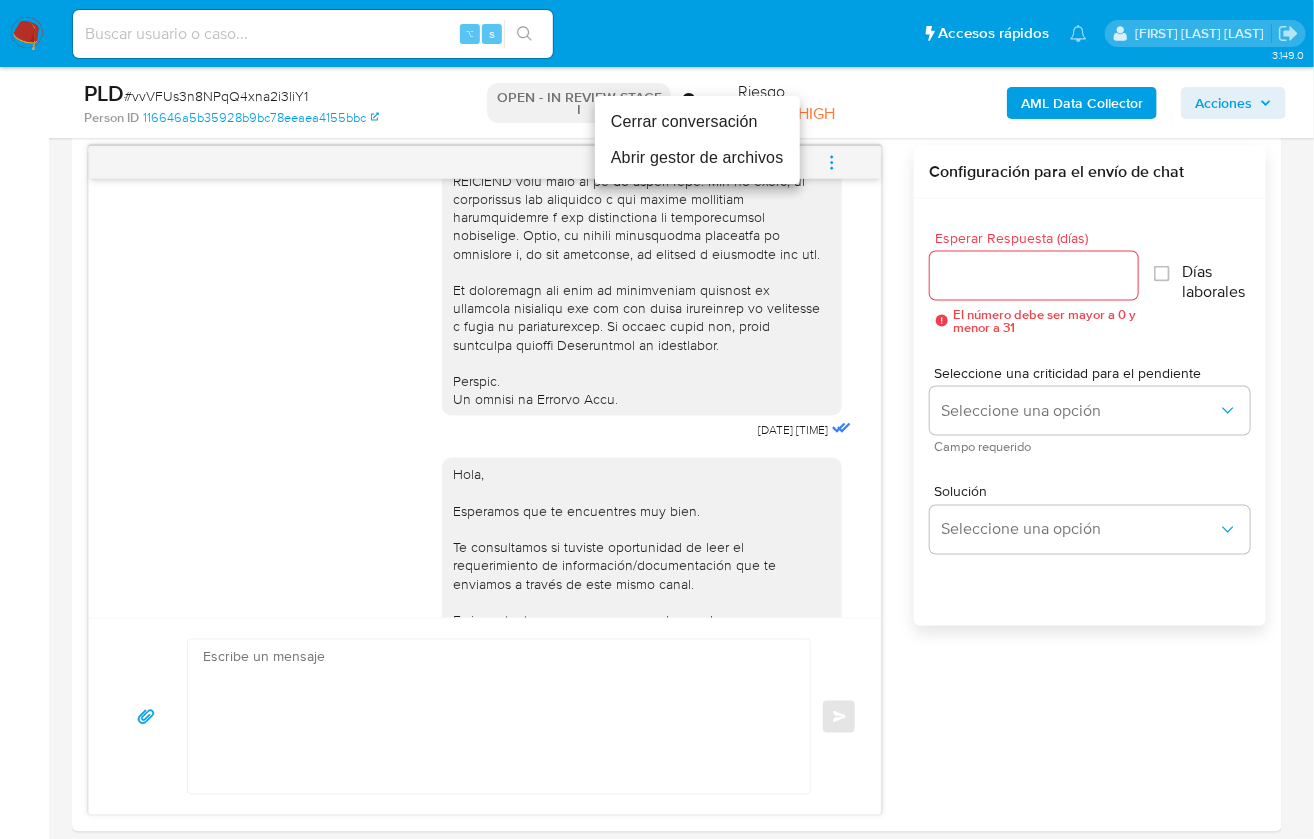 click on "Cerrar conversación" at bounding box center [697, 122] 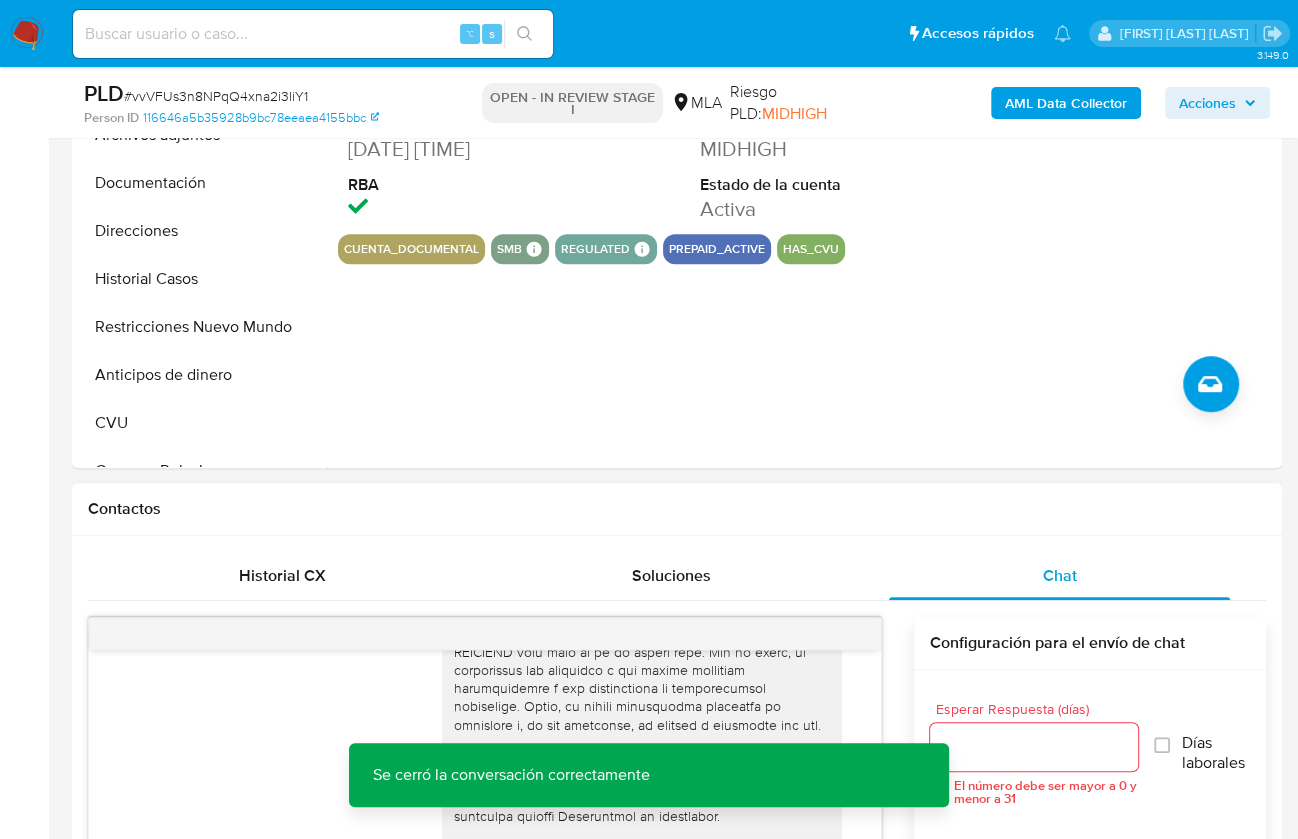 scroll, scrollTop: 326, scrollLeft: 0, axis: vertical 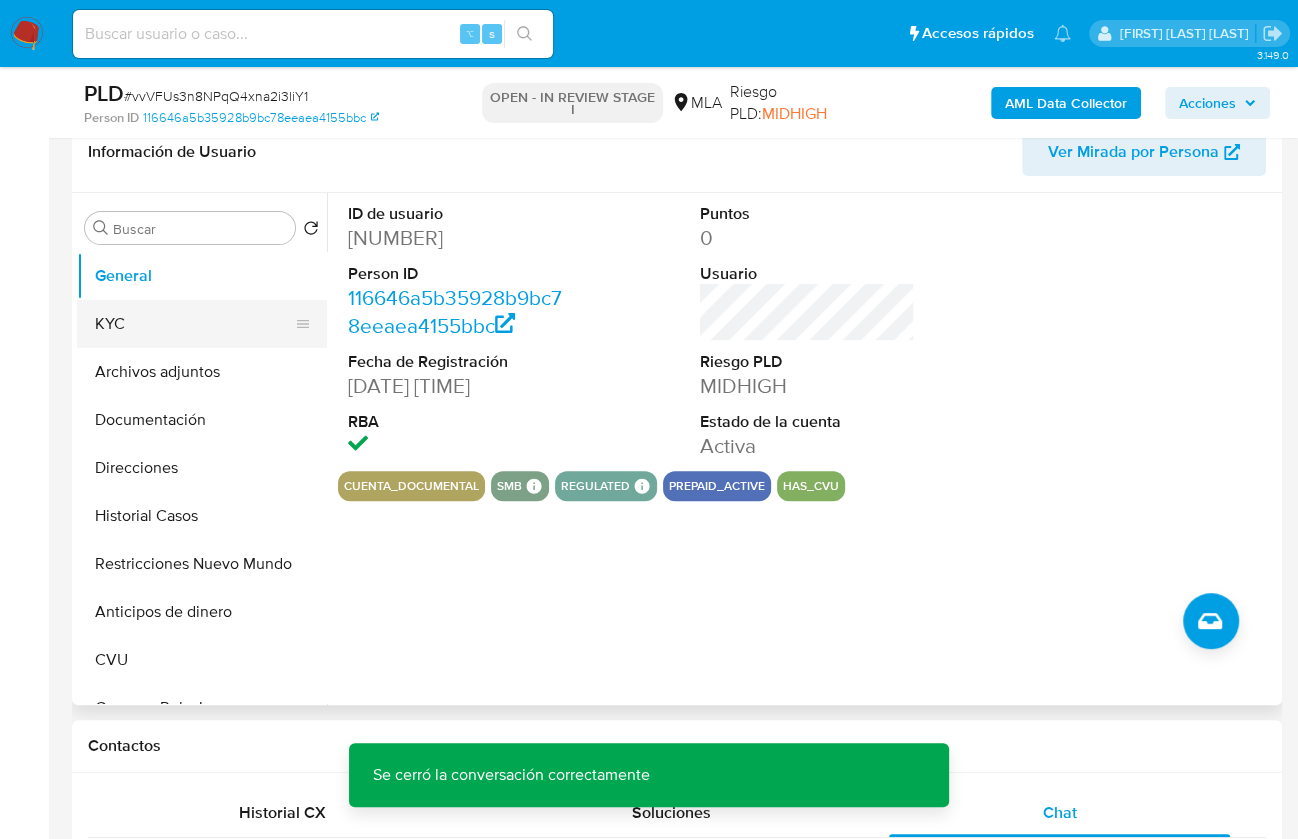 click on "KYC" at bounding box center [194, 324] 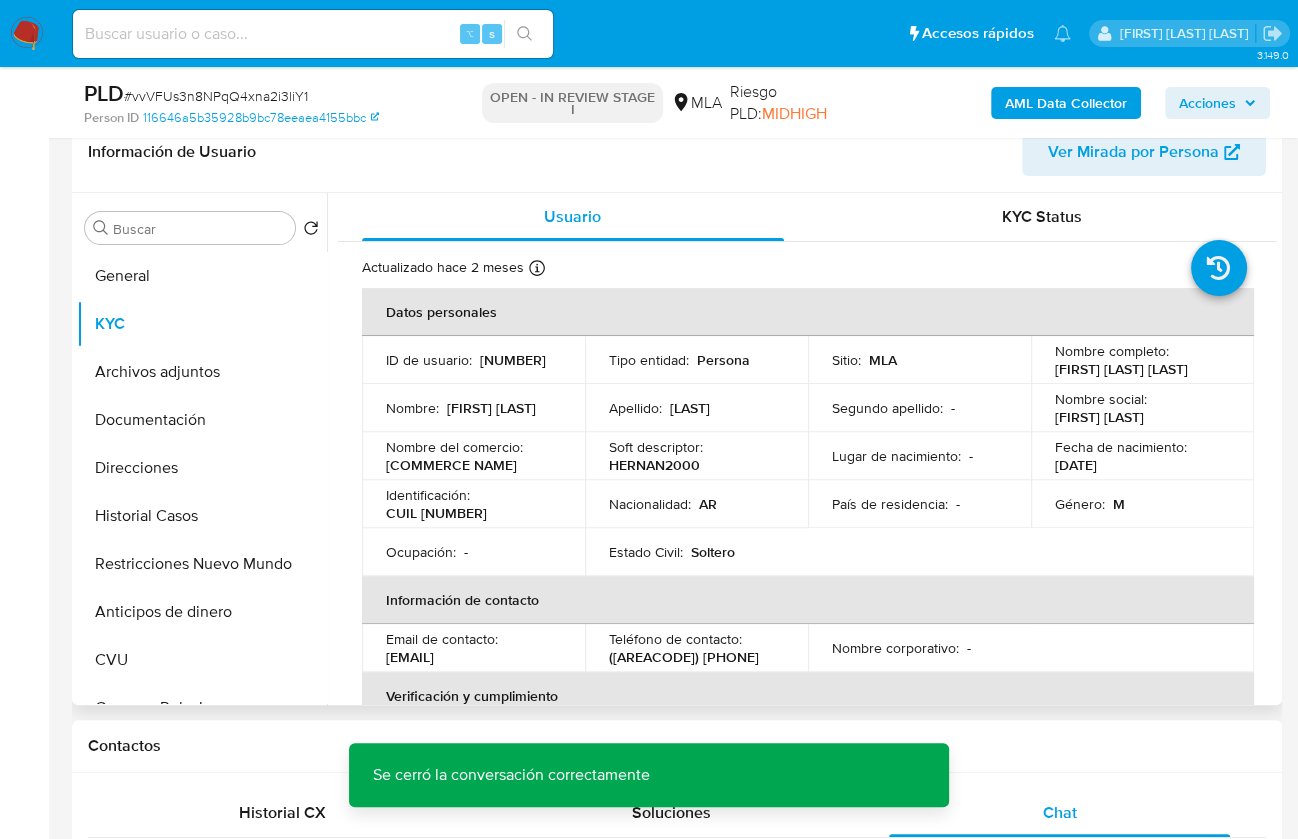 click on "CUIL [NUMBER]" at bounding box center (436, 513) 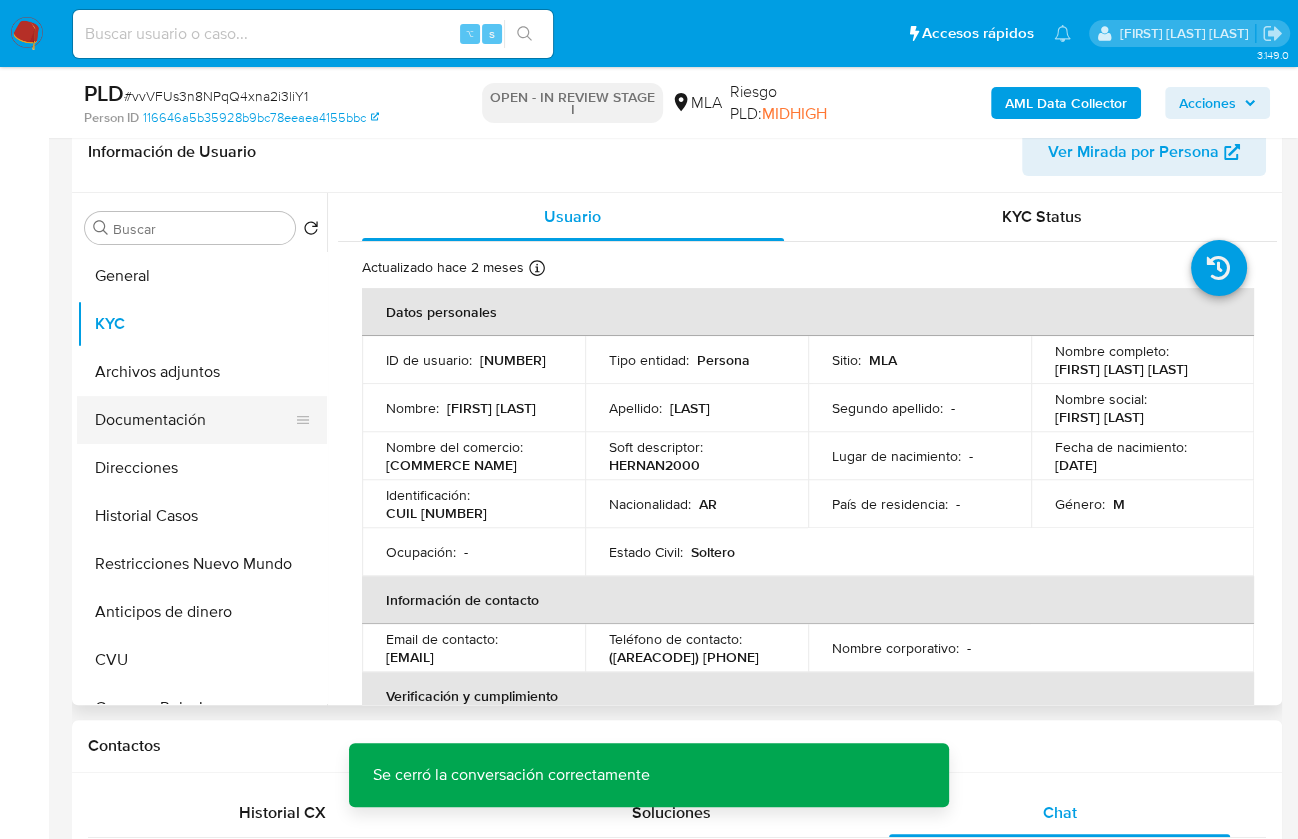 copy on "[NUMBER]" 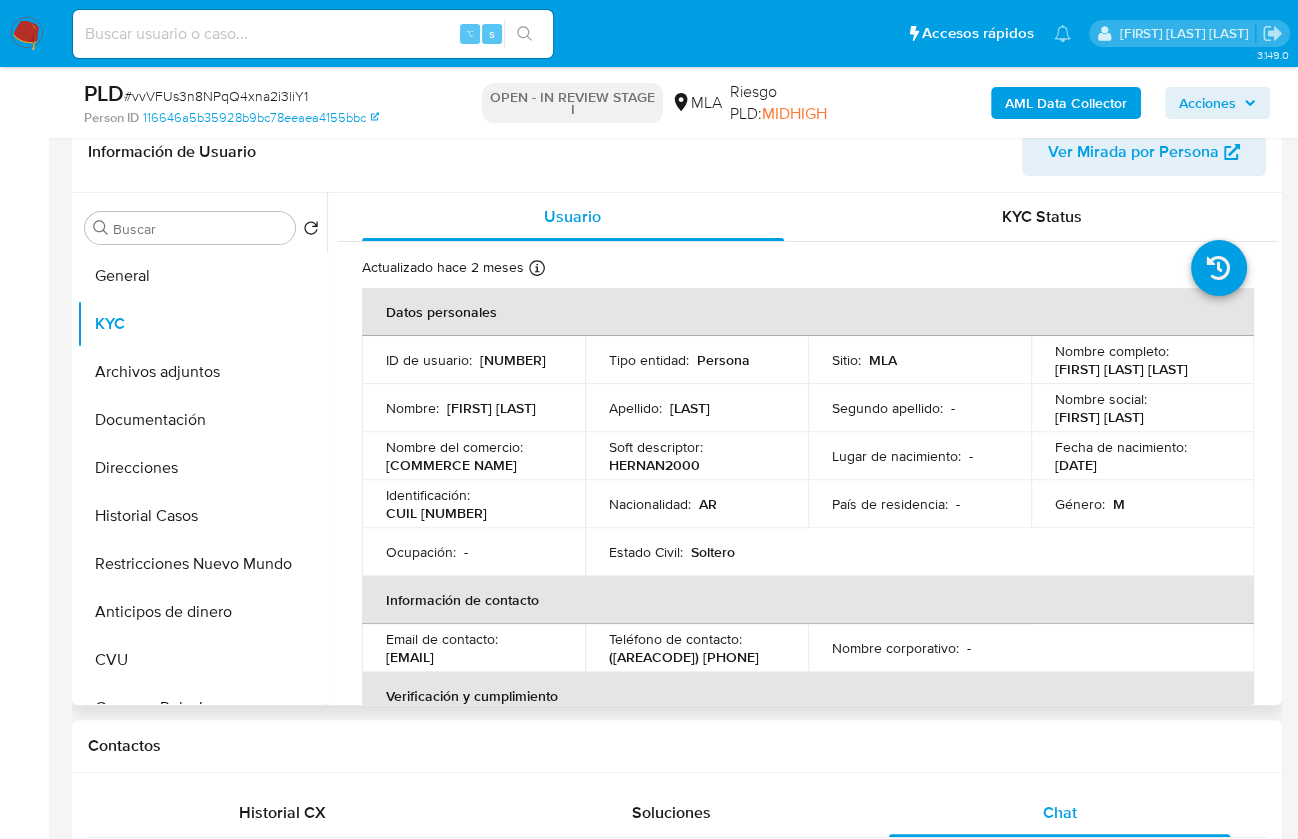 click on "CUIL [NUMBER]" at bounding box center (436, 513) 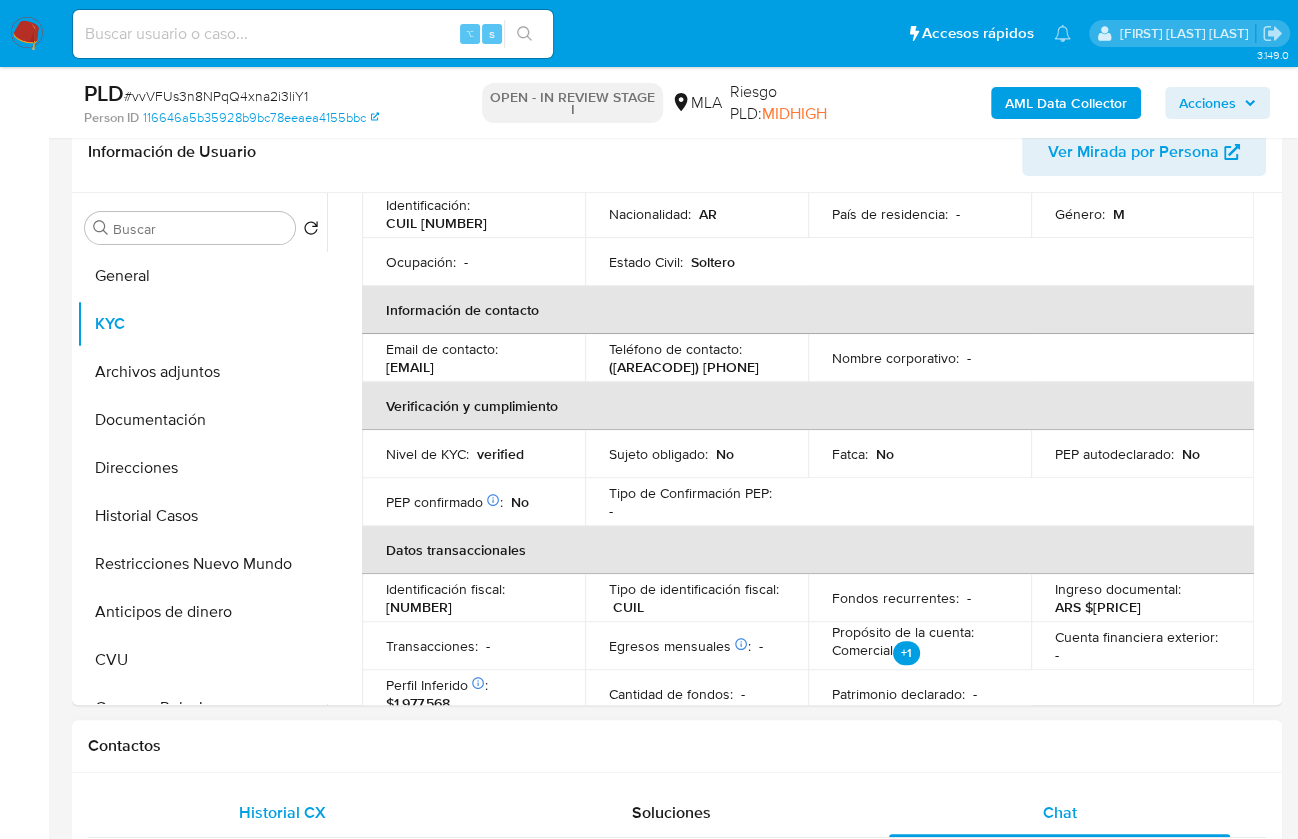 click on "Historial CX" at bounding box center [282, 812] 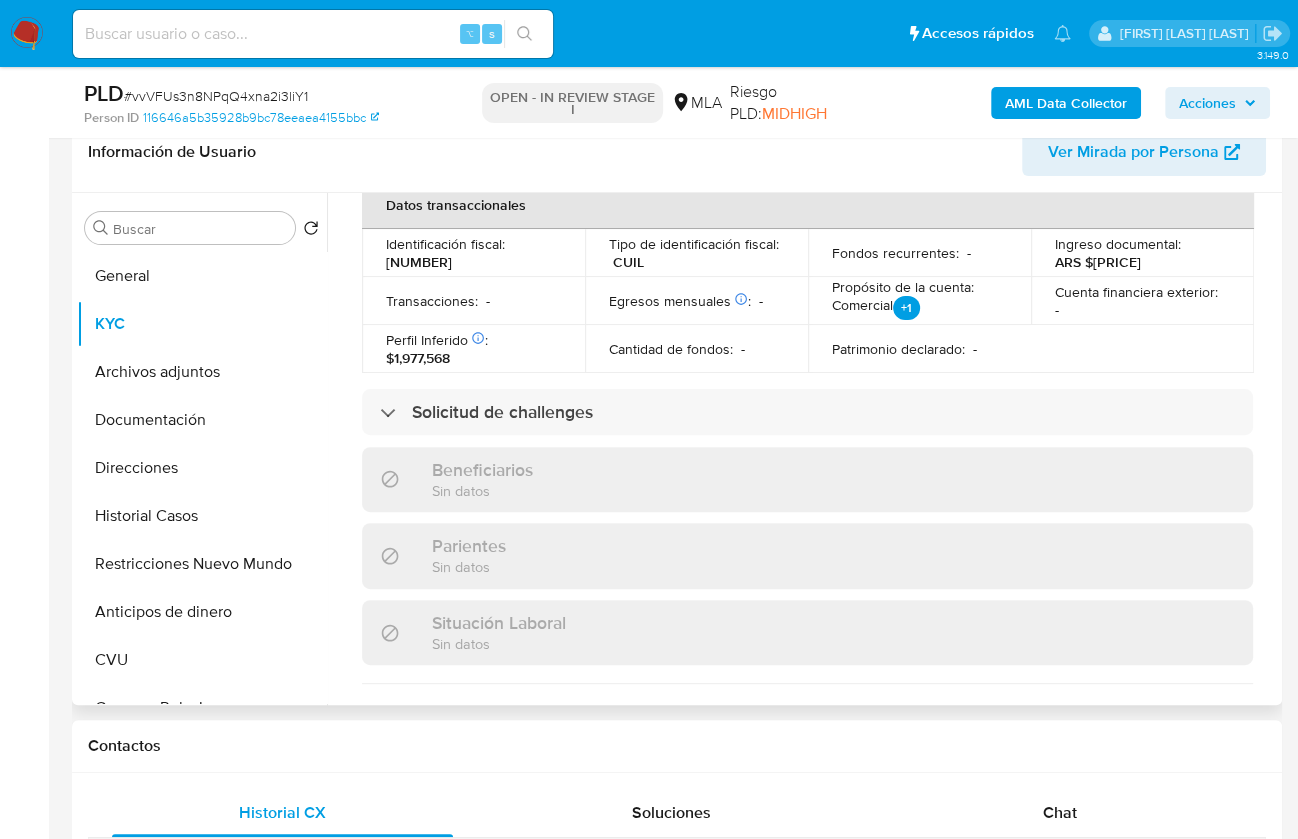 scroll, scrollTop: 977, scrollLeft: 0, axis: vertical 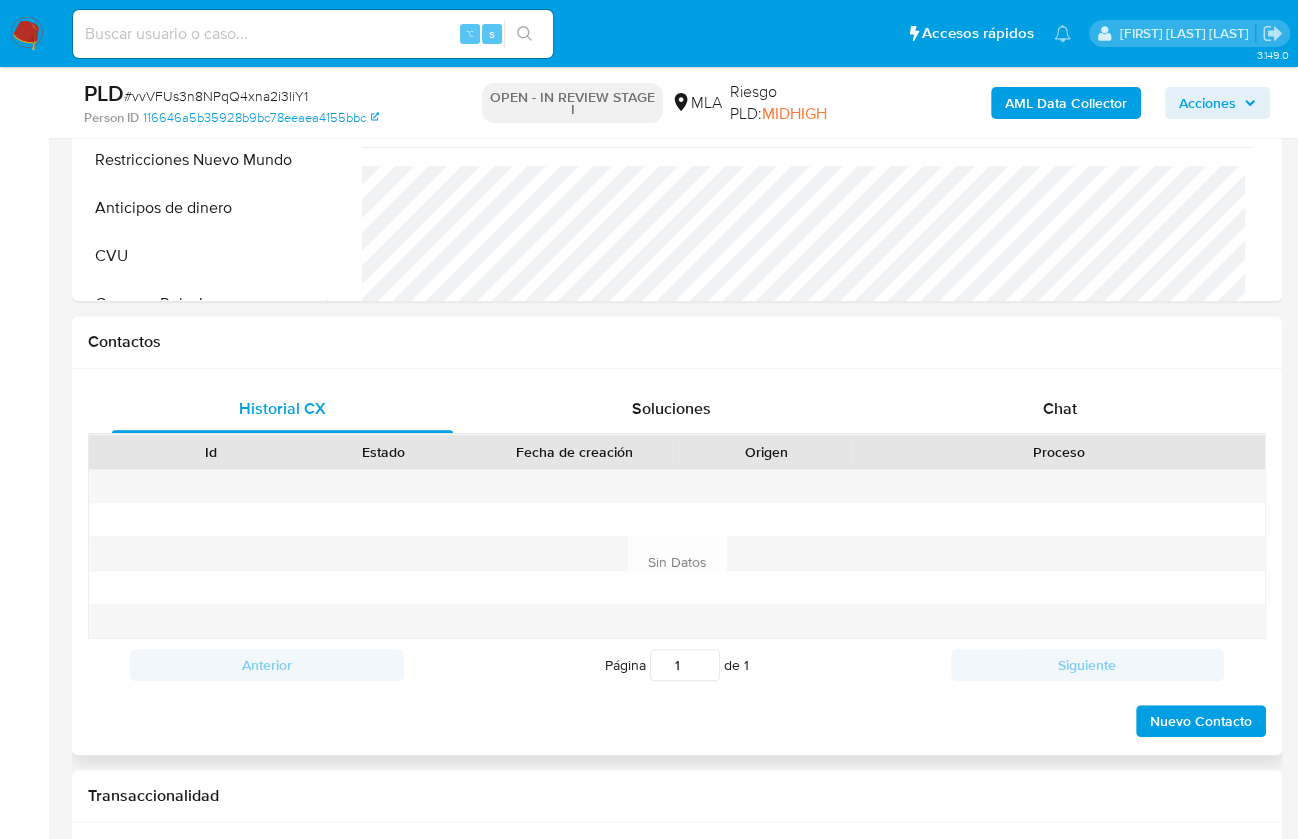click on "Proceso" at bounding box center [1058, 452] 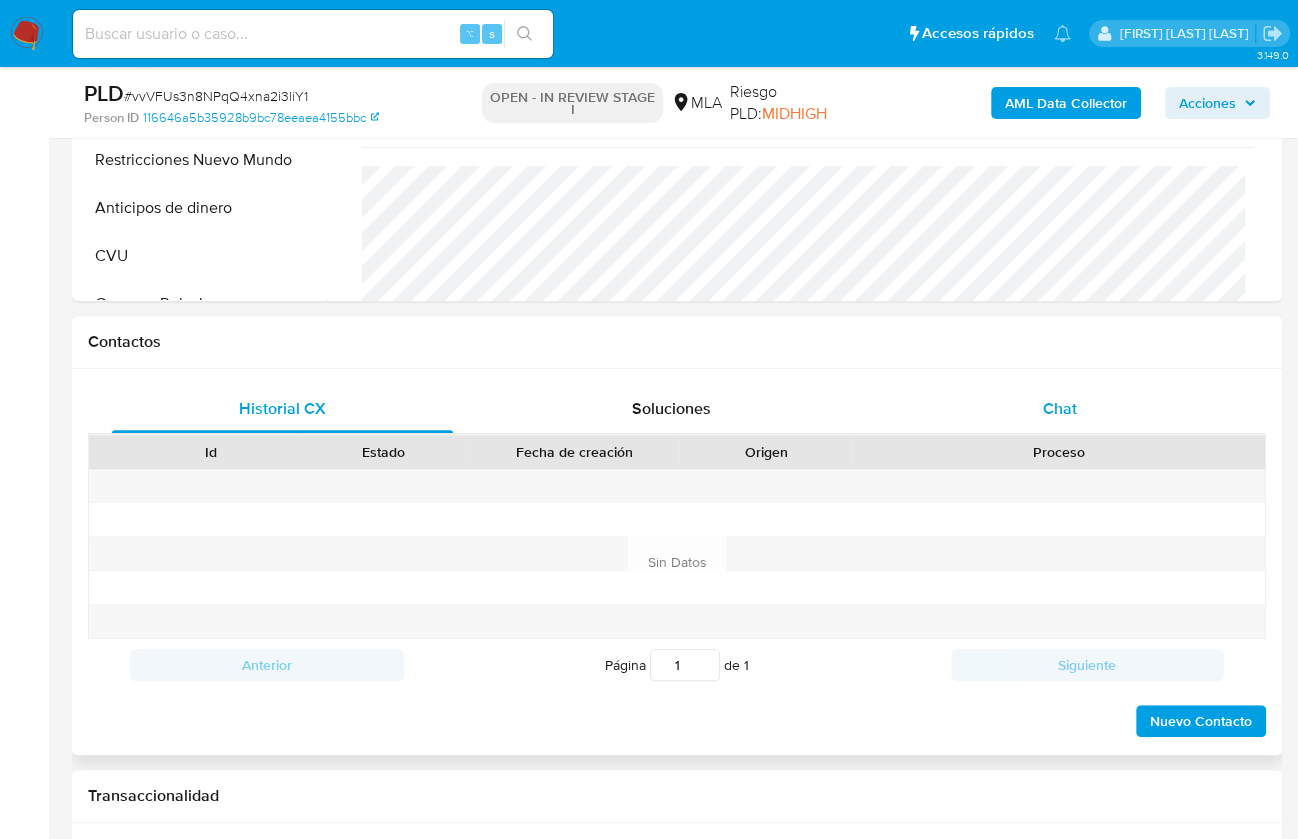 click on "Chat" at bounding box center (1059, 409) 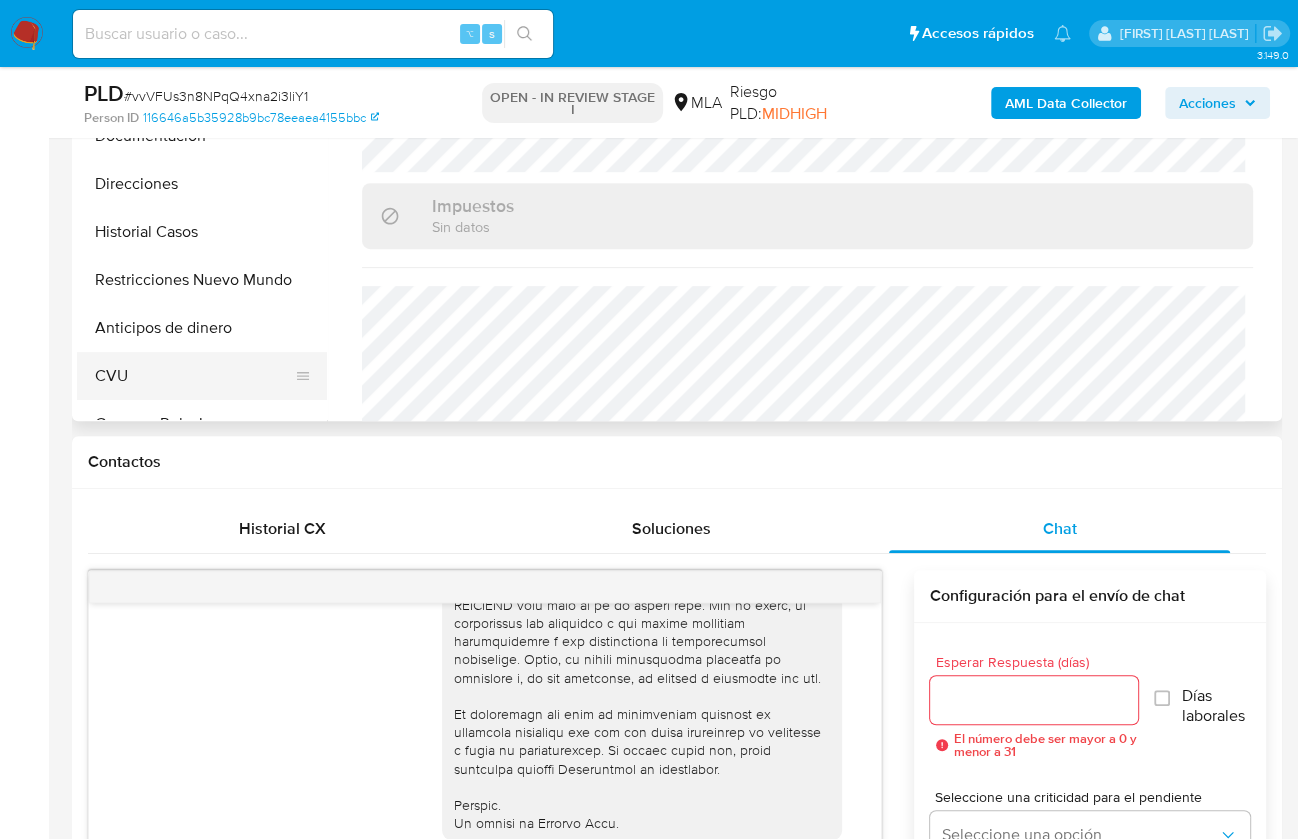 scroll, scrollTop: 590, scrollLeft: 0, axis: vertical 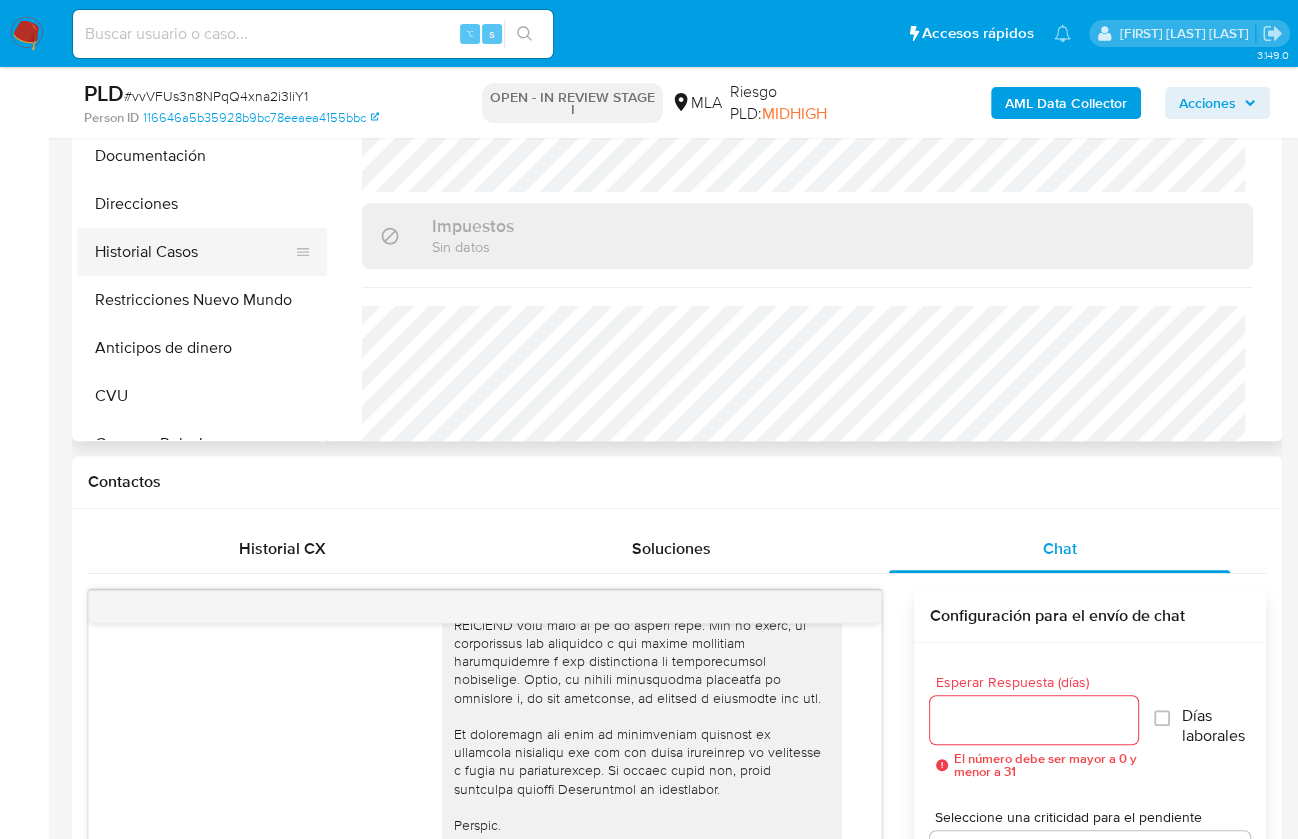 click on "Historial Casos" at bounding box center [194, 252] 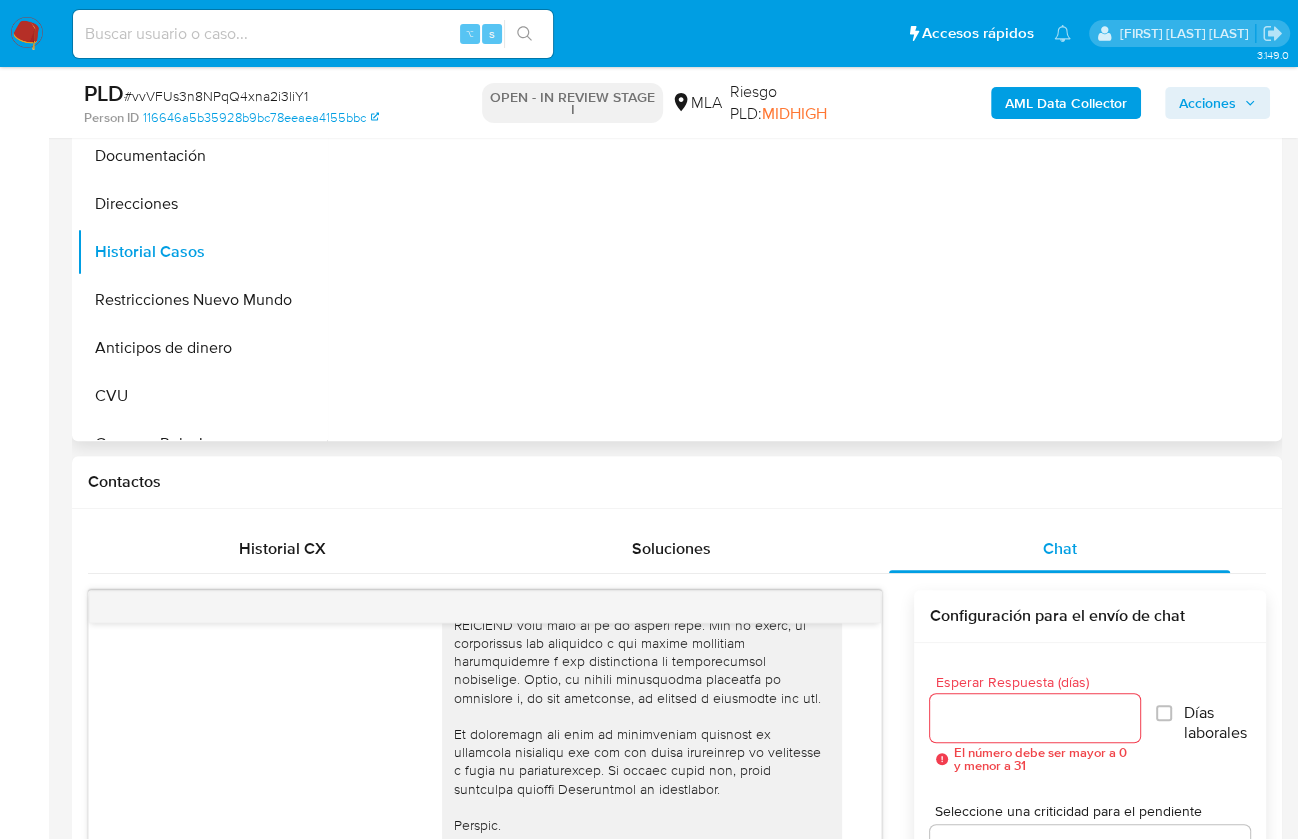 scroll, scrollTop: 0, scrollLeft: 0, axis: both 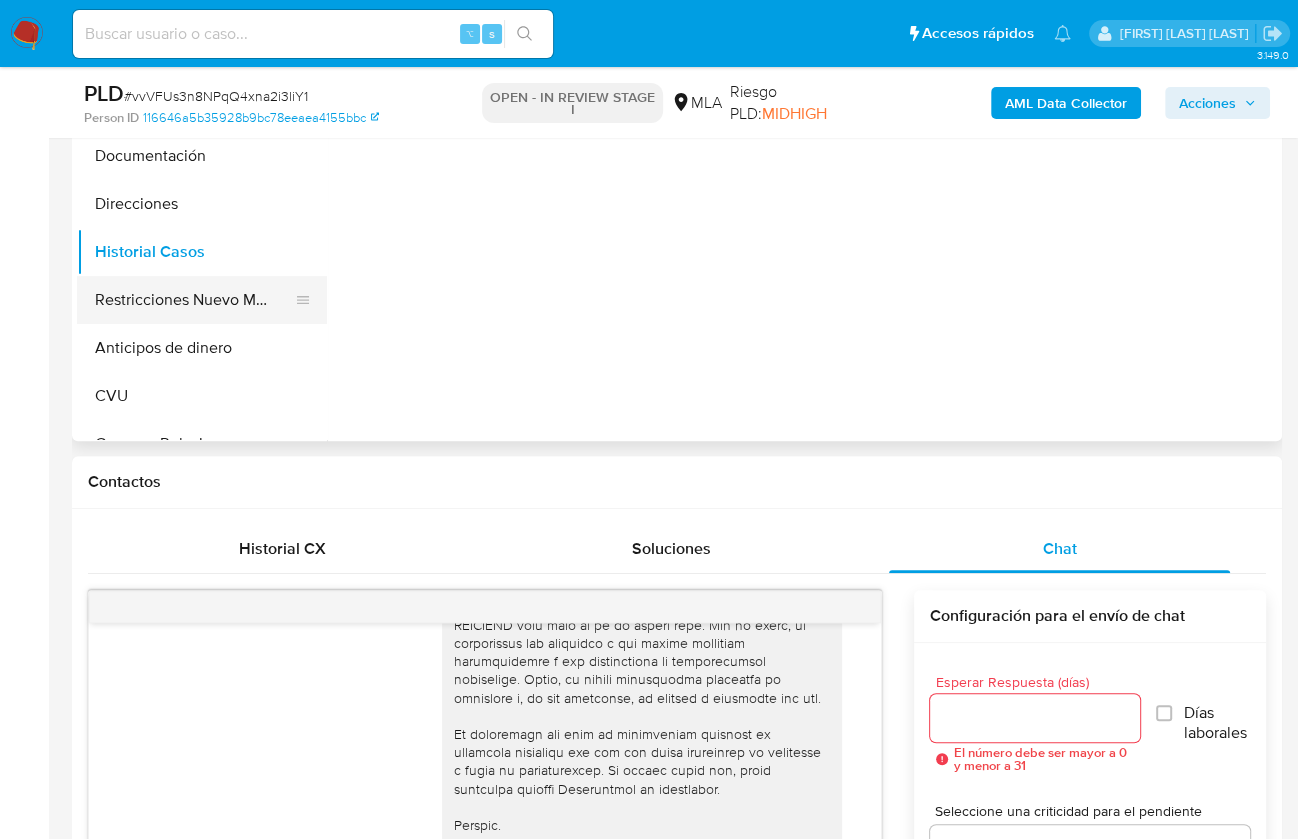 click on "Restricciones Nuevo Mundo" at bounding box center (194, 300) 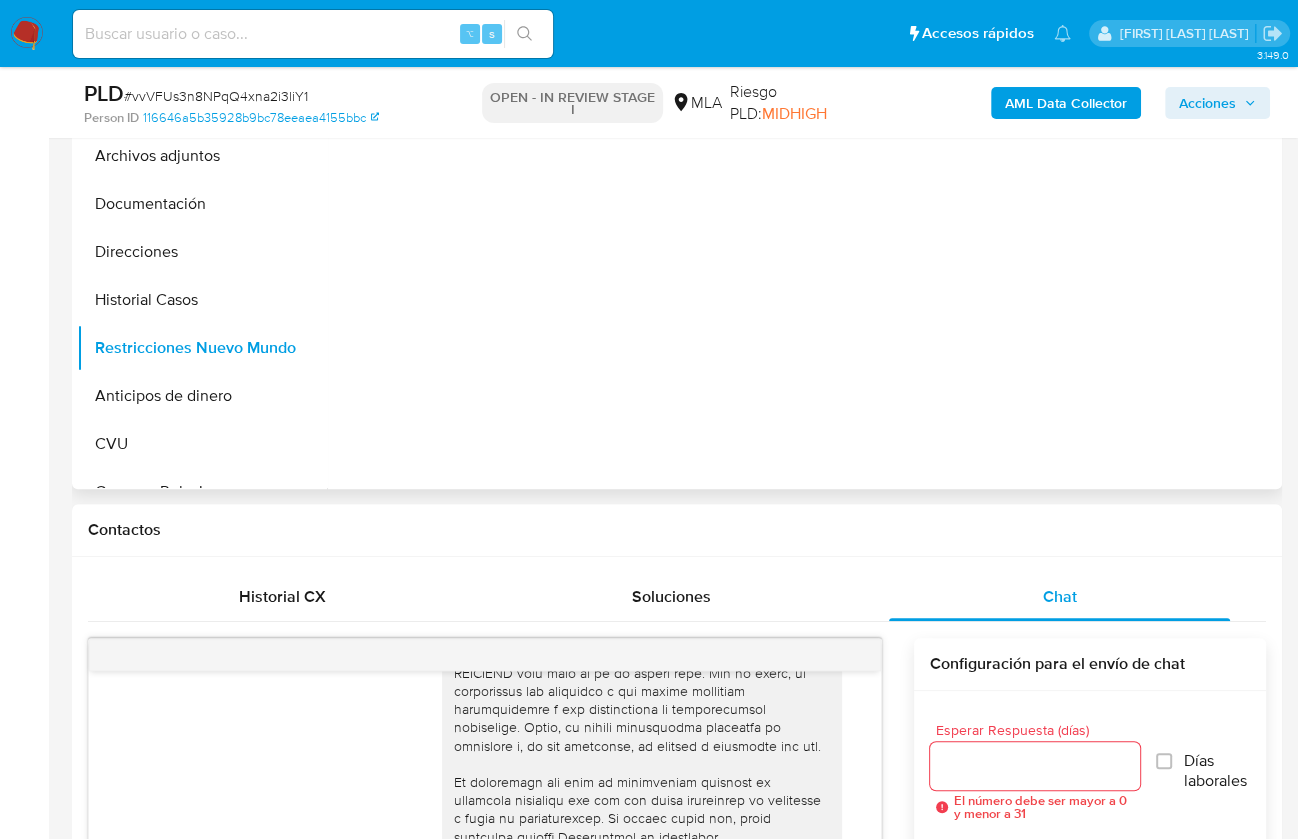 scroll, scrollTop: 271, scrollLeft: 0, axis: vertical 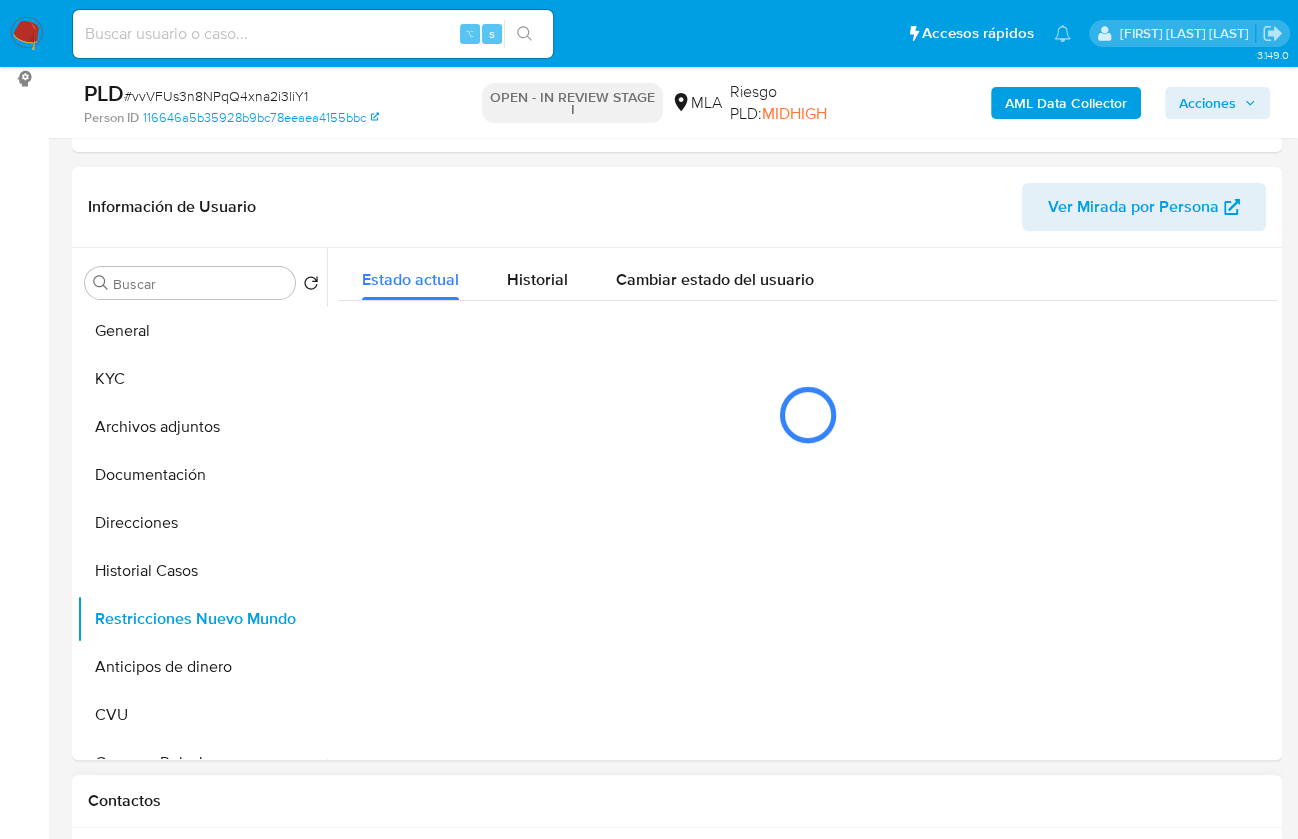 click on "Contactos" at bounding box center (677, 801) 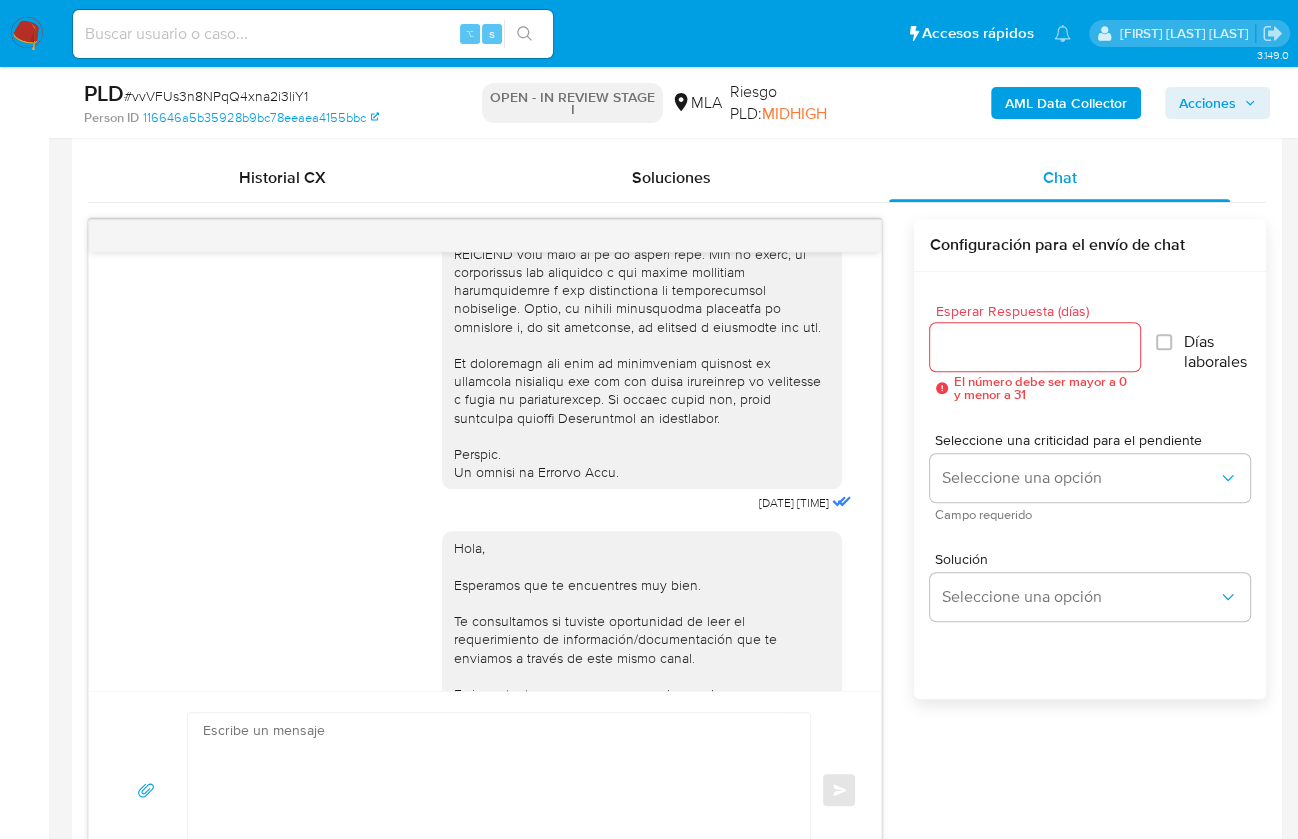 scroll, scrollTop: 990, scrollLeft: 0, axis: vertical 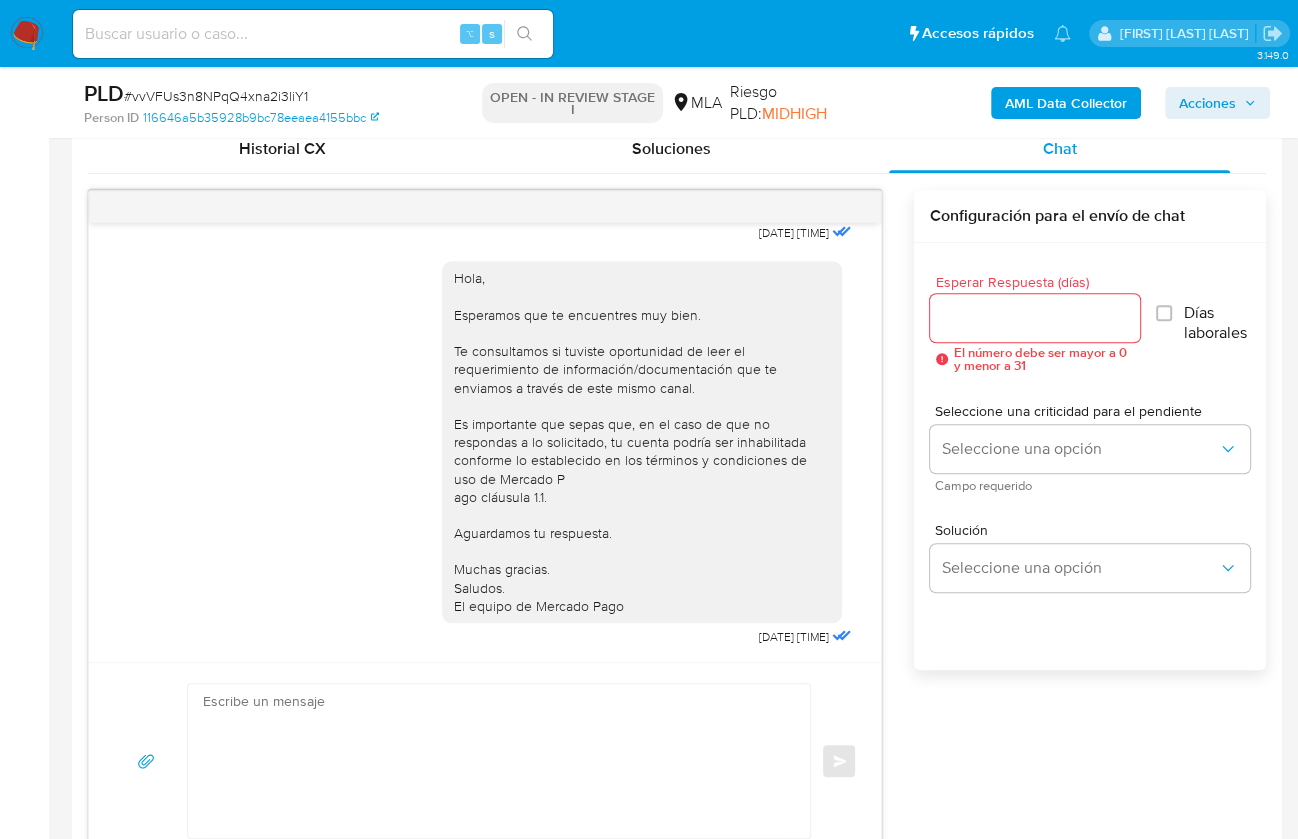 click on "Hola,
Esperamos que te encuentres muy bien.
Te consultamos si tuviste oportunidad de leer el requerimiento de información/documentación que te enviamos a través de este mismo canal.
Es importante que sepas que, en el caso de que no respondas a lo solicitado, tu cuenta podría ser inhabilitada conforme lo establecido en los términos y condiciones de uso de Mercado P
ago cláusula 1.1.
Aguardamos tu respuesta.
Muchas gracias.
Saludos.
El equipo de Mercado Pago
[DATE] [TIME] Enviar Configuración para el envío de chat Esperar Respuesta (días) El número debe ser mayor a 0 y menor a 31 Días laborales Seleccione una criticidad para el pendiente Seleccione una opción Campo requerido Solución Seleccione una opción" at bounding box center (677, 525) 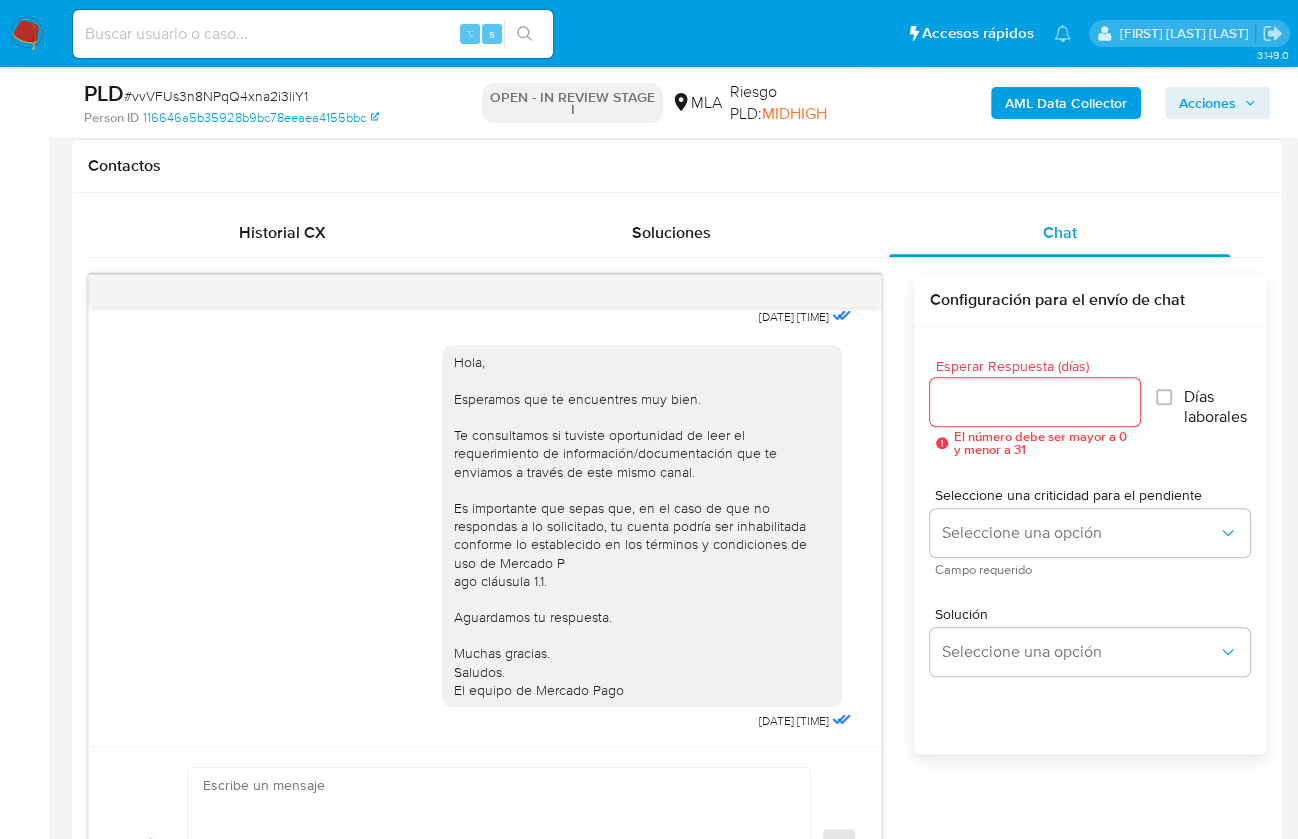 scroll, scrollTop: 857, scrollLeft: 0, axis: vertical 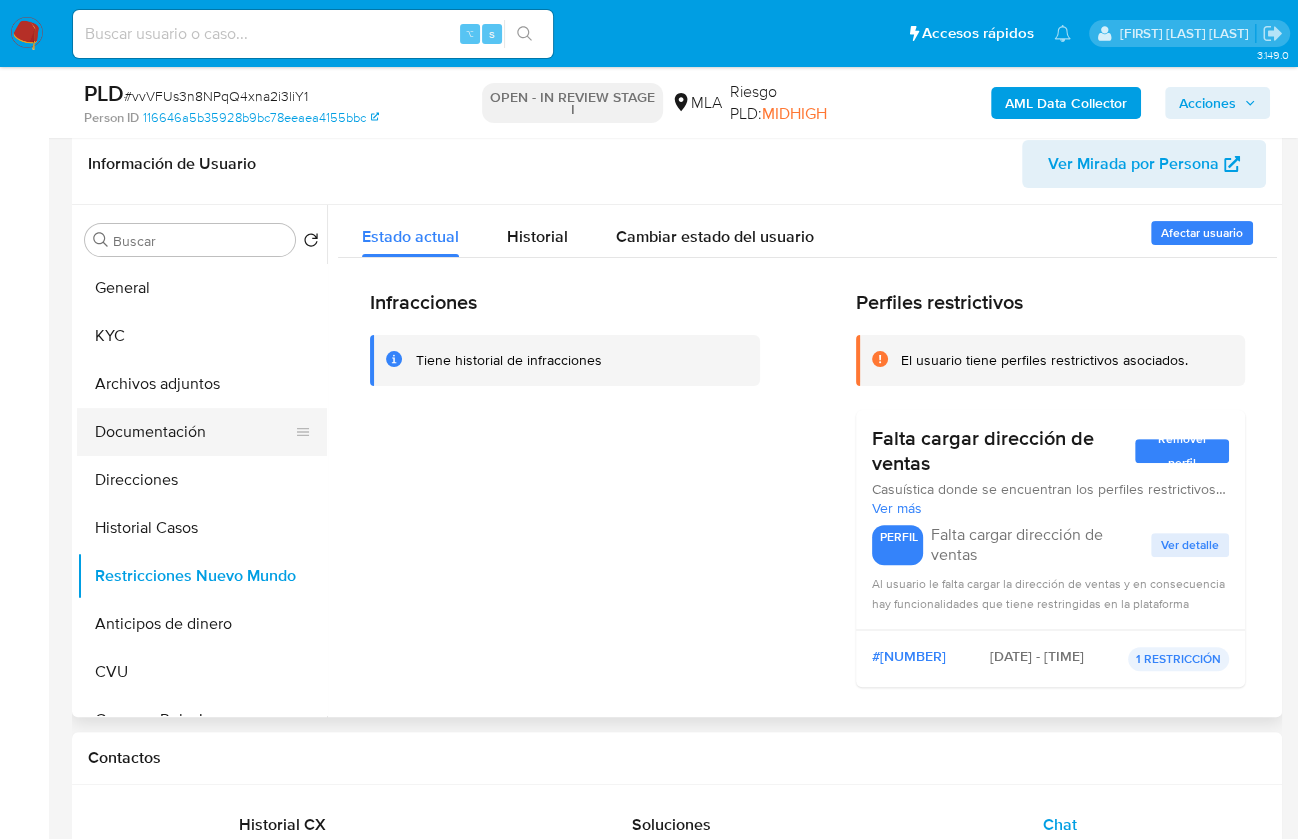 click on "Documentación" at bounding box center (194, 432) 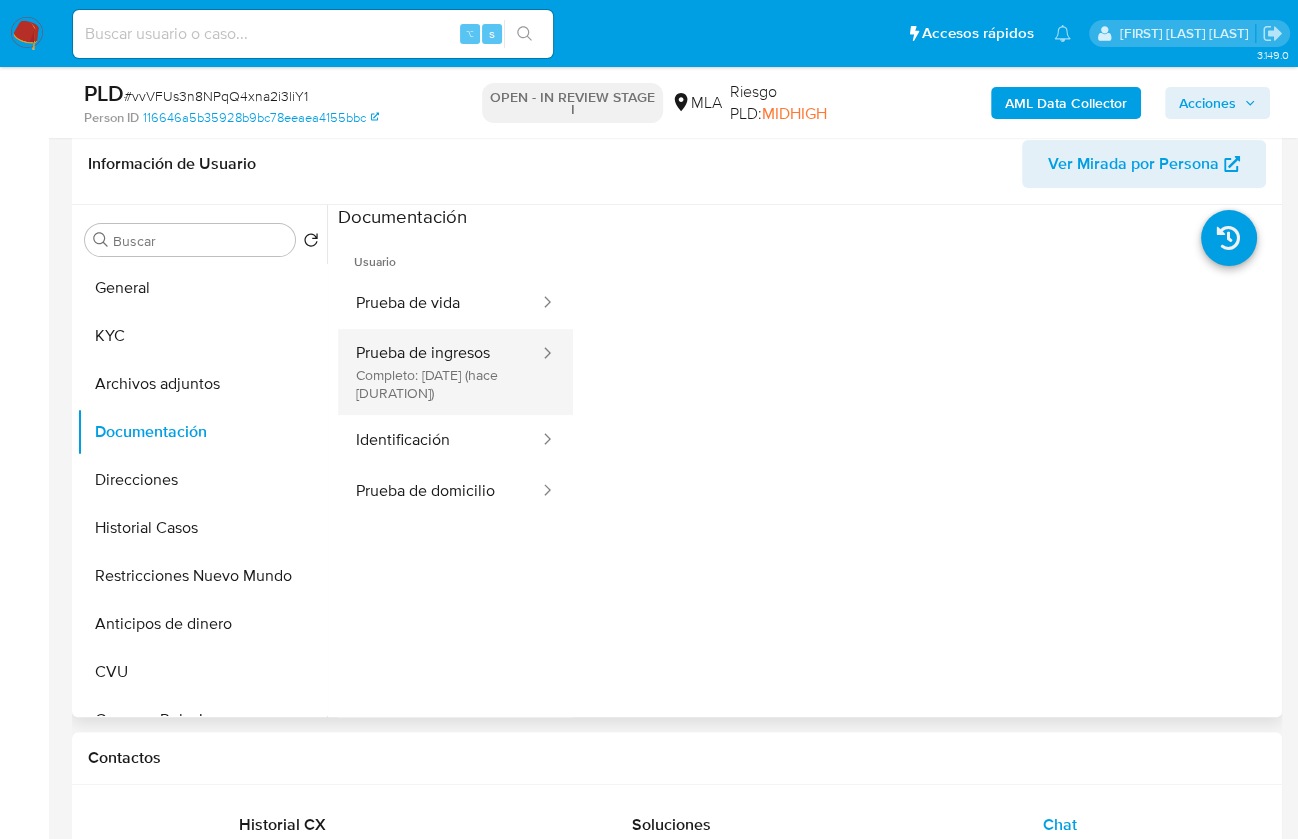 click on "Prueba de ingresos Completo: [DATE] (hace [DURATION])" at bounding box center [439, 372] 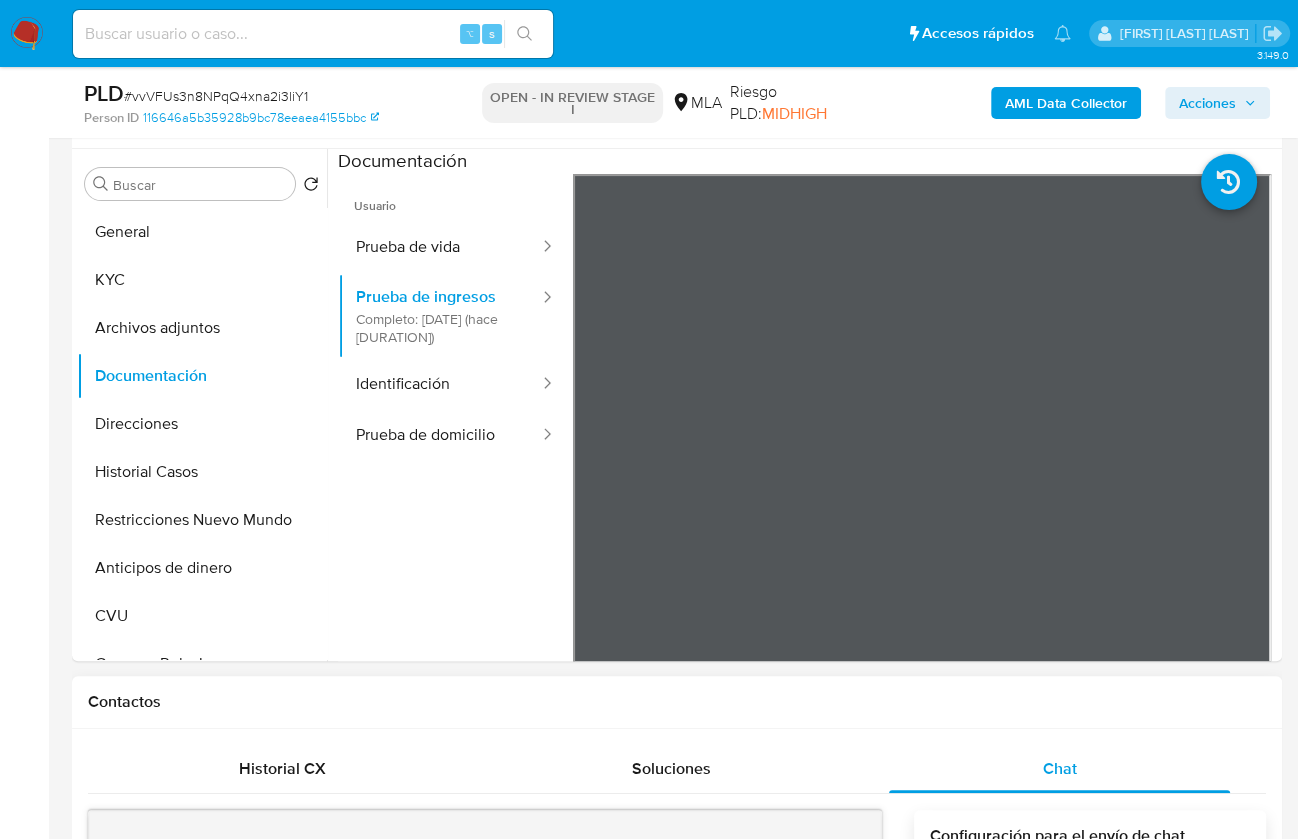 scroll, scrollTop: 366, scrollLeft: 0, axis: vertical 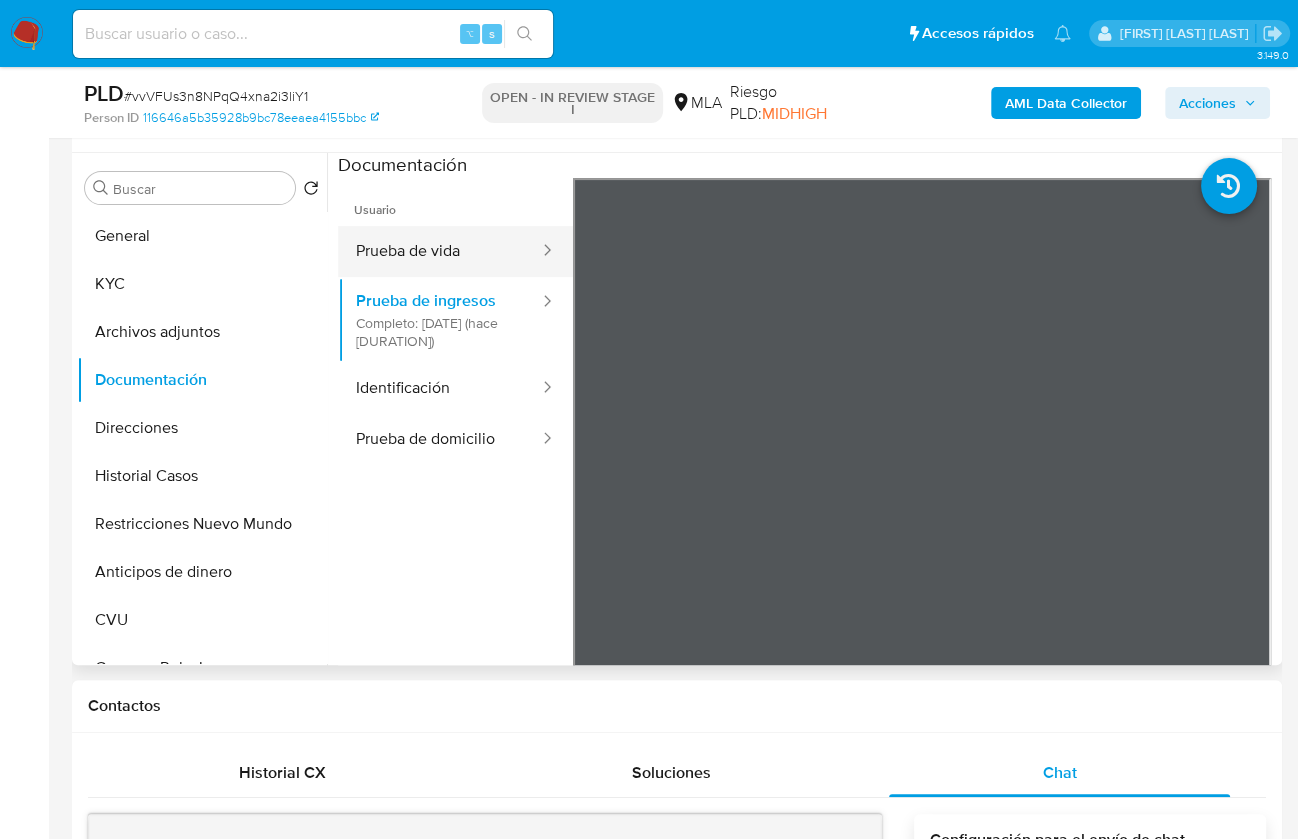 click on "Prueba de vida" at bounding box center (439, 251) 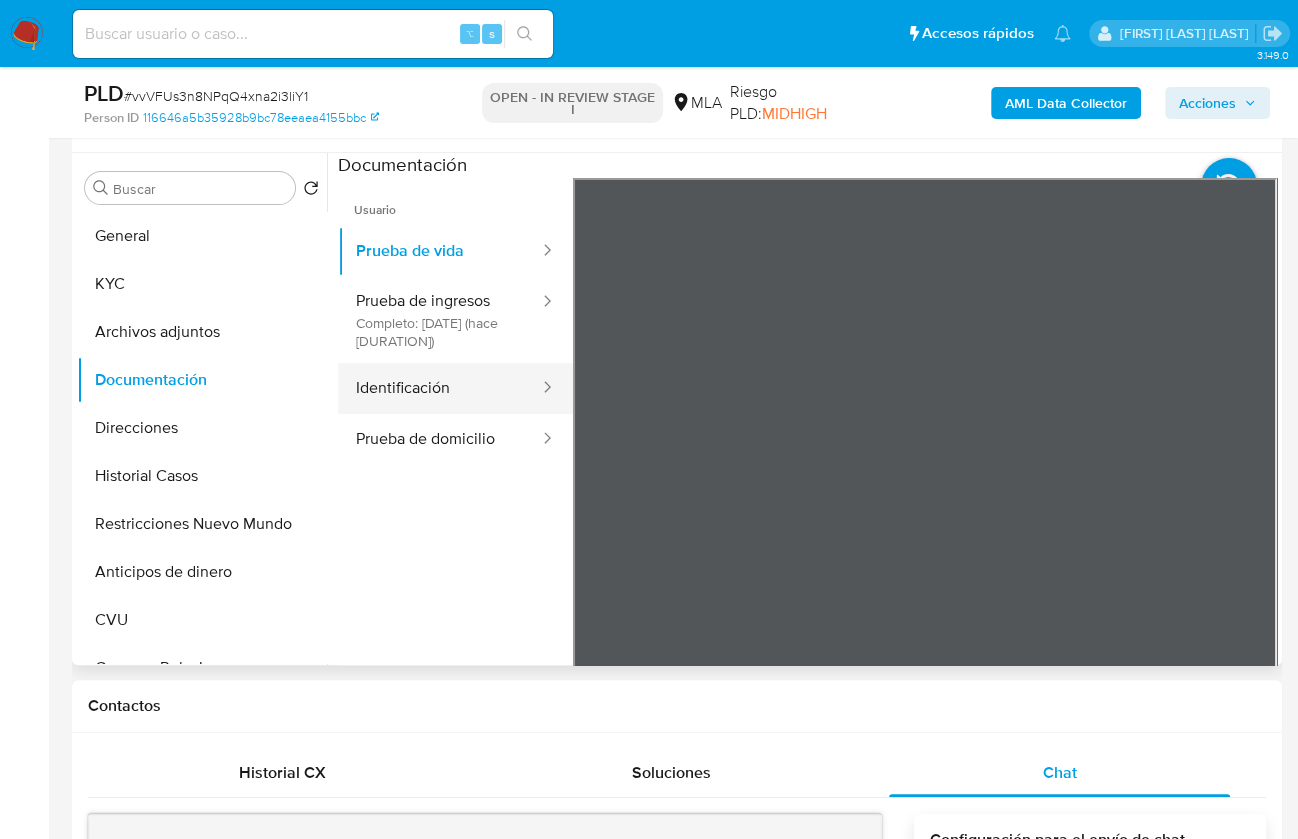click on "Identificación" at bounding box center [439, 388] 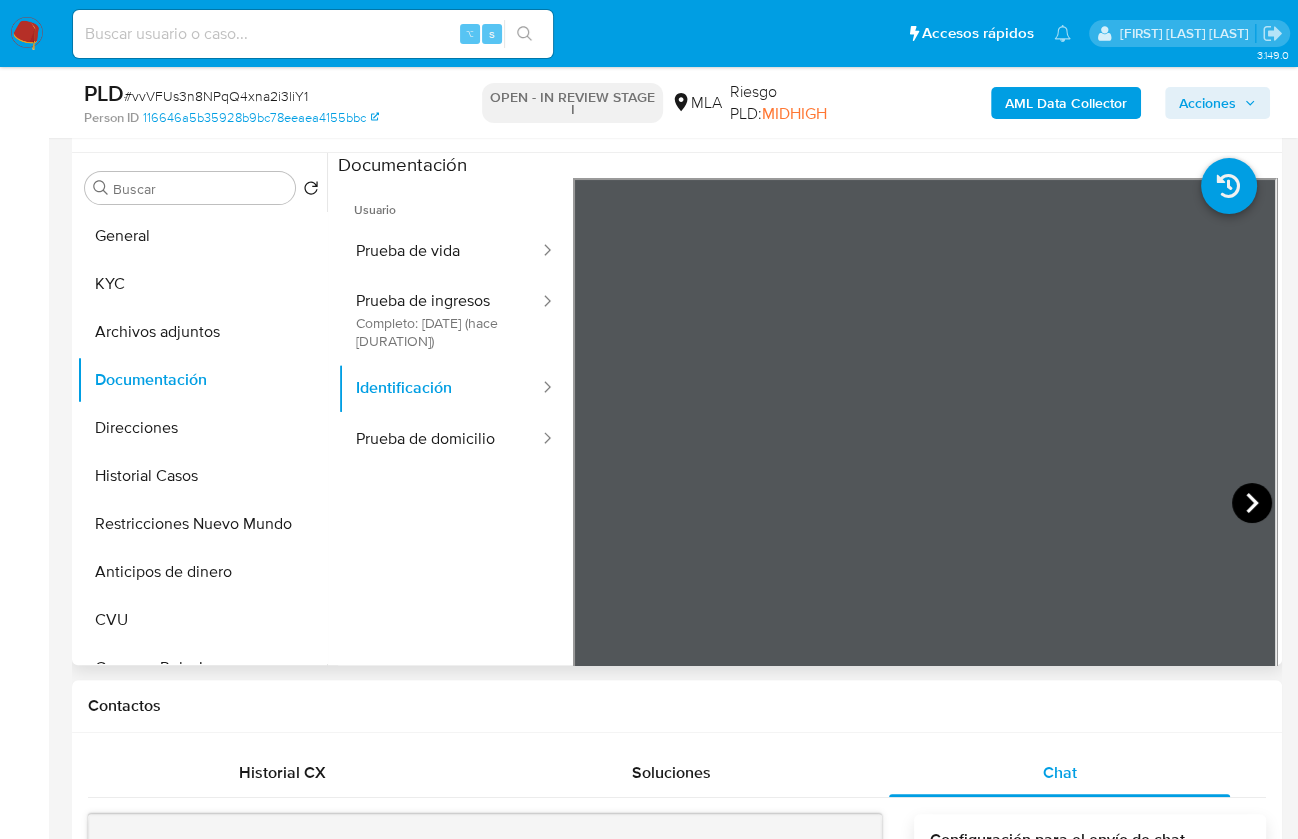 click 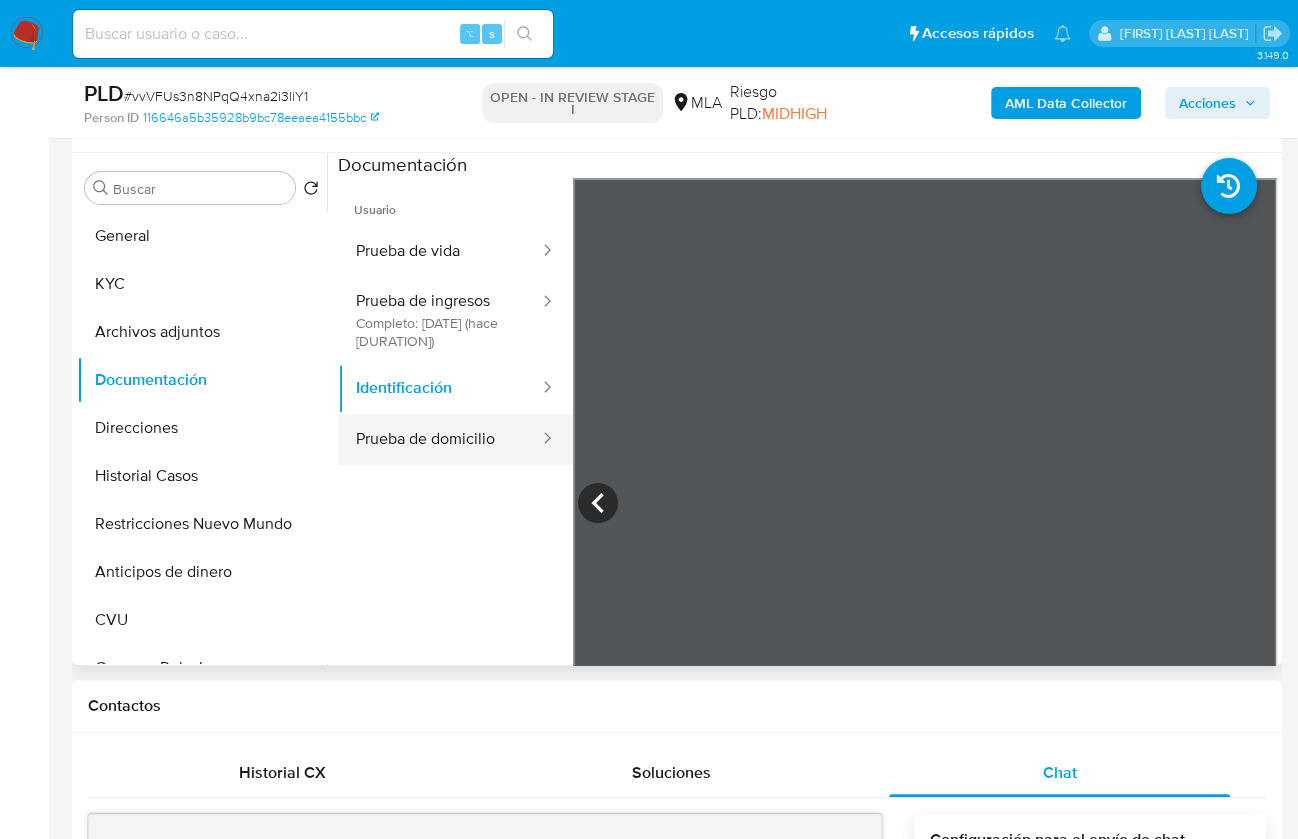 click on "Prueba de domicilio" at bounding box center [439, 439] 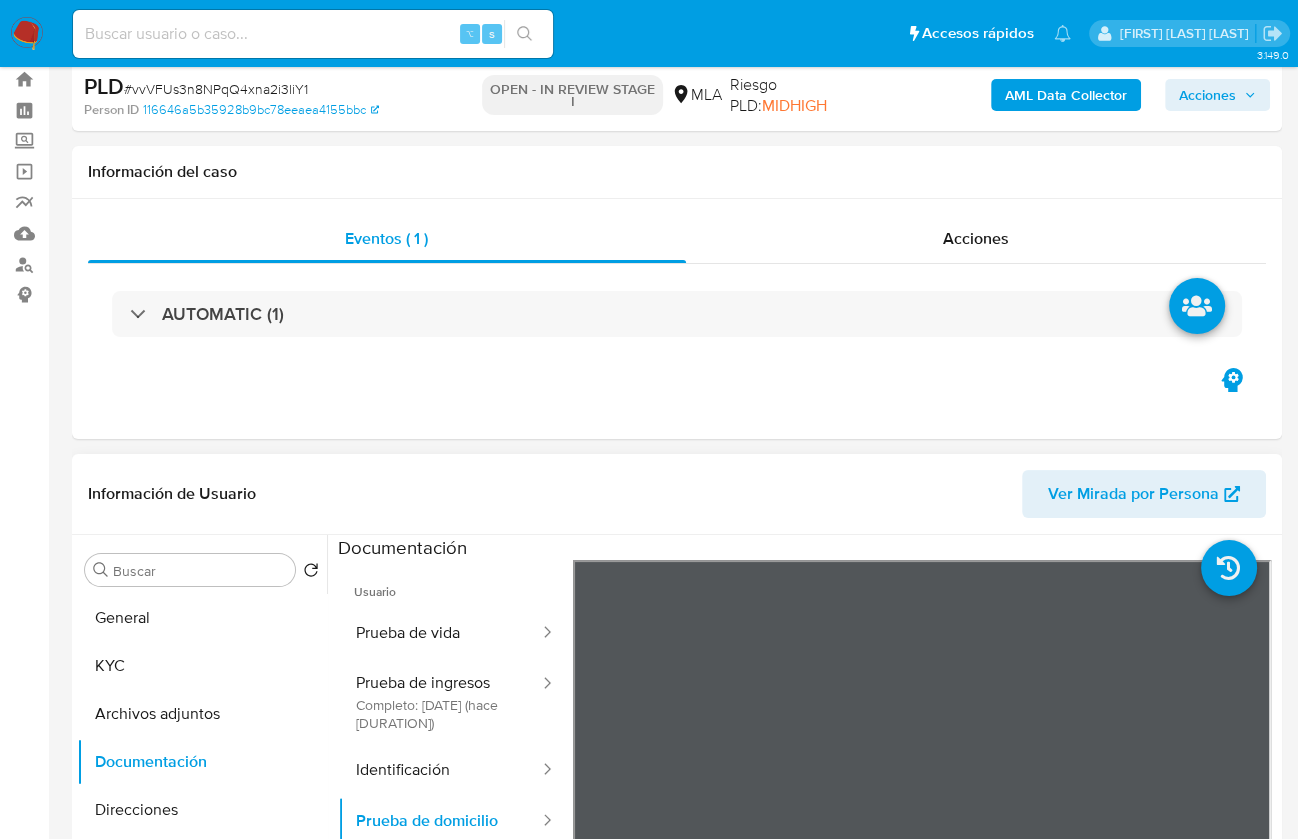 scroll, scrollTop: 167, scrollLeft: 0, axis: vertical 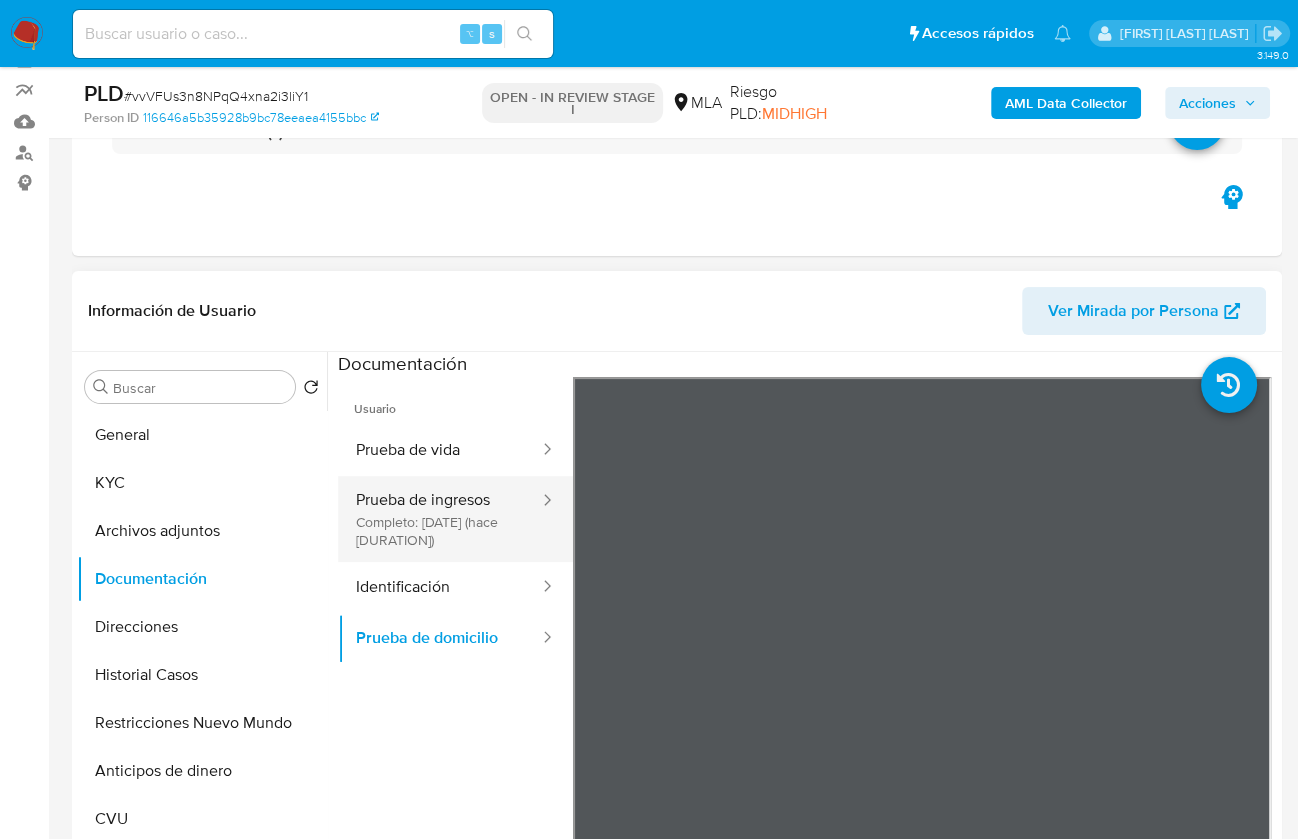click on "Prueba de ingresos Completo: [DATE] (hace [DURATION])" at bounding box center (439, 519) 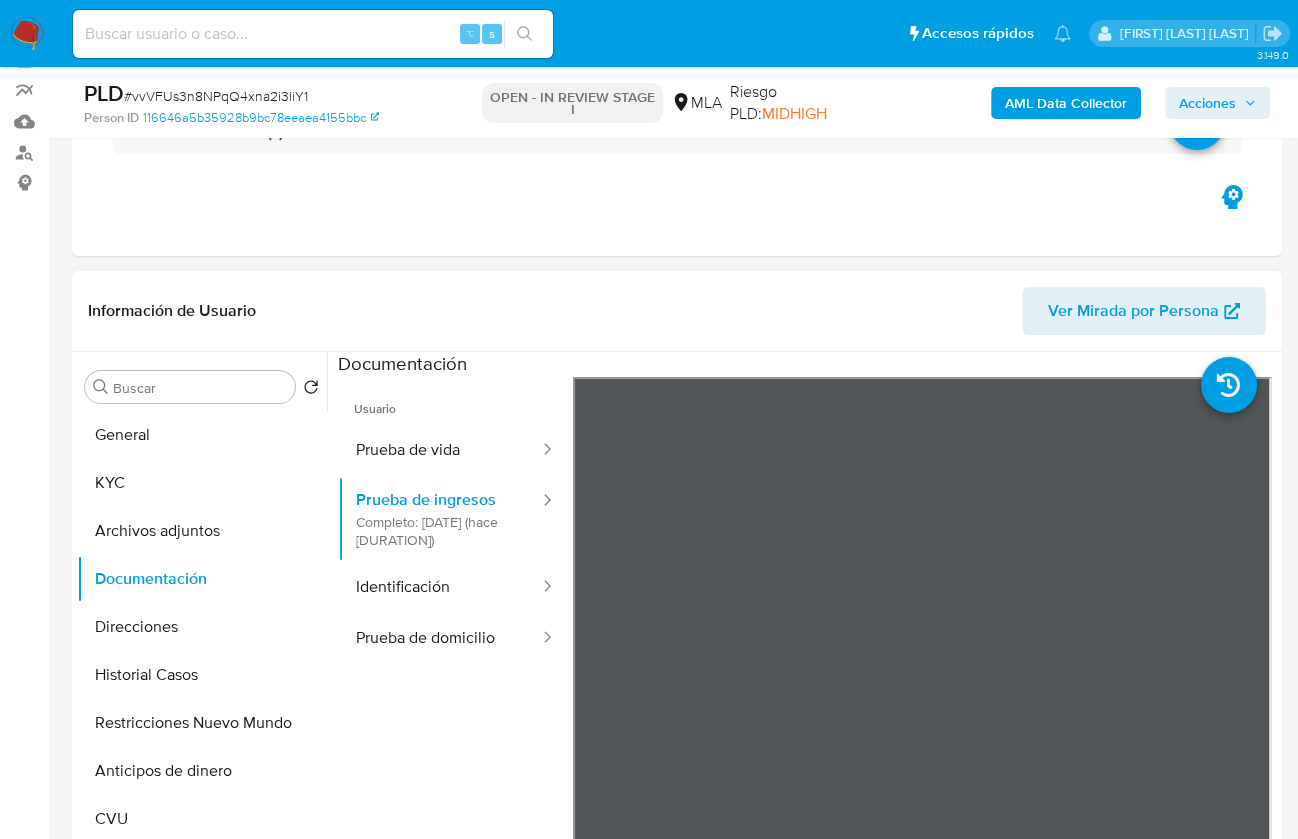 click on "Información de Usuario Ver Mirada por Persona" at bounding box center [677, 311] 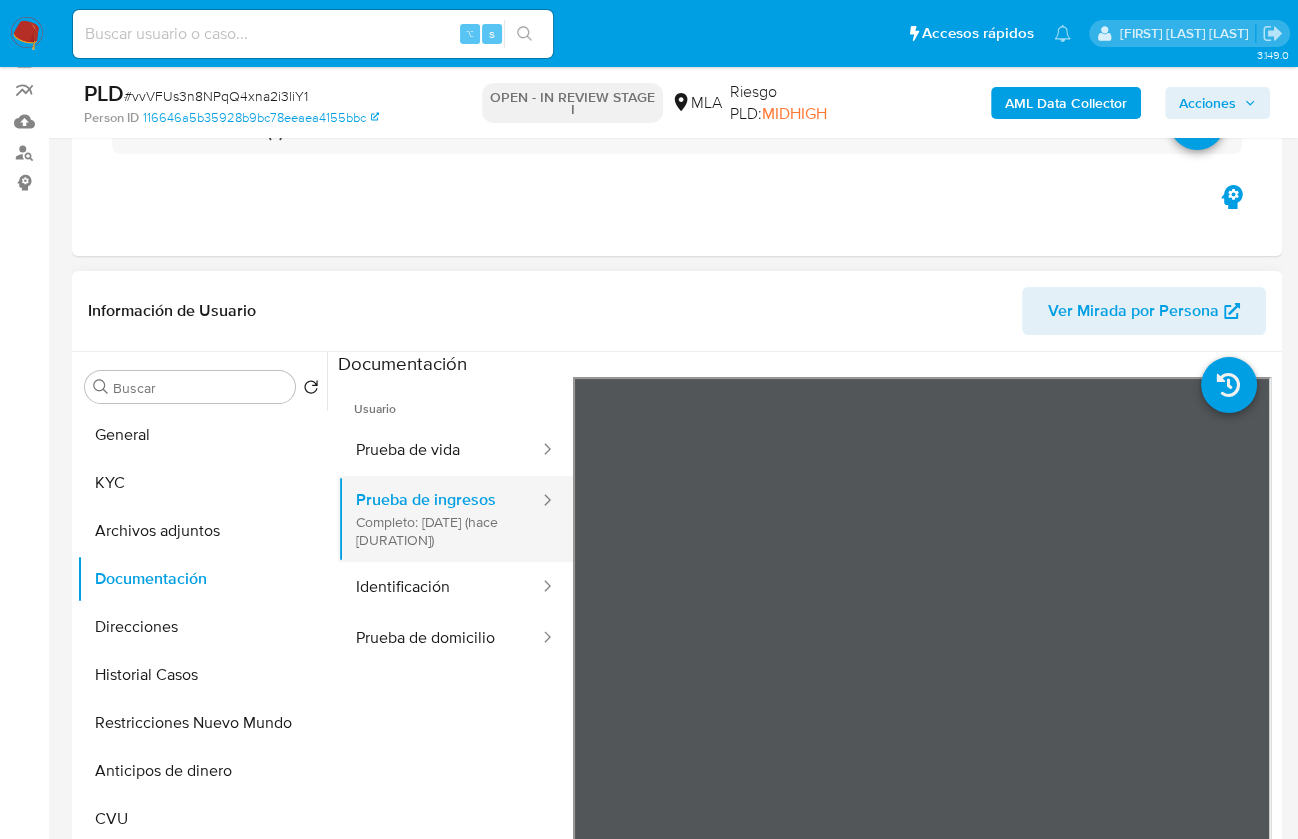 click on "Prueba de ingresos Completo: [DATE] (hace [DURATION])" at bounding box center [439, 519] 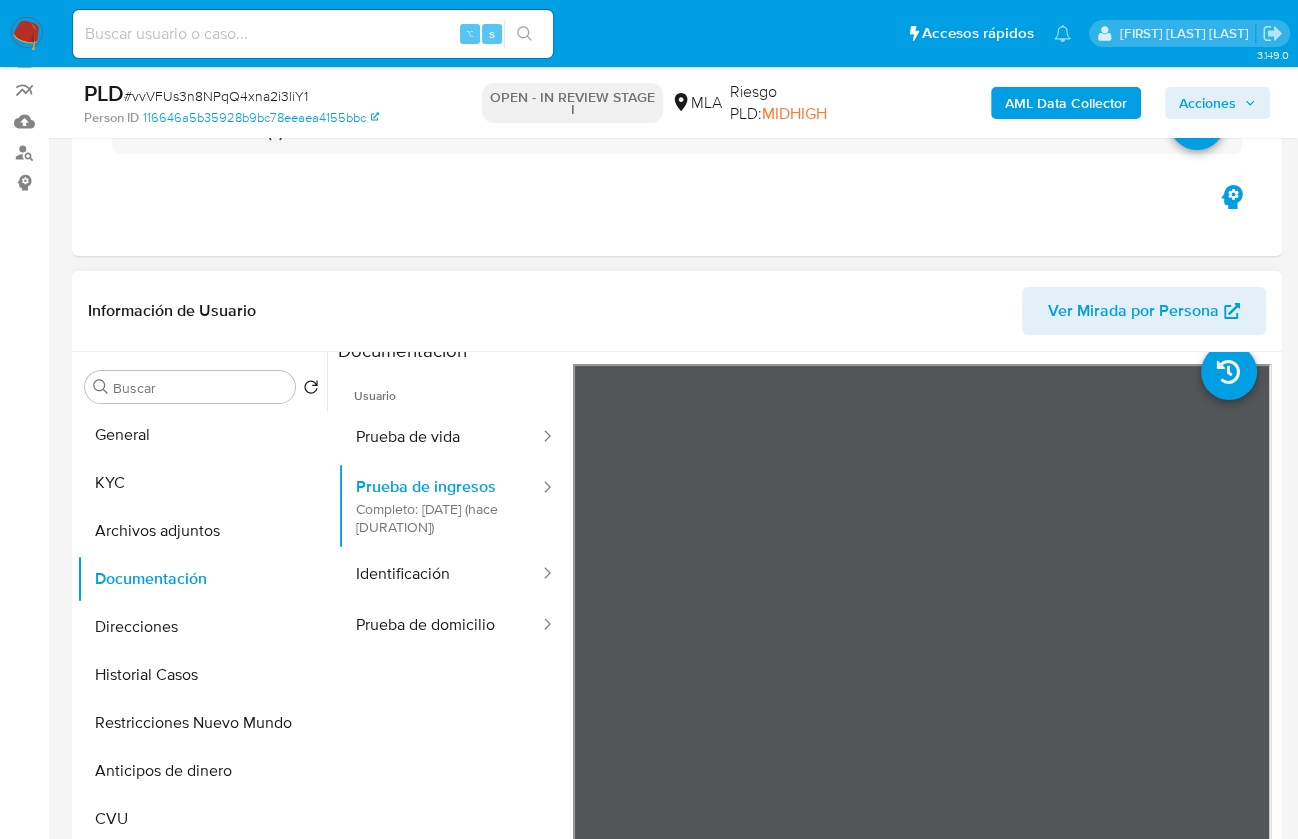 scroll, scrollTop: 0, scrollLeft: 0, axis: both 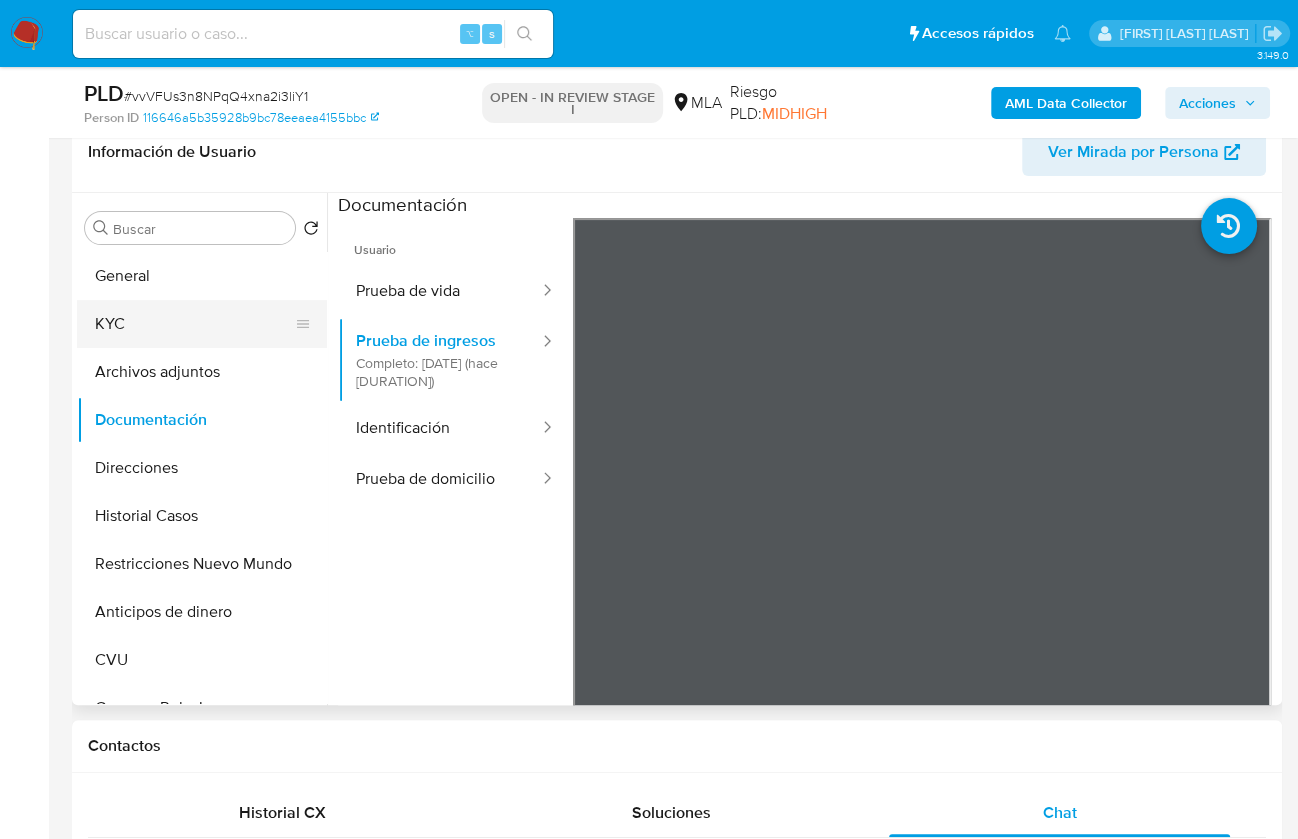 click on "KYC" at bounding box center [194, 324] 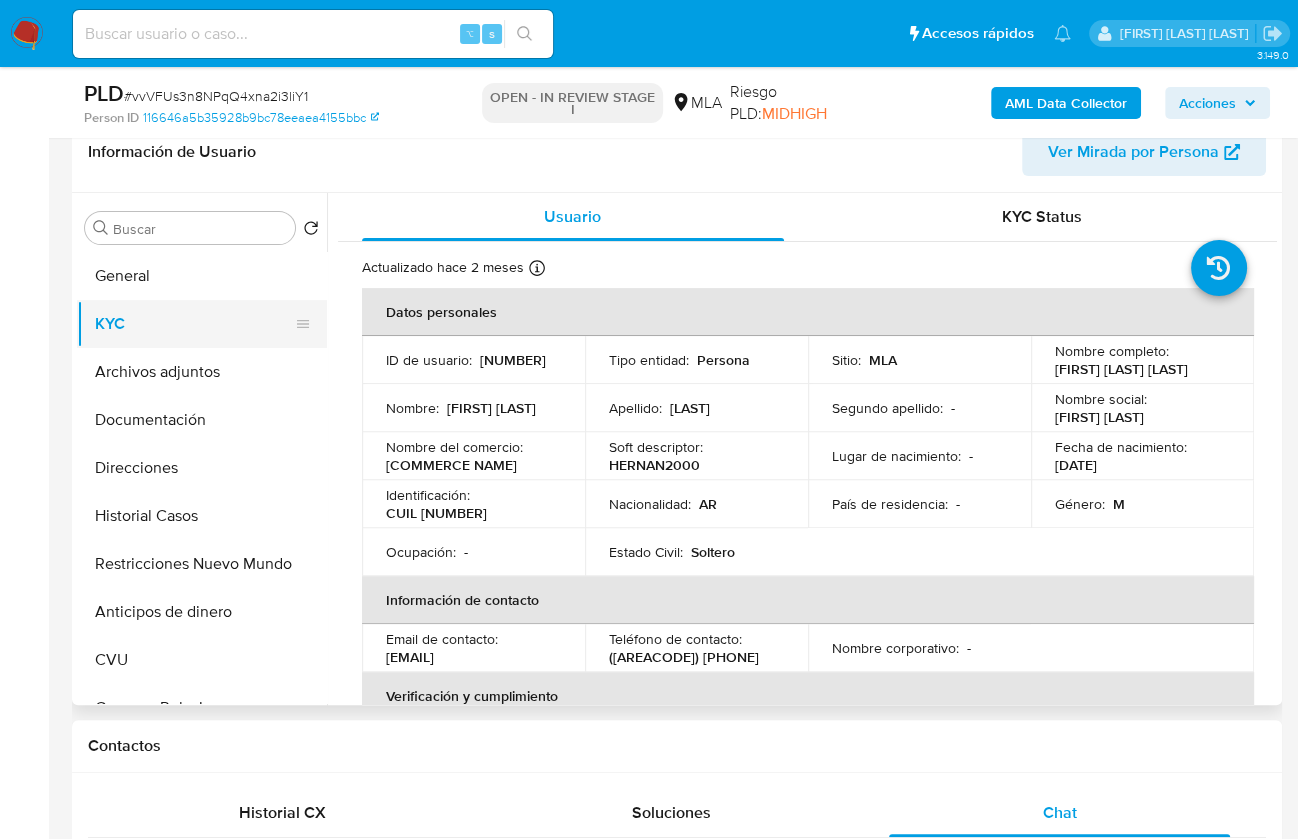 click on "KYC" at bounding box center [194, 324] 